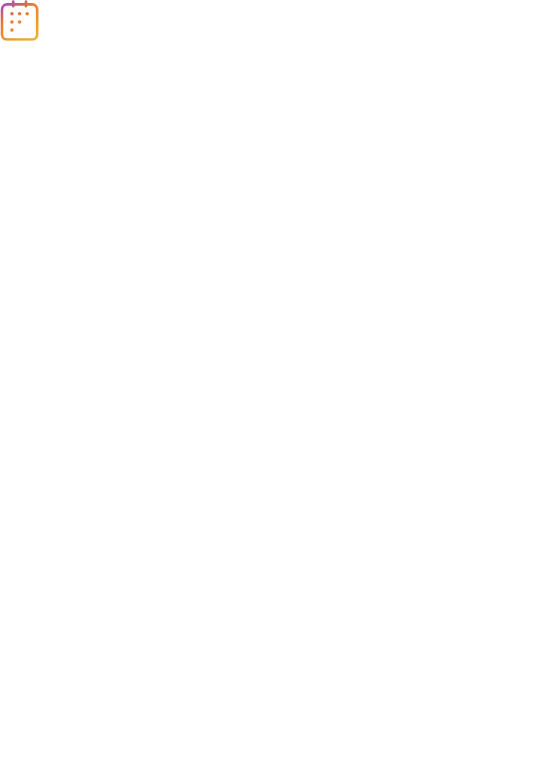 scroll, scrollTop: 0, scrollLeft: 0, axis: both 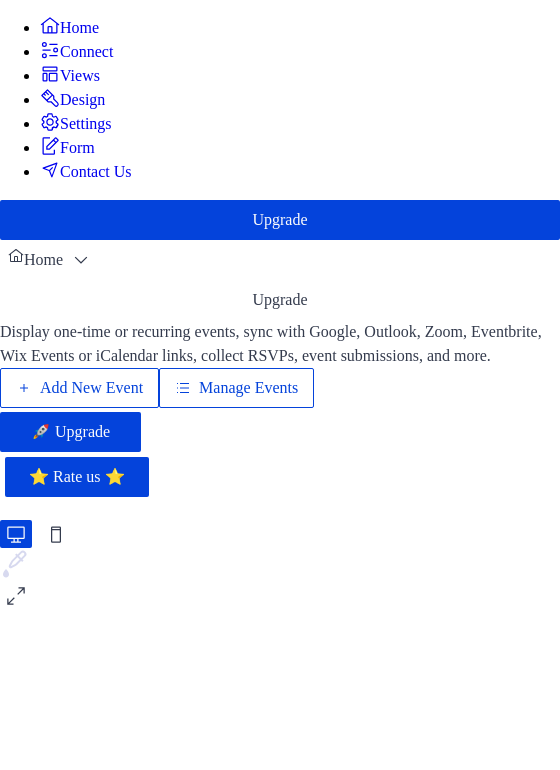 click on "Connect" at bounding box center [86, 52] 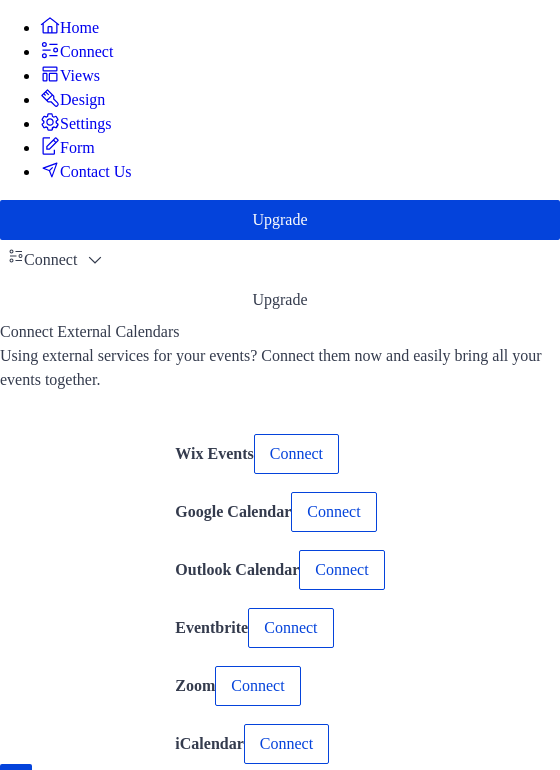 click on "Views" at bounding box center (70, 75) 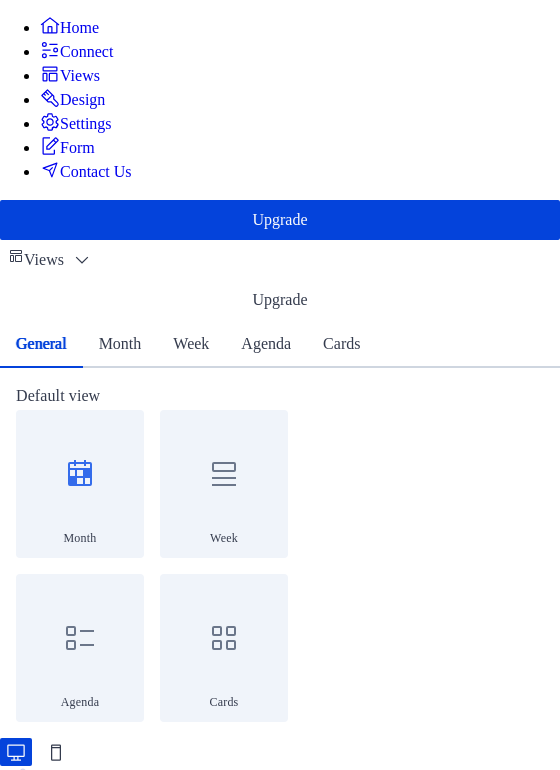 click on "Design" at bounding box center (72, 99) 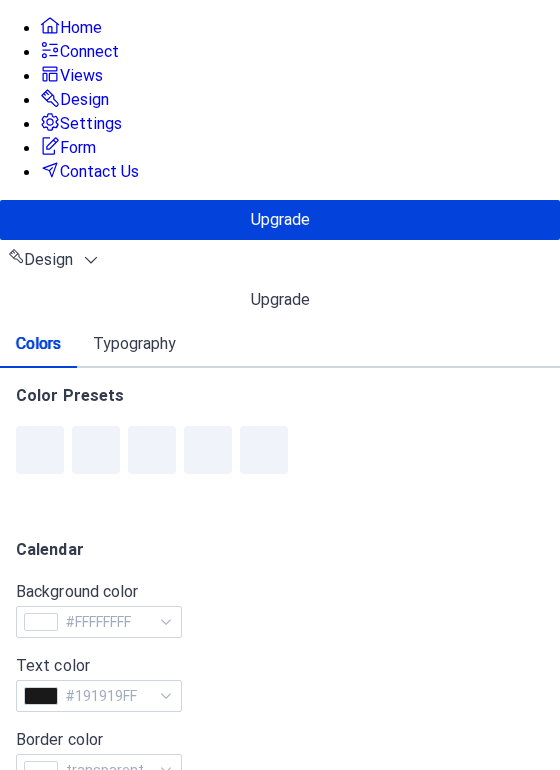 click on "Home Connect Views Design Settings Form Contact Us" at bounding box center (280, 100) 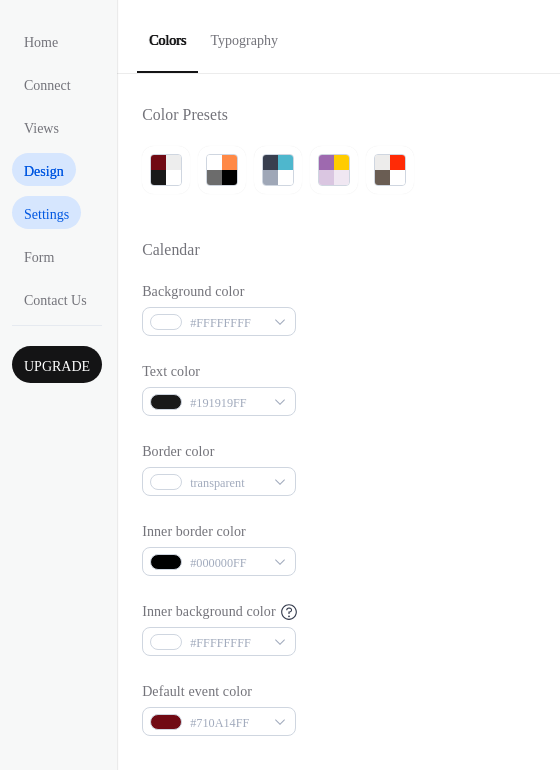 click on "Settings" at bounding box center [46, 214] 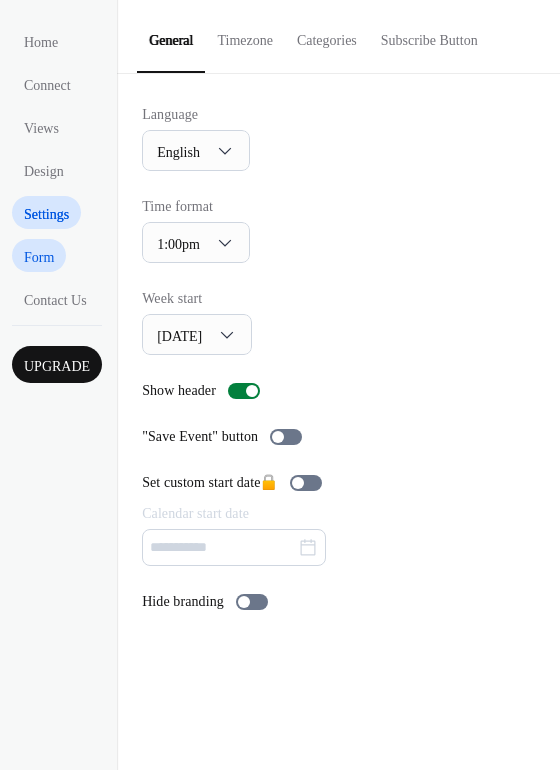 click on "Form" at bounding box center (39, 257) 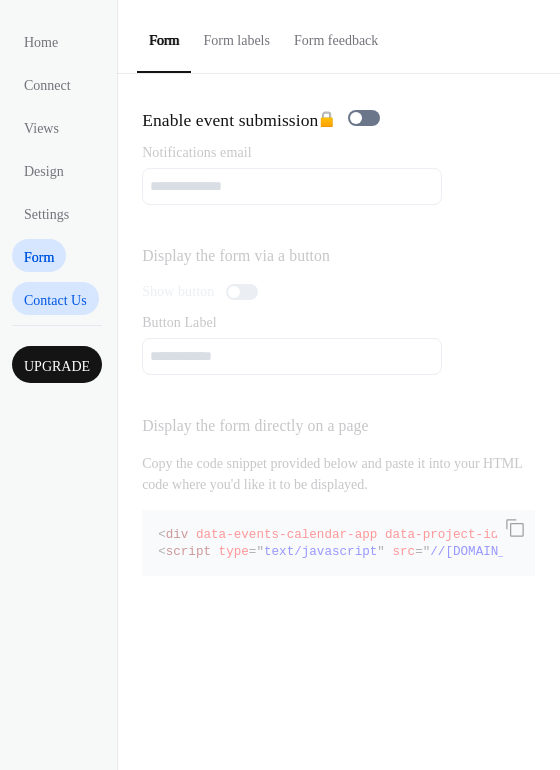 click on "Contact Us" at bounding box center [55, 300] 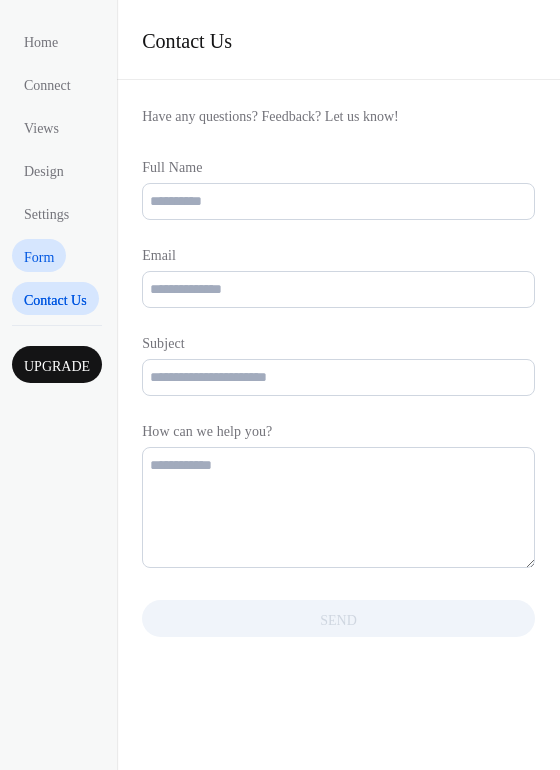 click on "Form" at bounding box center [39, 257] 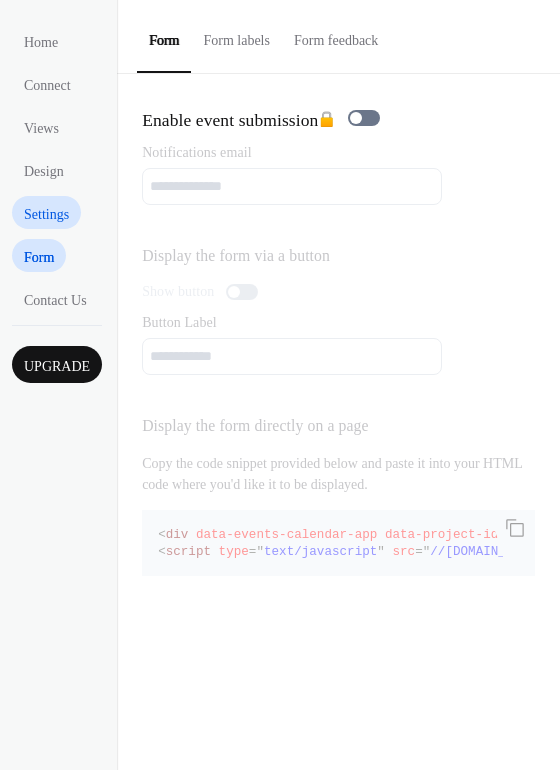 click on "Settings" at bounding box center (46, 214) 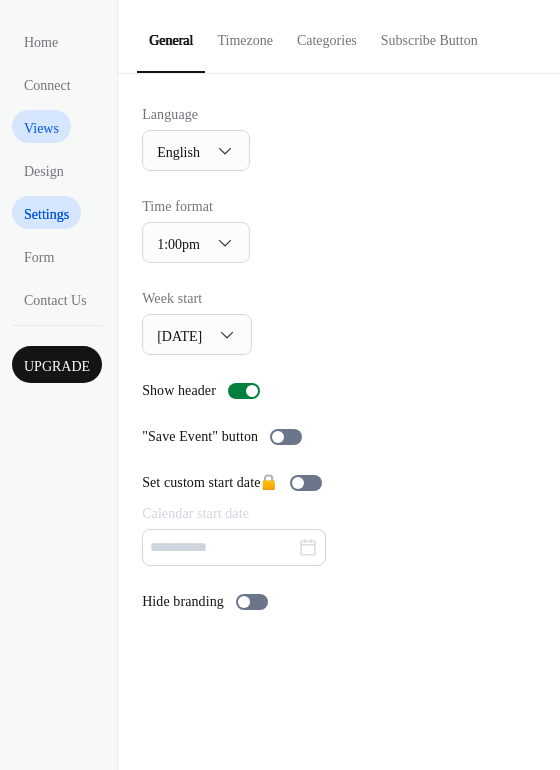 click on "Views" at bounding box center (41, 128) 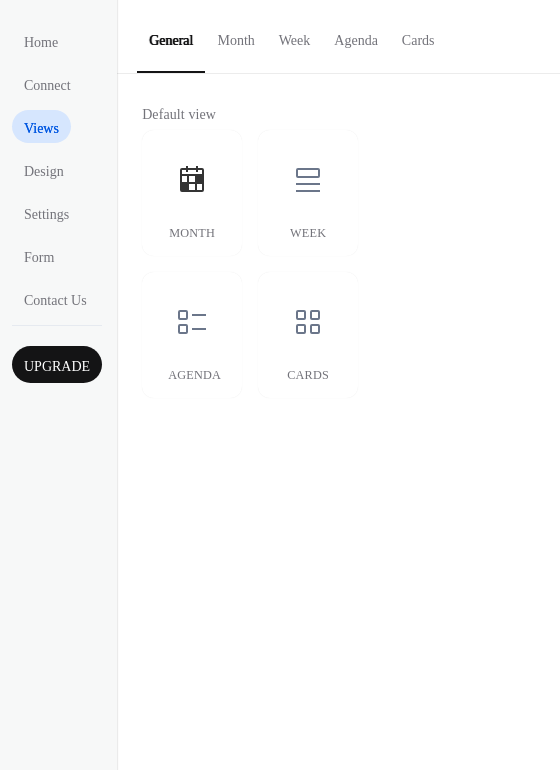 click on "Home Connect Views Design Settings Form Contact Us" at bounding box center [57, 169] 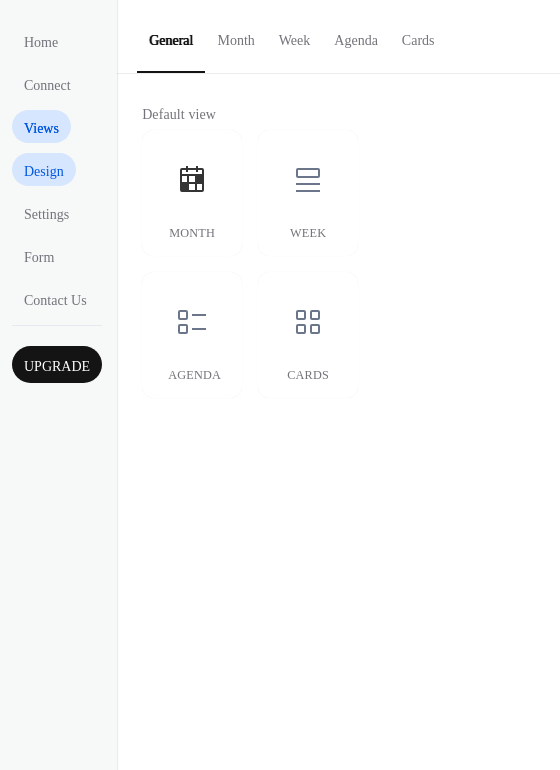 click on "Design" at bounding box center (44, 171) 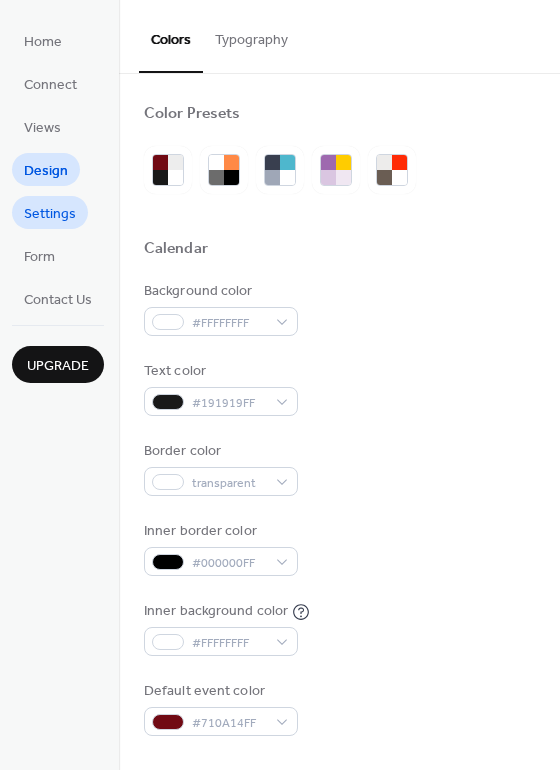 click on "Settings" at bounding box center [50, 214] 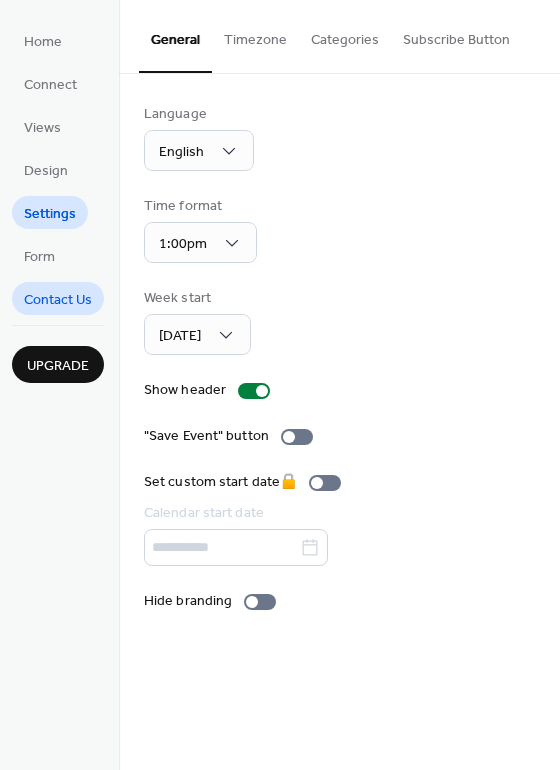 click on "Contact Us" at bounding box center [58, 300] 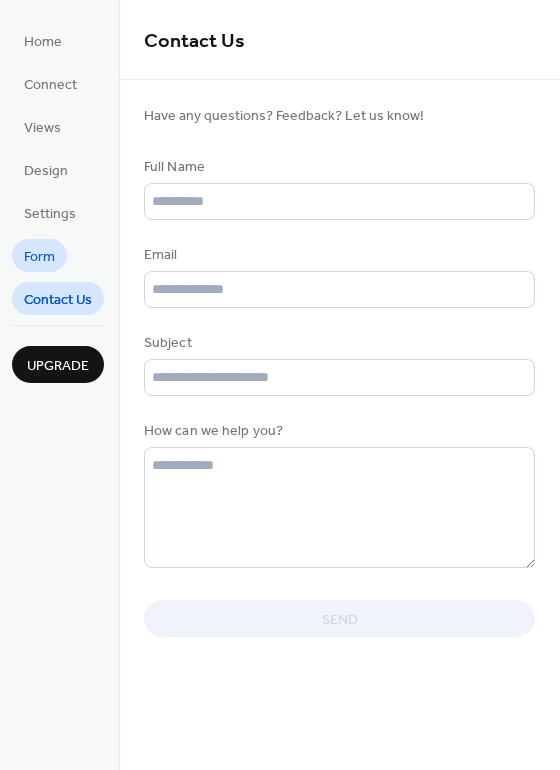 click on "Form" at bounding box center (39, 257) 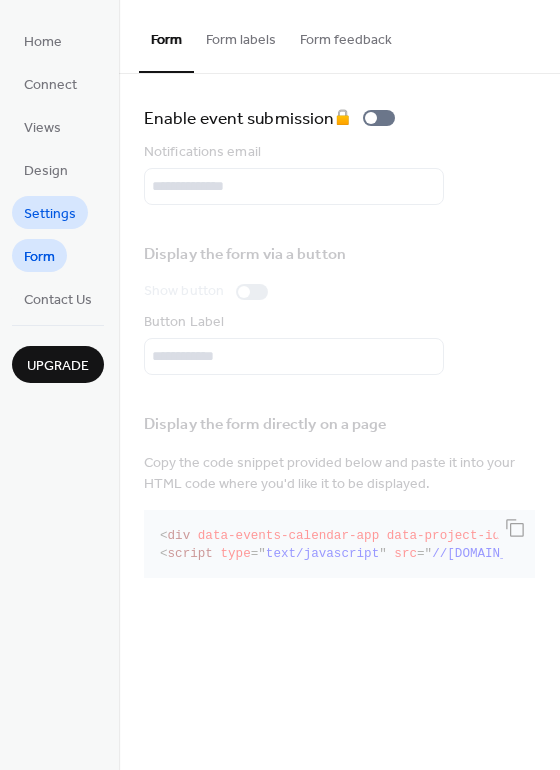 click on "Settings" at bounding box center (50, 214) 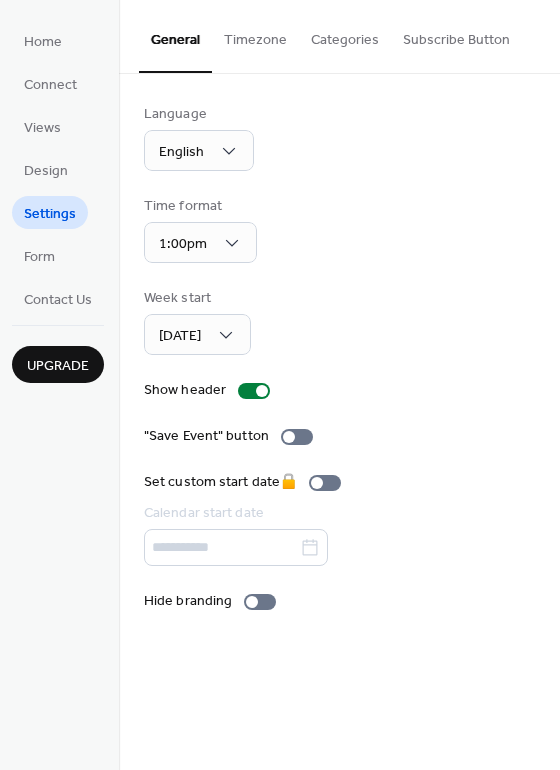 click on "Timezone" at bounding box center [255, 35] 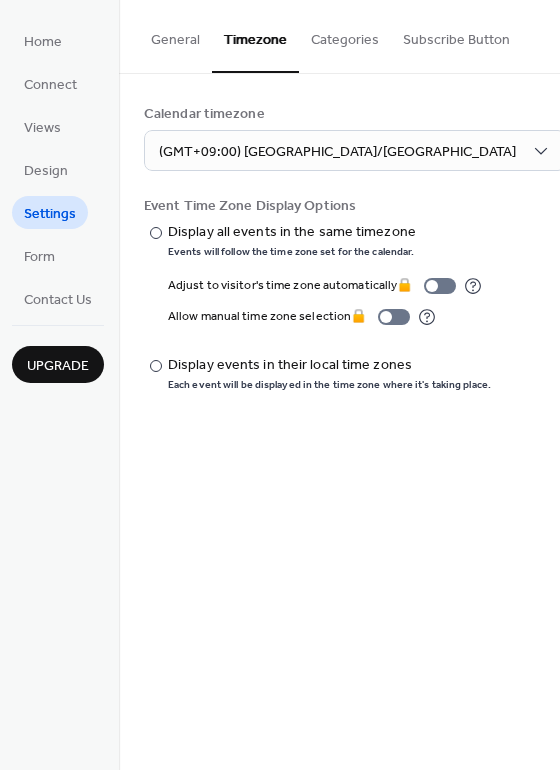 click on "Categories" at bounding box center (345, 35) 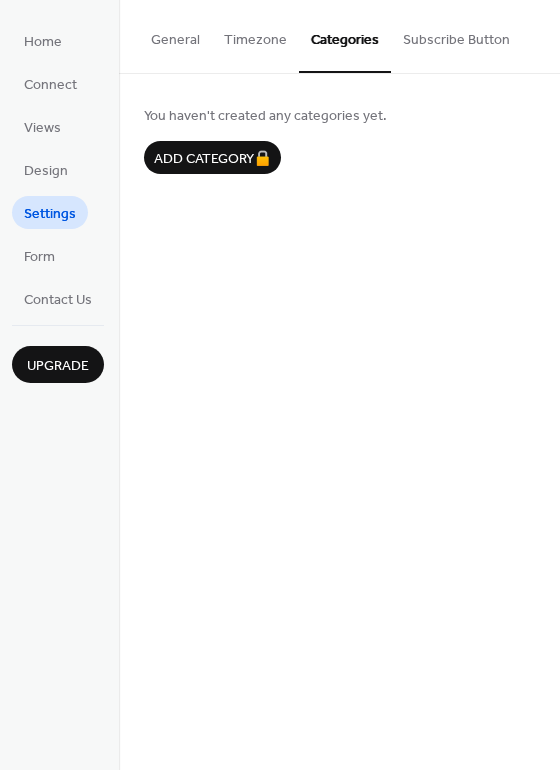 click on "Subscribe Button" at bounding box center (456, 35) 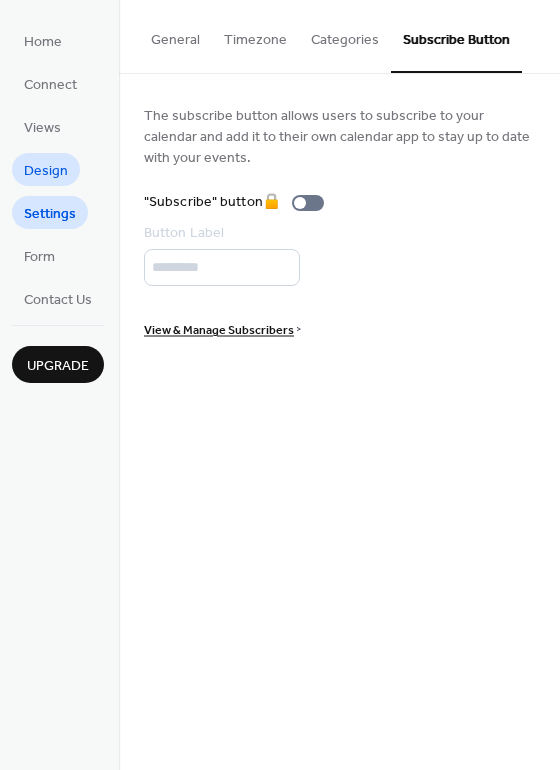 click on "Design" at bounding box center (46, 169) 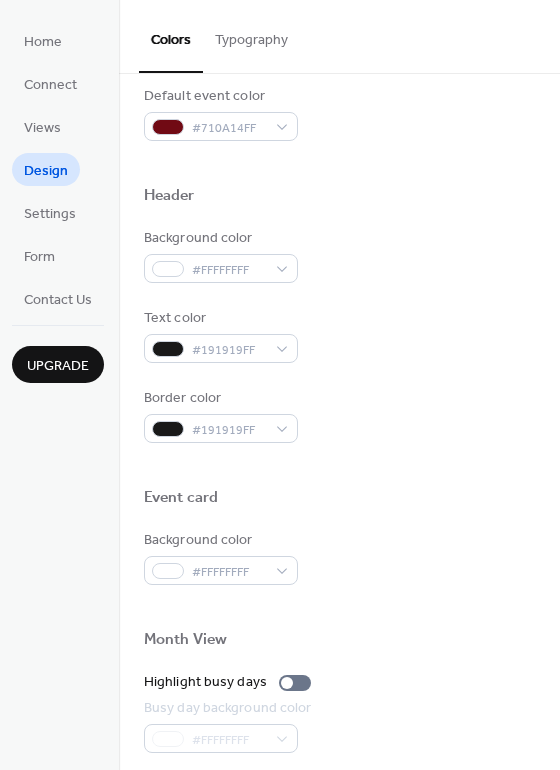 scroll, scrollTop: 600, scrollLeft: 0, axis: vertical 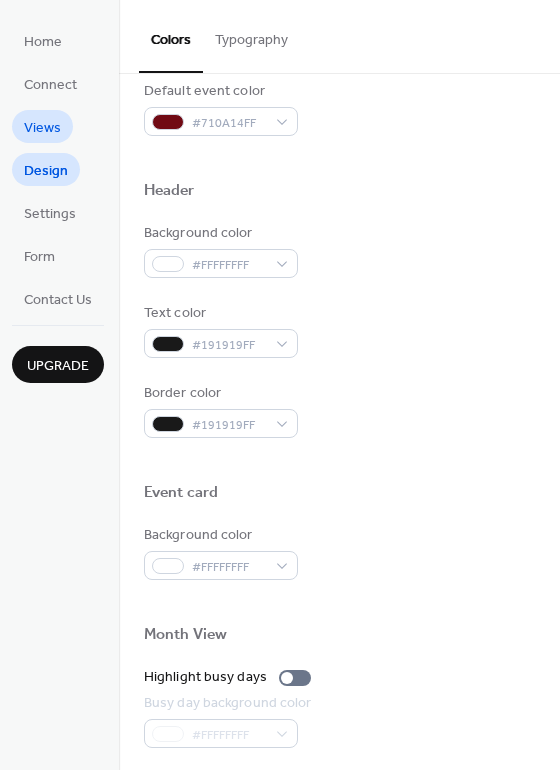 click on "Views" at bounding box center (42, 126) 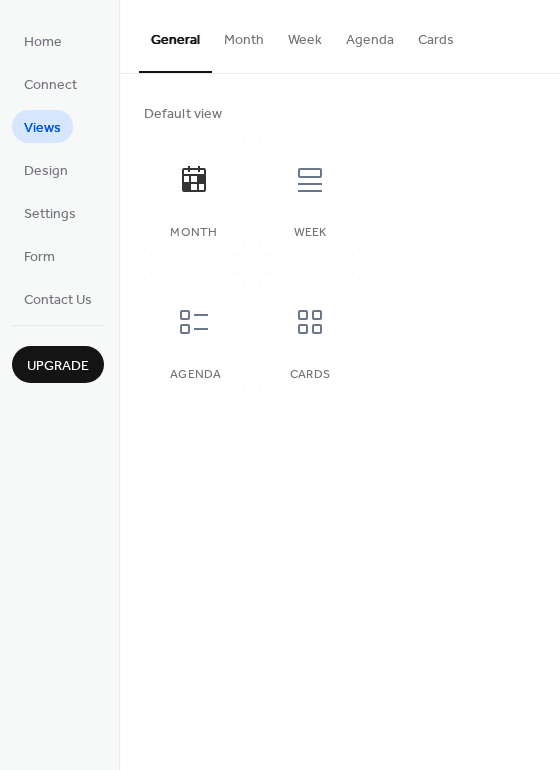 click on "Month" at bounding box center (244, 35) 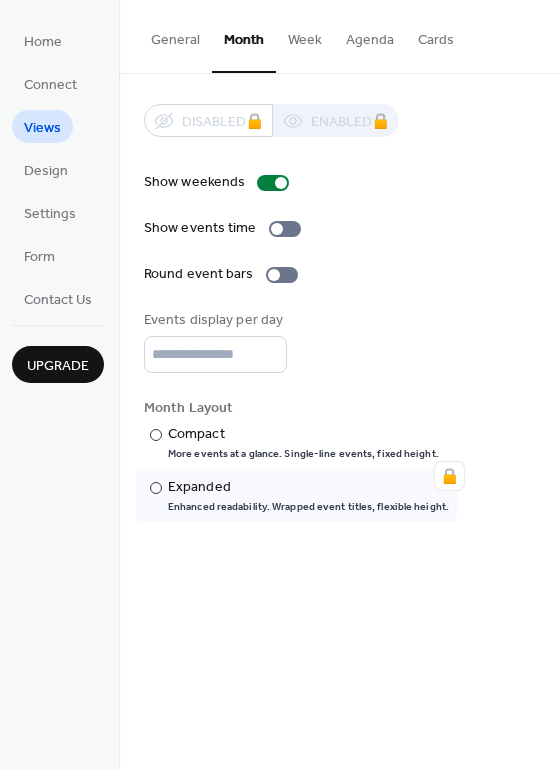 click on "General" at bounding box center (175, 35) 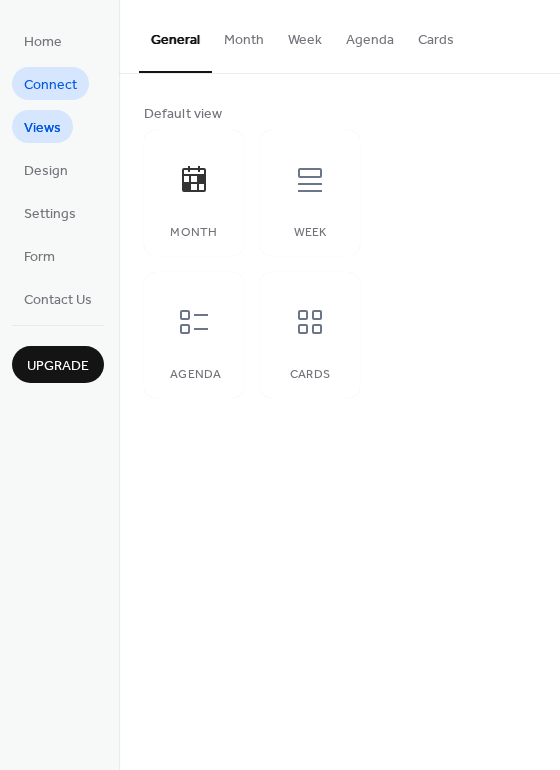 click on "Connect" at bounding box center [50, 85] 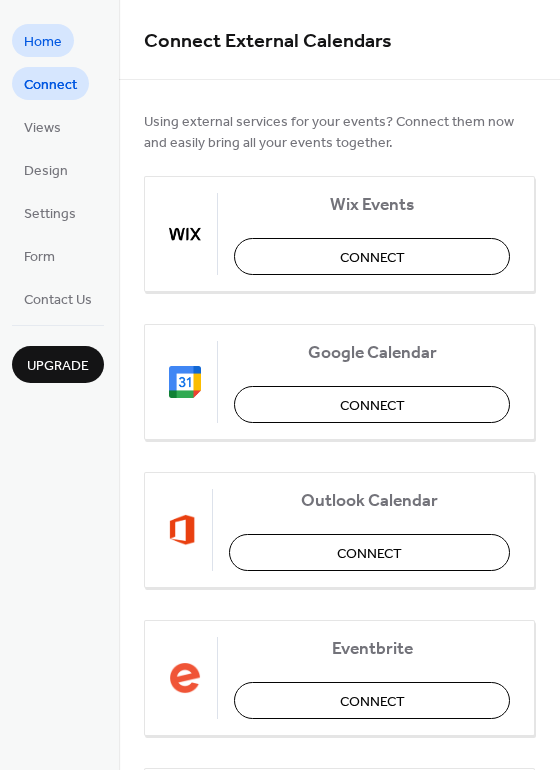 click on "Home" at bounding box center (43, 42) 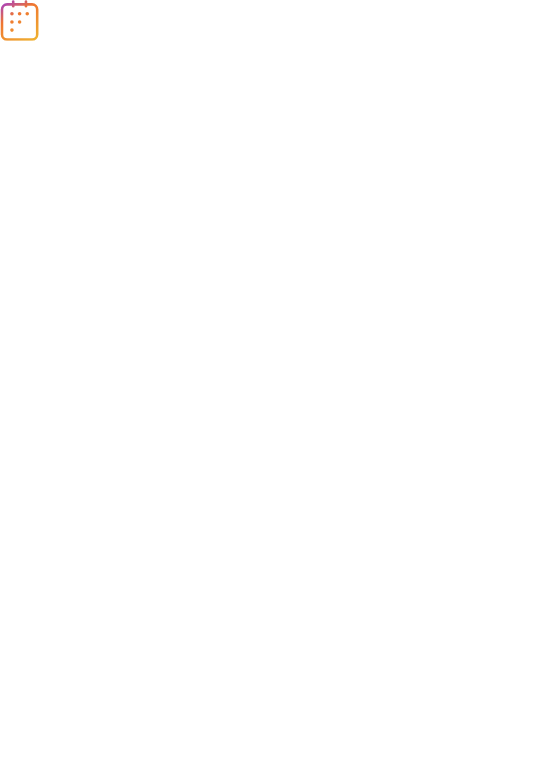 scroll, scrollTop: 0, scrollLeft: 0, axis: both 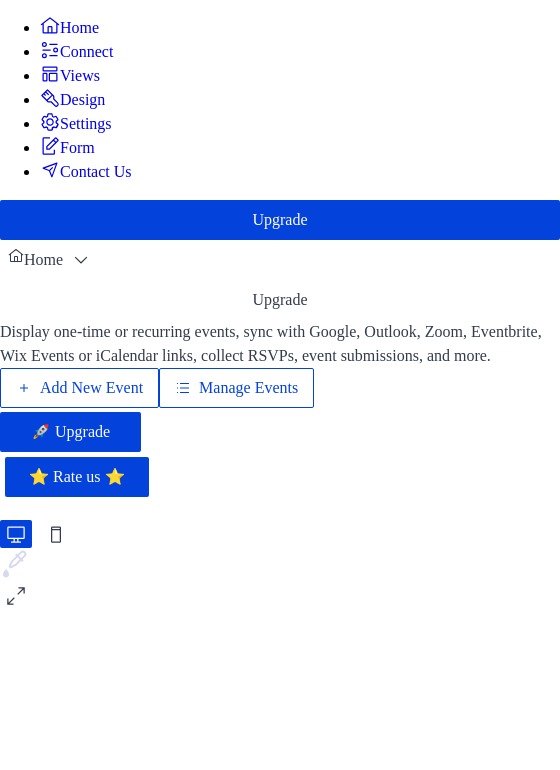 click on "Home" at bounding box center (79, 28) 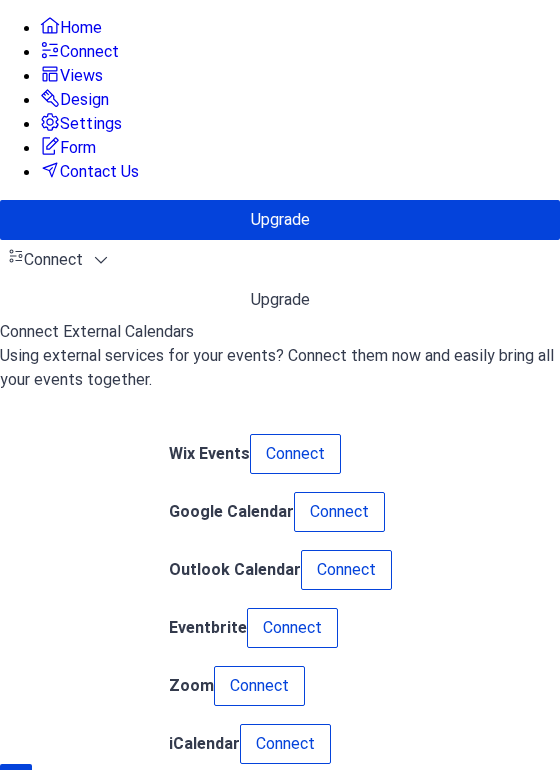 click on "Home" at bounding box center [81, 28] 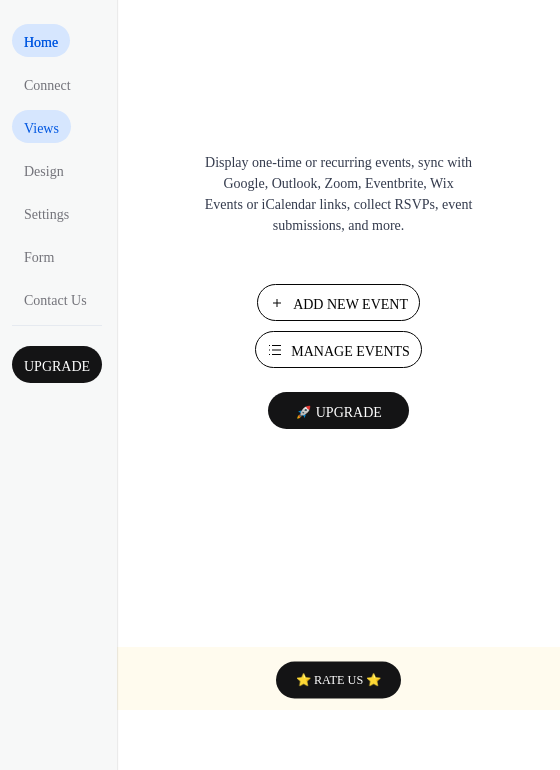 click on "Views" at bounding box center [41, 128] 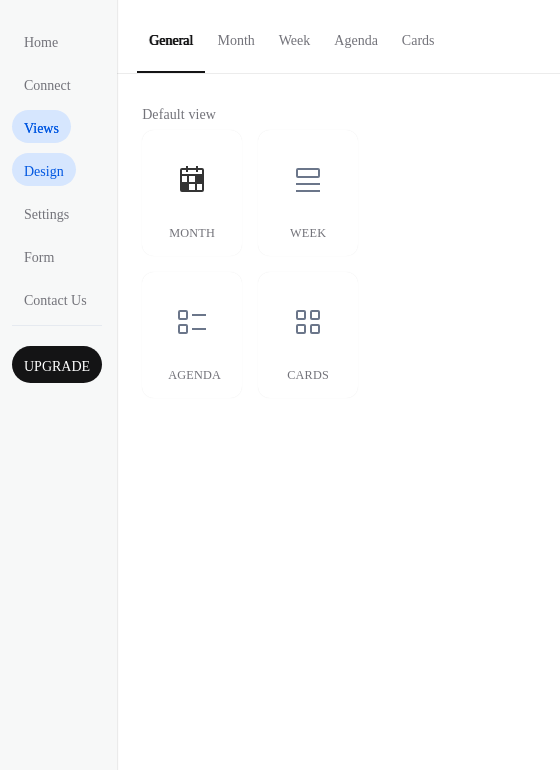 click on "Design" at bounding box center (44, 169) 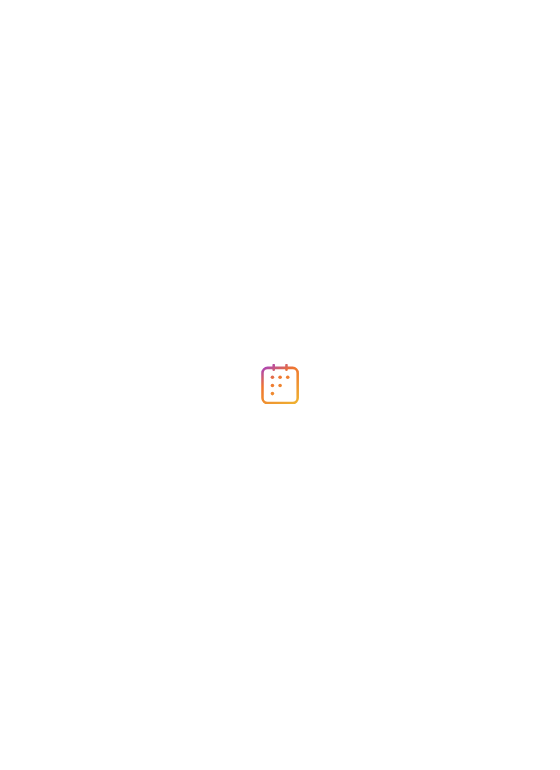 scroll, scrollTop: 0, scrollLeft: 0, axis: both 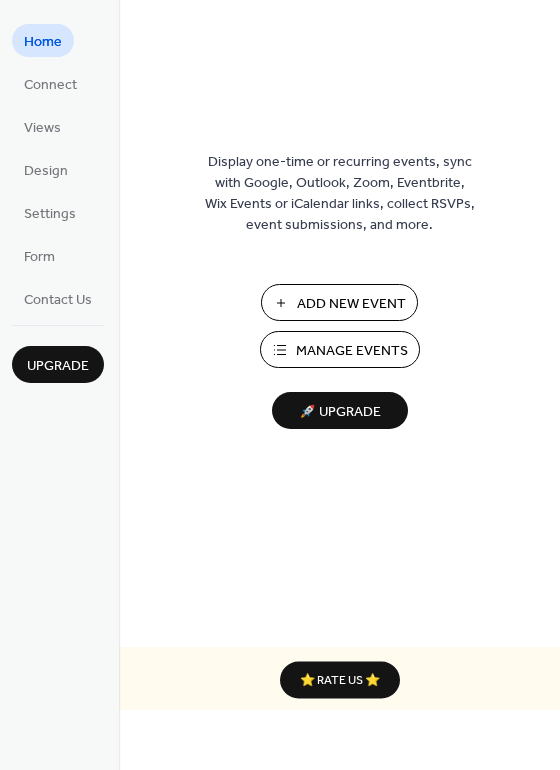 click on "Manage Events" at bounding box center (352, 351) 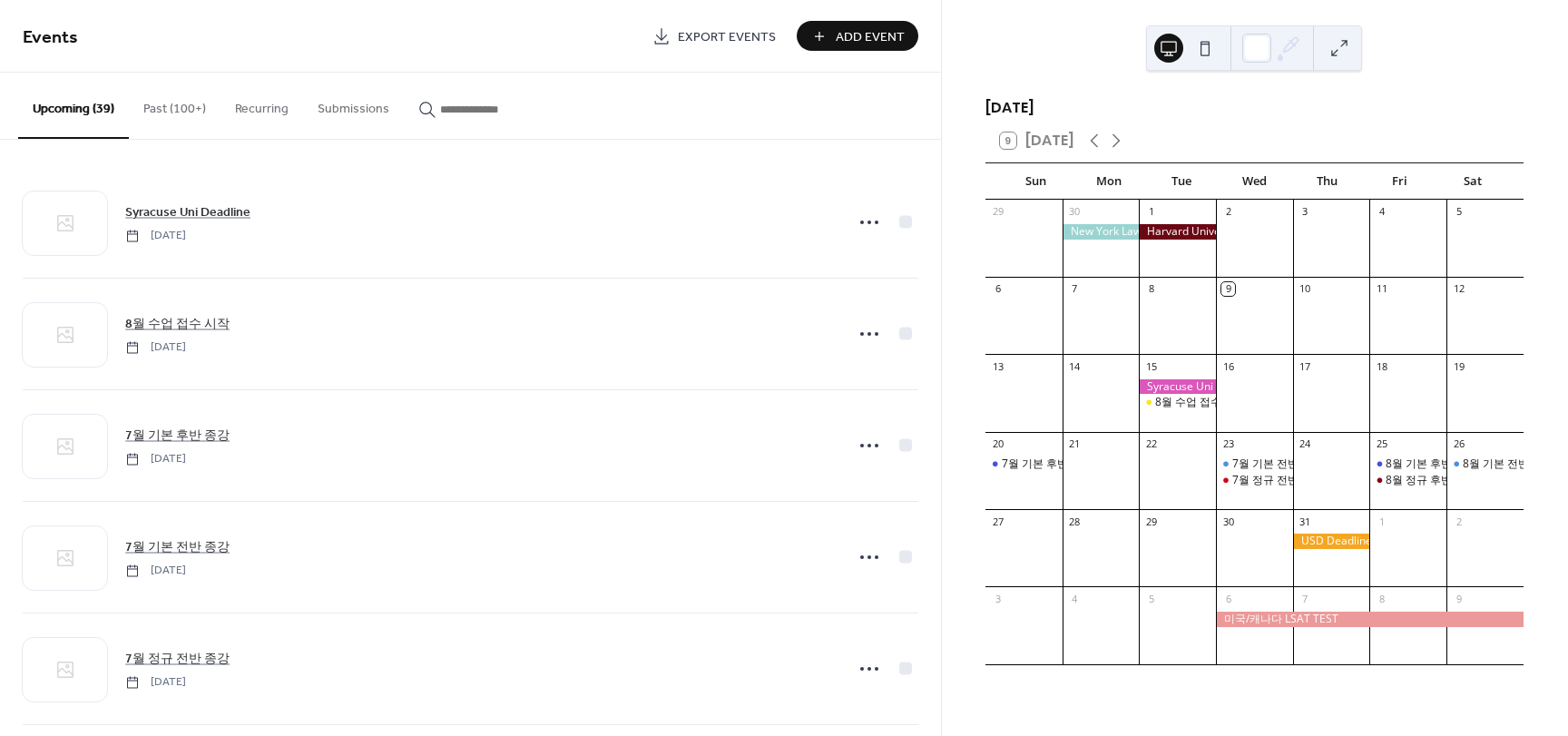 scroll, scrollTop: 0, scrollLeft: 0, axis: both 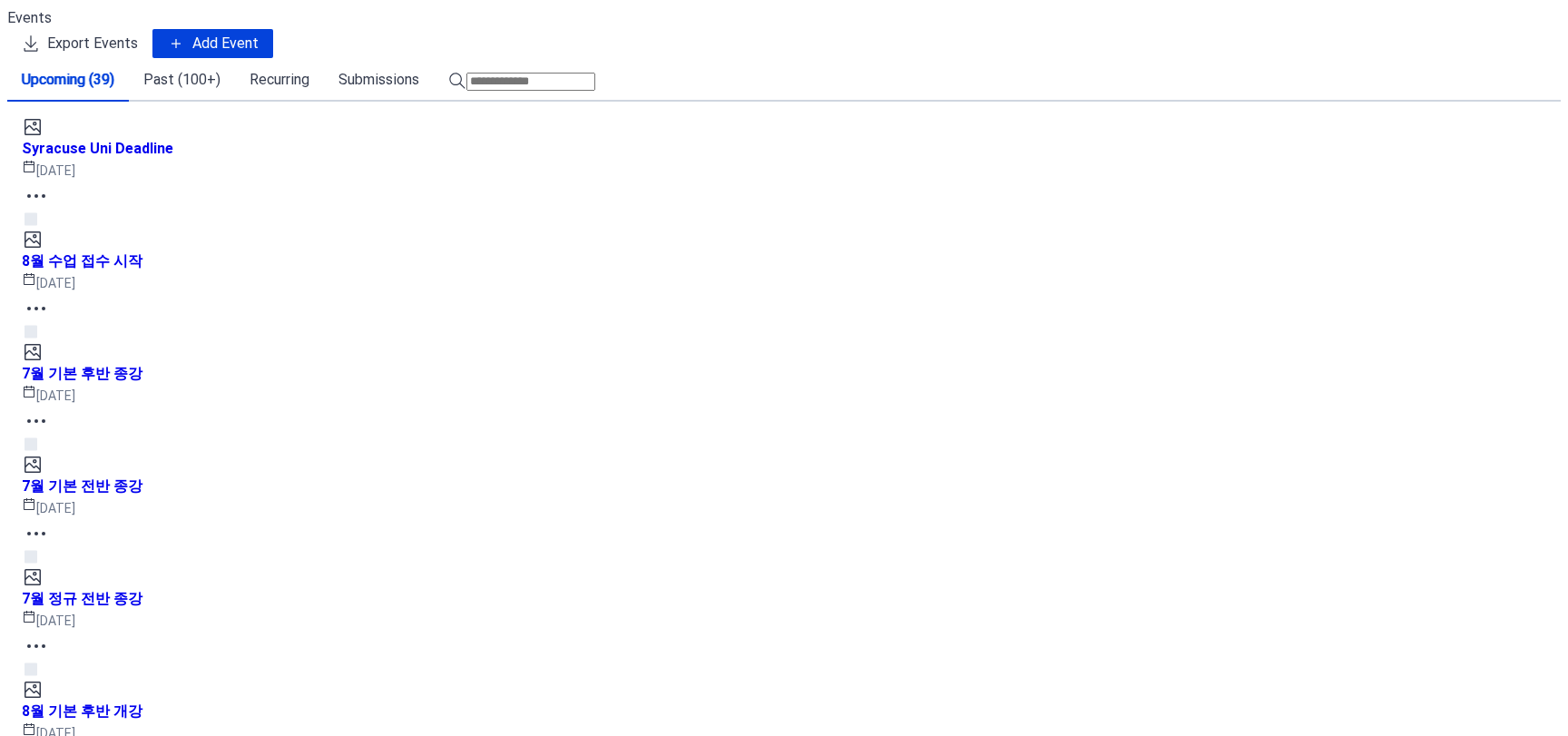 click 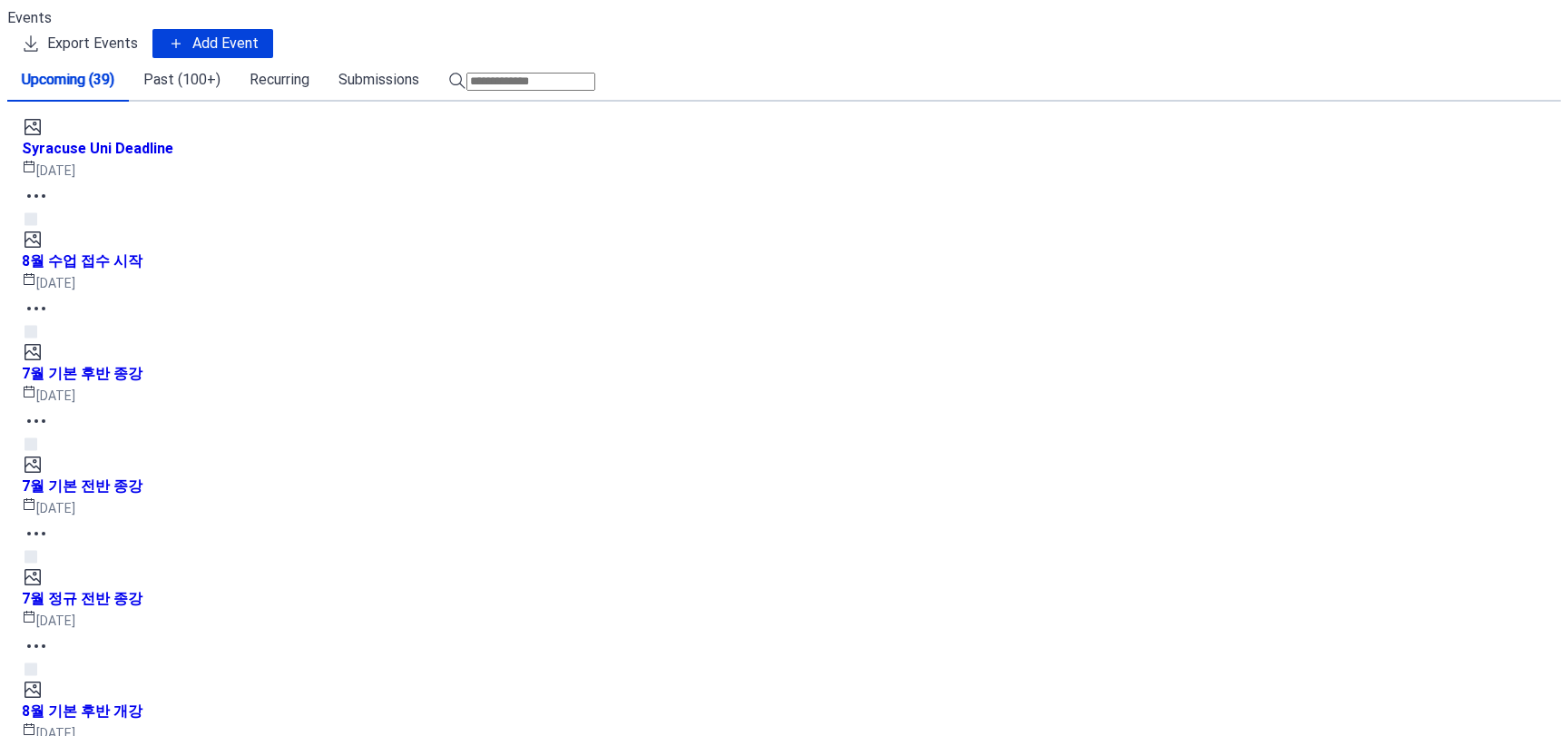 click on "9월 기본 전반 개강" at bounding box center (1145, 4804) 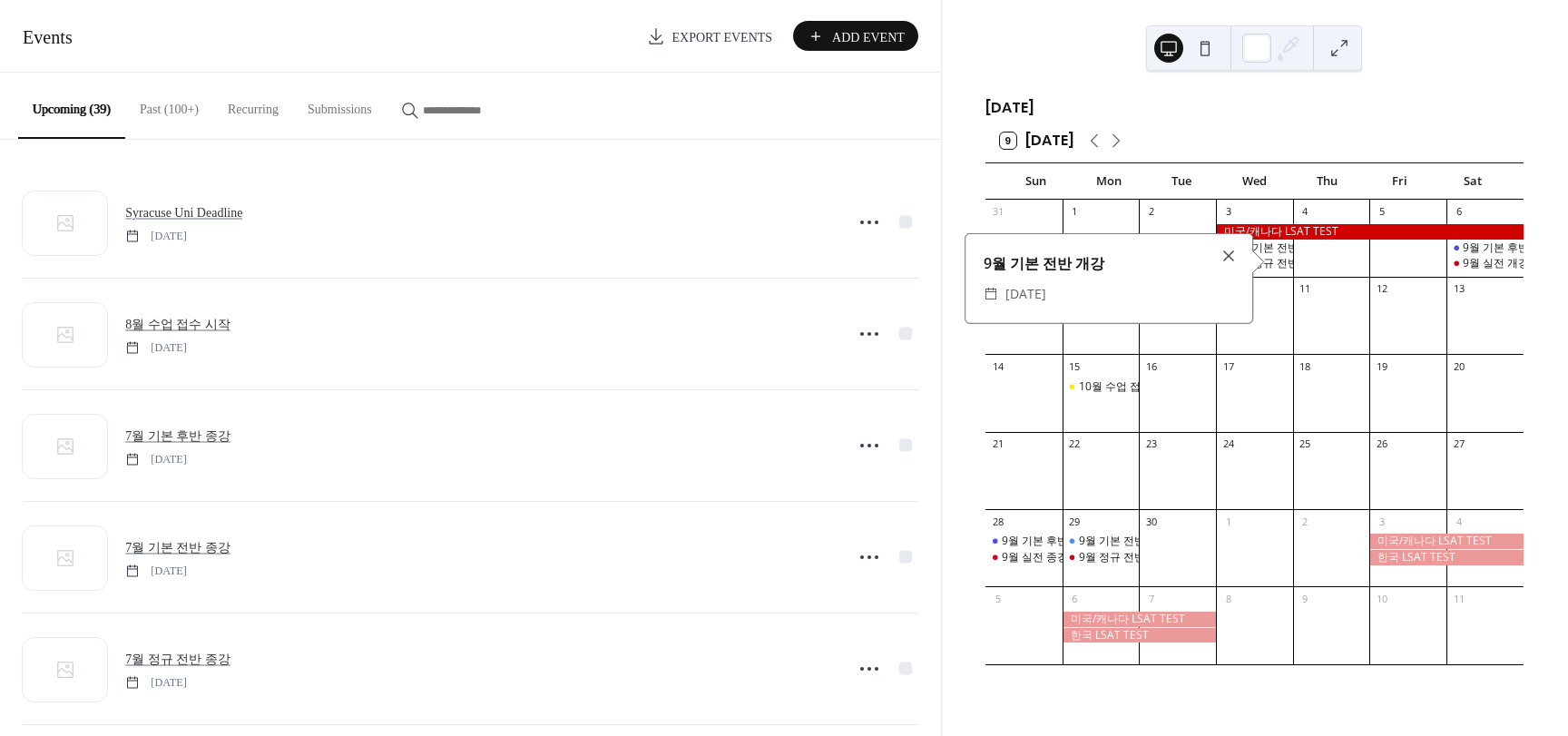 click on "9월 기본 전반 개강" at bounding box center (1109, 263) 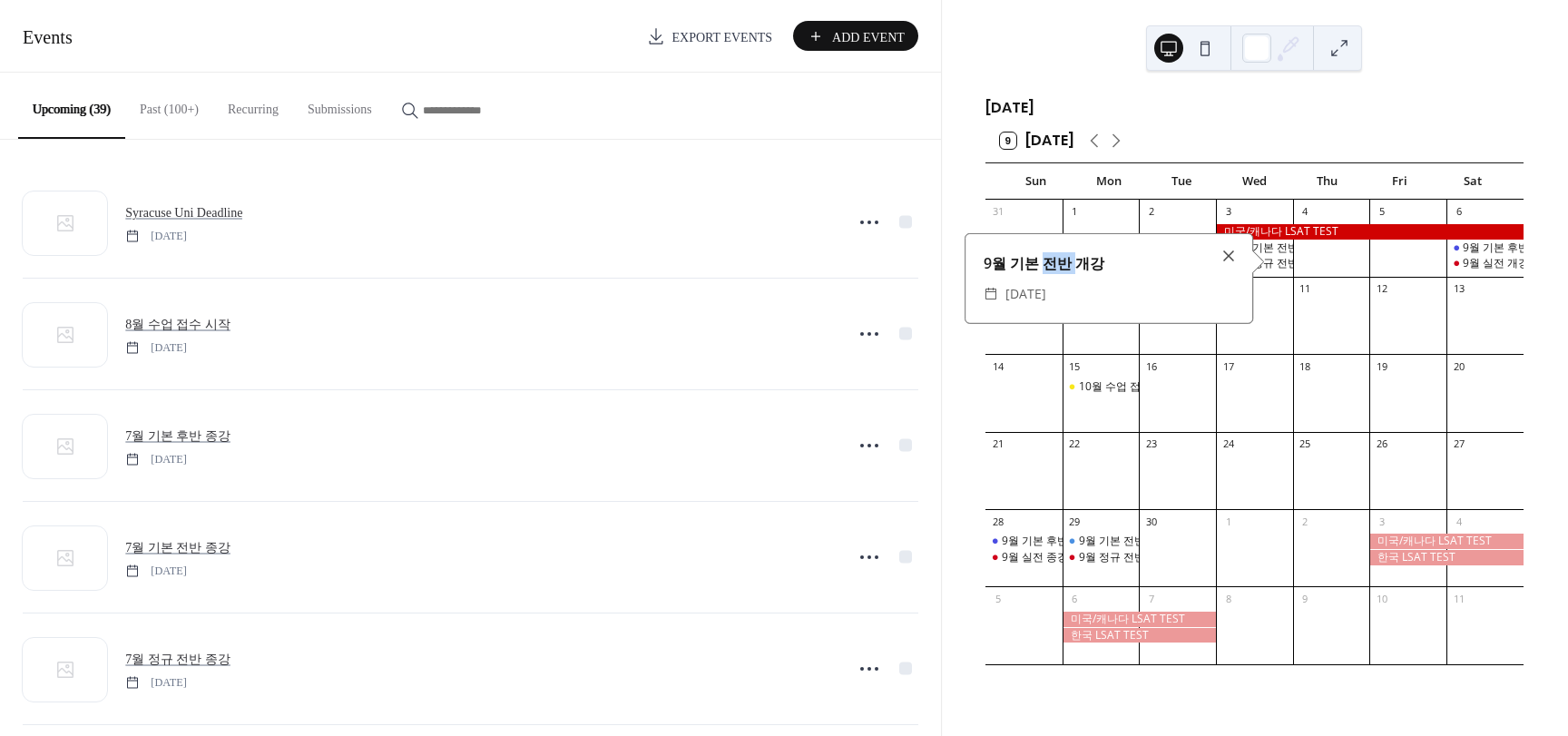 click on "9월 기본 전반 개강" at bounding box center (1109, 263) 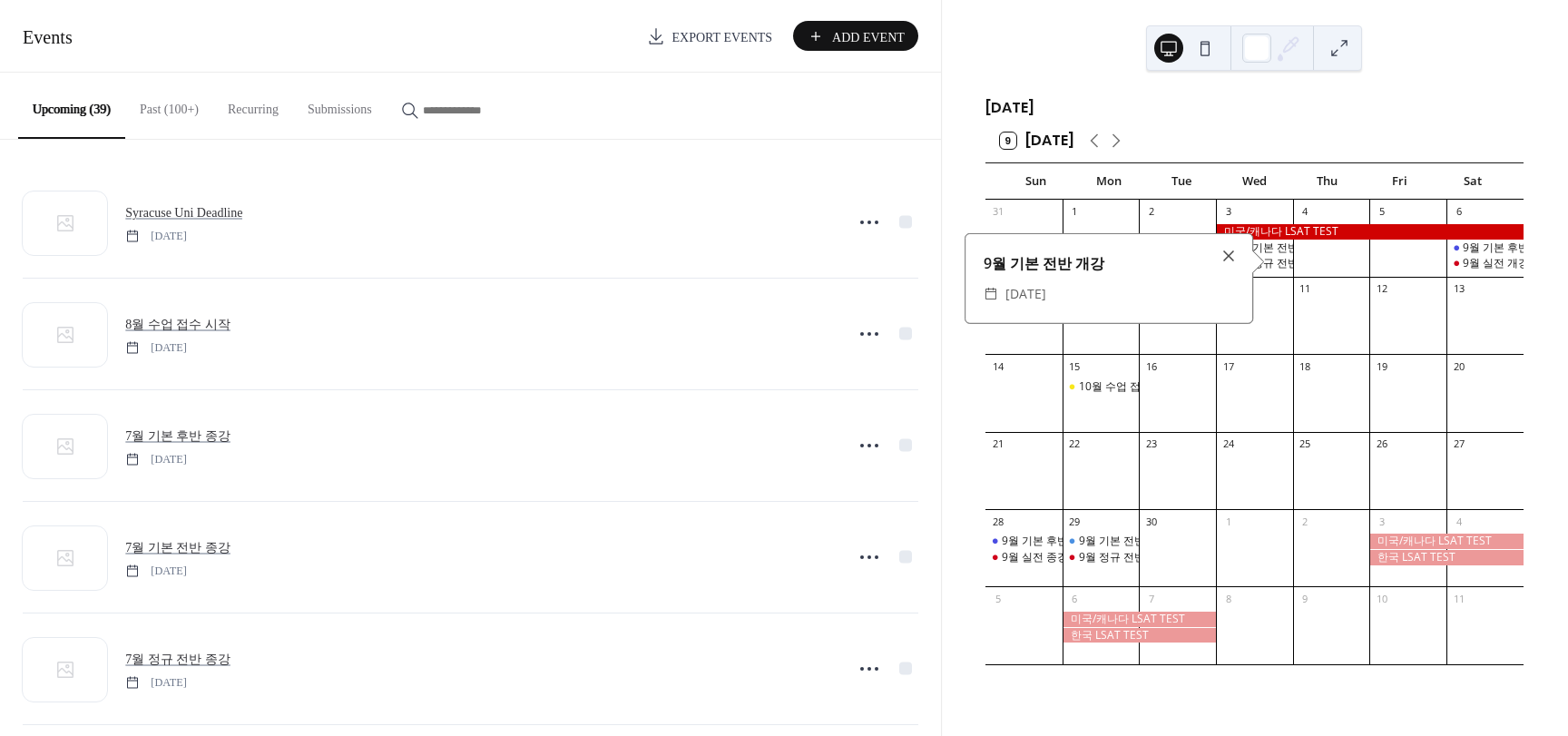 click on "9월 기본 전반 개강" at bounding box center [1109, 263] 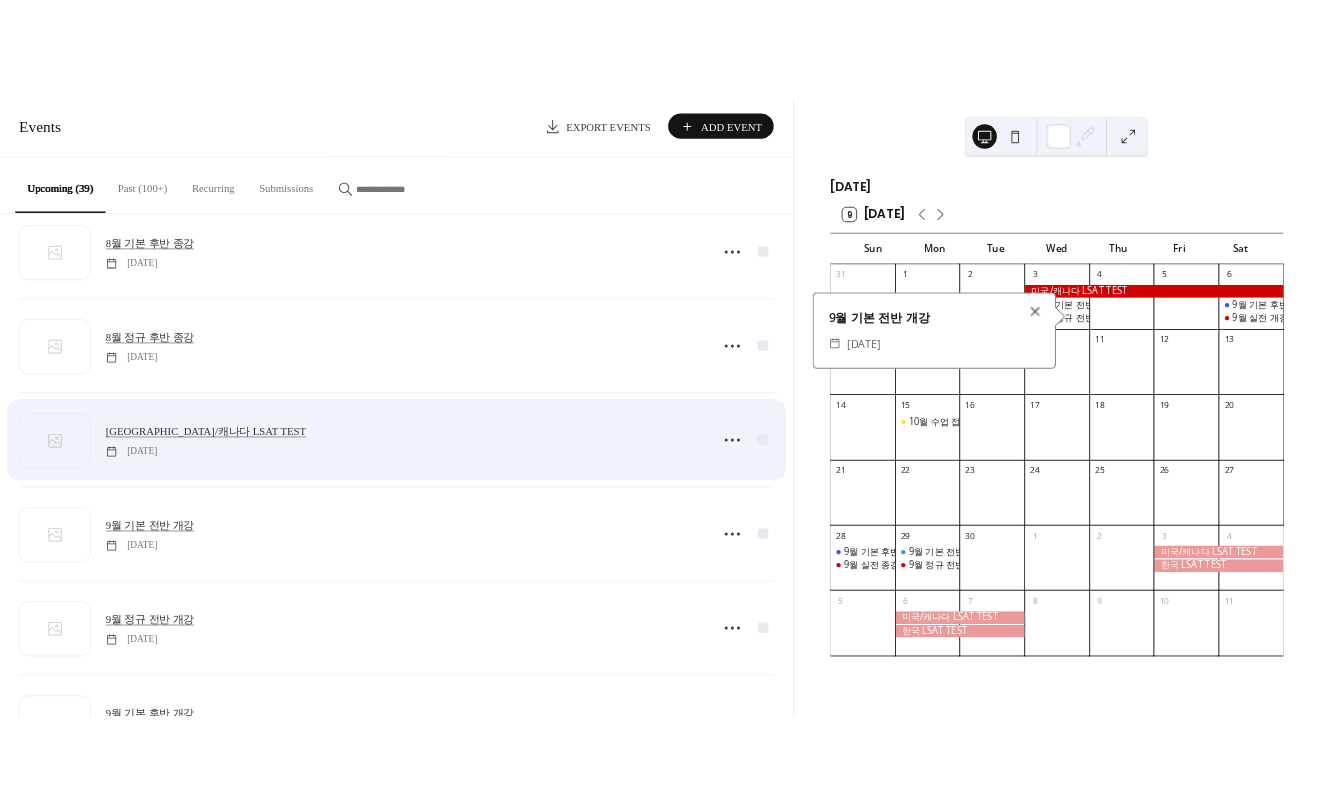 scroll, scrollTop: 1600, scrollLeft: 0, axis: vertical 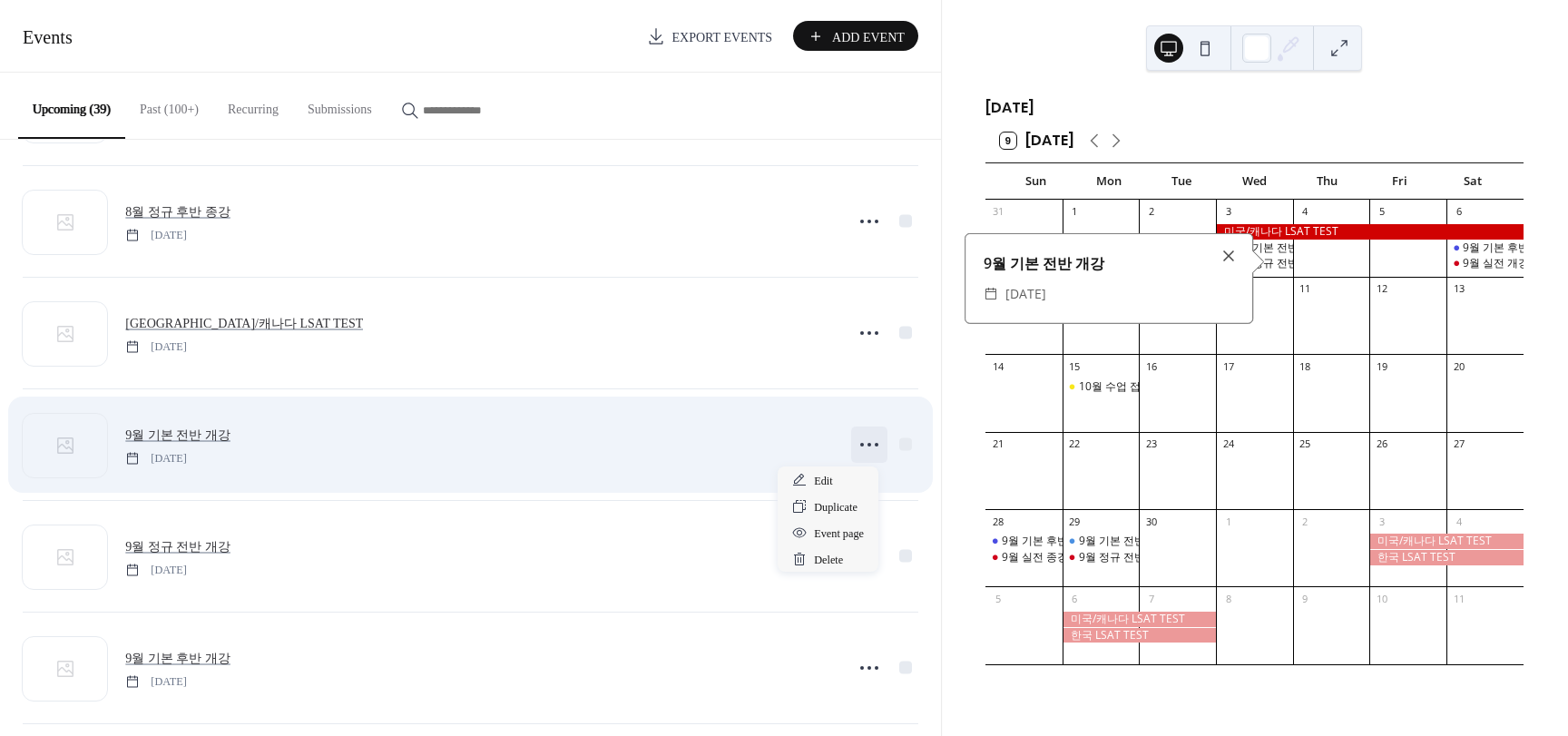 click 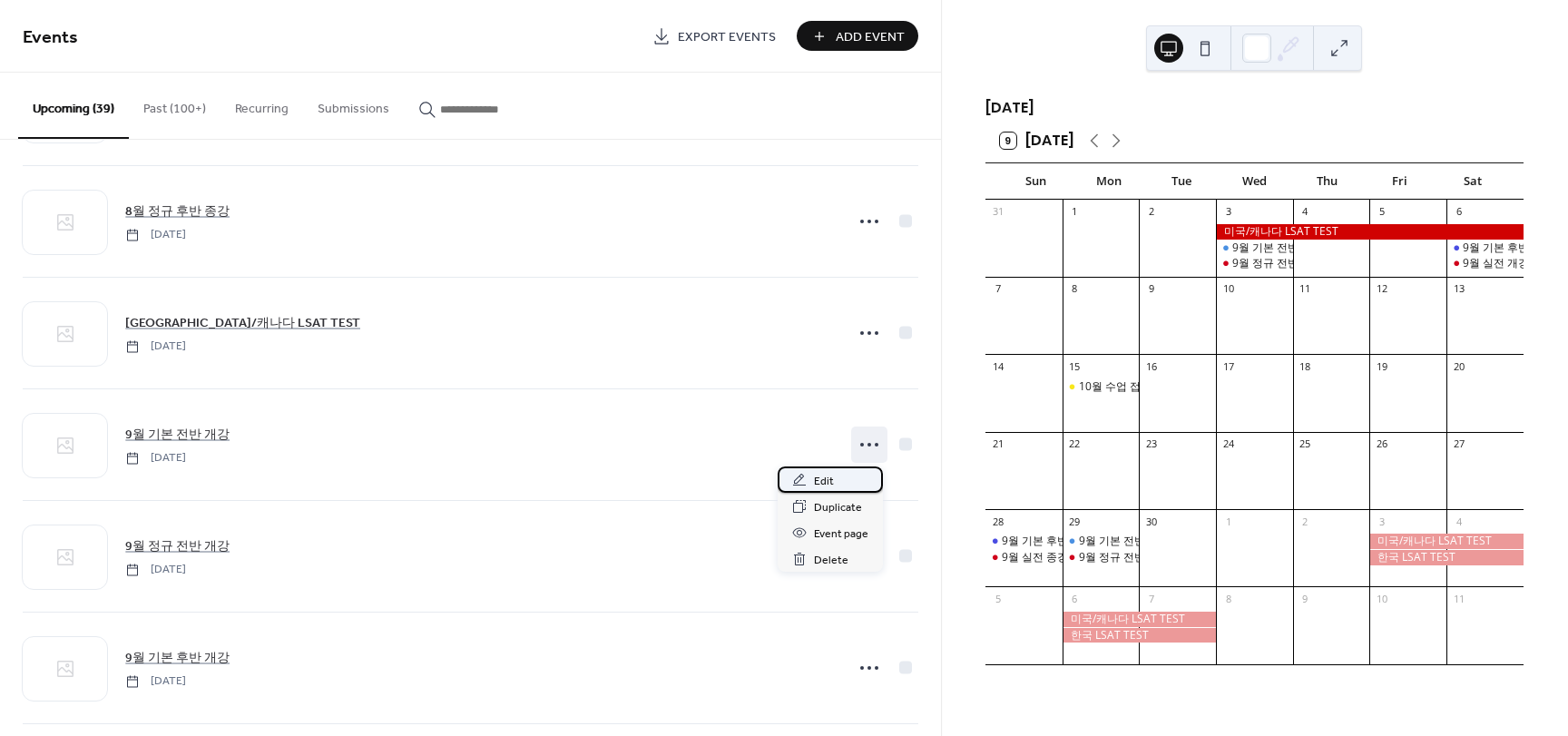 click on "Edit" at bounding box center (830, 479) 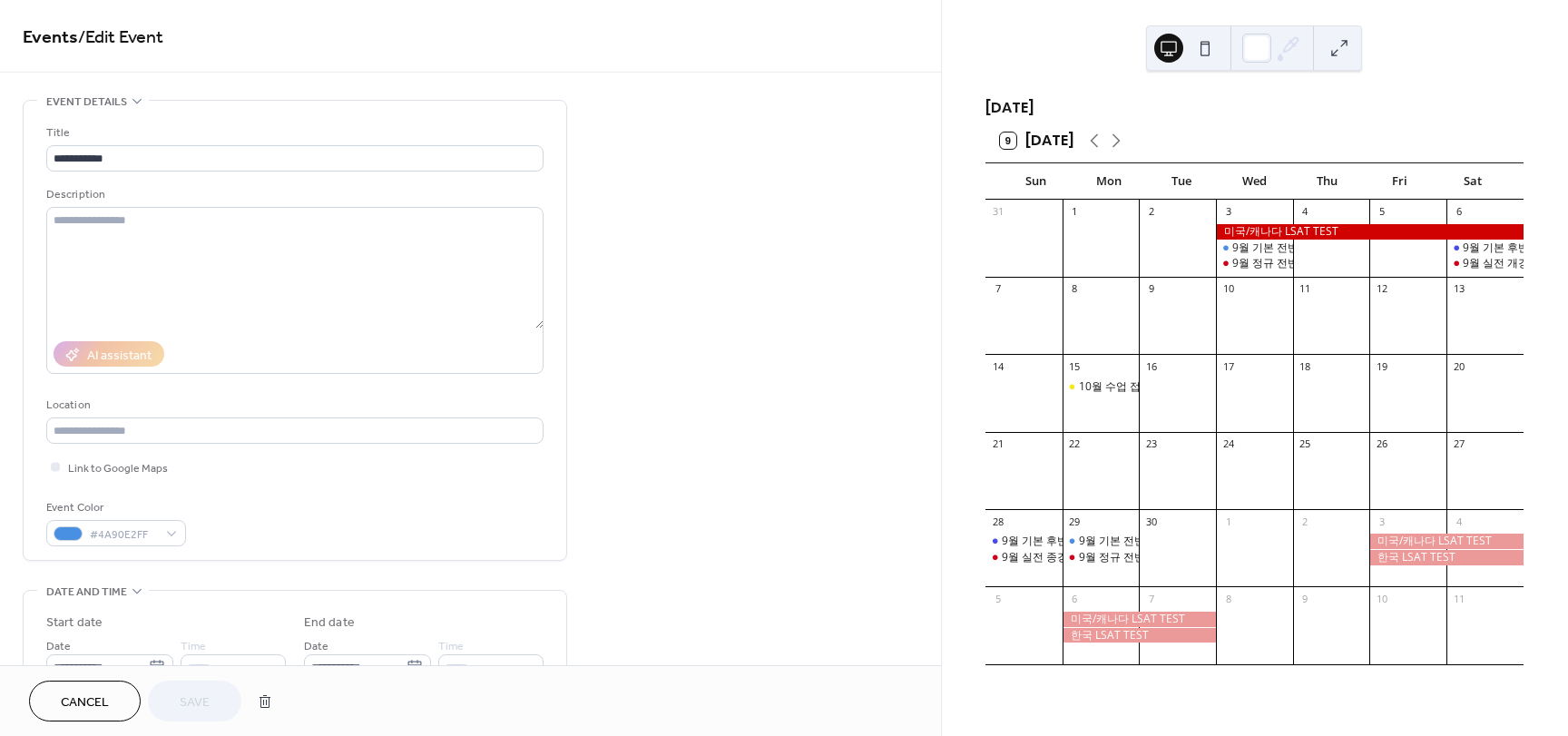 click on "Cancel" at bounding box center (84, 701) 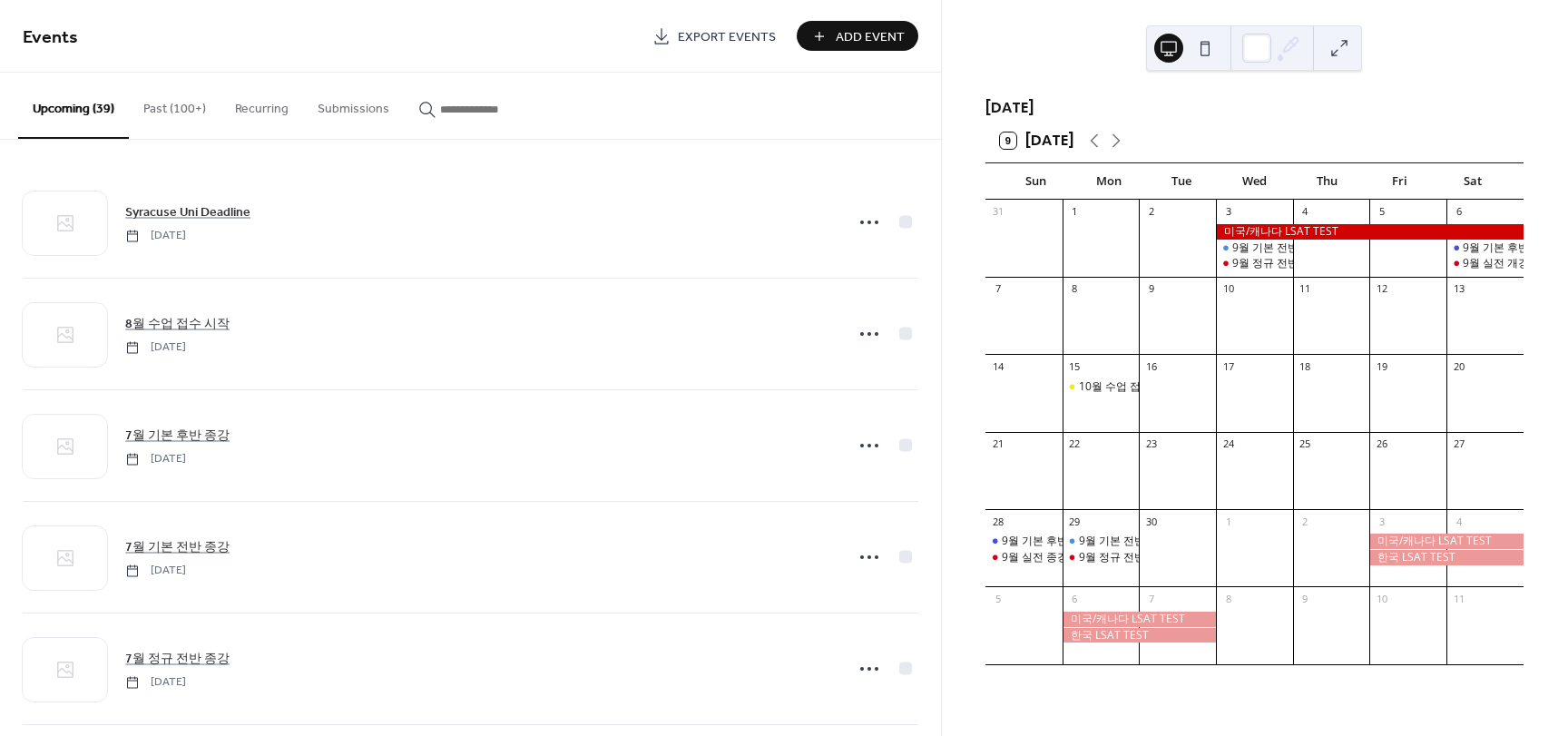click on "Add Event" at bounding box center [870, 37] 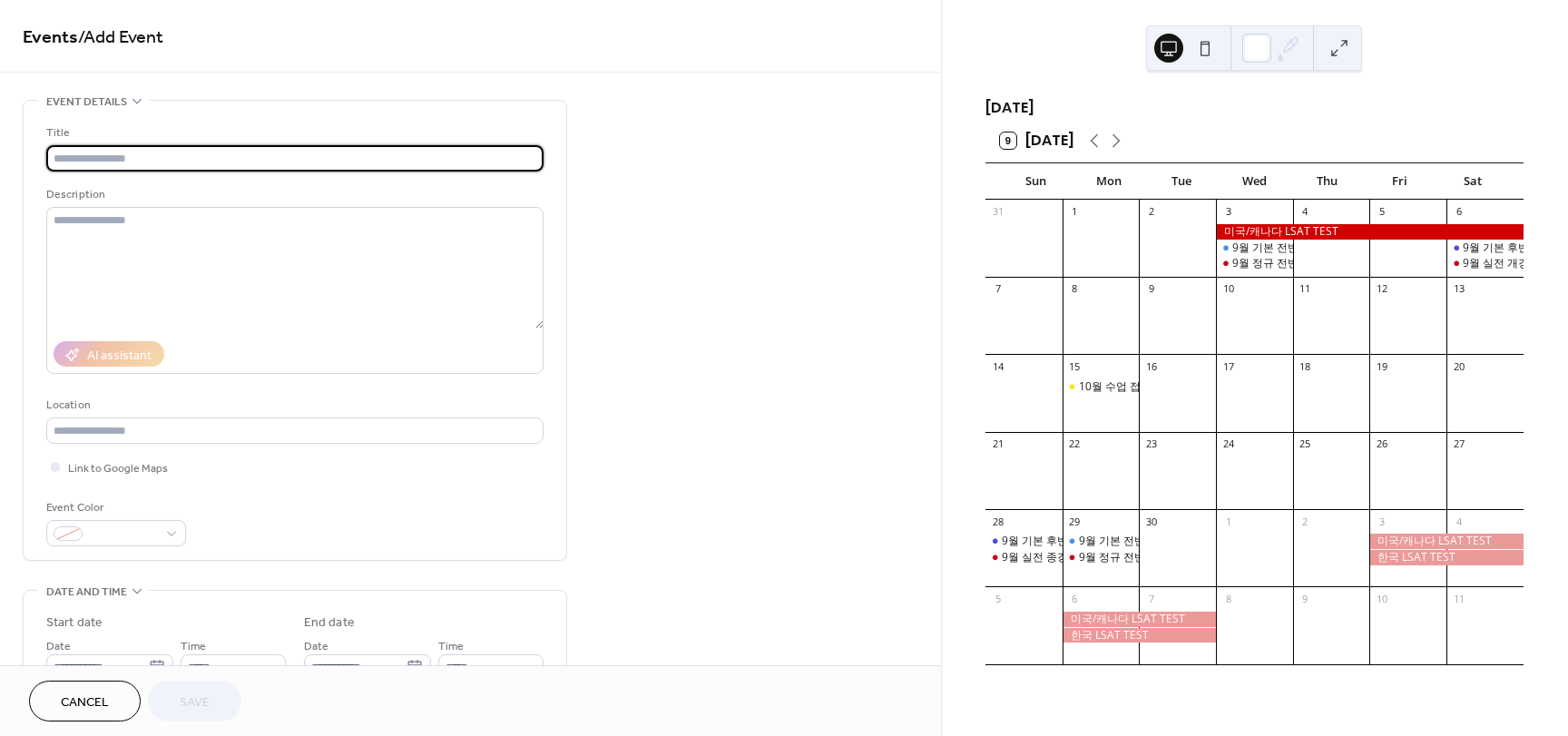 click on "Cancel" at bounding box center [84, 701] 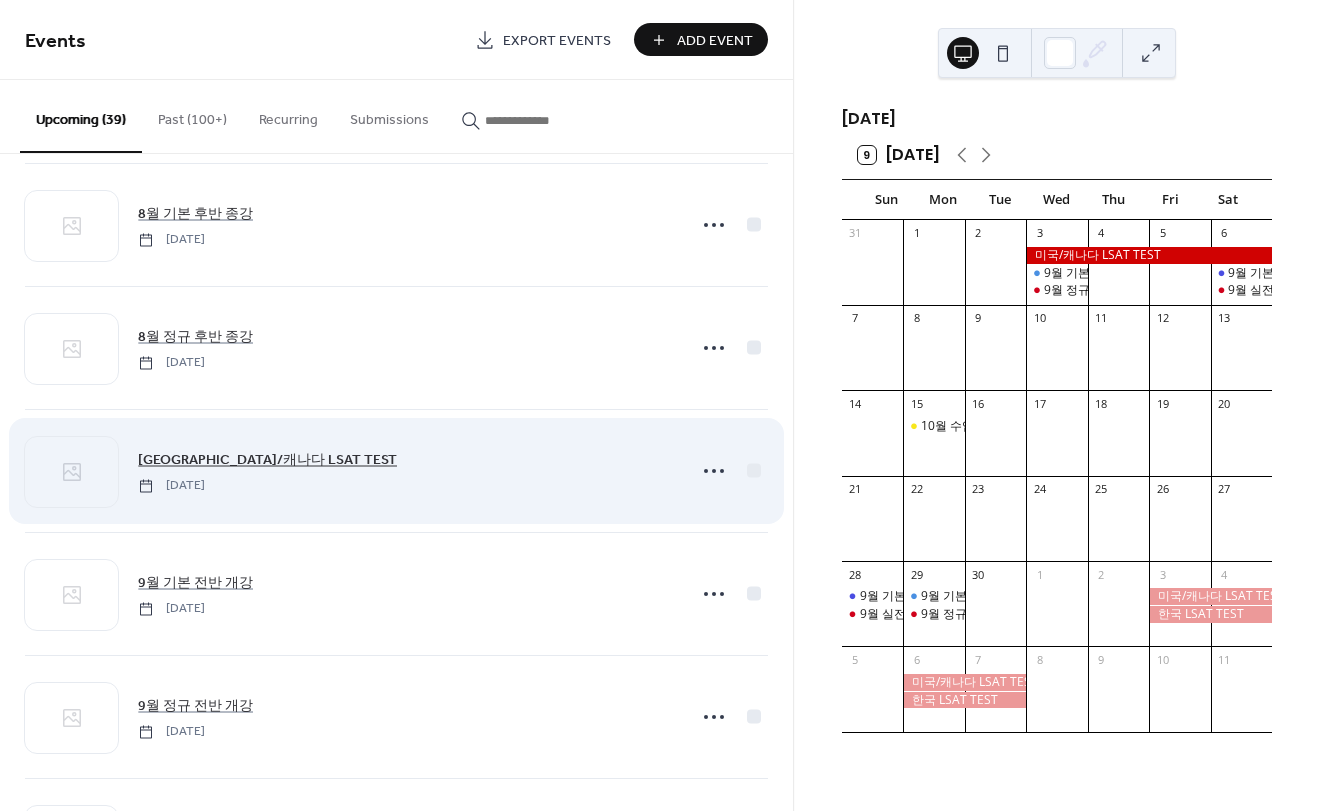 scroll, scrollTop: 1500, scrollLeft: 0, axis: vertical 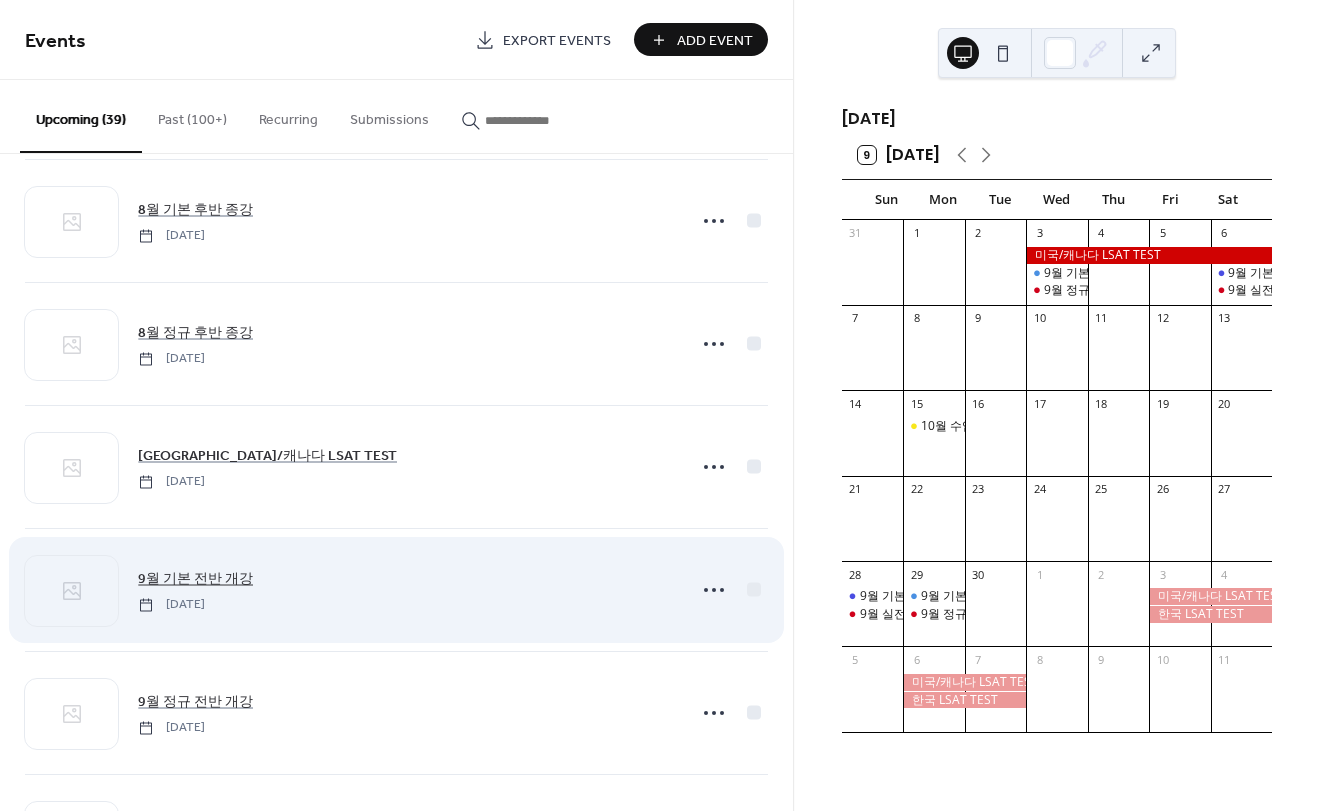 click on "9월 기본 전반 개강" at bounding box center (195, 579) 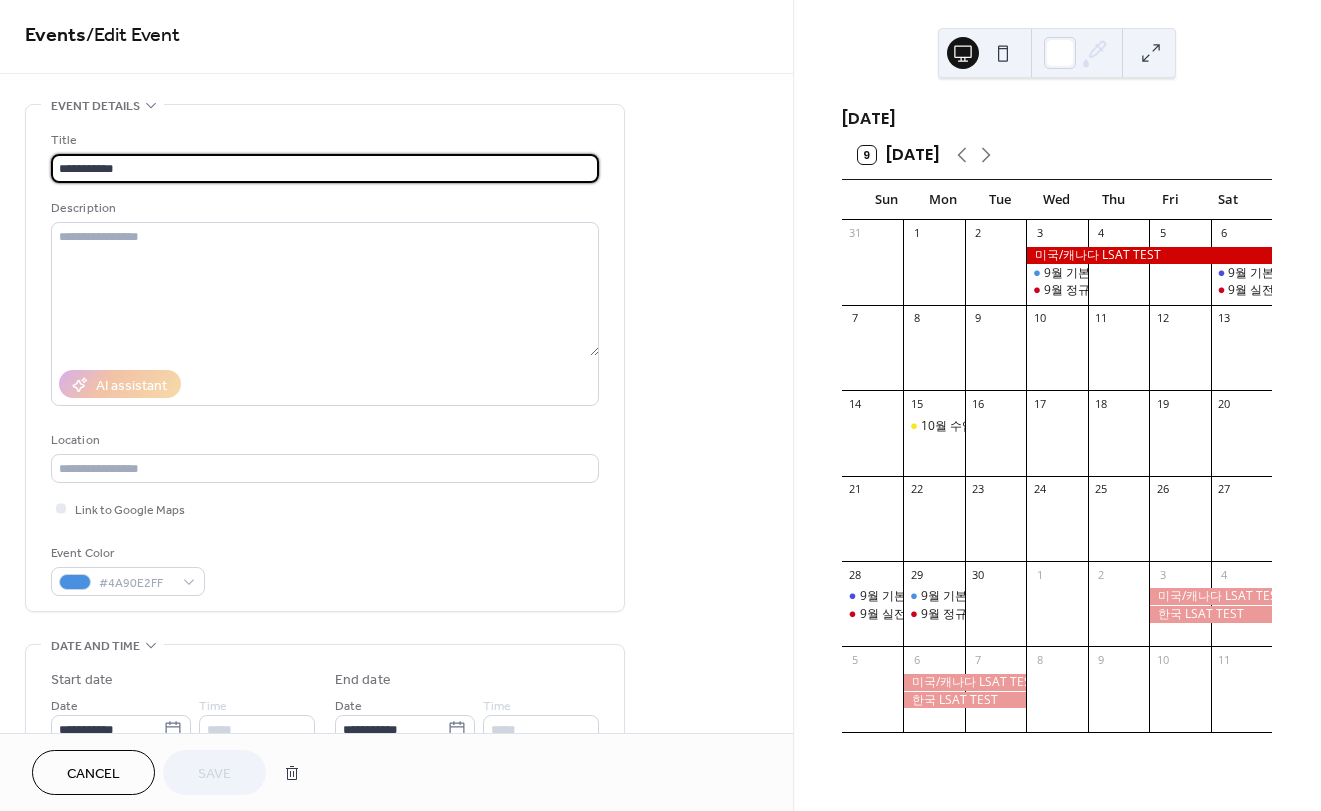 scroll, scrollTop: 0, scrollLeft: 0, axis: both 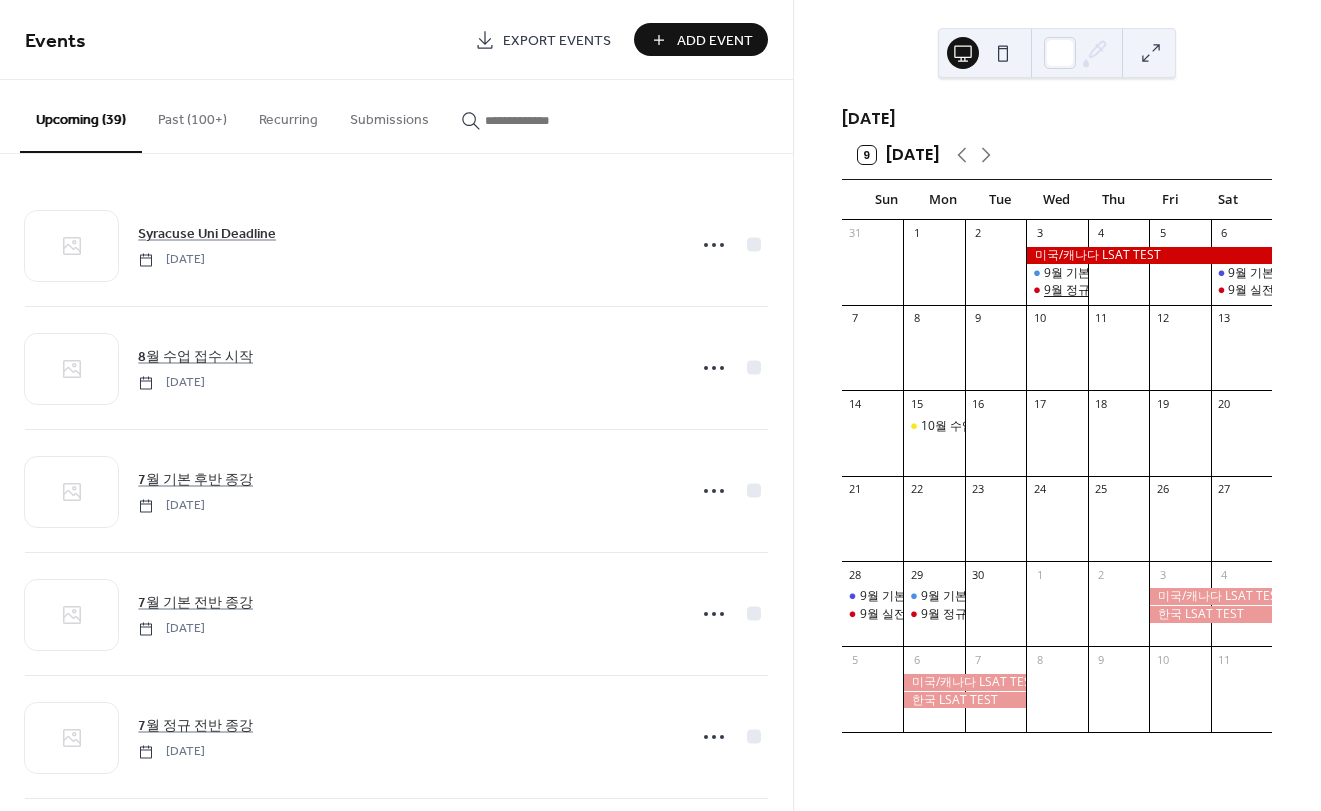 click on "9월 정규 전반 개강" at bounding box center [1094, 290] 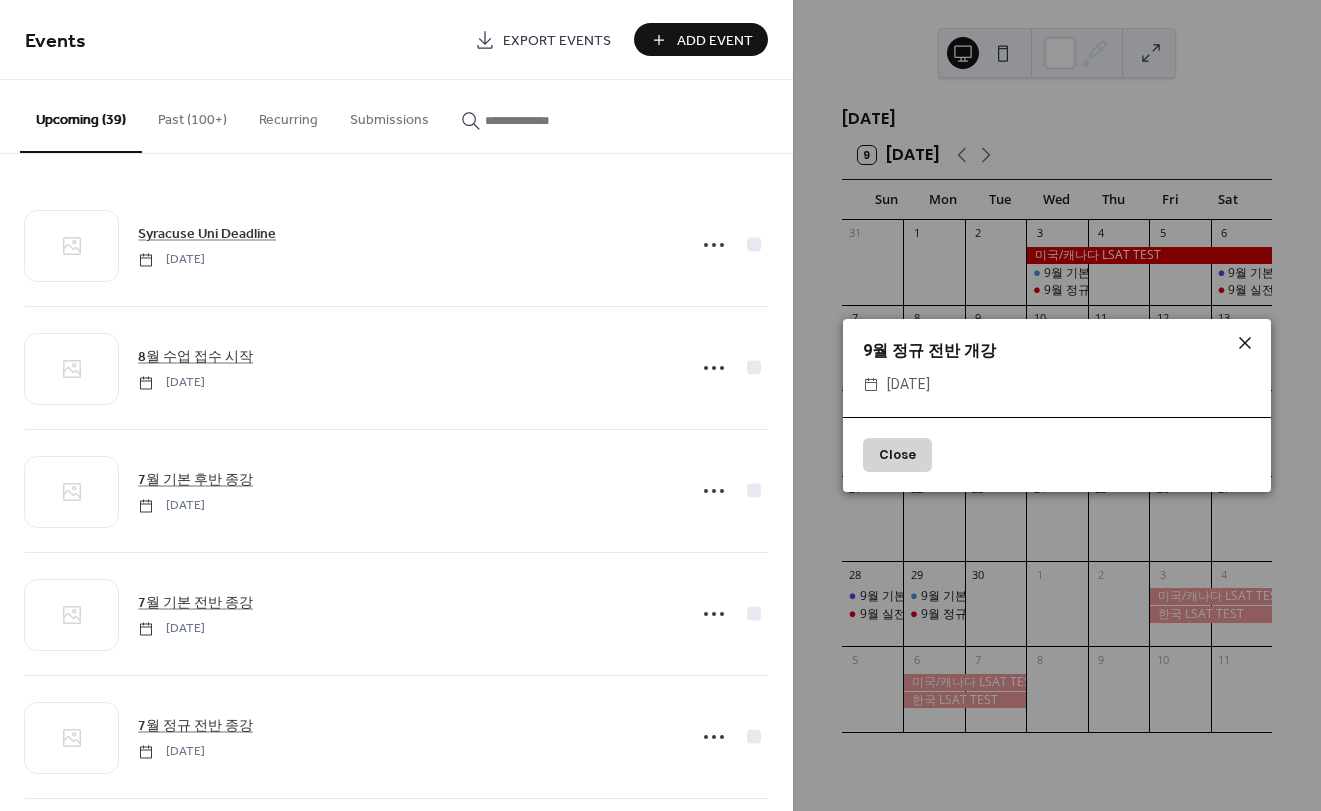 click 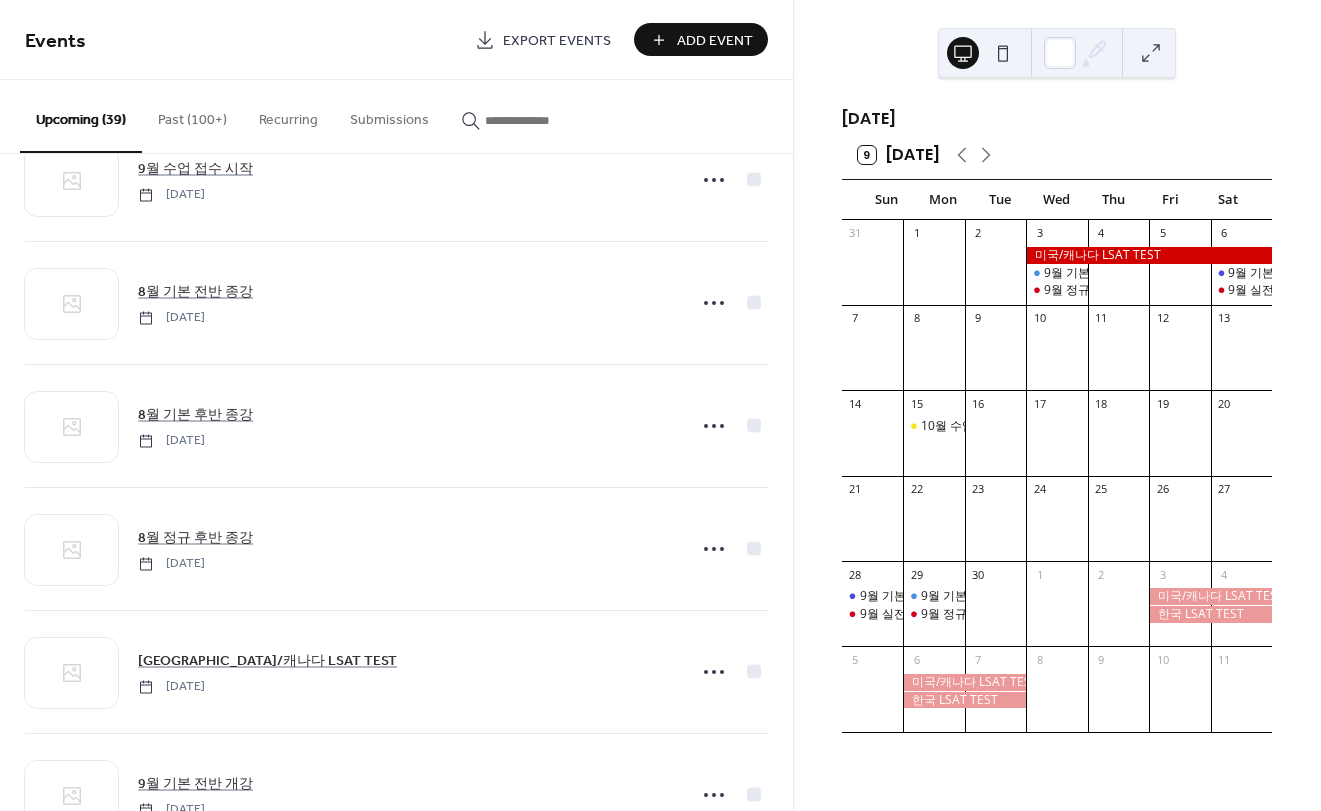 scroll, scrollTop: 1300, scrollLeft: 0, axis: vertical 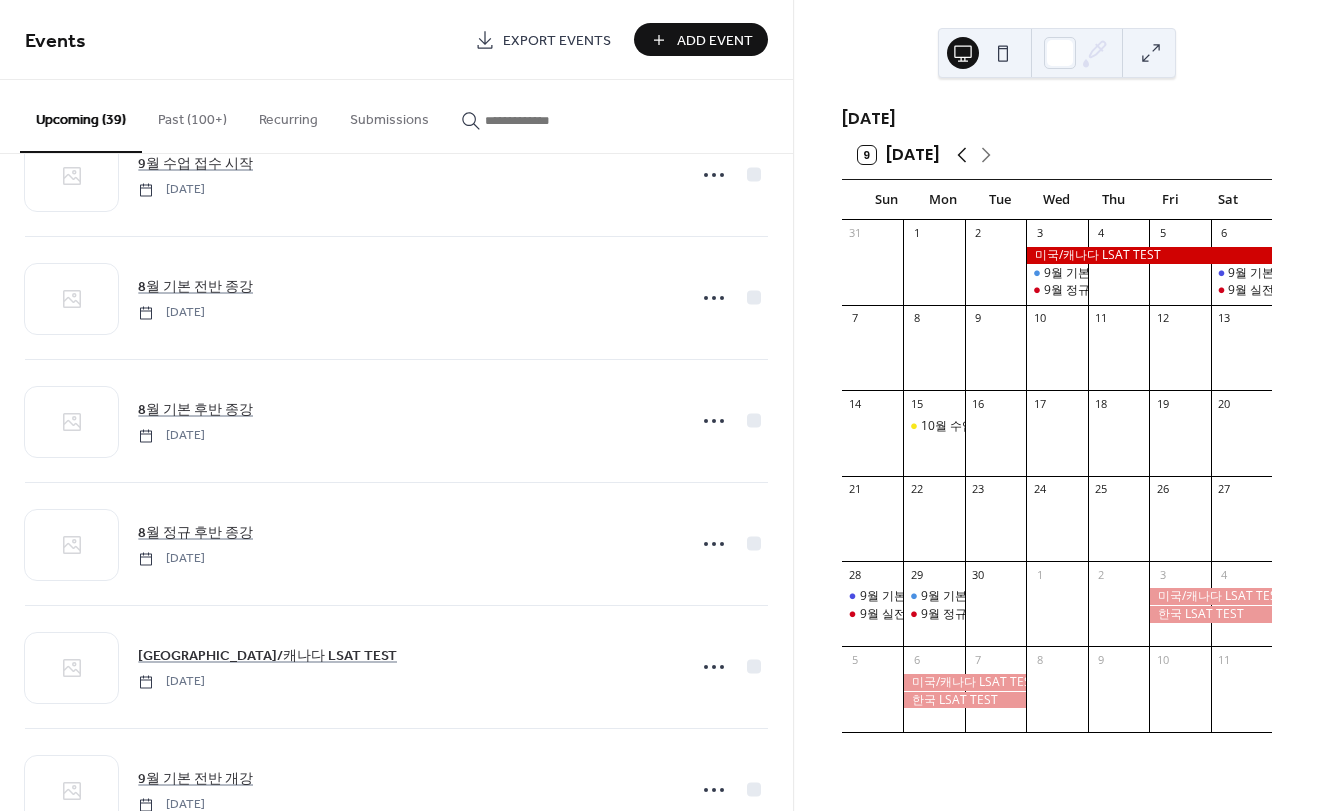 click 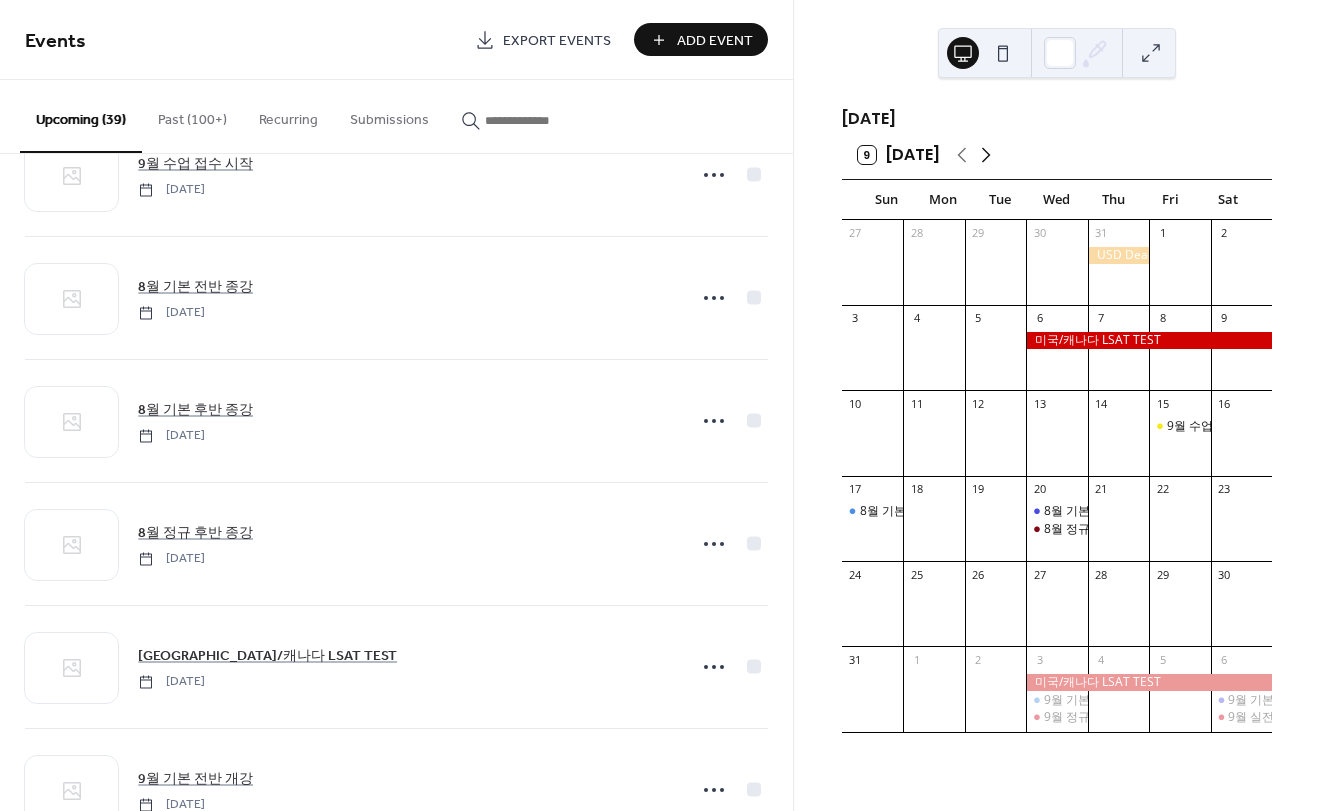 click 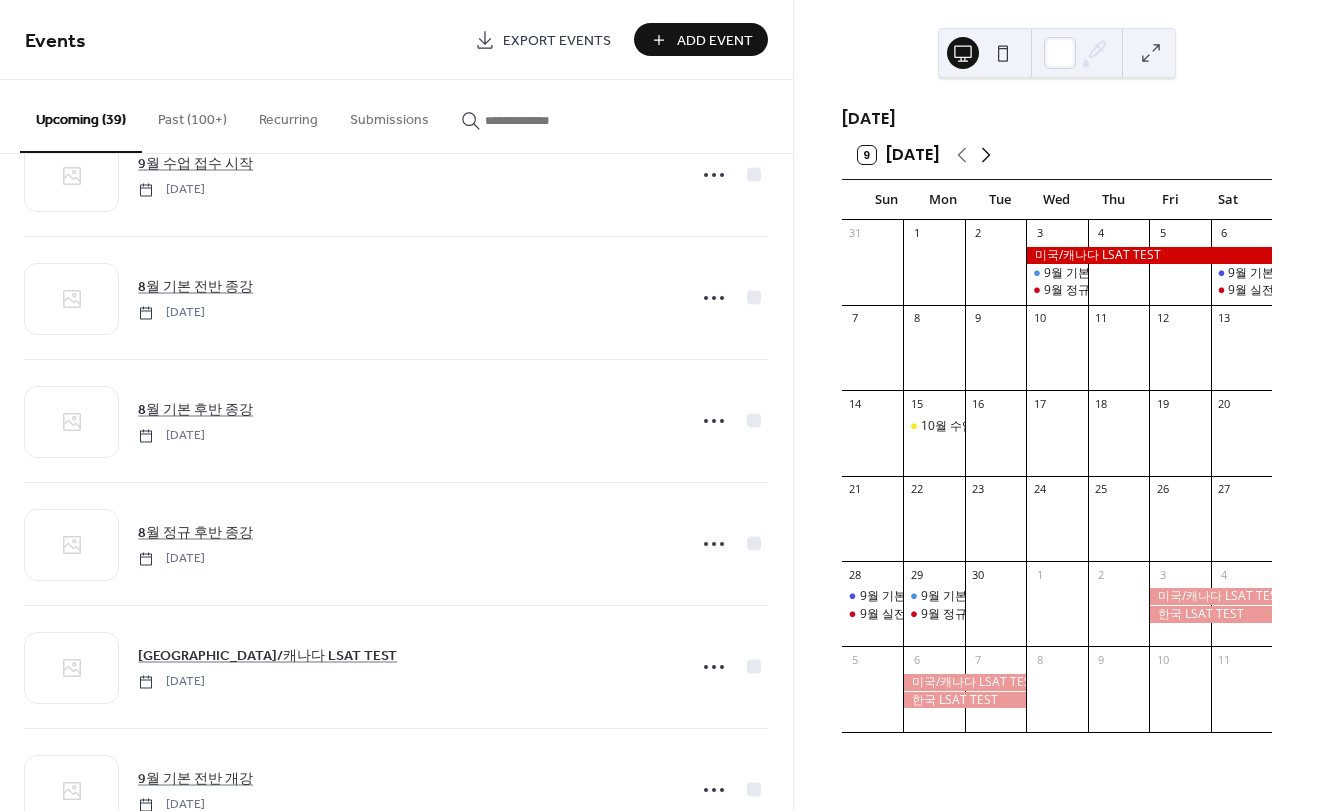 click 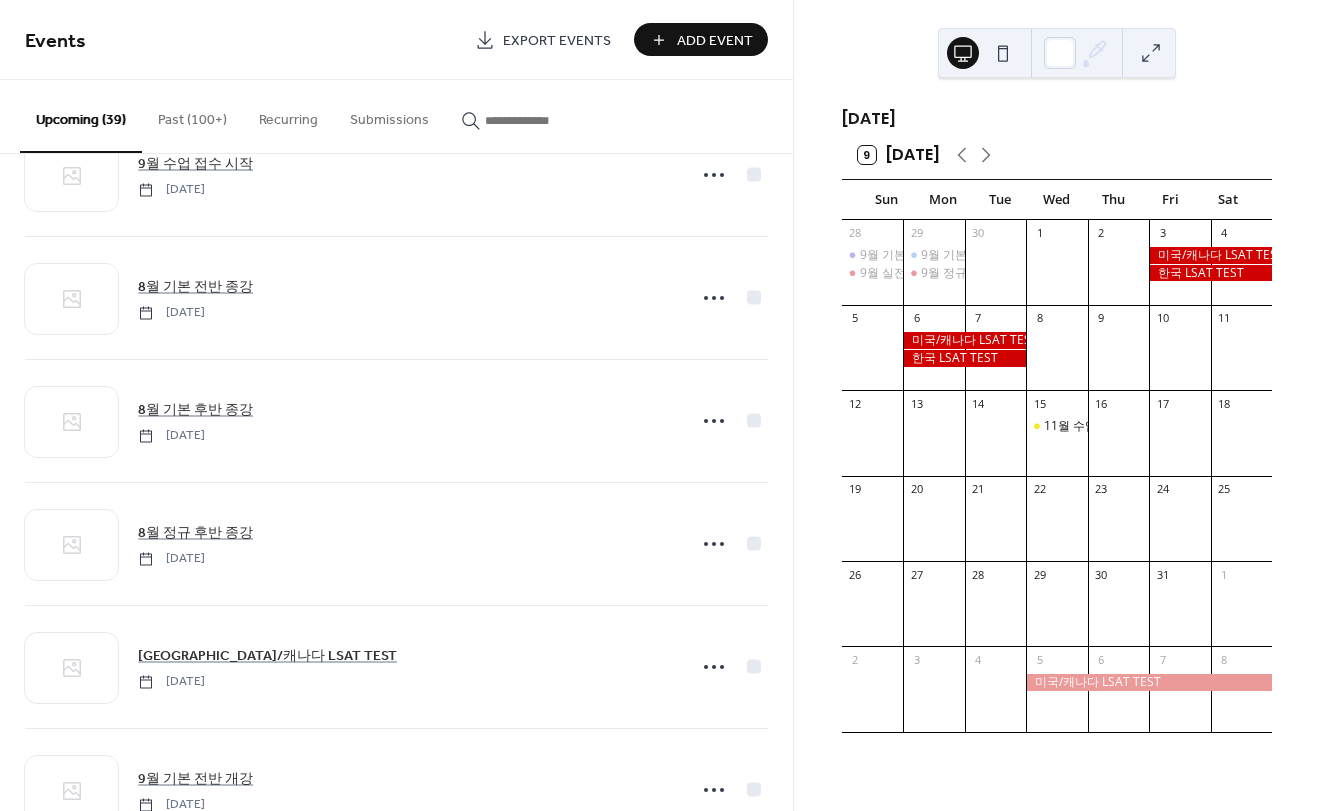 click at bounding box center [1056, 272] 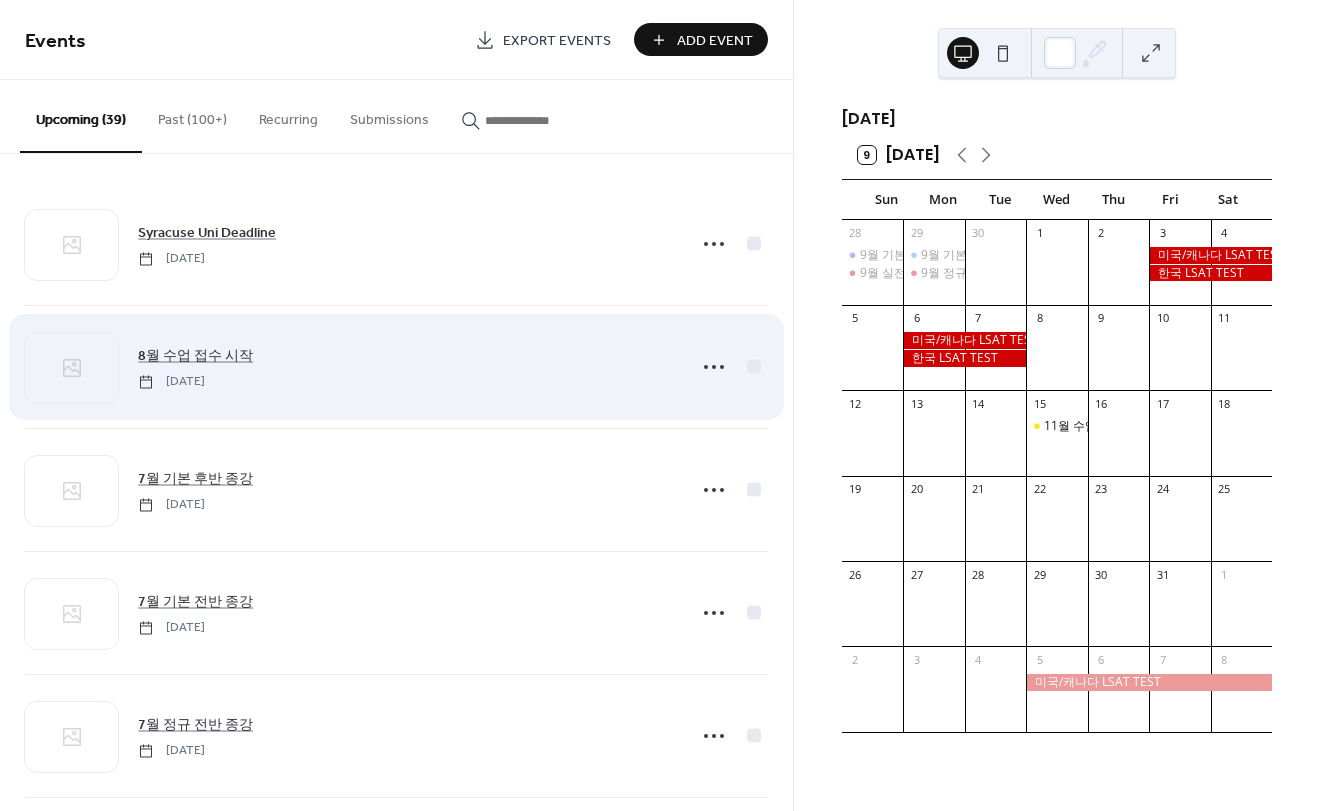 scroll, scrollTop: 0, scrollLeft: 0, axis: both 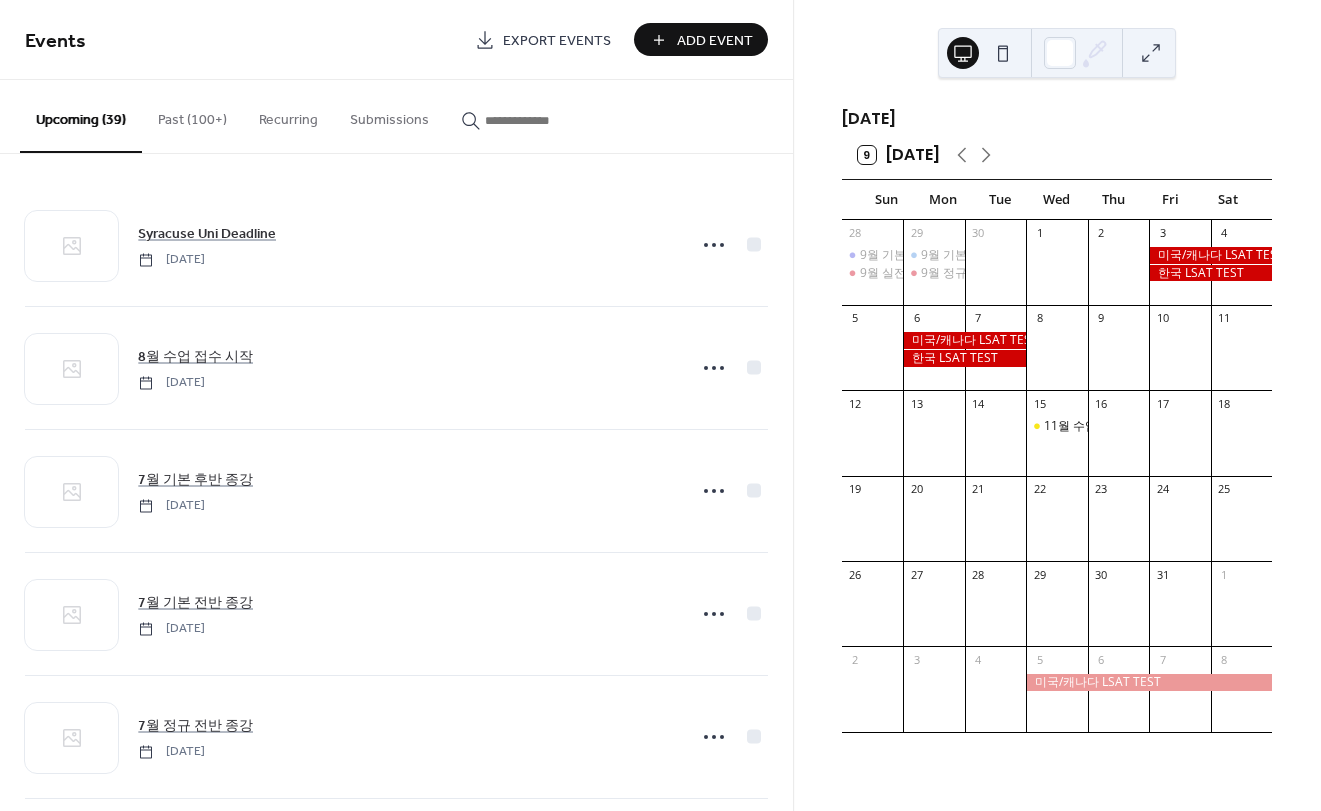 click on "Add Event" at bounding box center [715, 41] 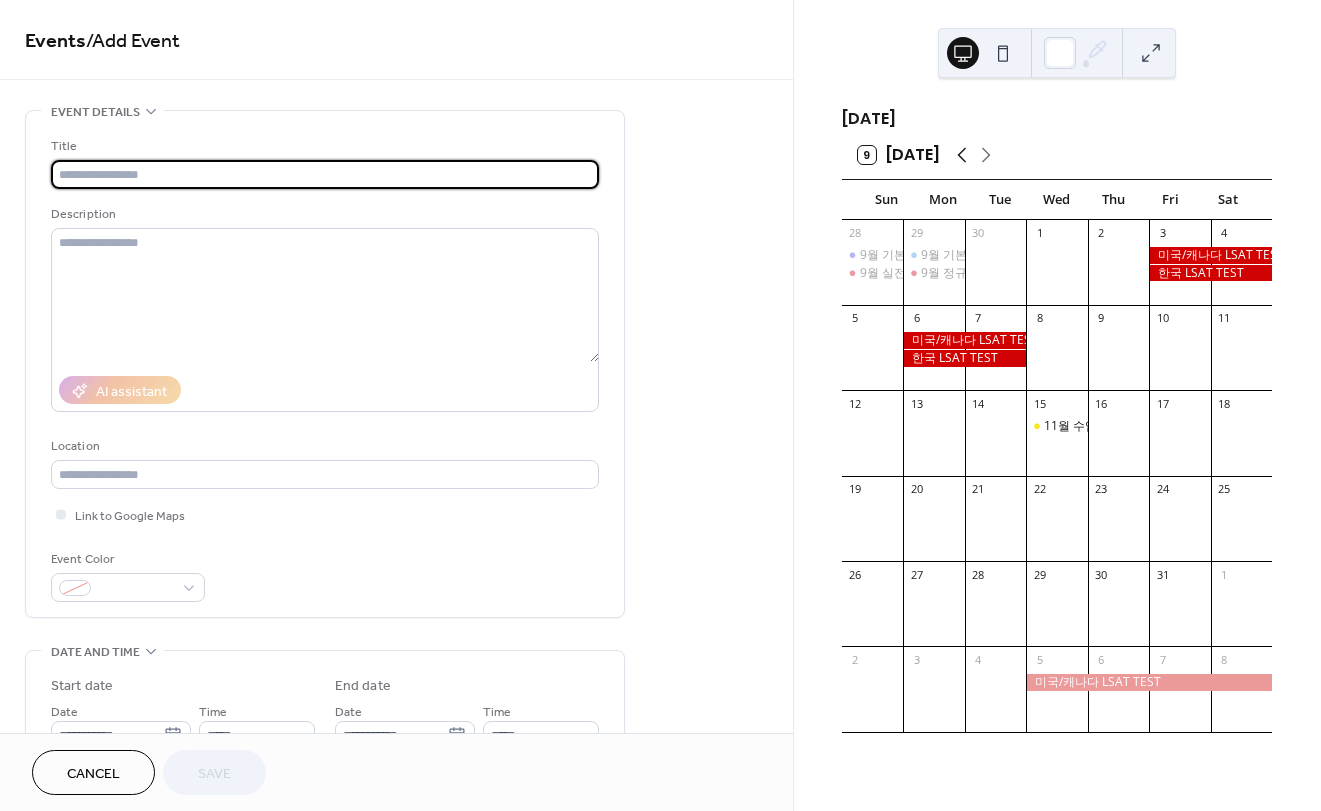 click 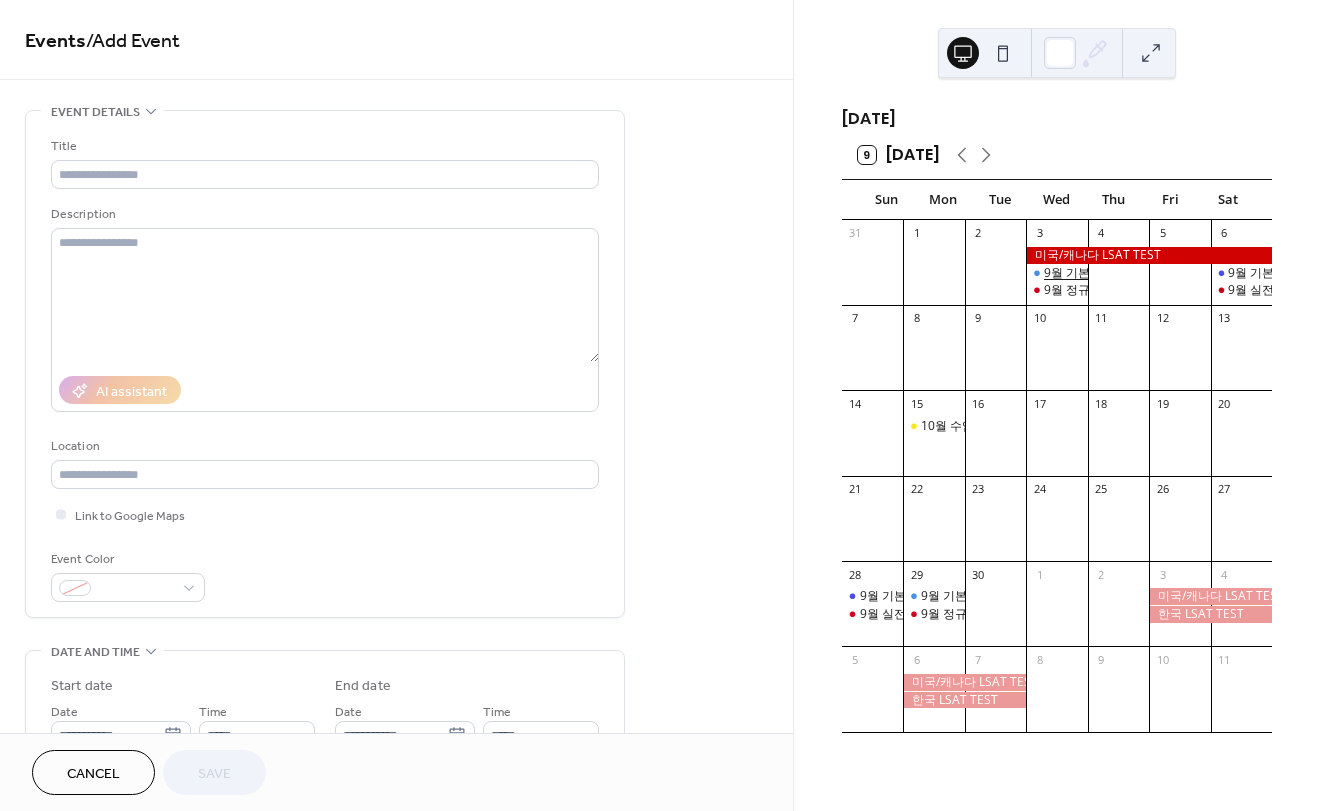 click on "9월 기본 전반 개강" at bounding box center (1094, 273) 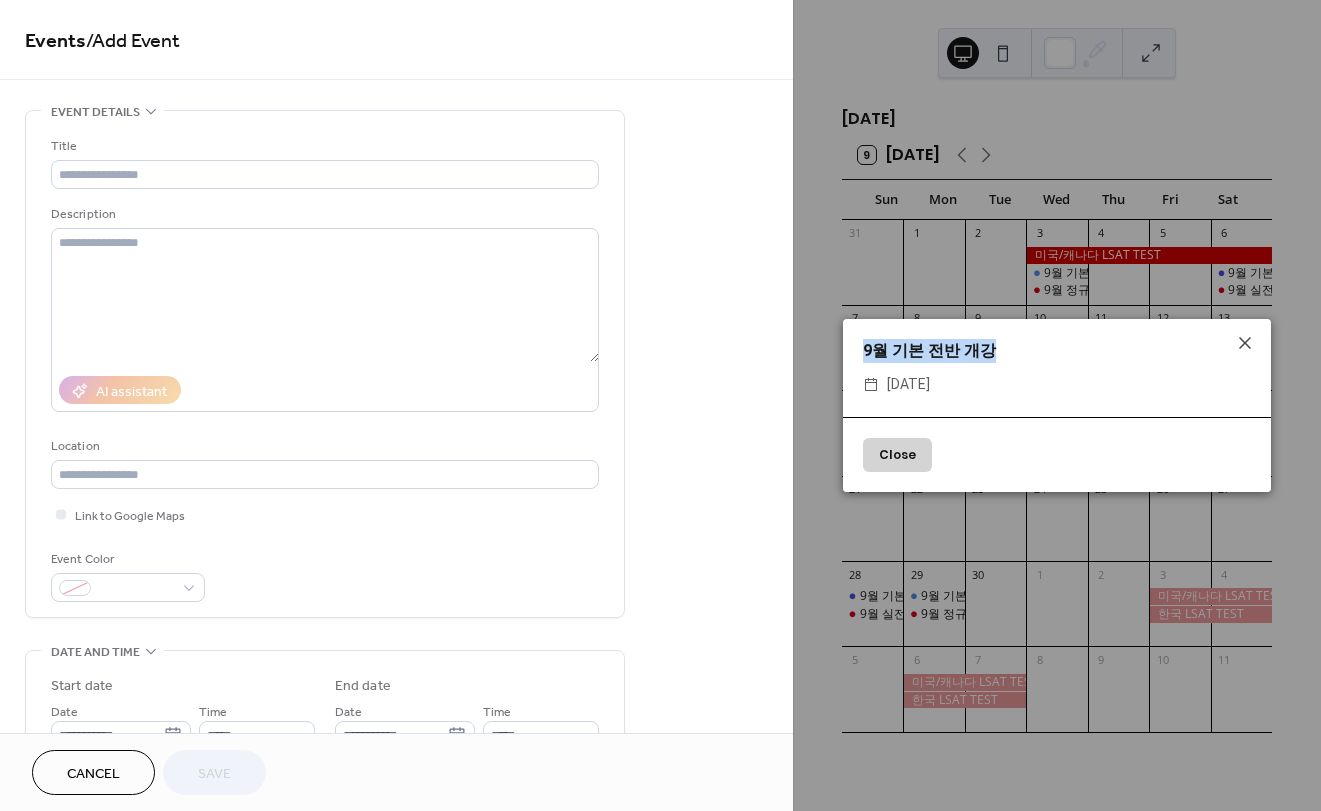 drag, startPoint x: 998, startPoint y: 351, endPoint x: 832, endPoint y: 351, distance: 166 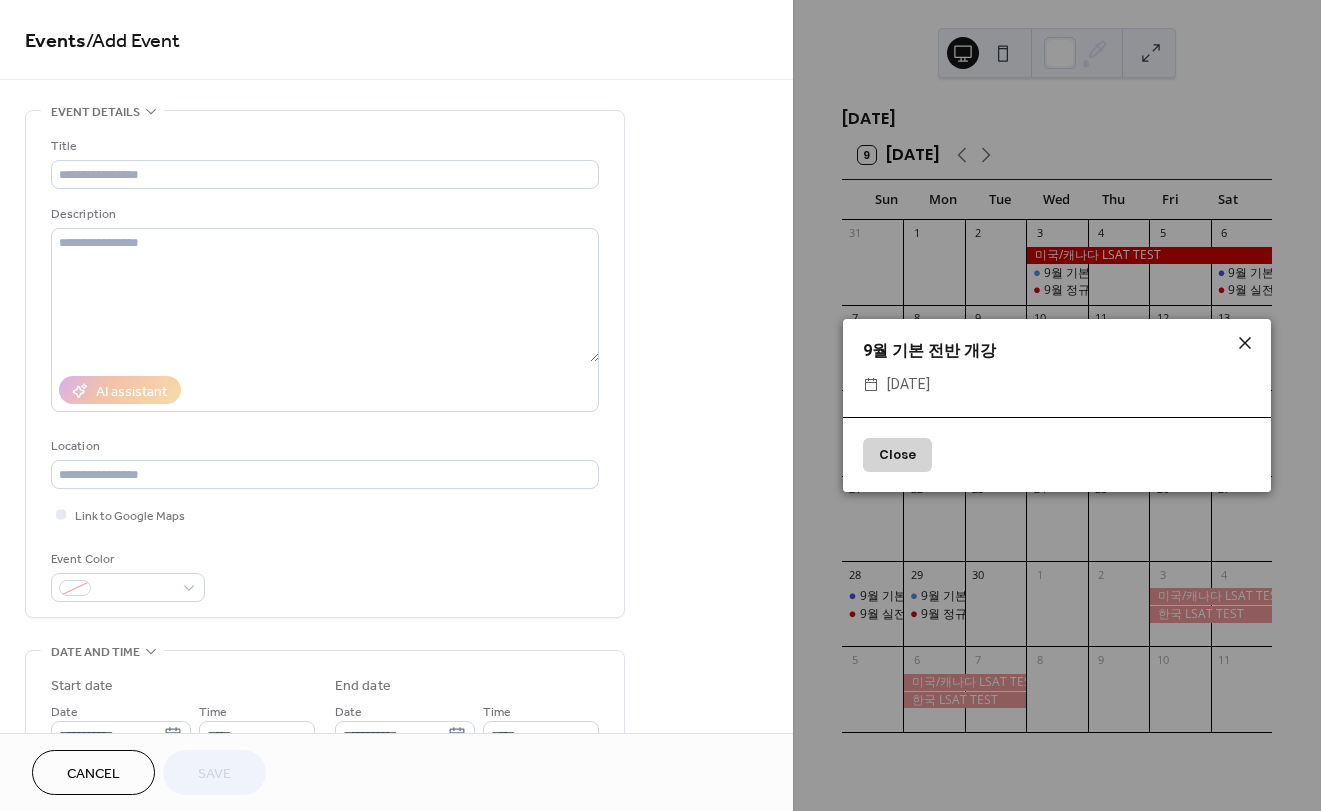 click 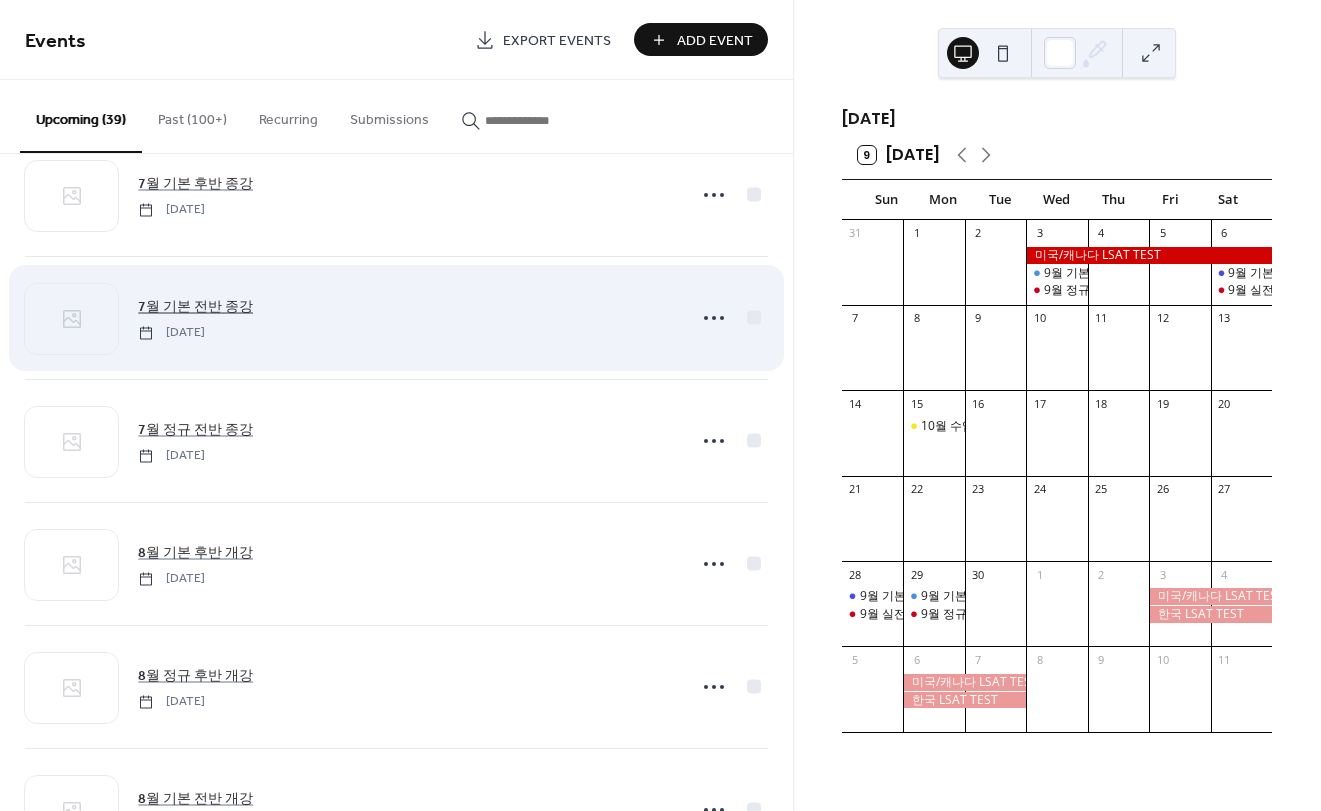 scroll, scrollTop: 300, scrollLeft: 0, axis: vertical 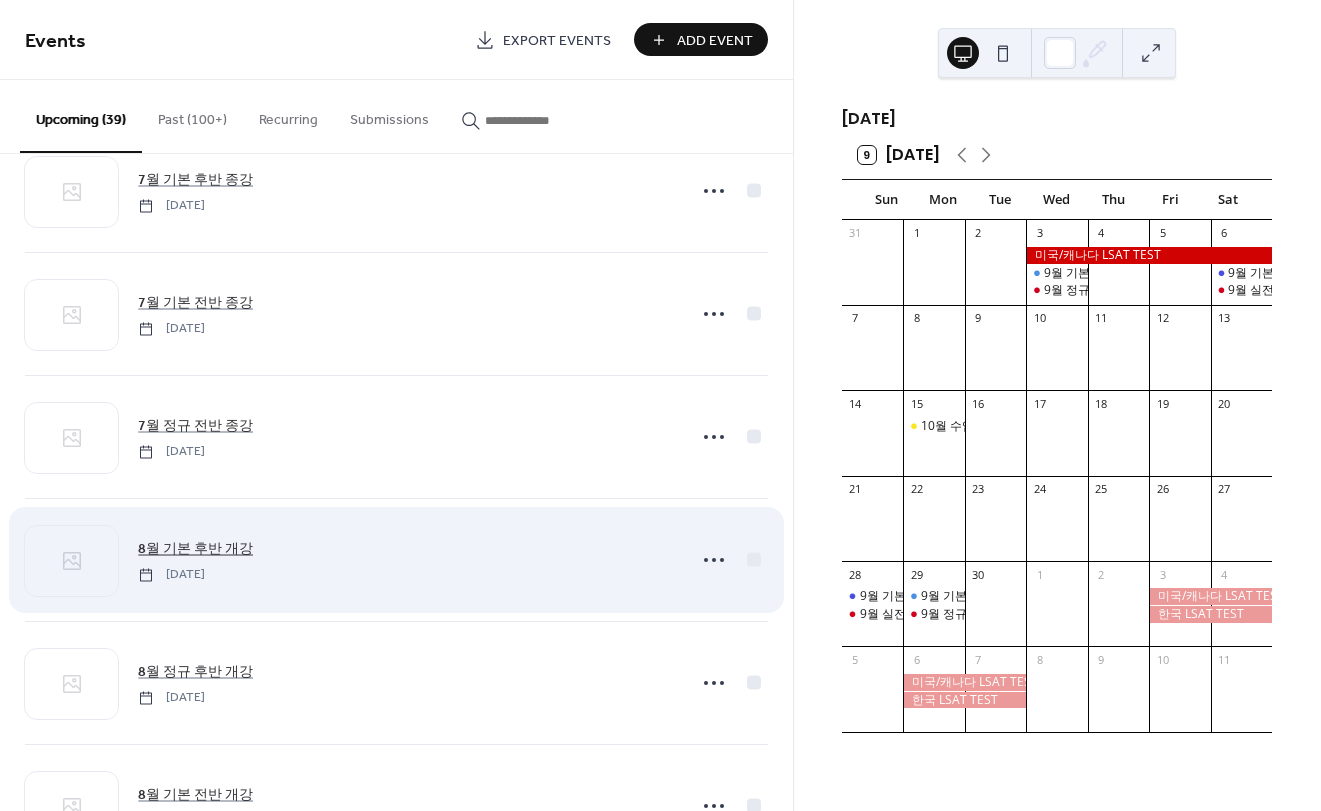 click on "8월 기본 후반 개강" at bounding box center (195, 549) 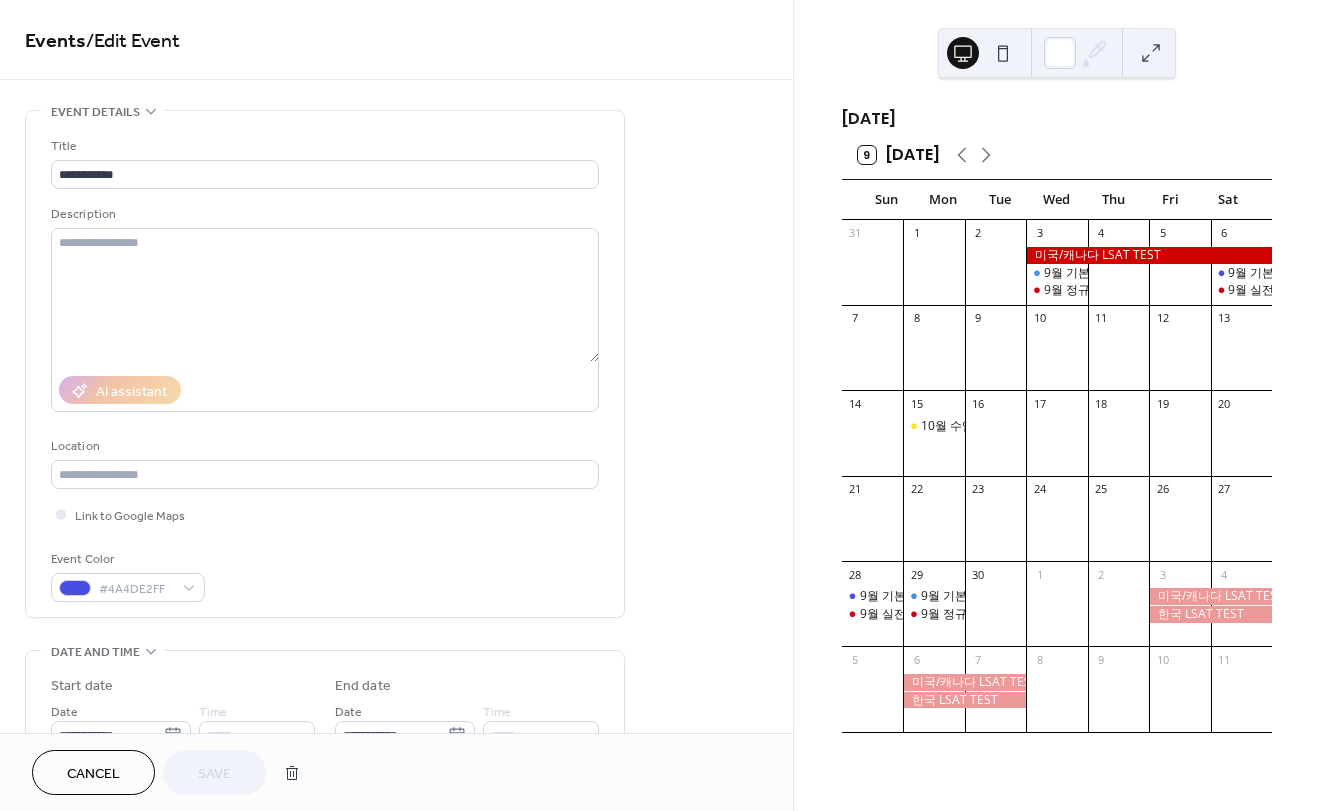 drag, startPoint x: 19, startPoint y: 19, endPoint x: 729, endPoint y: 132, distance: 718.93604 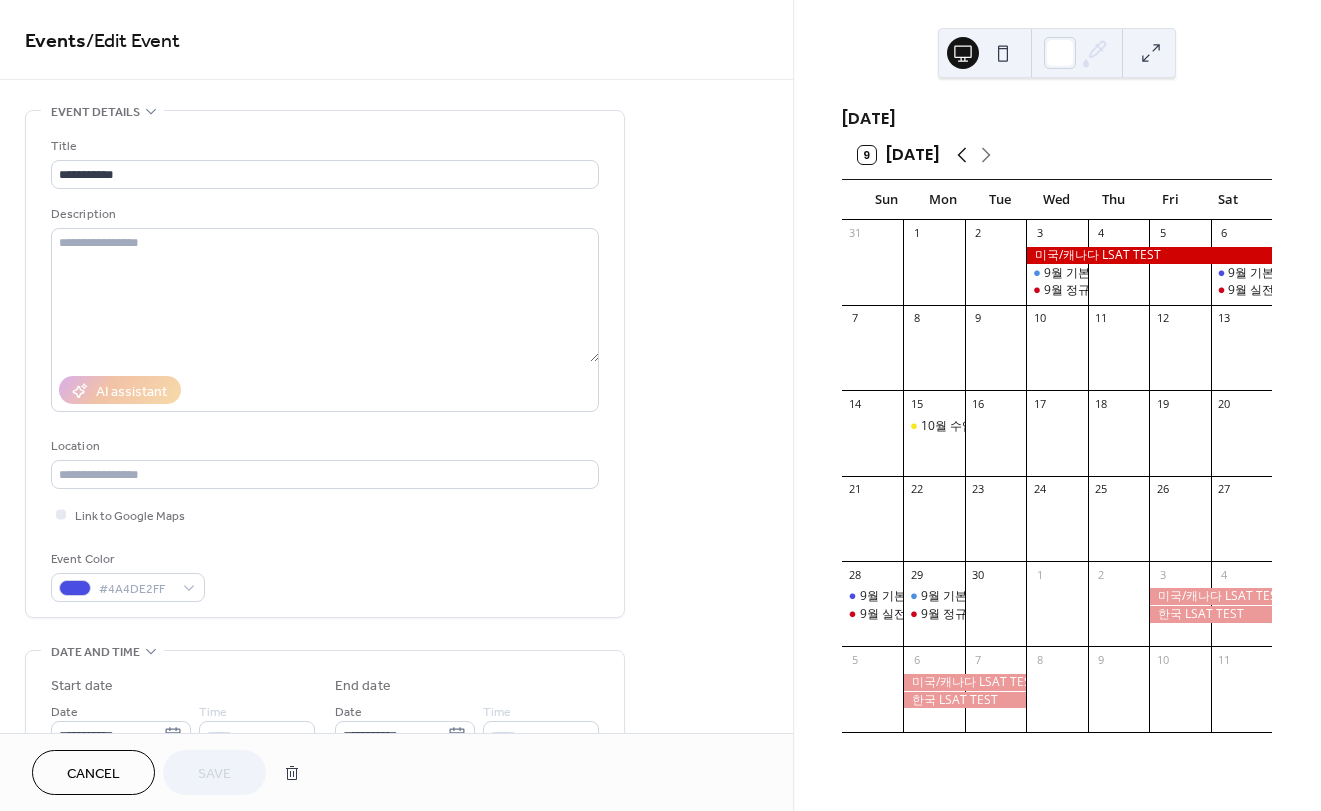click 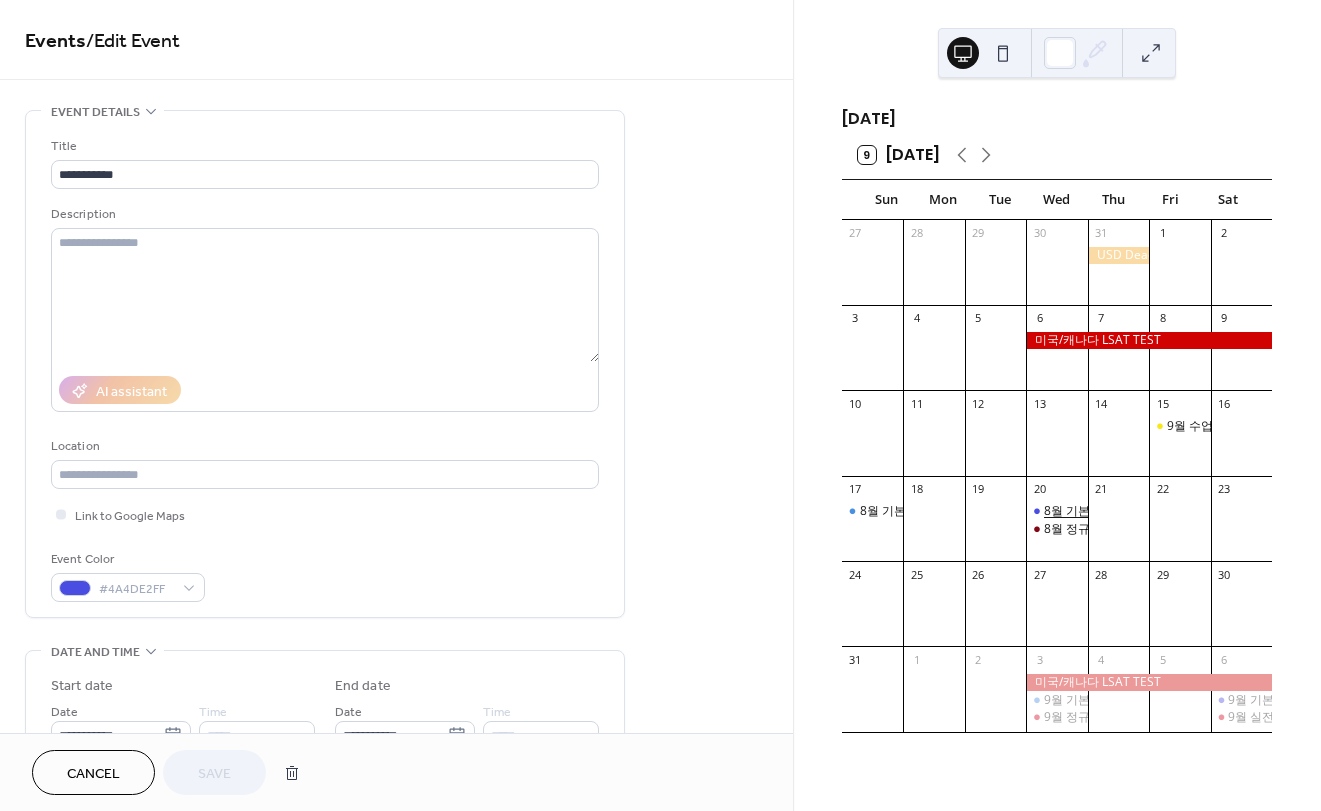 click on "8월 기본 후반 종강" at bounding box center (1094, 511) 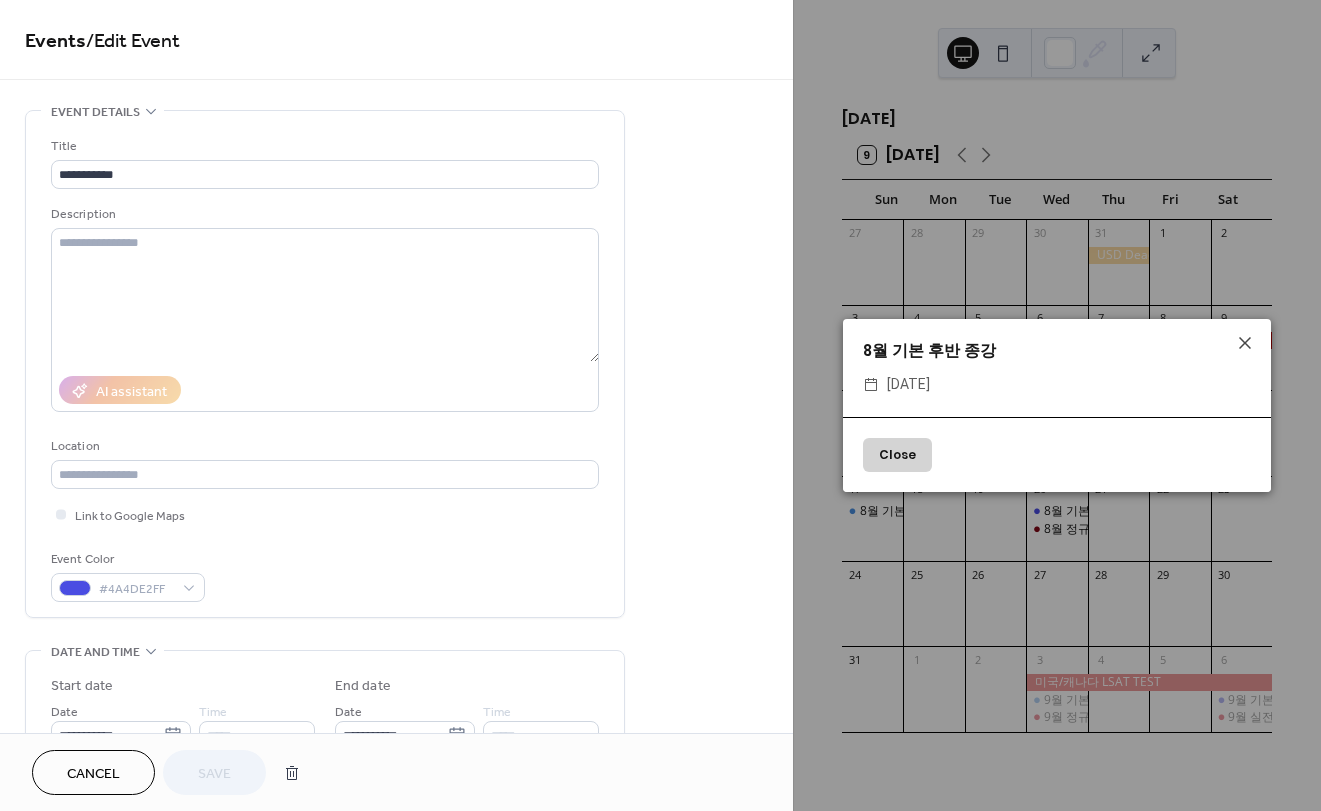 click on "8월 기본 후반 종강 ​ Wednesday, August 20, 2025 Close" at bounding box center [1057, 405] 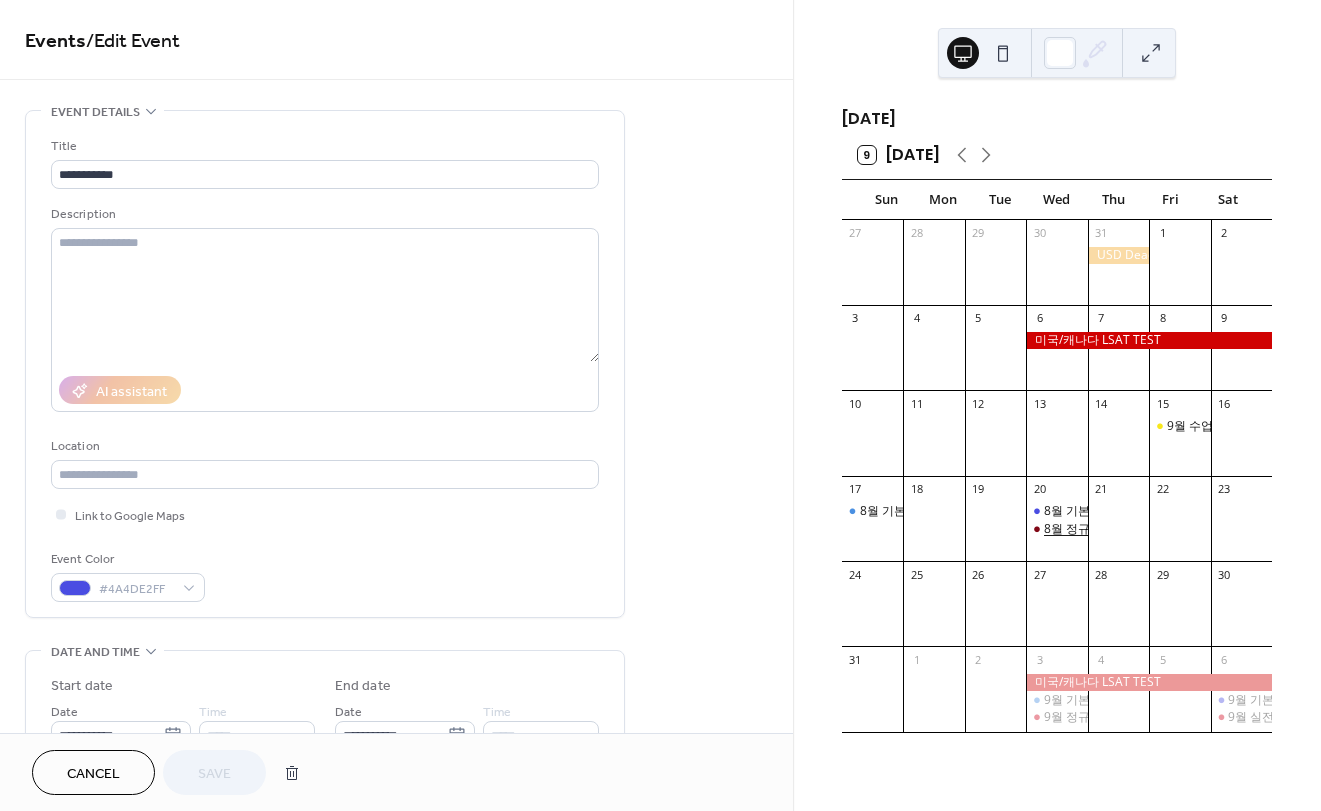 click on "8월 정규 후반 종강" at bounding box center [1094, 529] 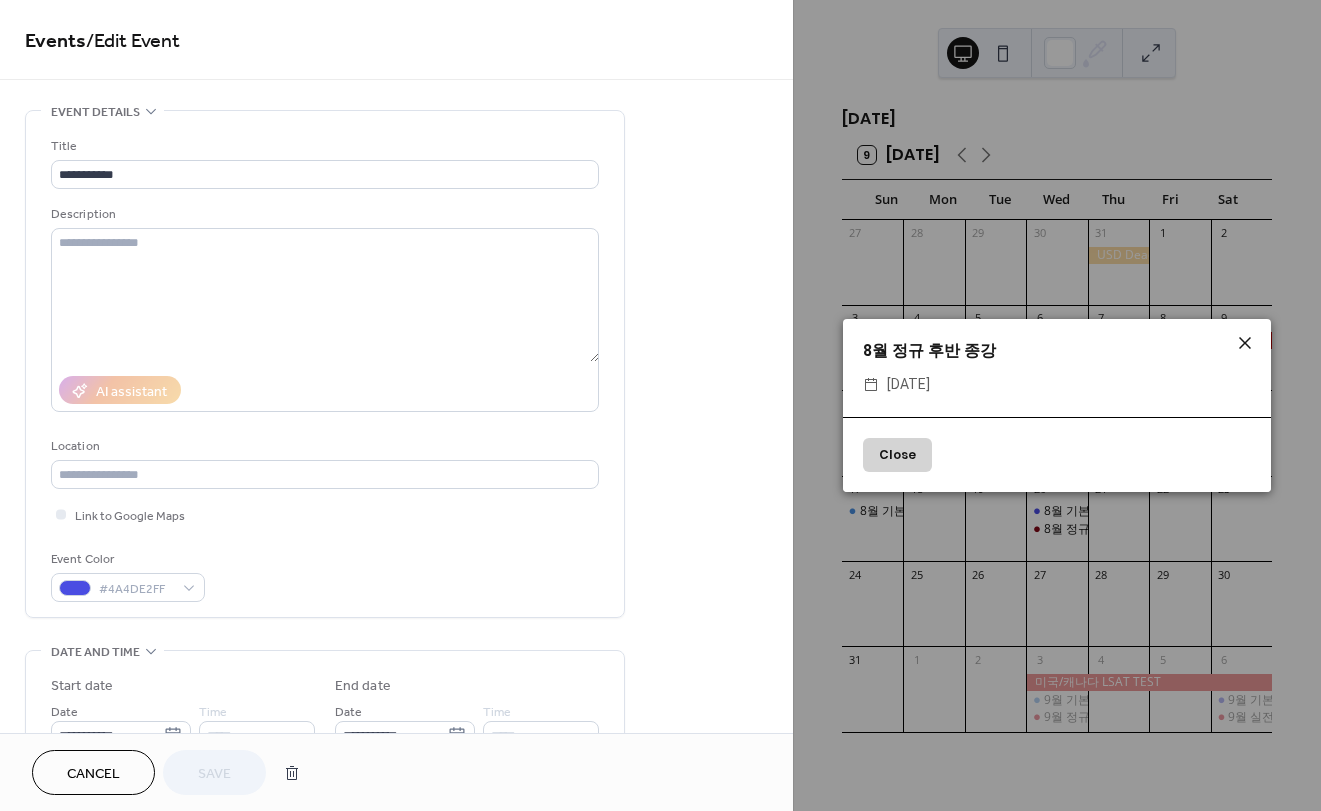 click 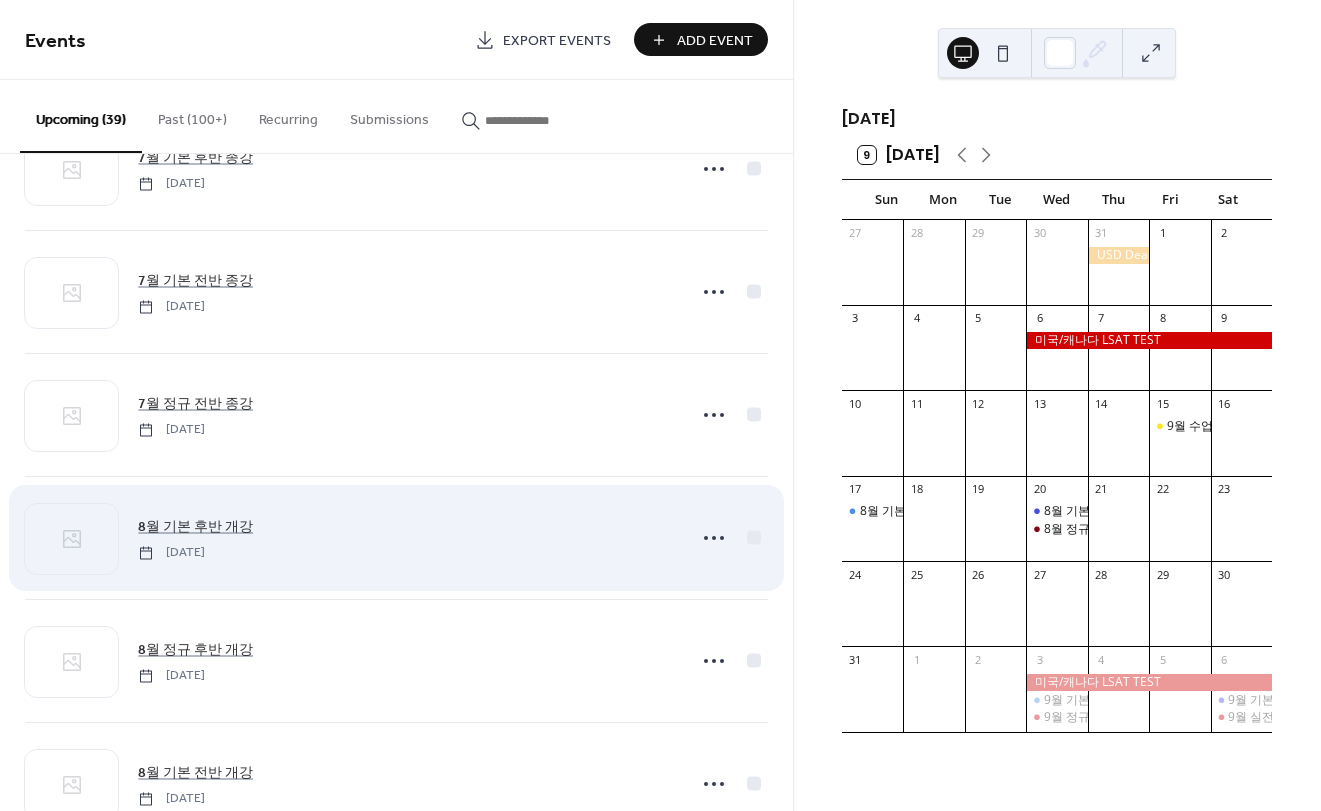 scroll, scrollTop: 400, scrollLeft: 0, axis: vertical 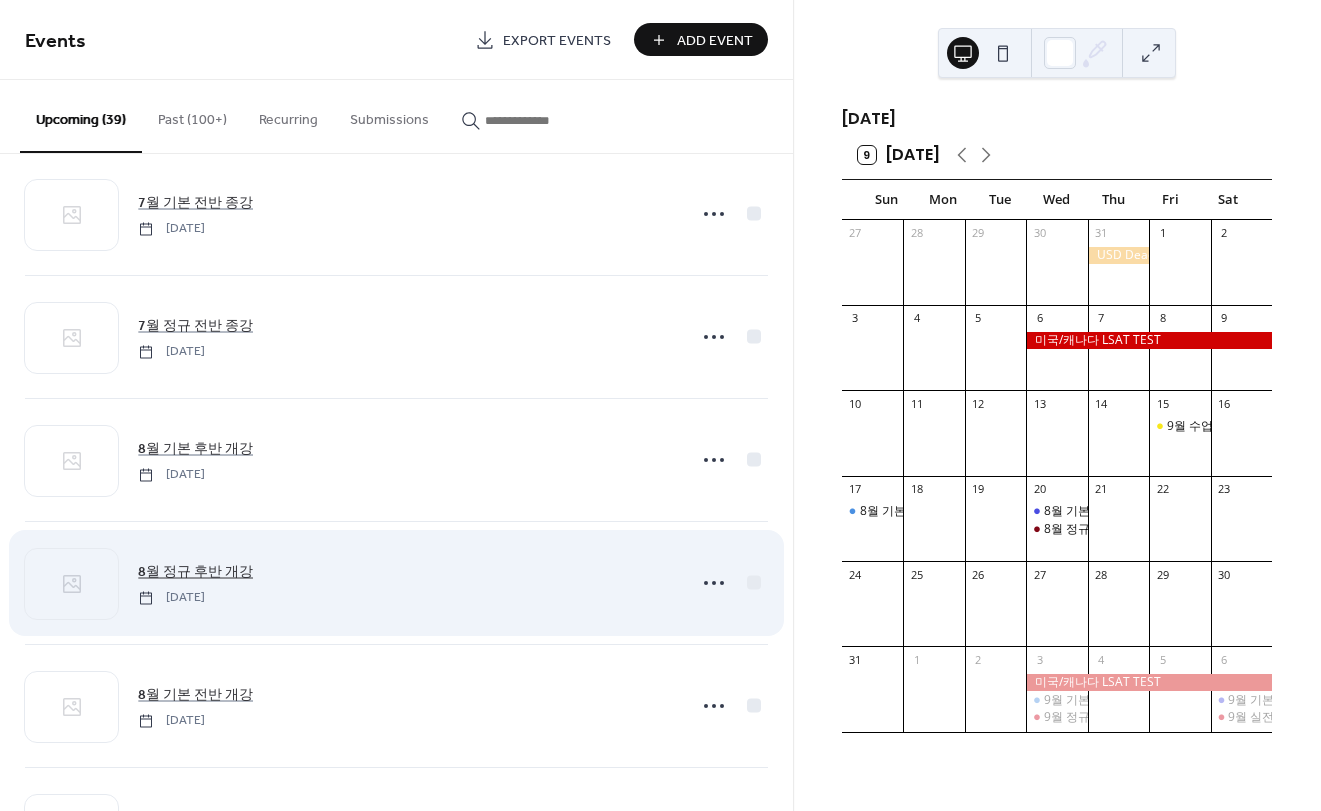 click on "8월 정규 후반 개강" at bounding box center (195, 572) 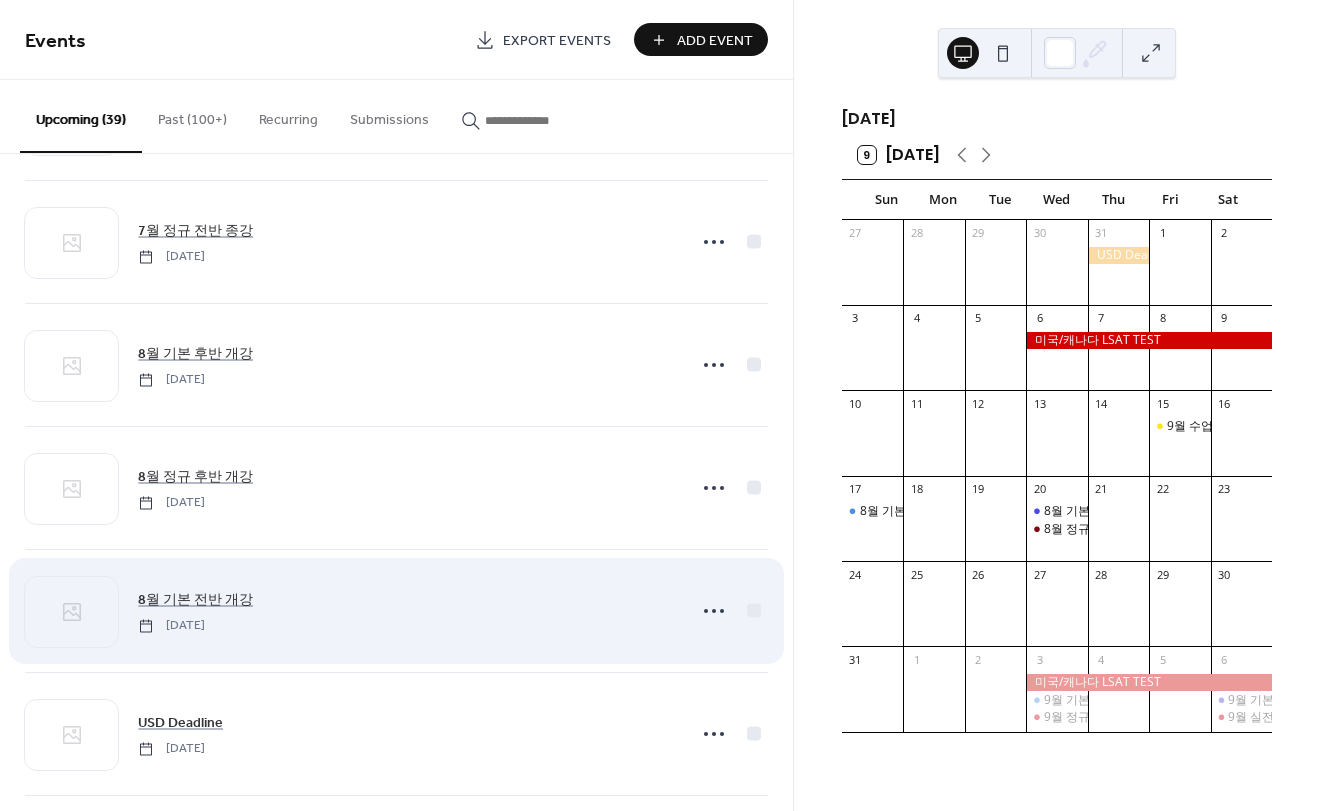 scroll, scrollTop: 500, scrollLeft: 0, axis: vertical 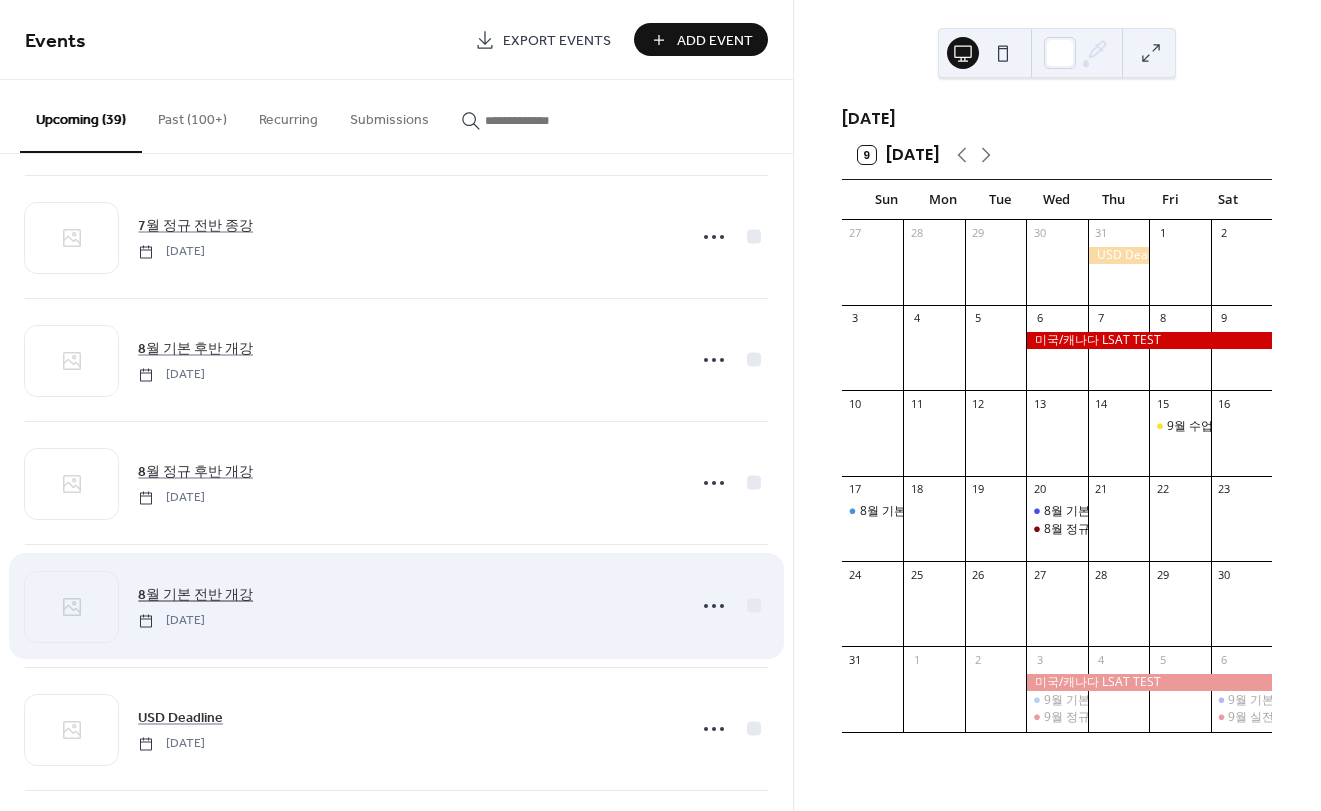 click on "8월 기본 전반 개강" at bounding box center [195, 595] 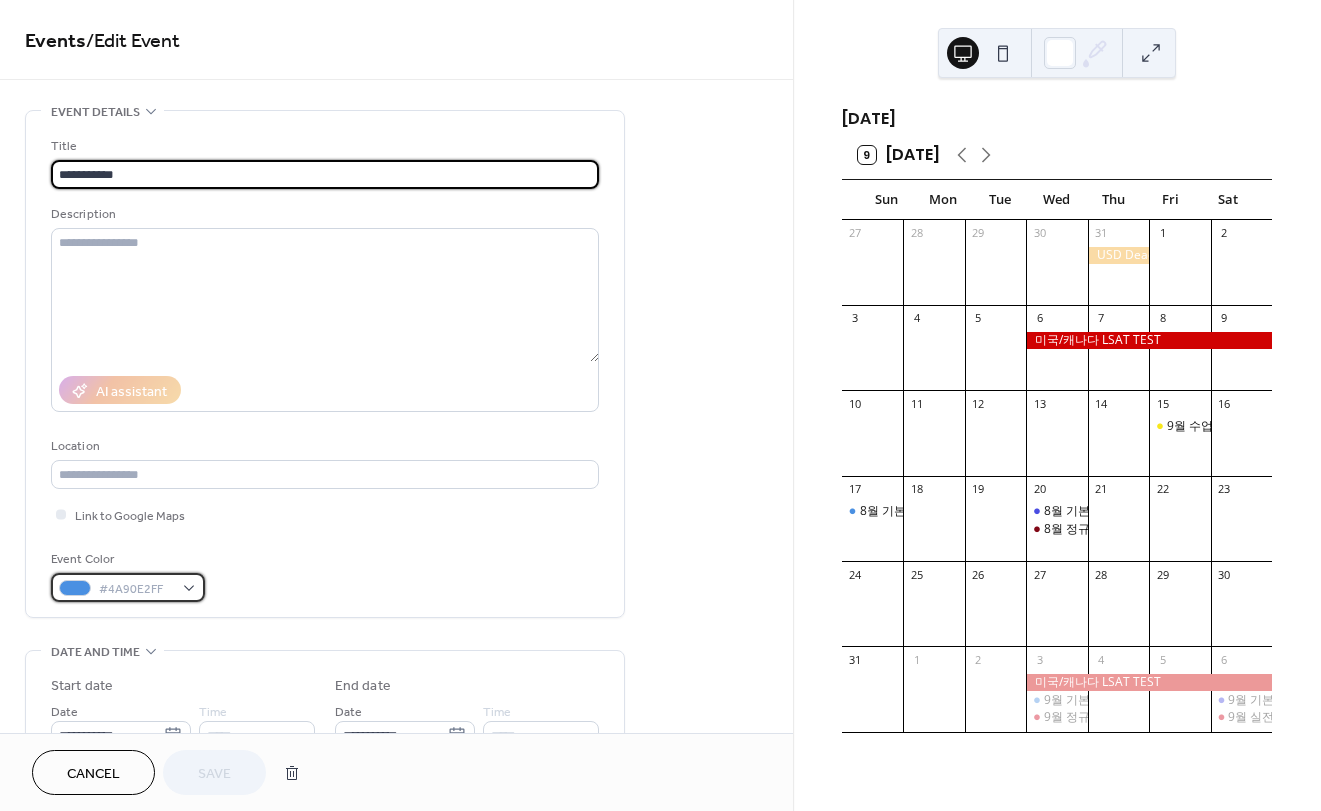 click on "#4A90E2FF" at bounding box center [128, 587] 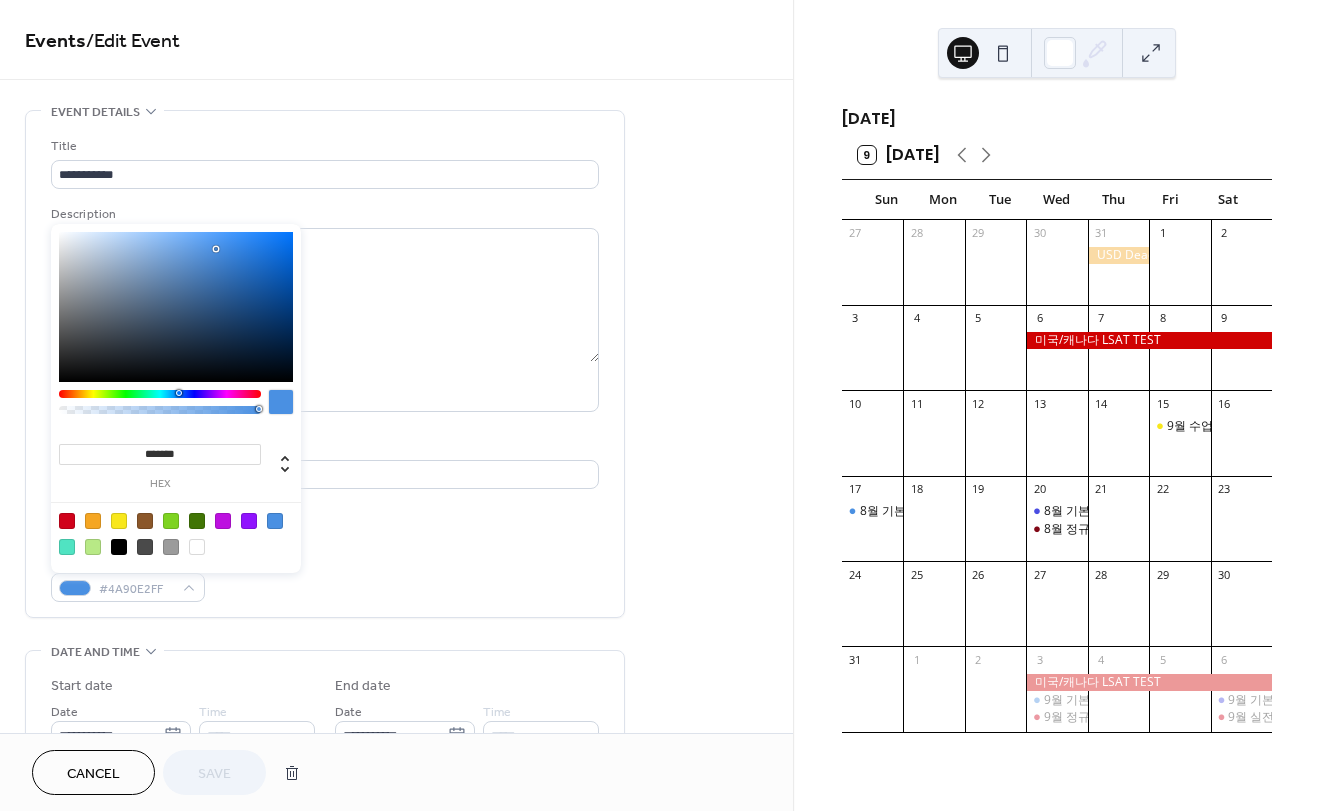 click on "Event Color #4A90E2FF" at bounding box center [325, 575] 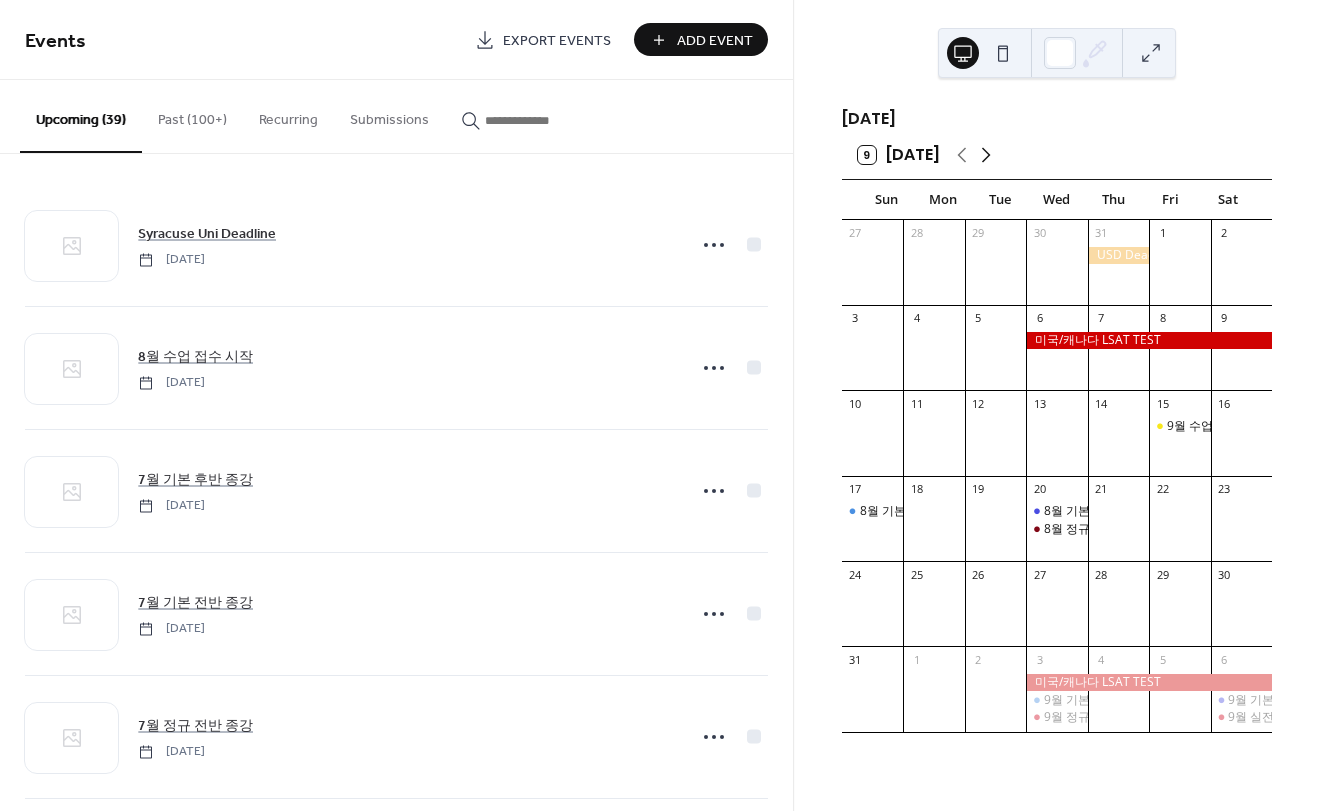 click 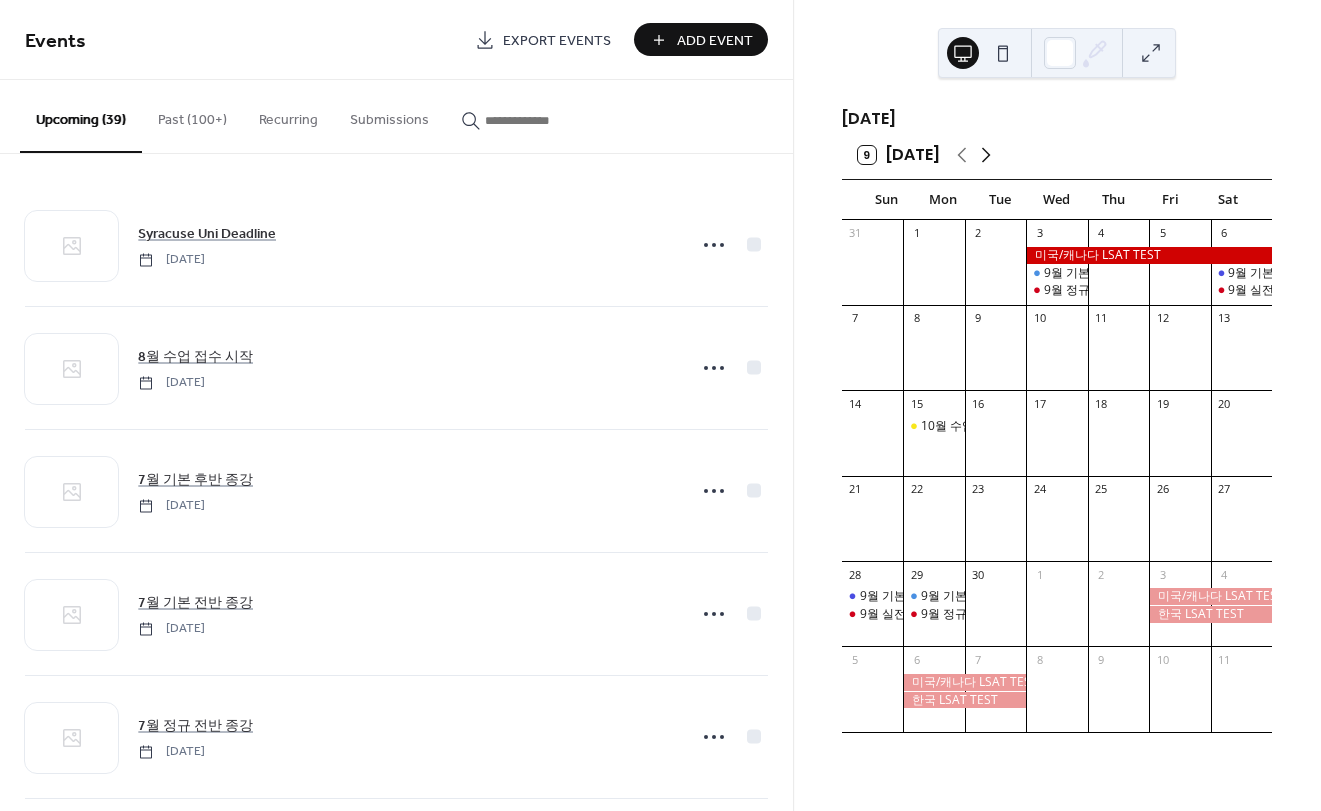 click 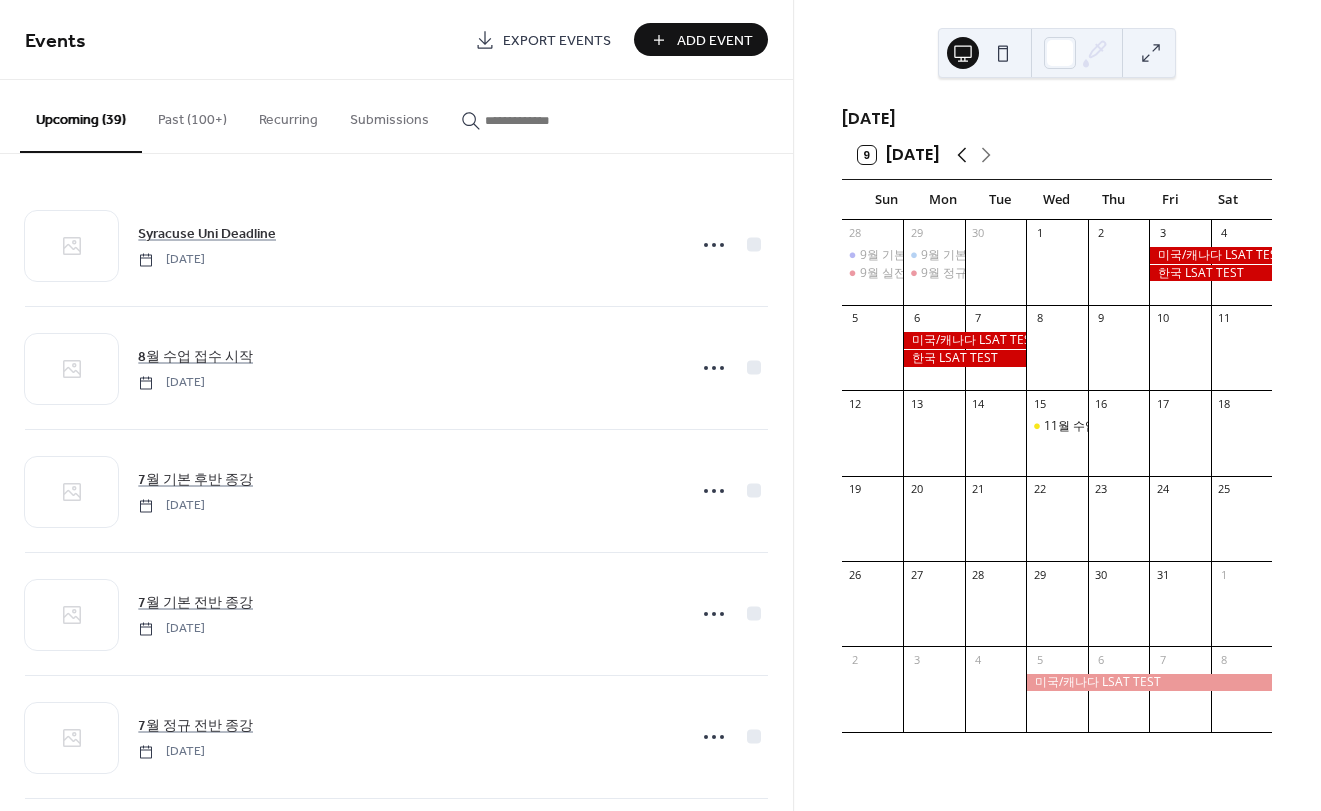 click 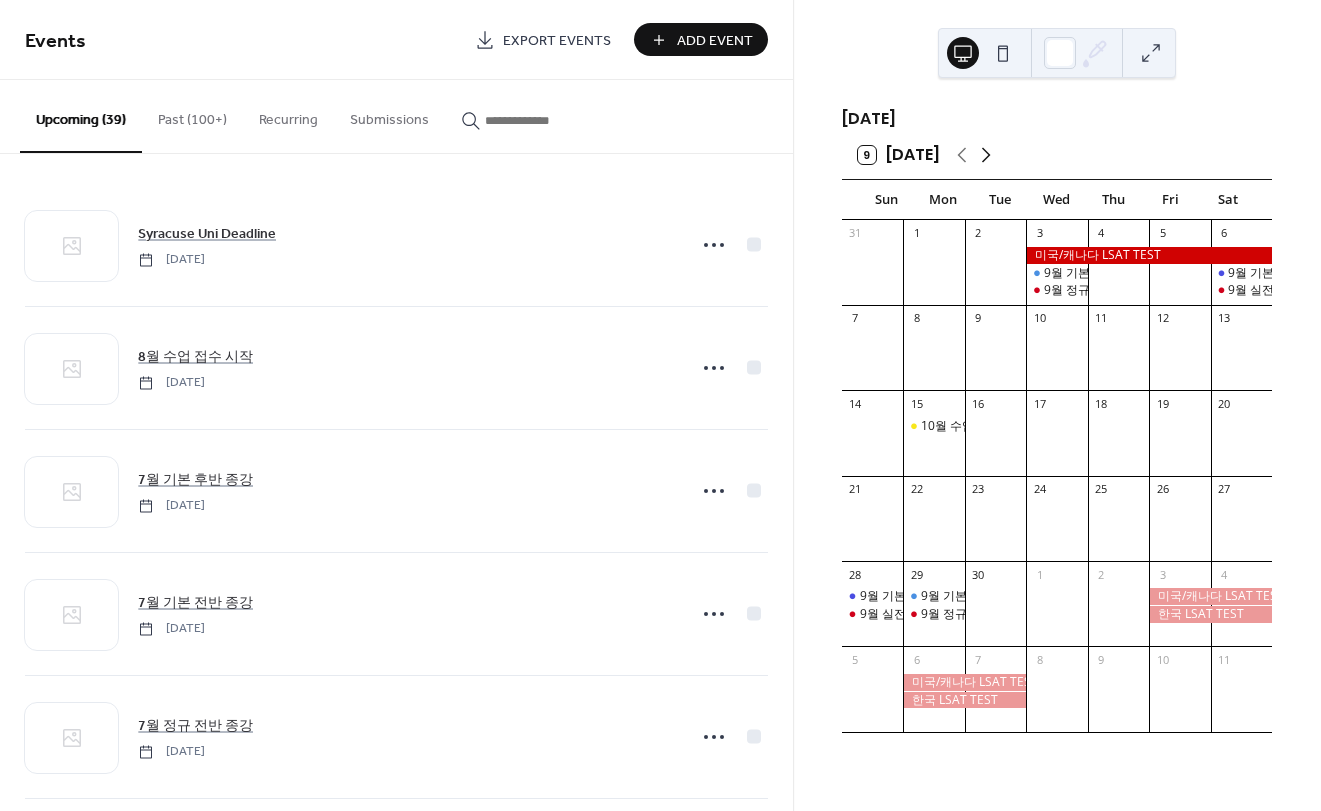 click 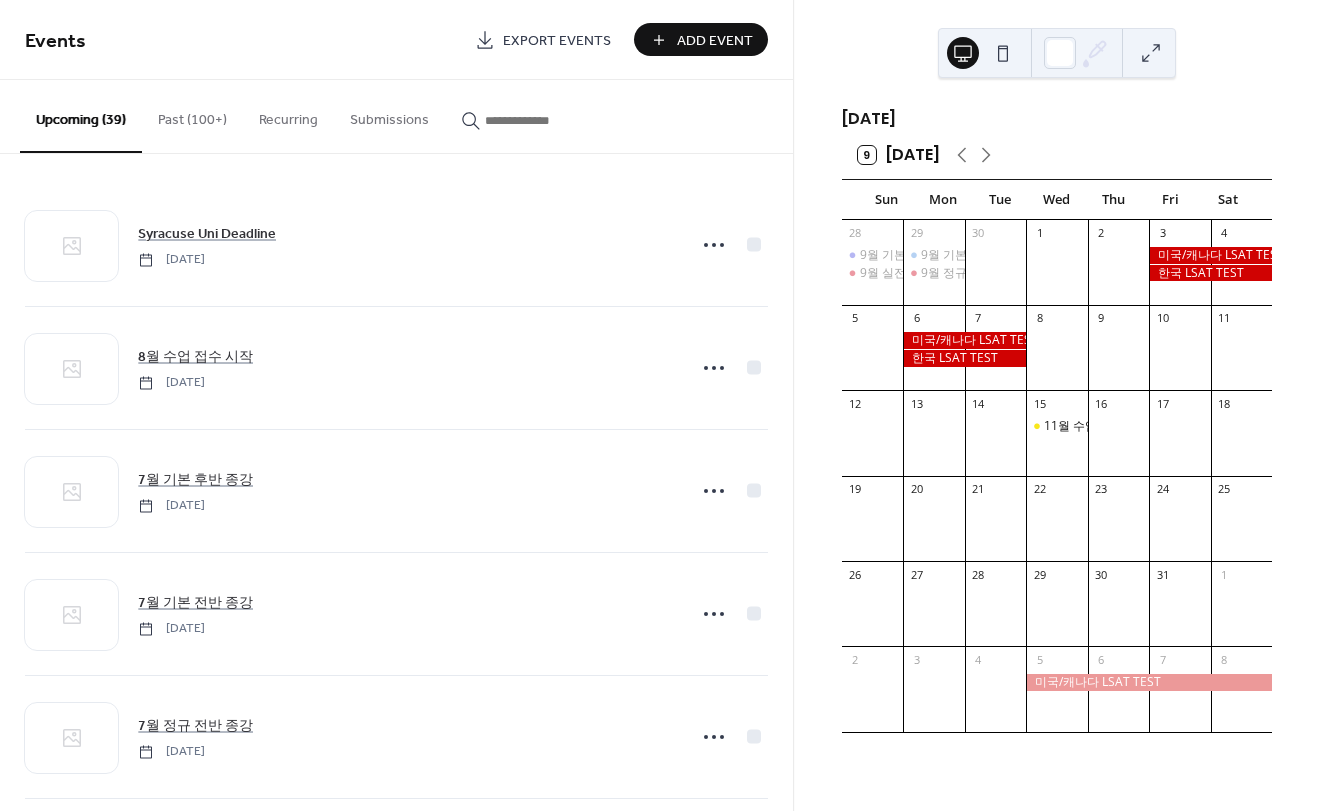 click on "Add Event" at bounding box center [715, 41] 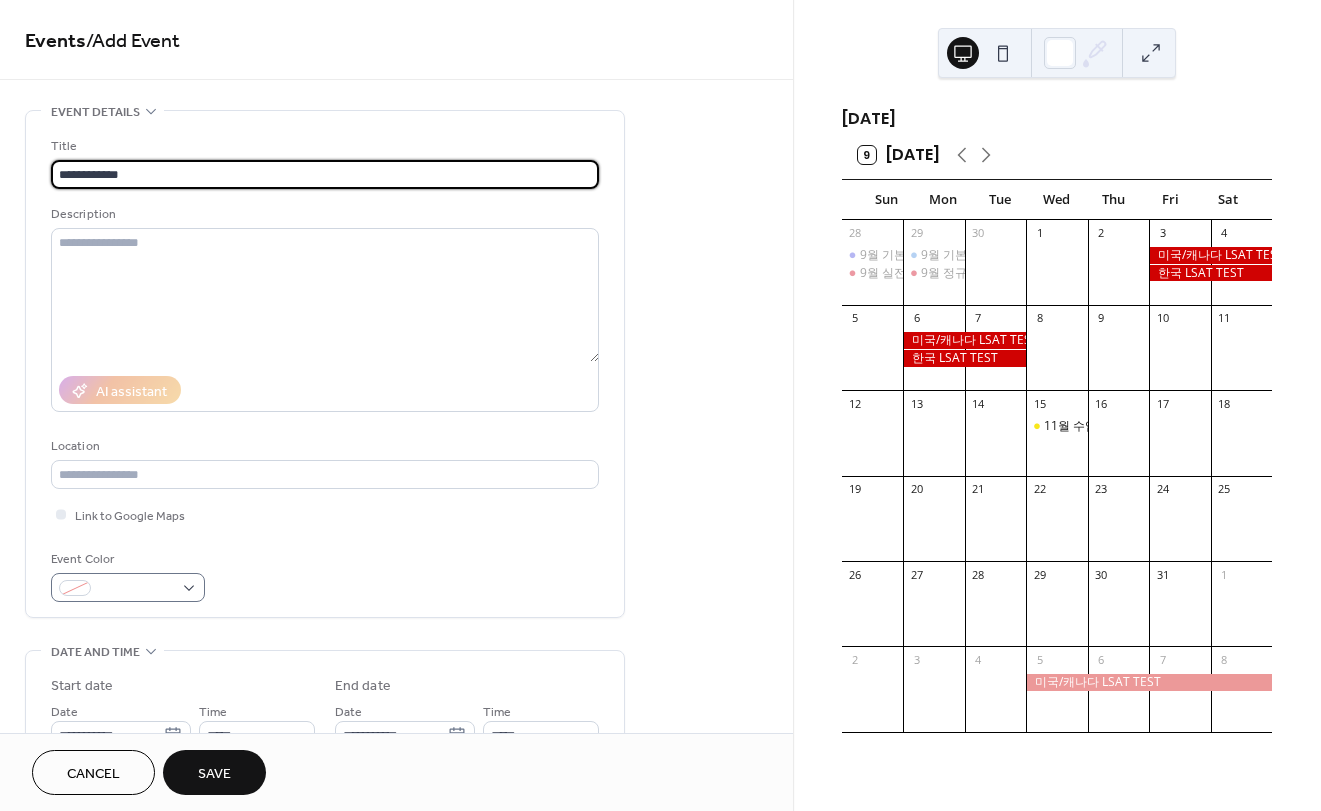 type on "**********" 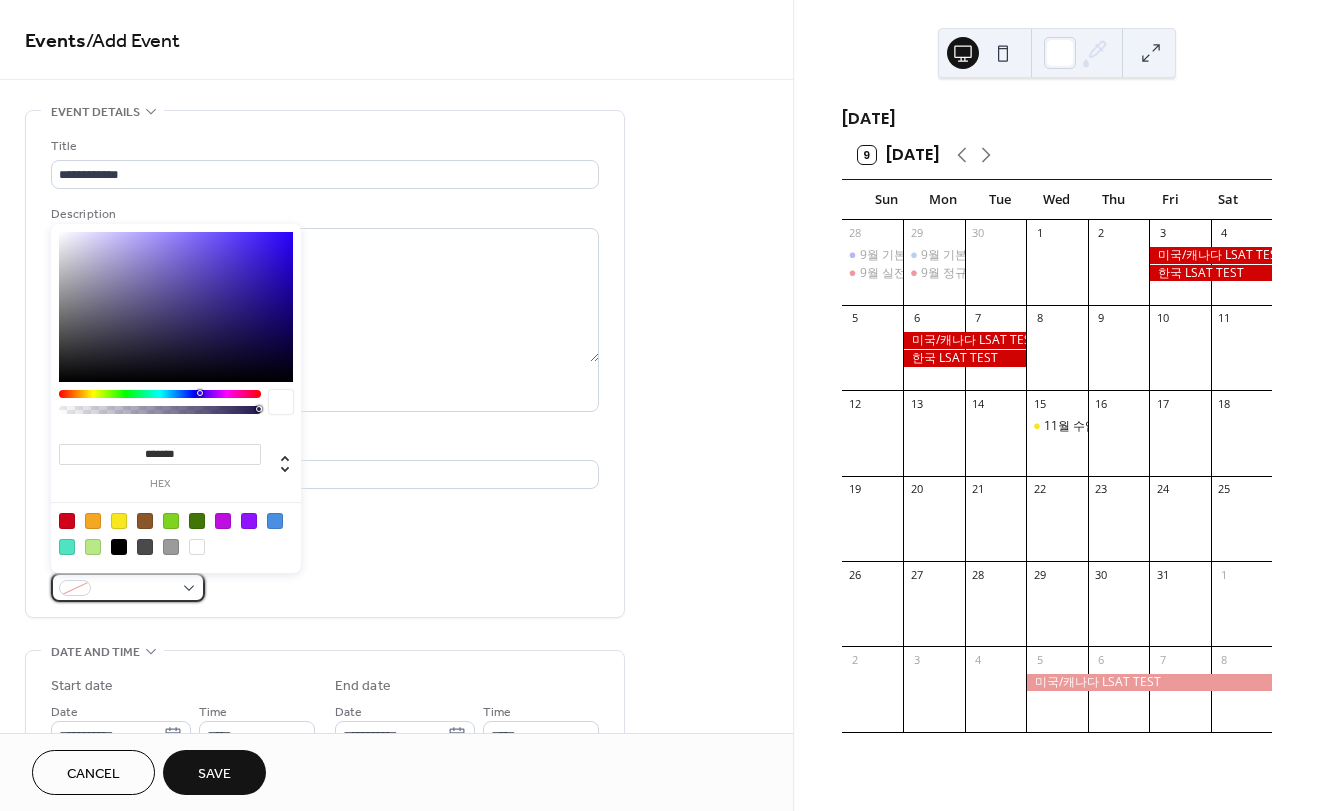 click at bounding box center [136, 589] 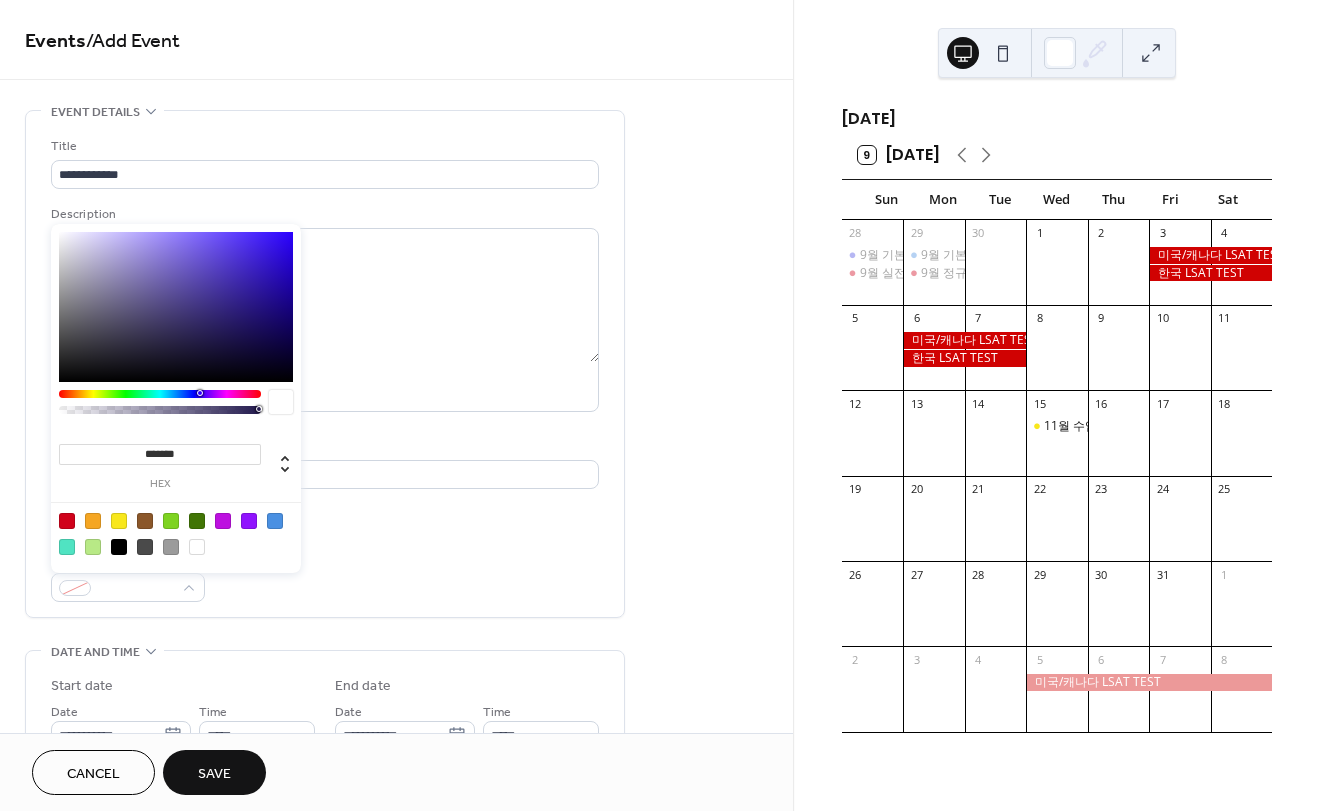 drag, startPoint x: 199, startPoint y: 452, endPoint x: 145, endPoint y: 466, distance: 55.7853 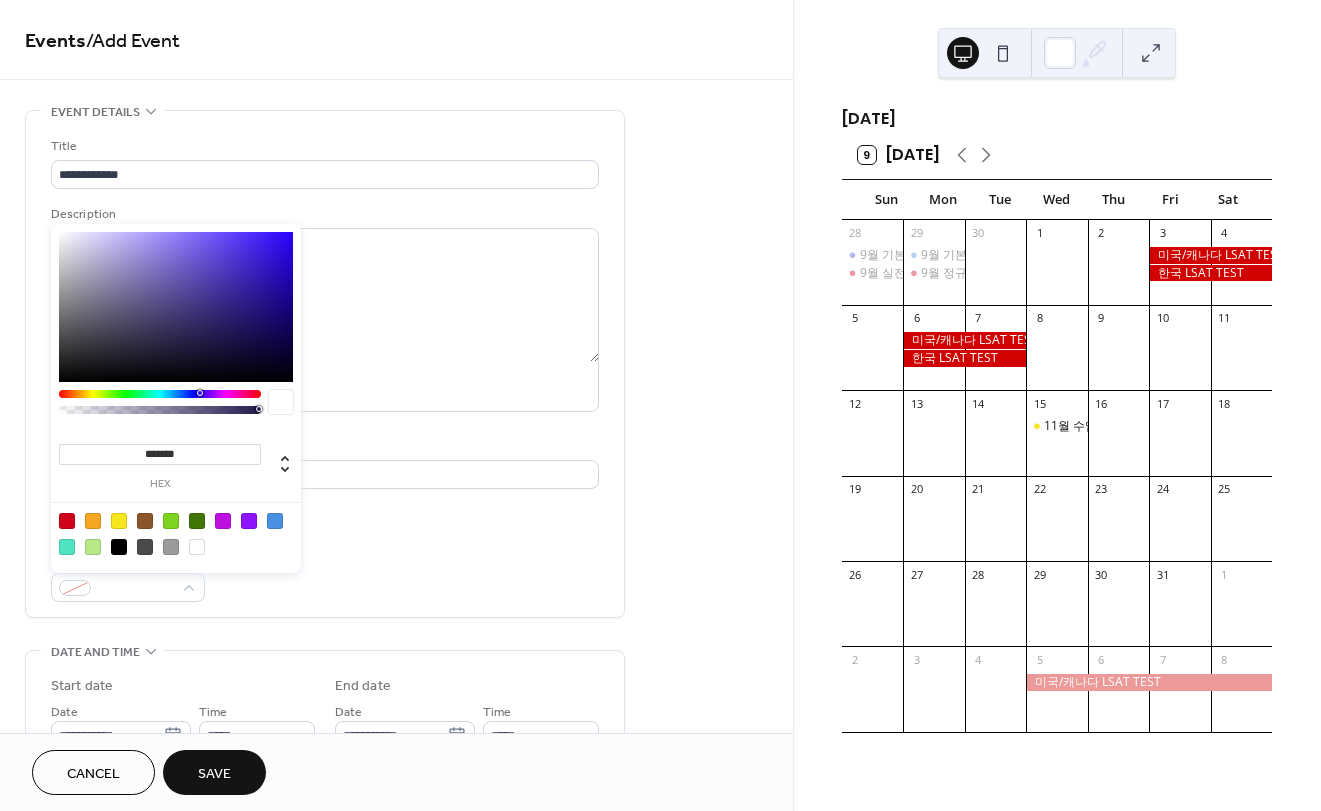 click on "******* hex" at bounding box center (160, 465) 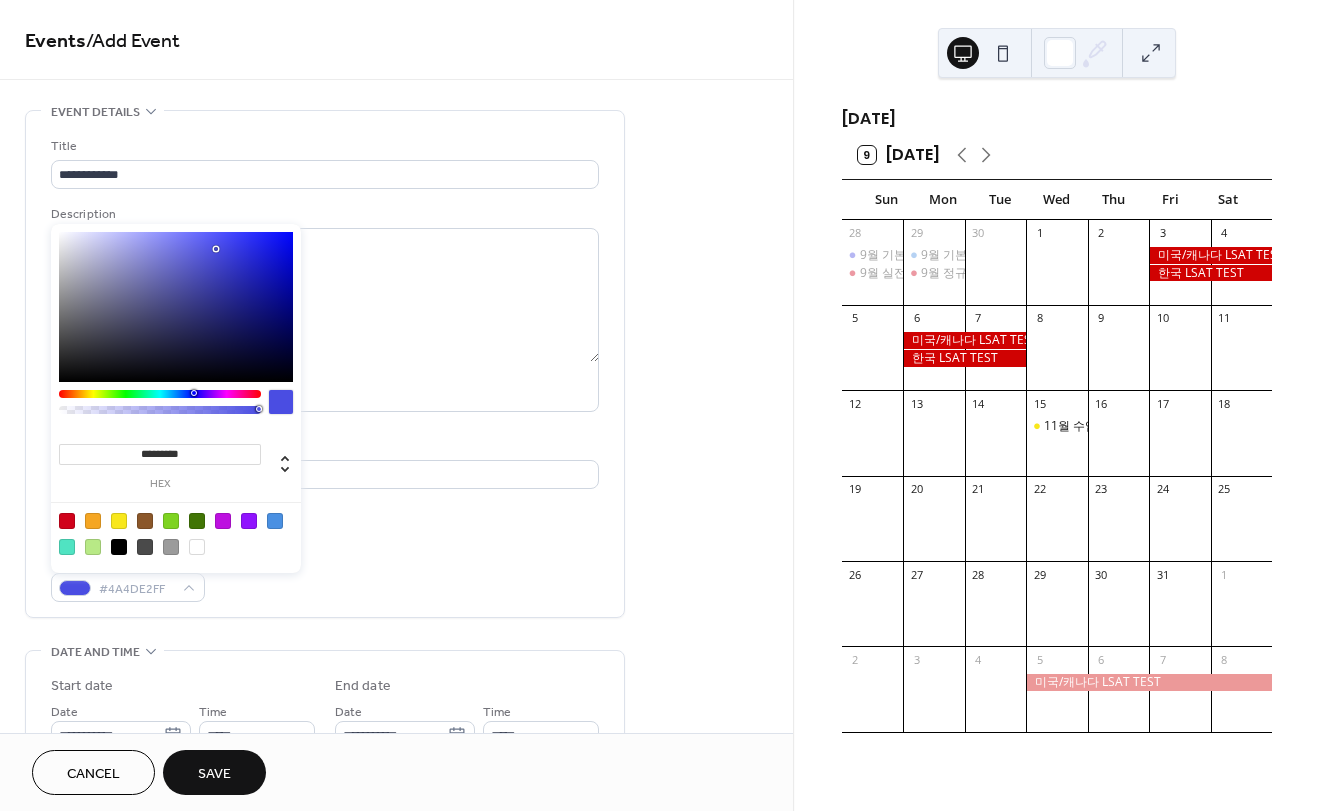 type on "*********" 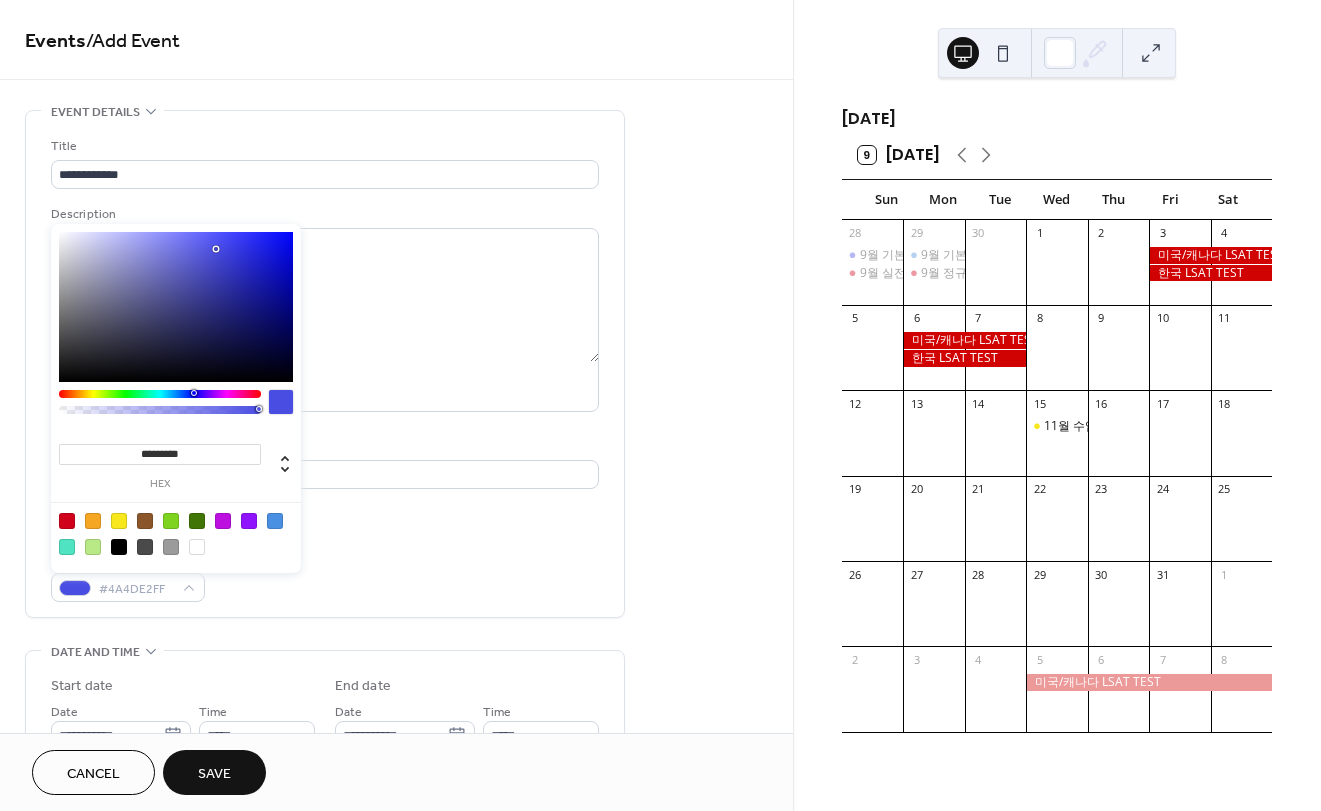 click on "Event Color #4A4DE2FF" at bounding box center (325, 575) 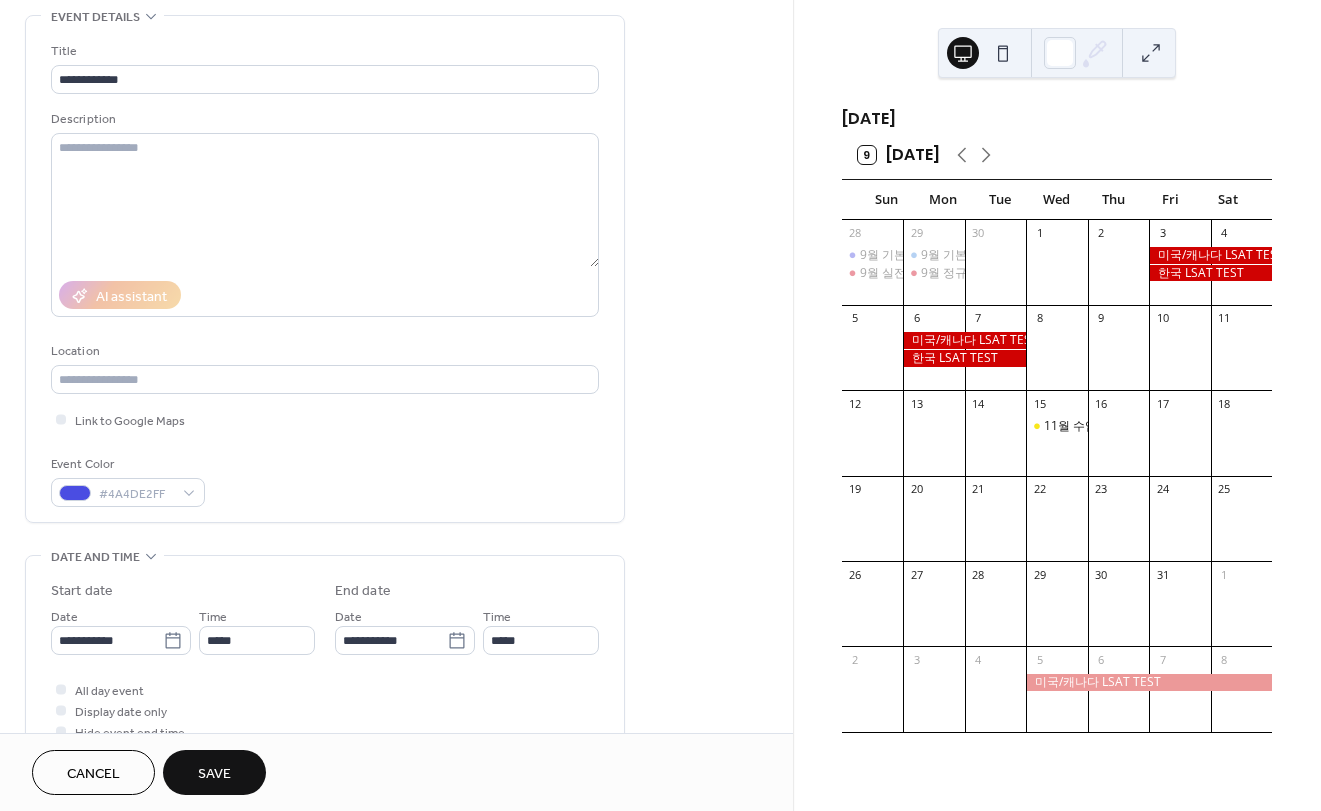 scroll, scrollTop: 100, scrollLeft: 0, axis: vertical 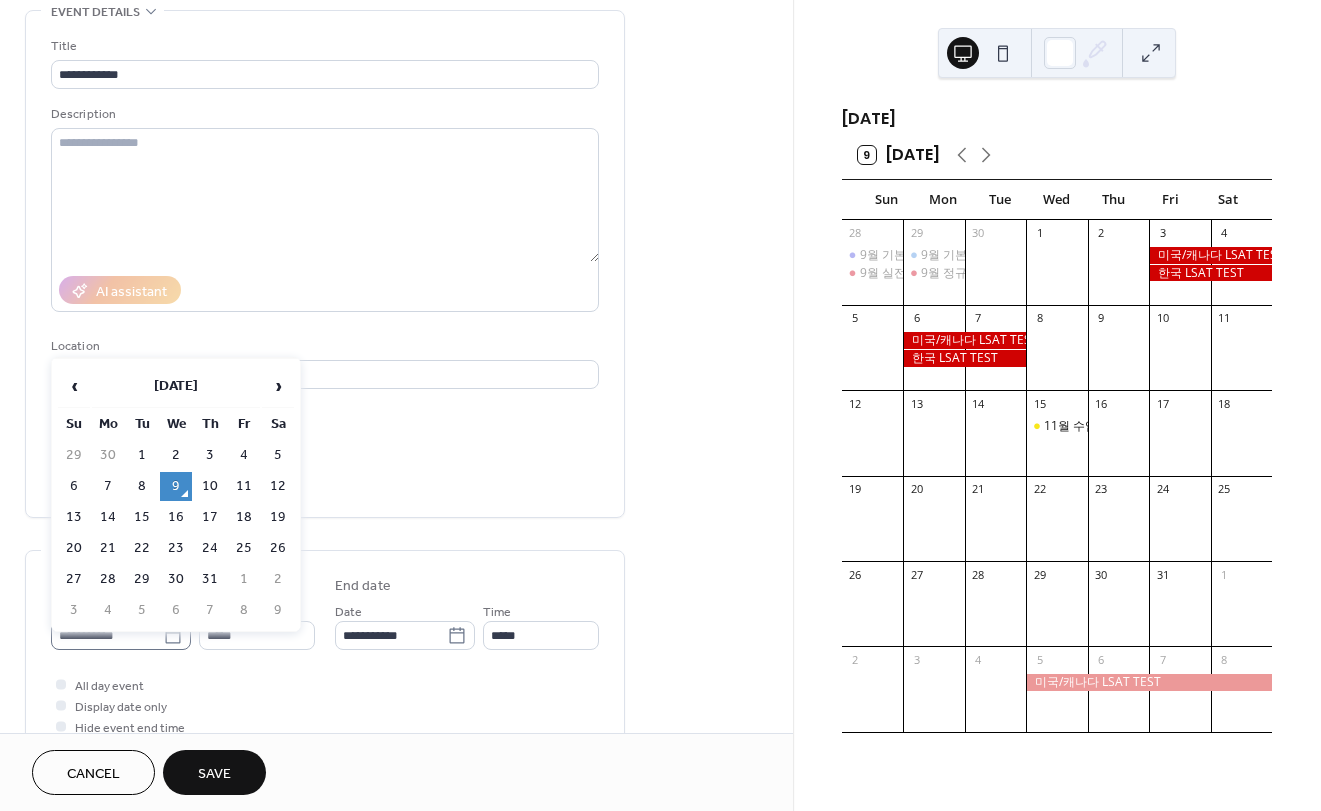click 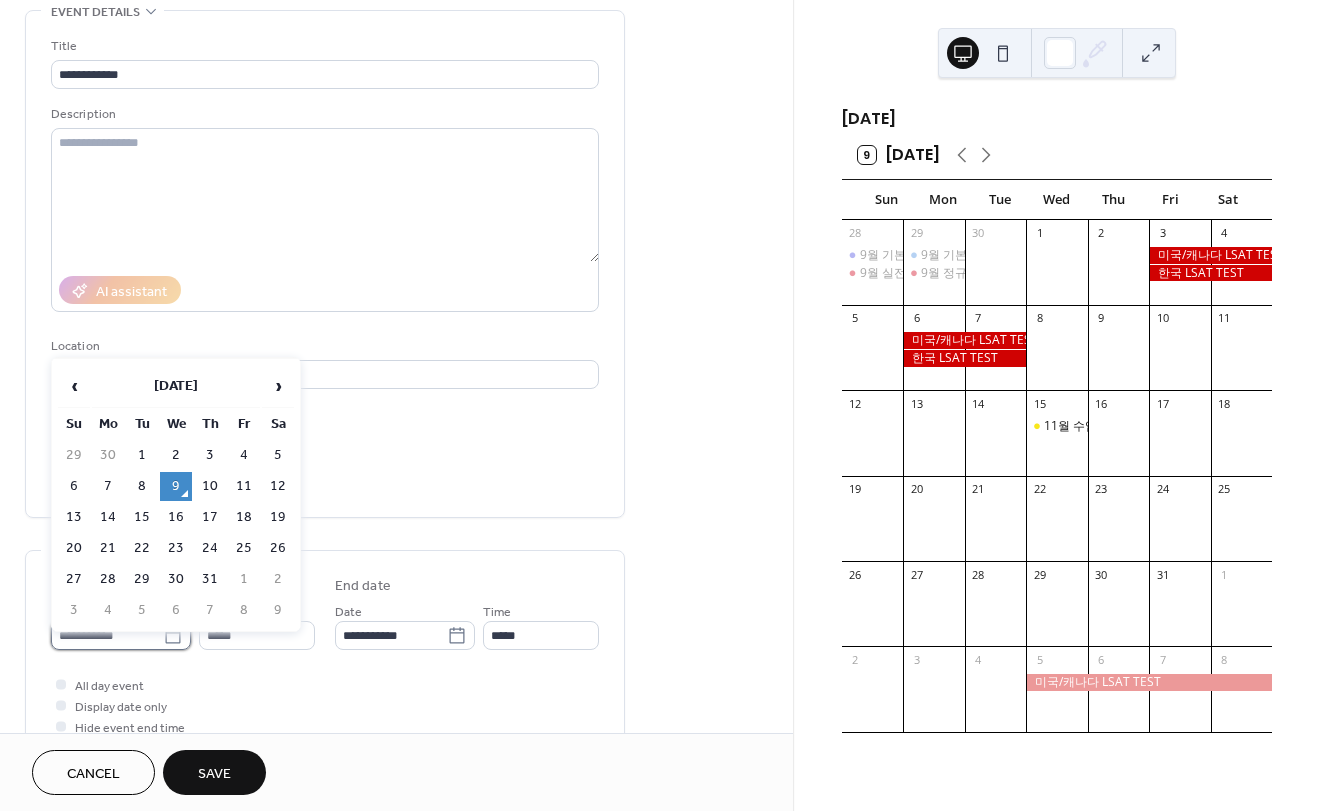 click on "**********" at bounding box center (107, 635) 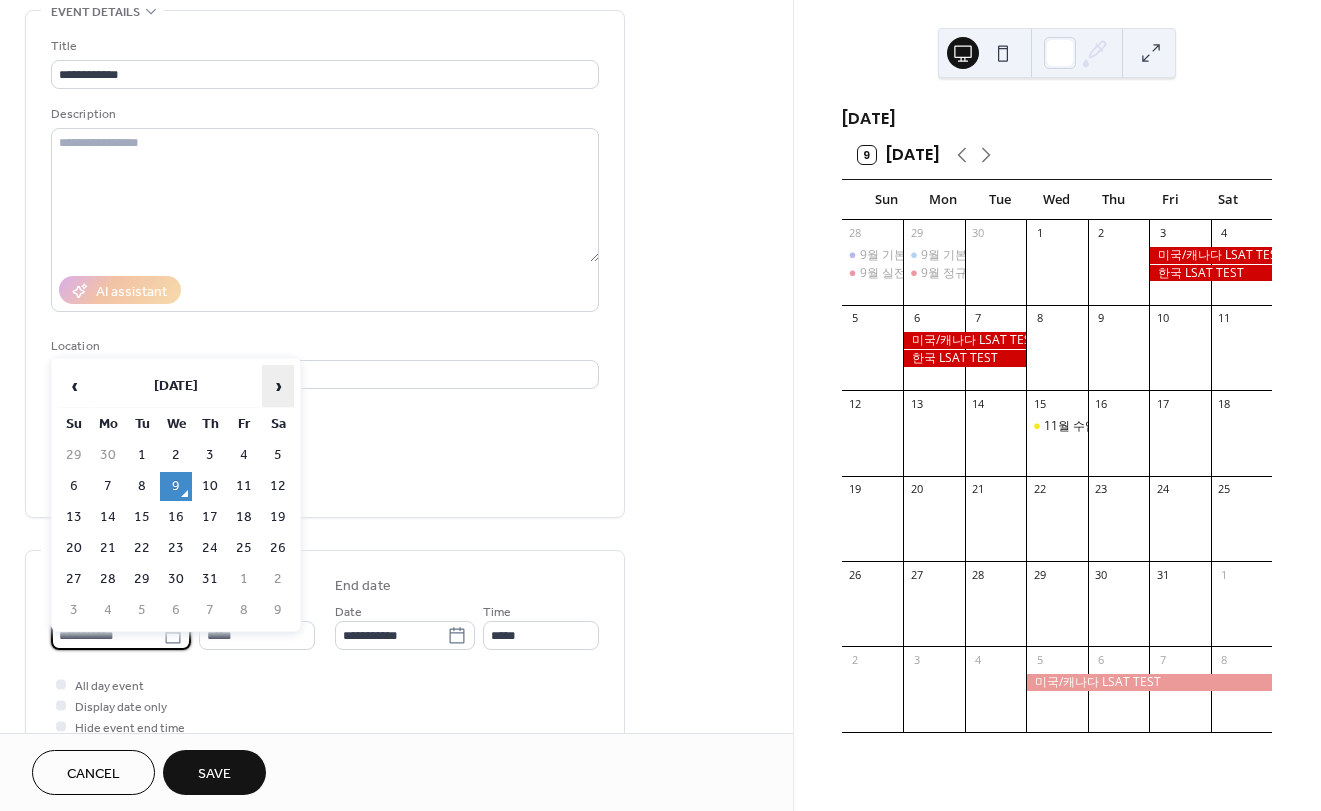 click on "›" at bounding box center (278, 386) 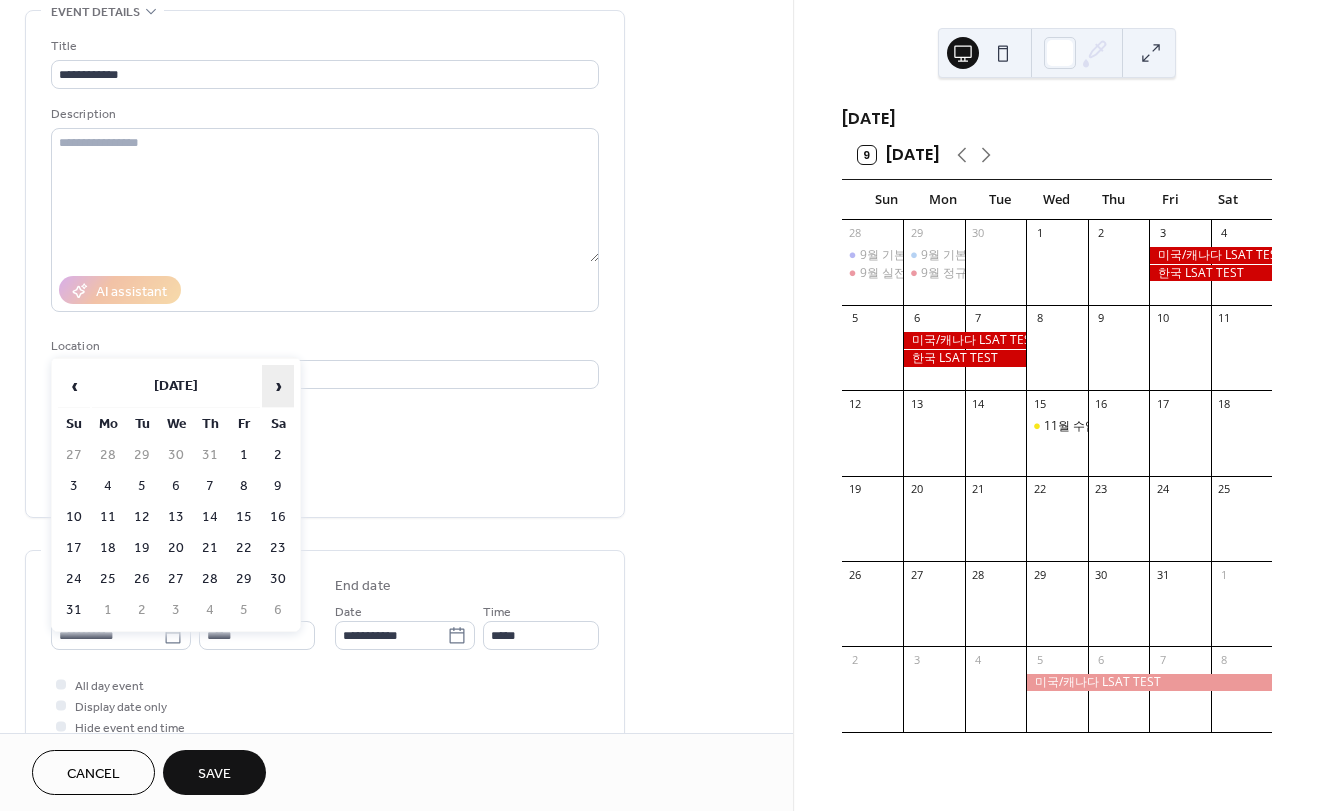 click on "›" at bounding box center (278, 386) 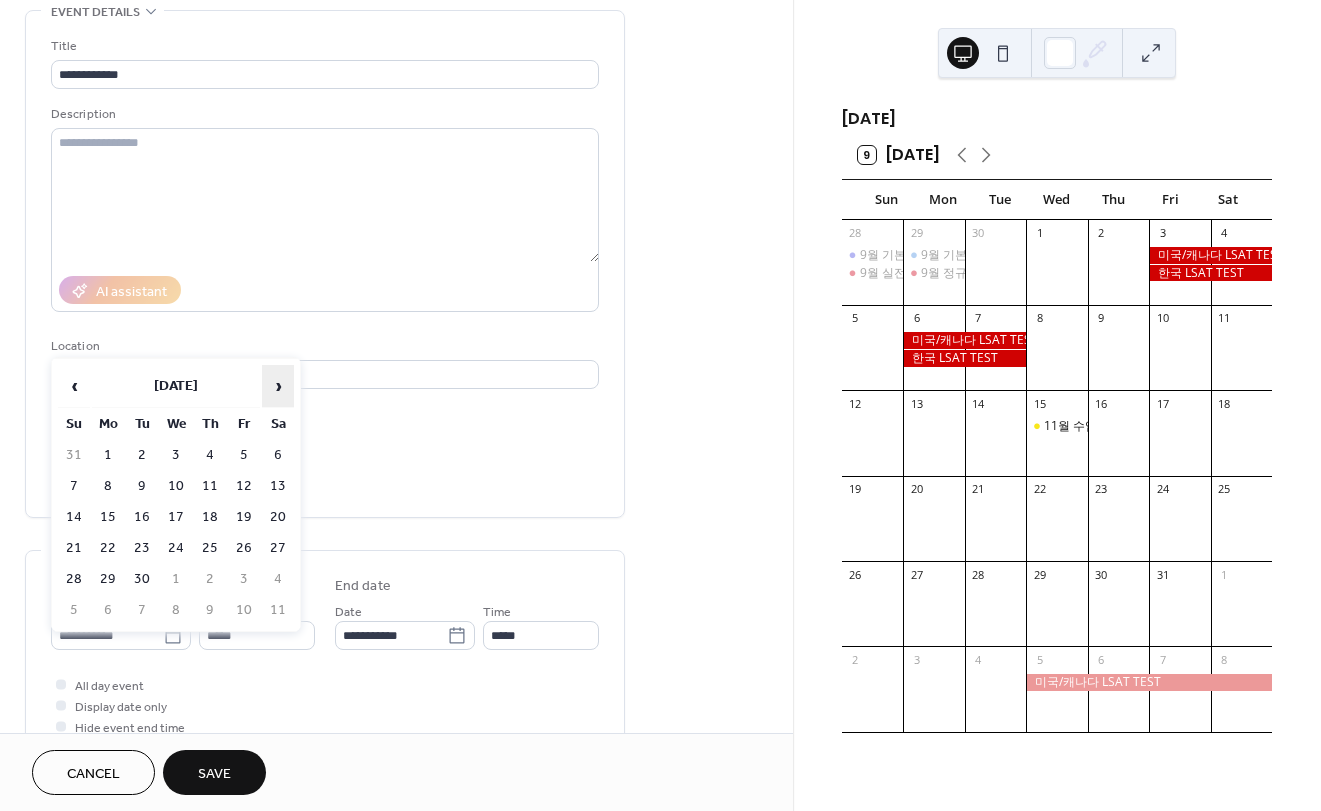 click on "›" at bounding box center [278, 386] 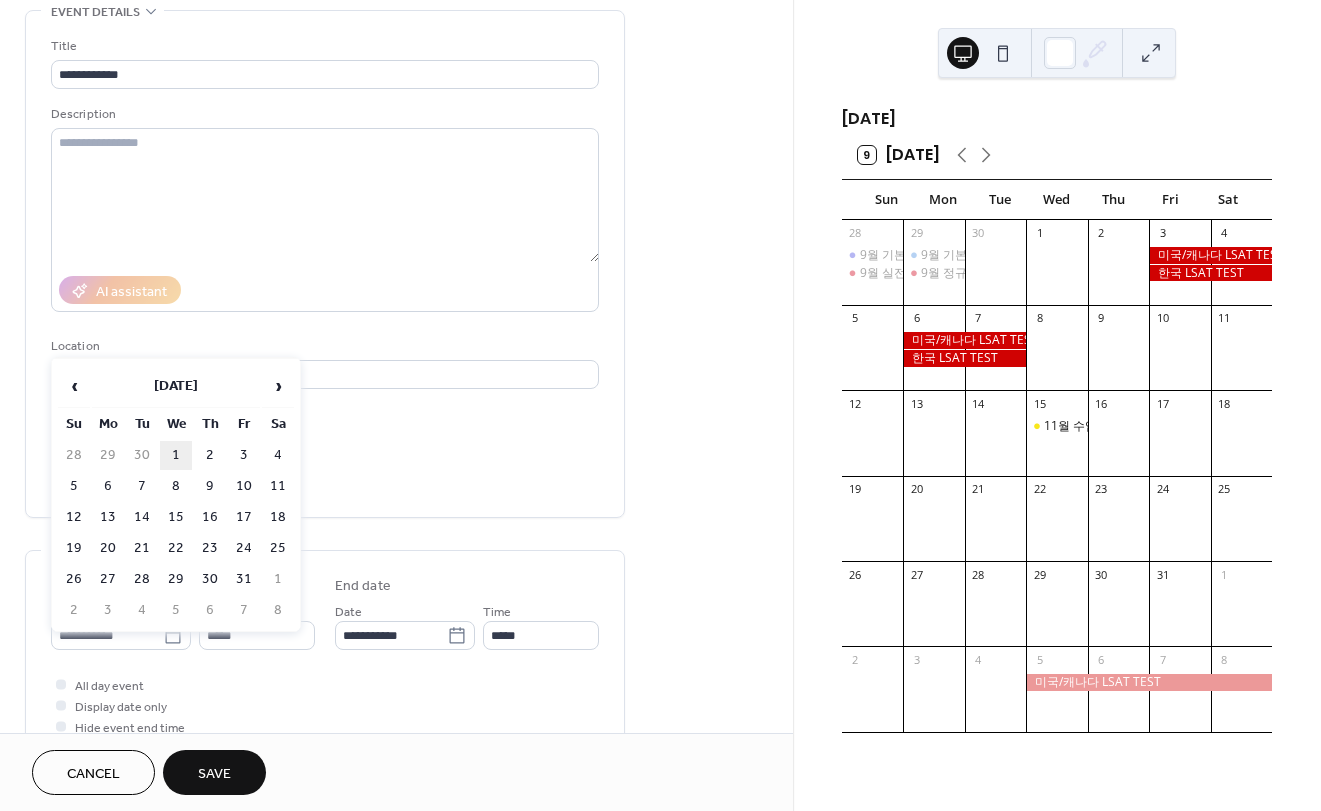 click on "1" at bounding box center (176, 455) 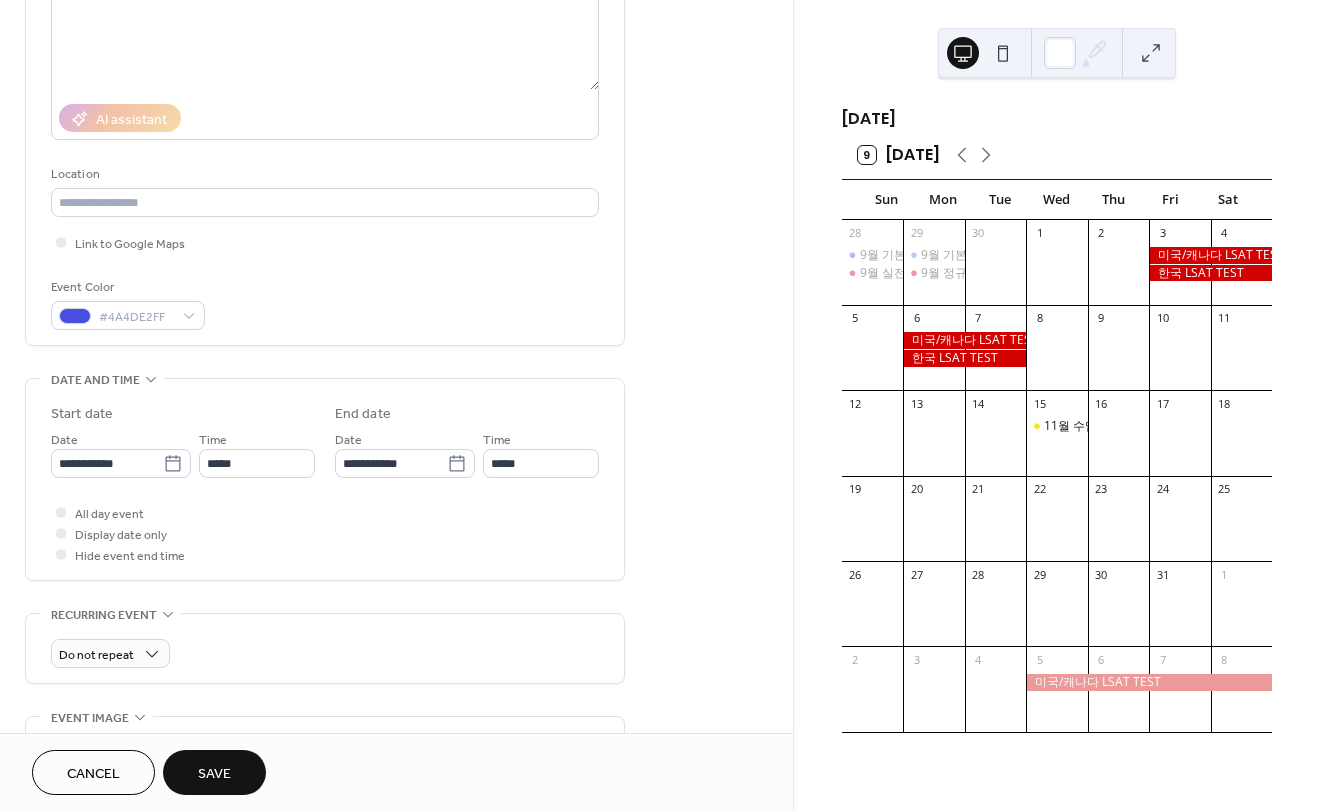 scroll, scrollTop: 300, scrollLeft: 0, axis: vertical 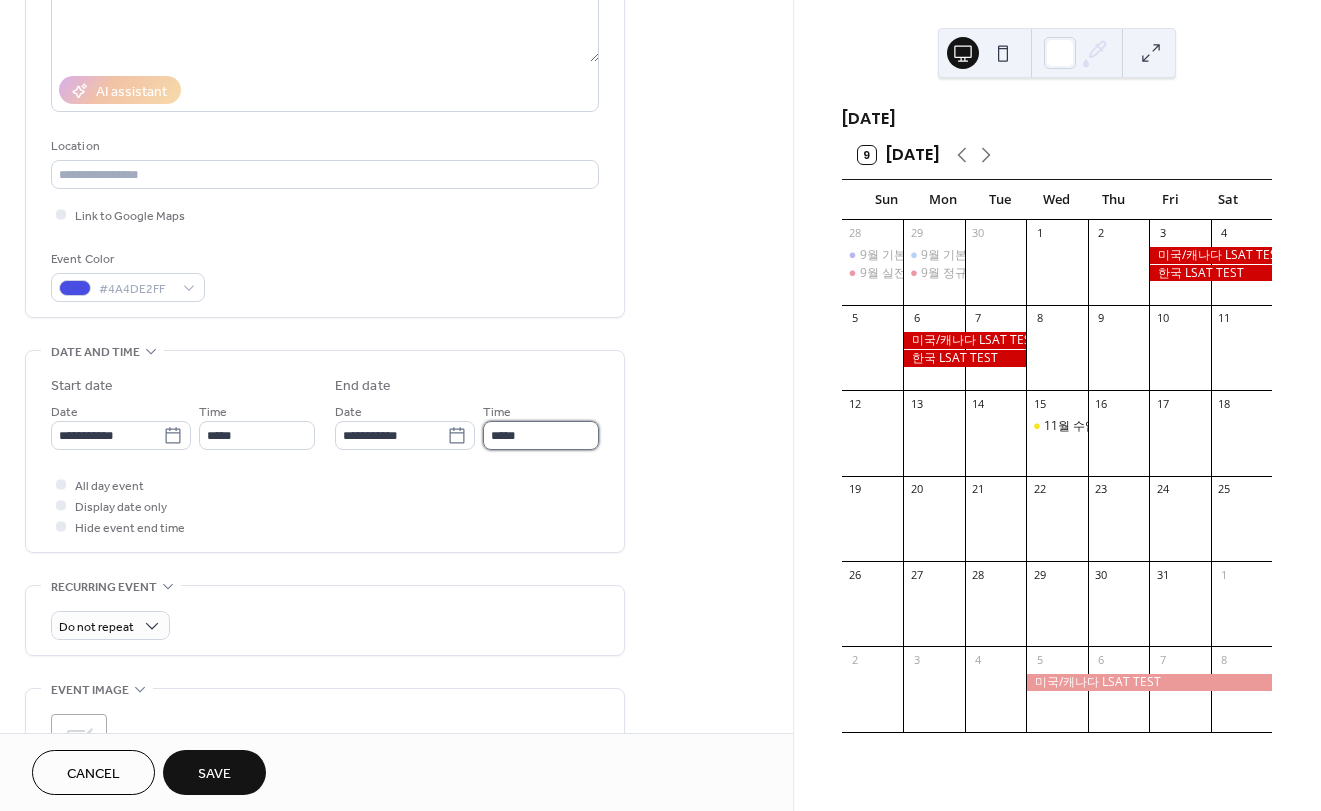 click on "*****" at bounding box center [541, 435] 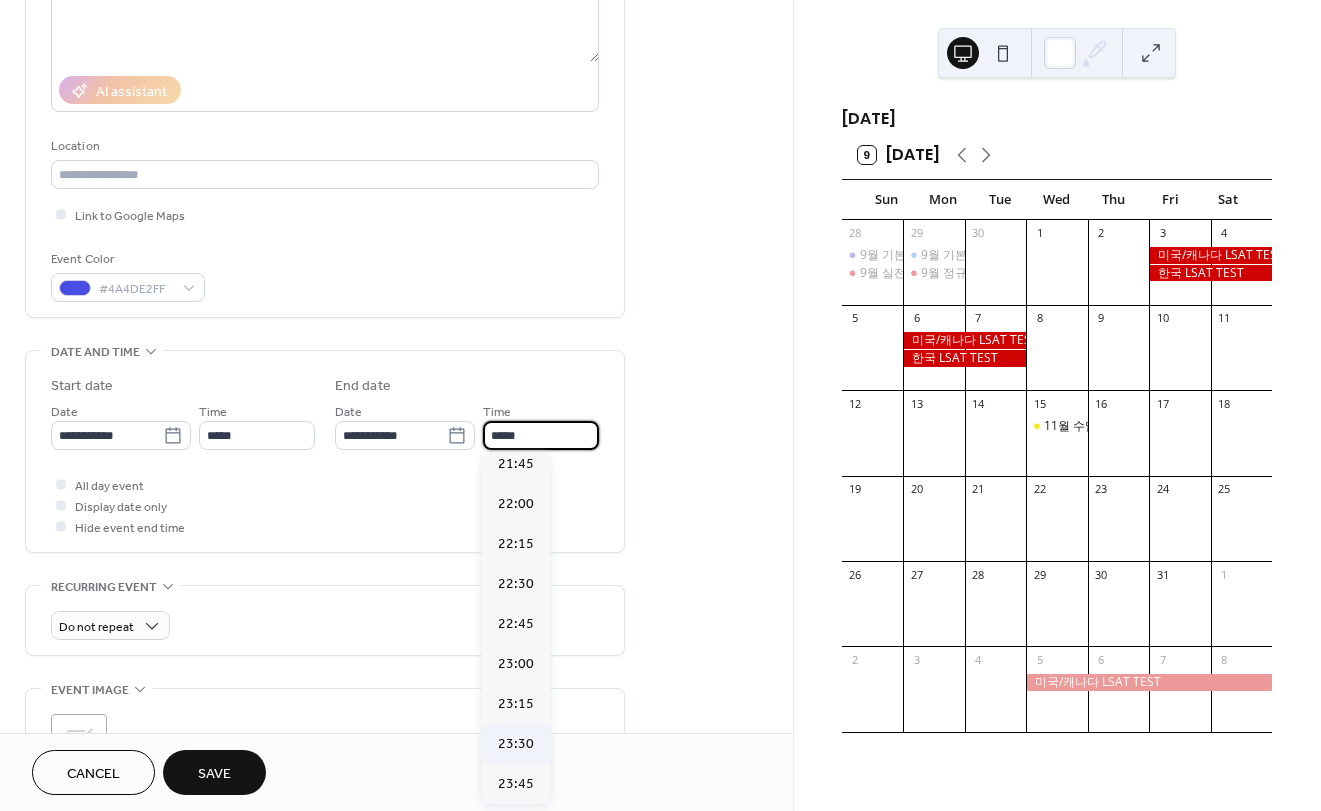 scroll, scrollTop: 1577, scrollLeft: 0, axis: vertical 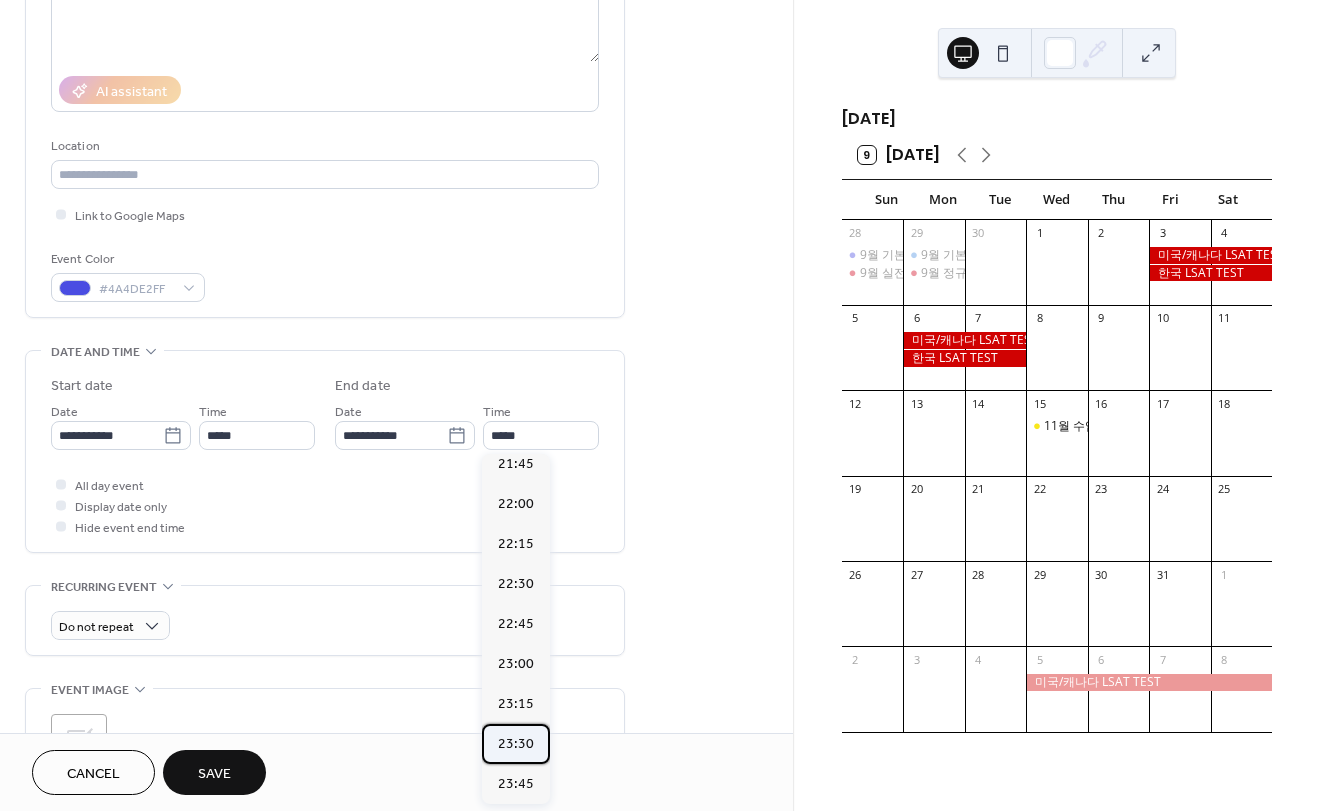 click on "23:30" at bounding box center (516, 744) 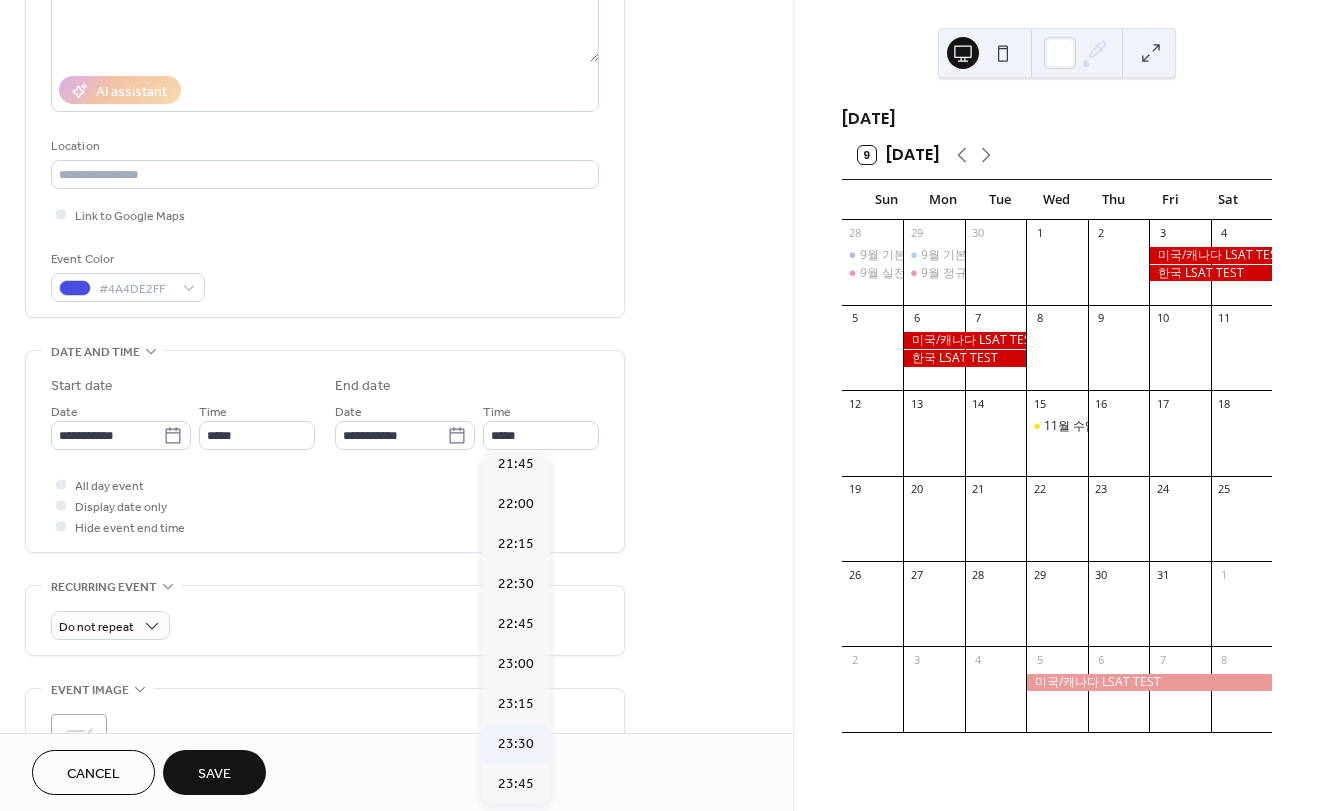 type on "*****" 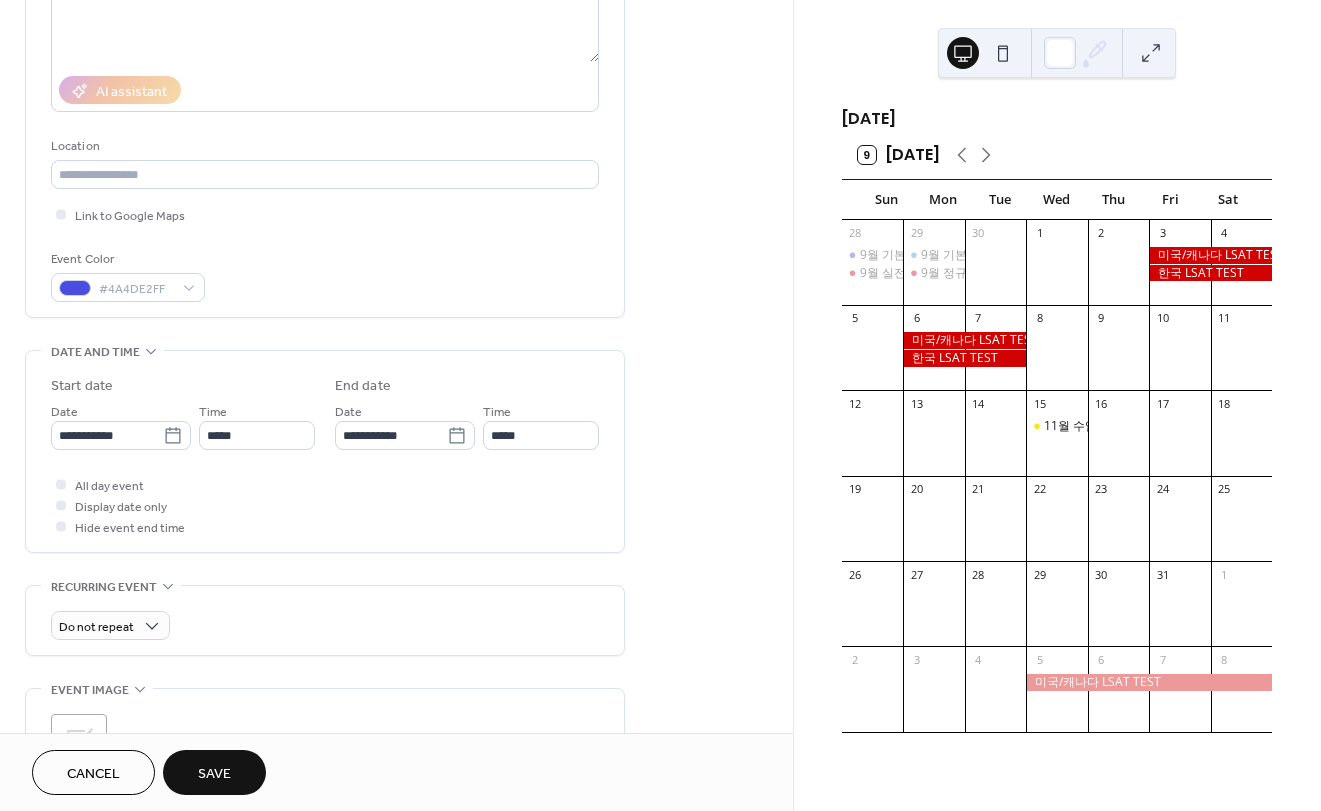 click on "All day event Display date only Hide event end time" at bounding box center (325, 505) 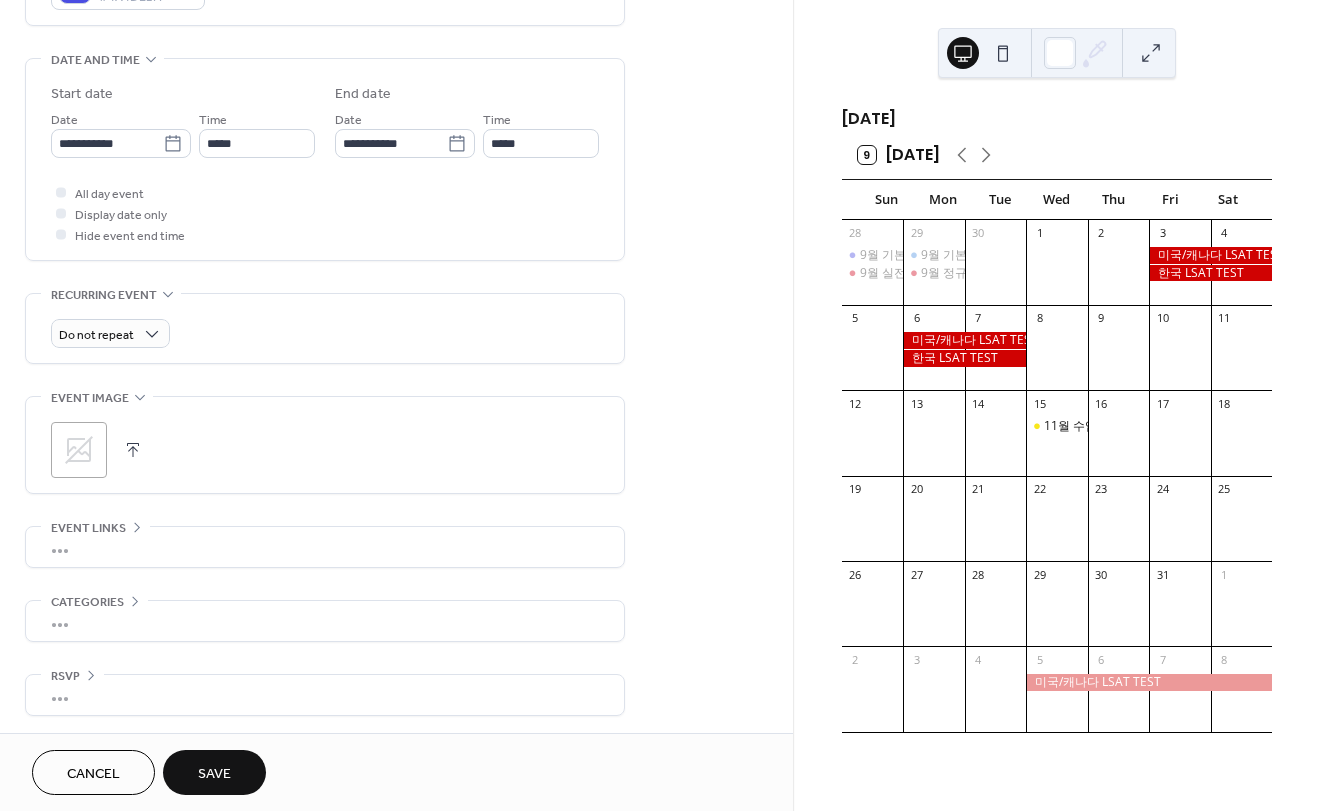 scroll, scrollTop: 595, scrollLeft: 0, axis: vertical 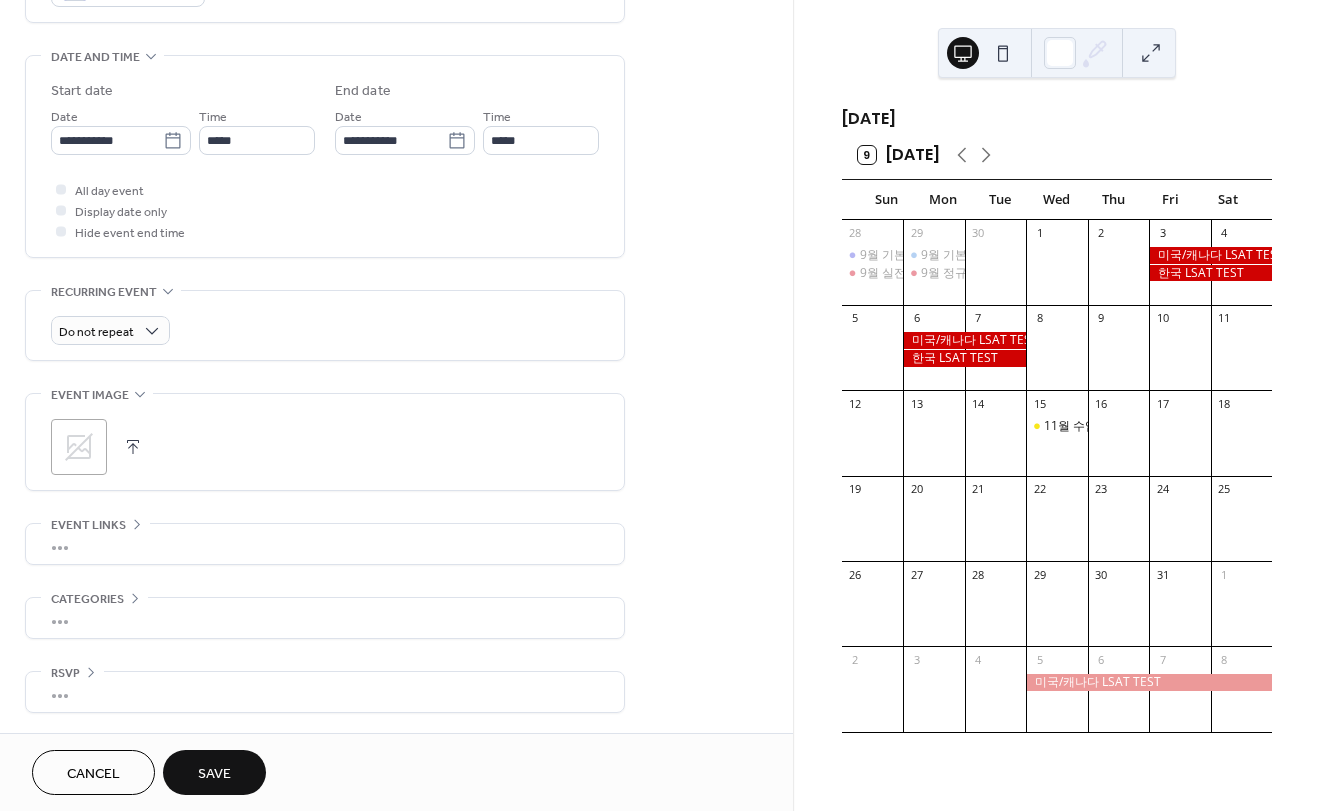 click on "Save" at bounding box center [214, 772] 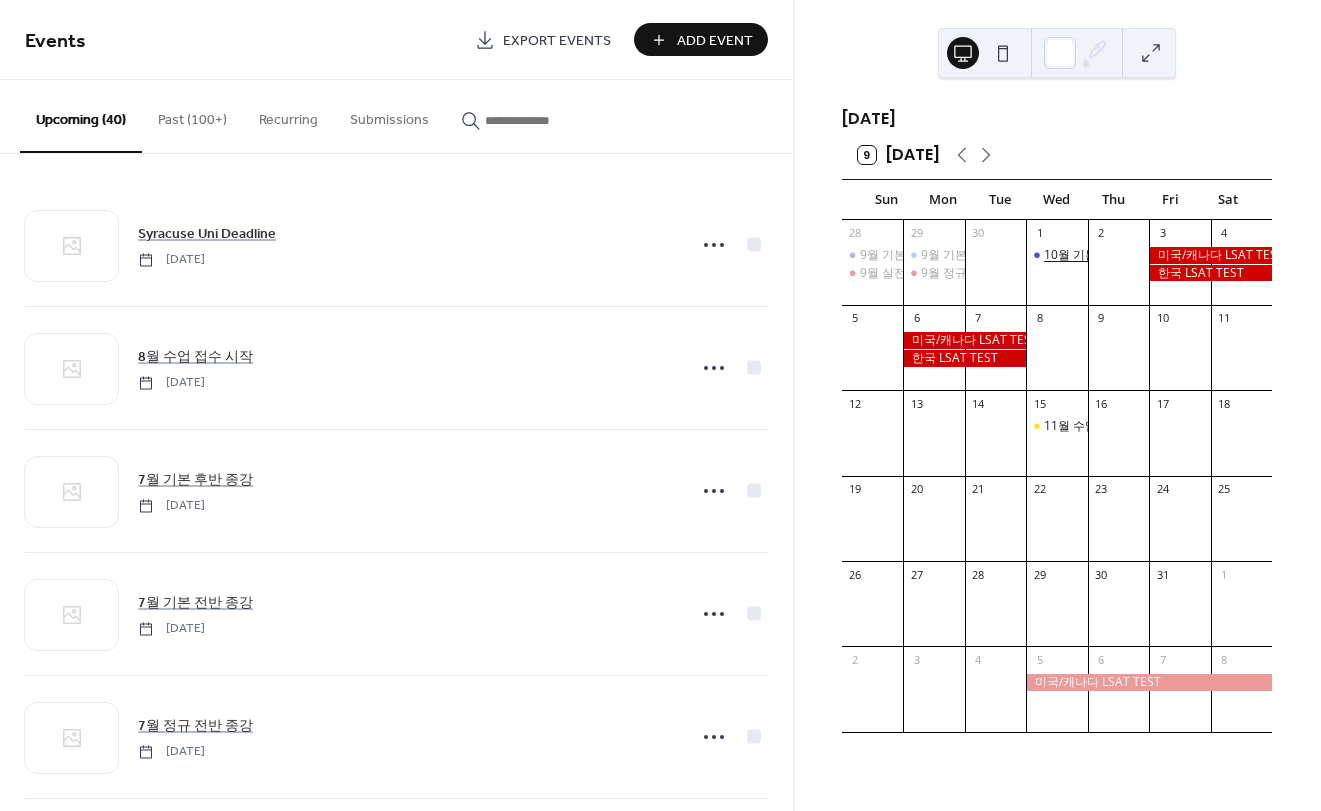 click on "10월 기본 후반 개강" at bounding box center [1097, 255] 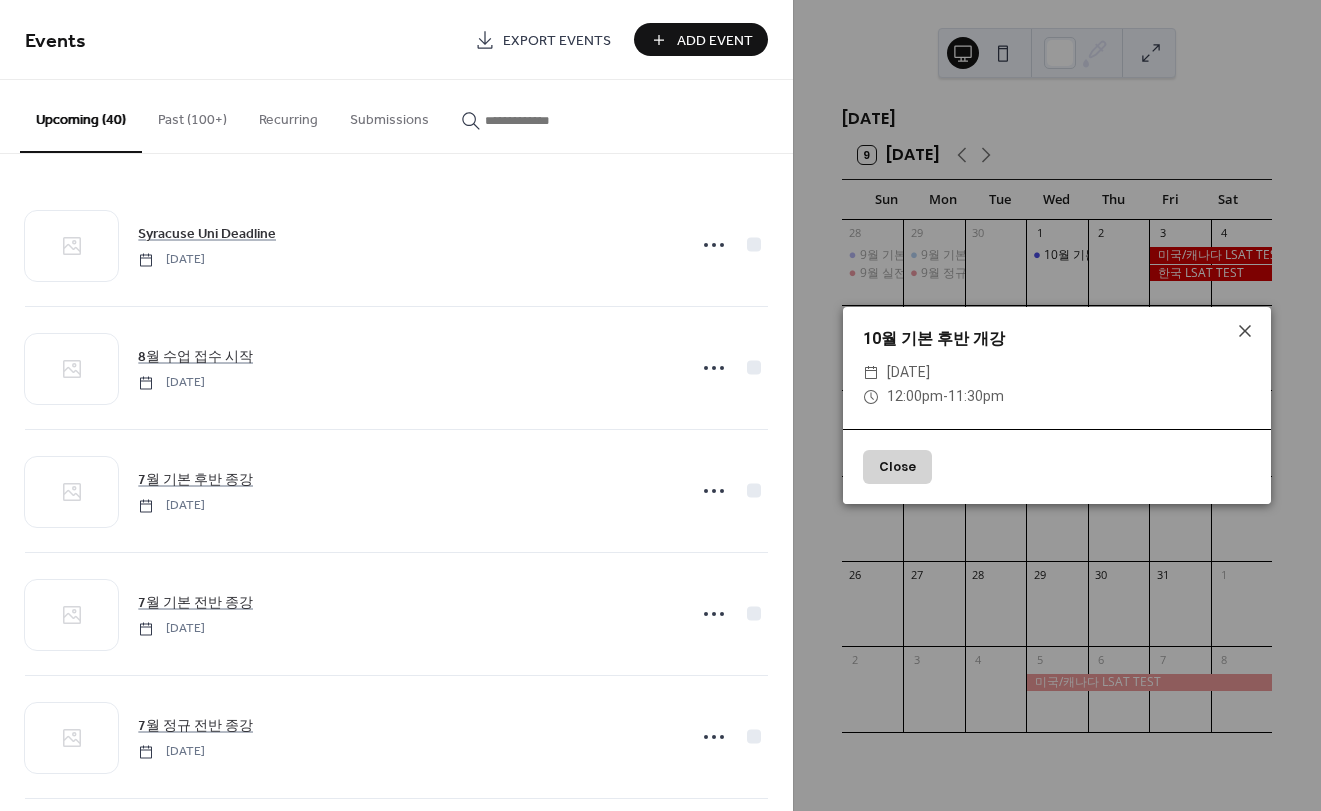 click on "10월 기본 후반 개강" at bounding box center [1057, 339] 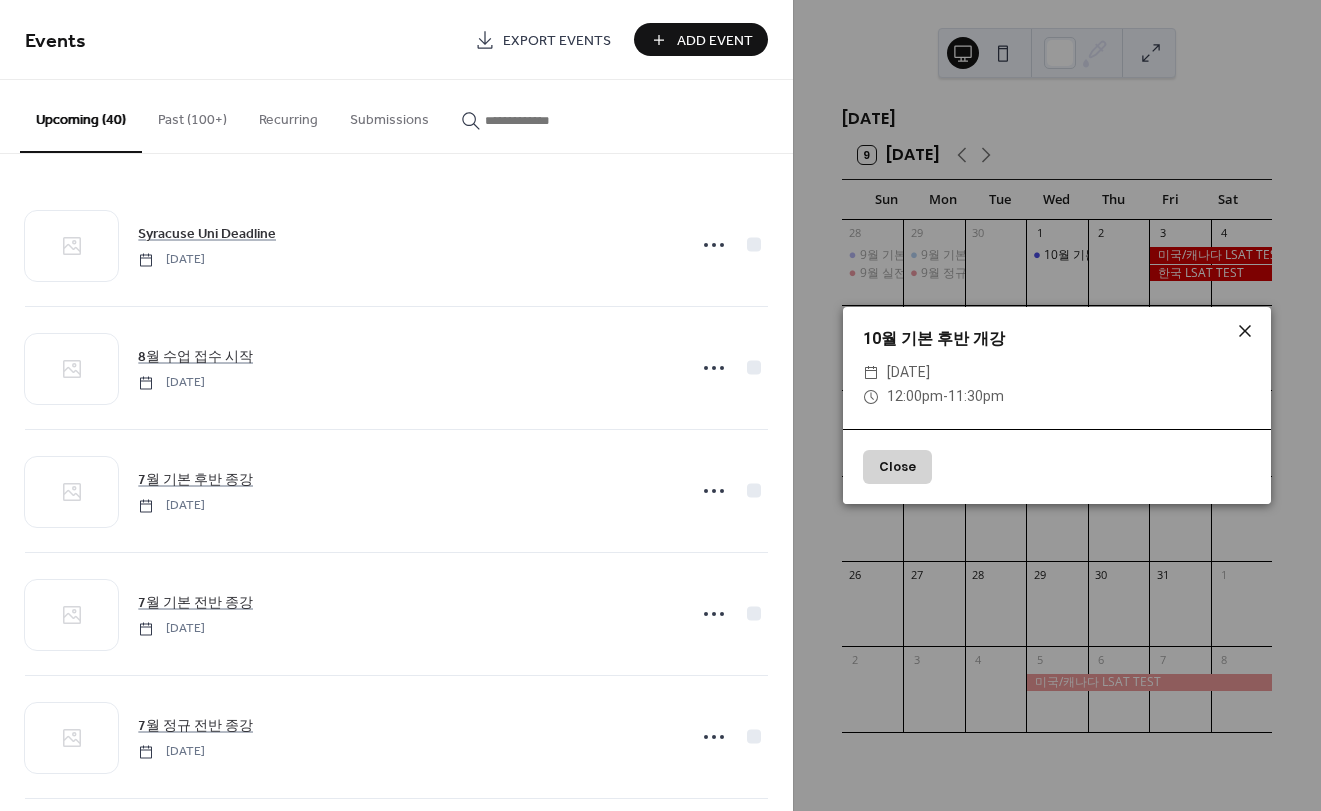 click 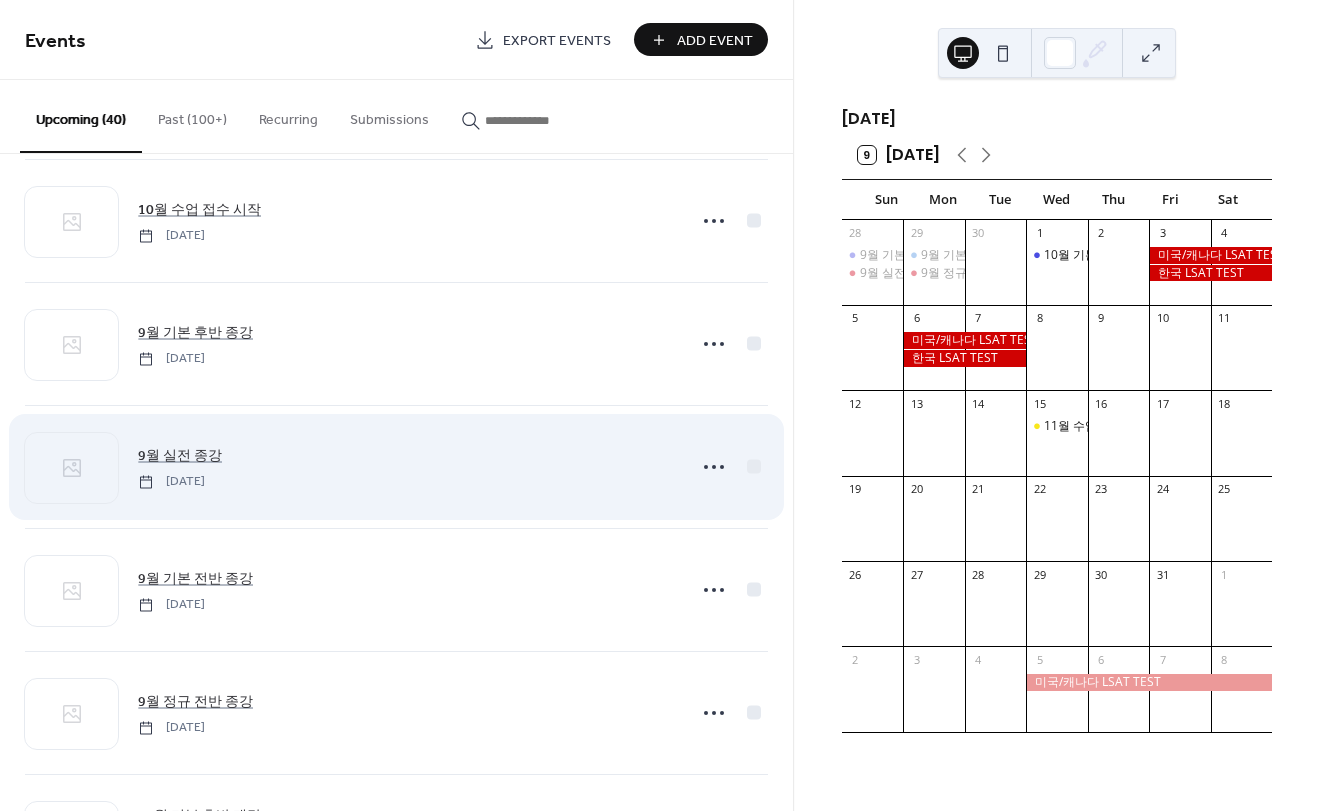 scroll, scrollTop: 2500, scrollLeft: 0, axis: vertical 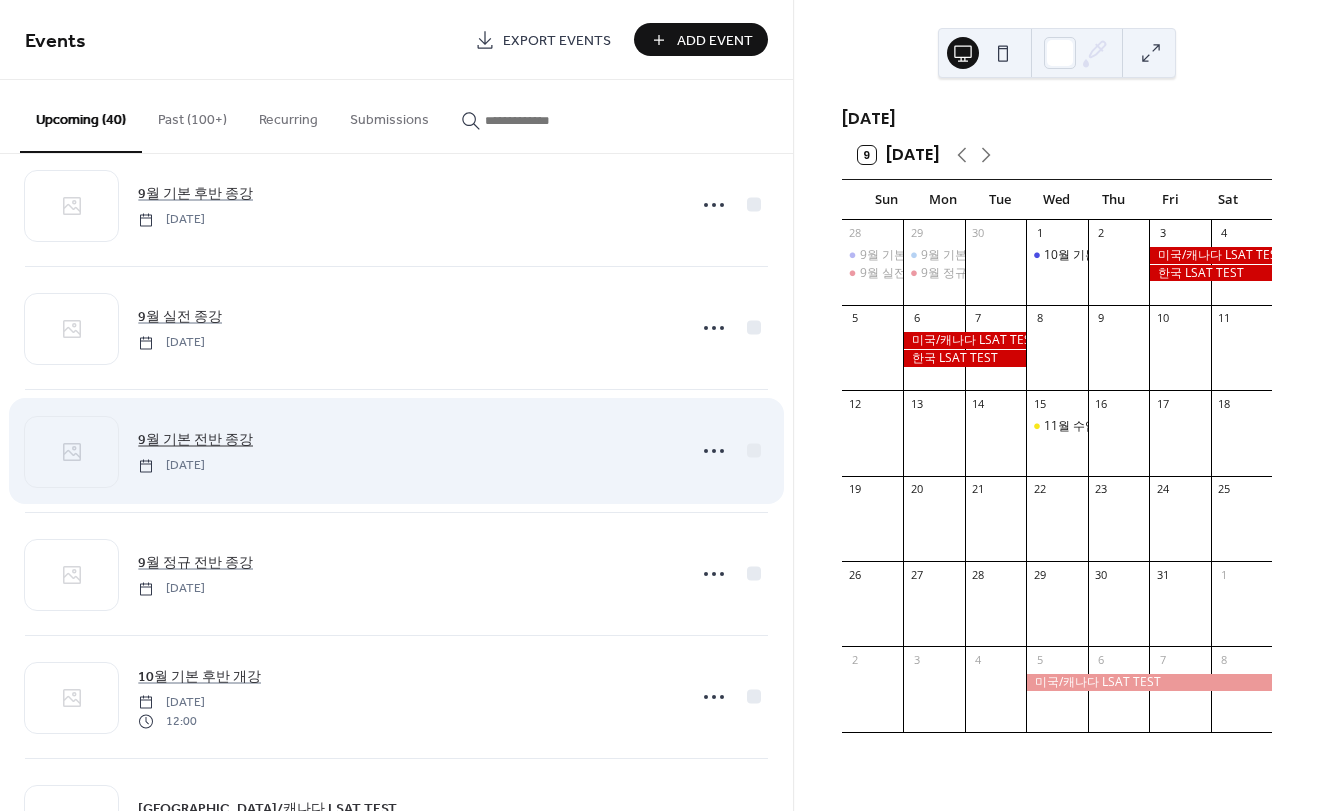 click on "9월 기본 전반 종강" at bounding box center (195, 440) 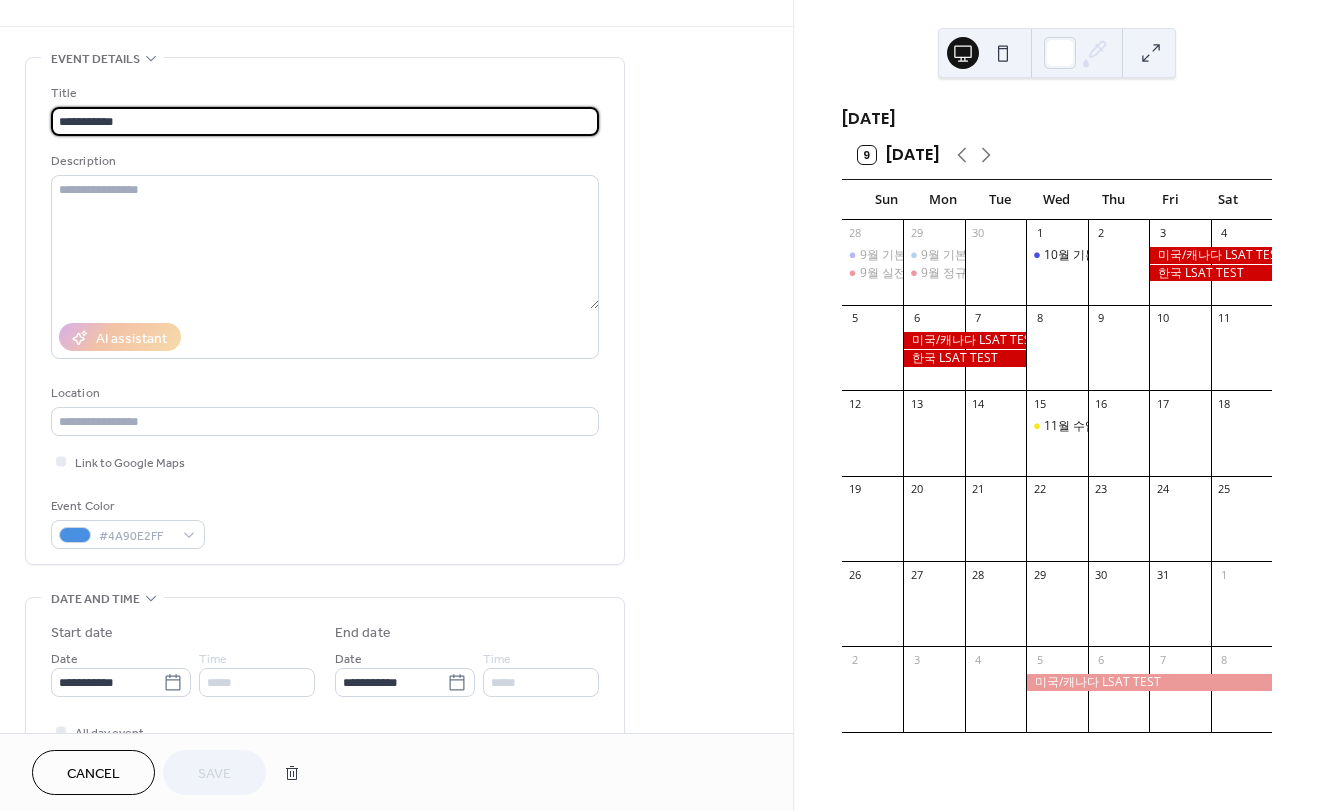 scroll, scrollTop: 200, scrollLeft: 0, axis: vertical 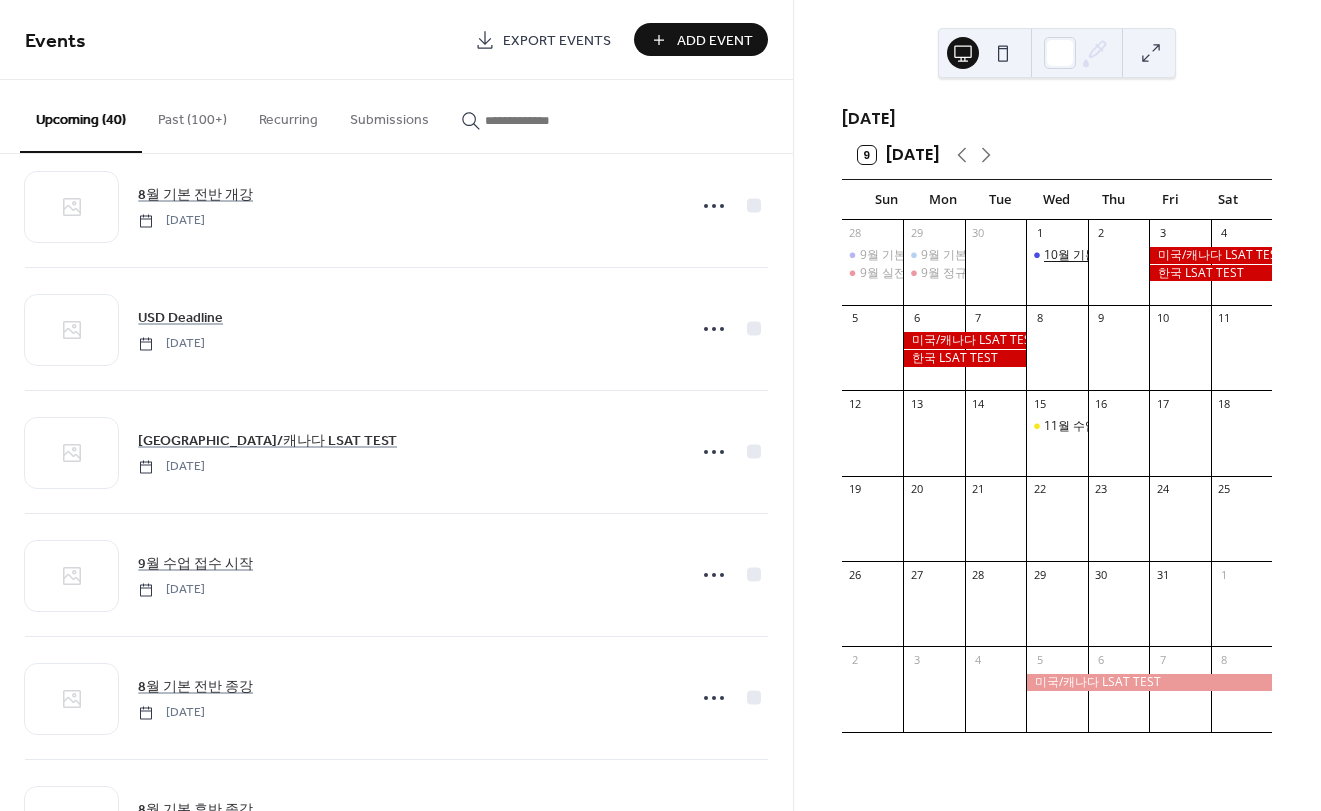 click on "10월 기본 후반 개강" at bounding box center (1097, 255) 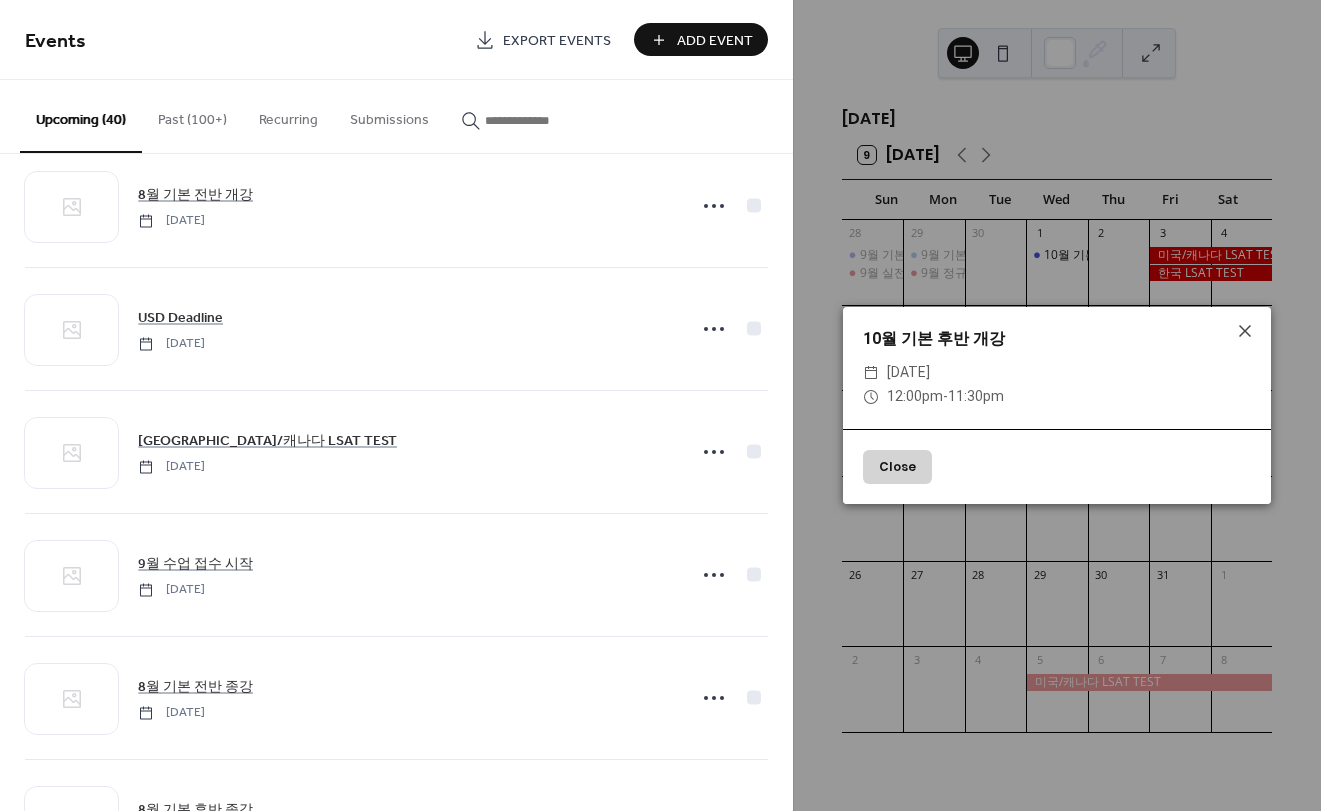 click on "12:00pm - 11:30pm" at bounding box center [945, 397] 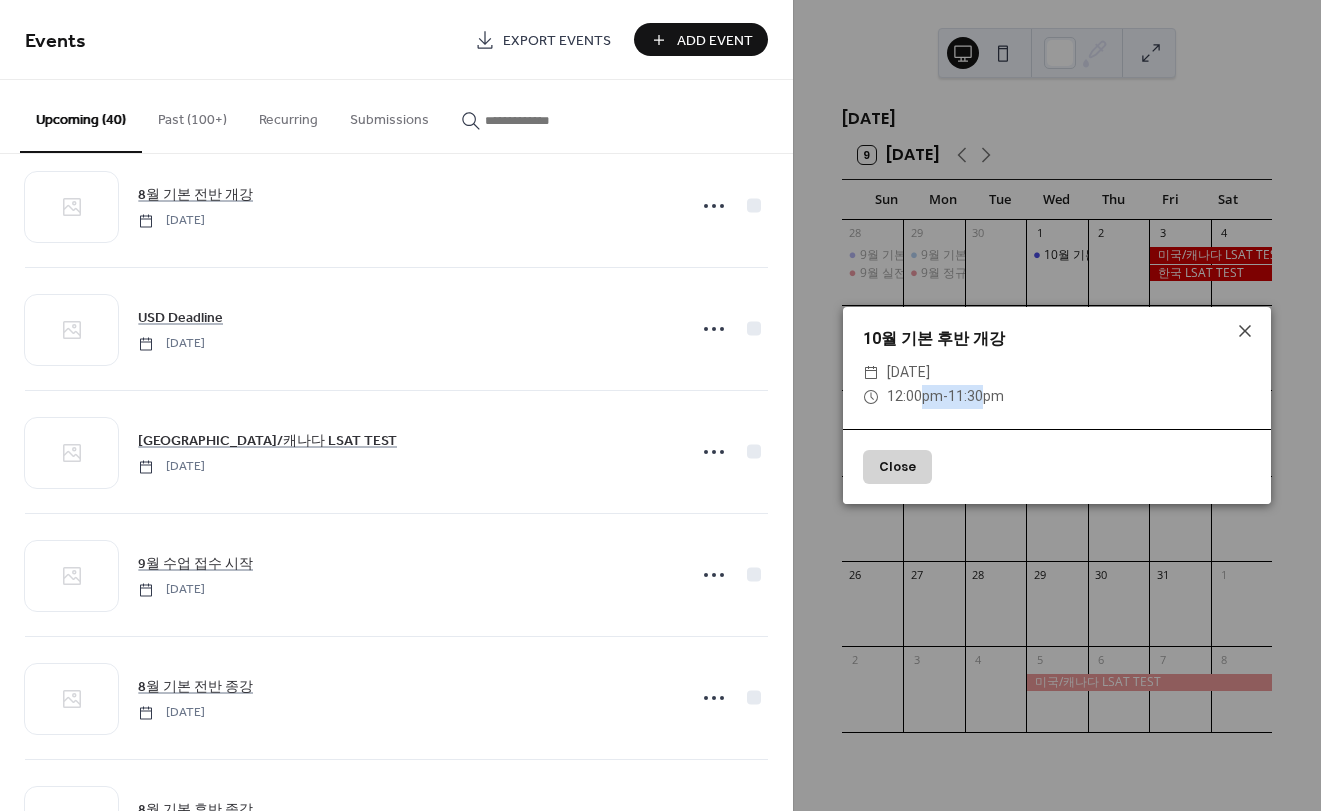 drag, startPoint x: 921, startPoint y: 397, endPoint x: 984, endPoint y: 389, distance: 63.505905 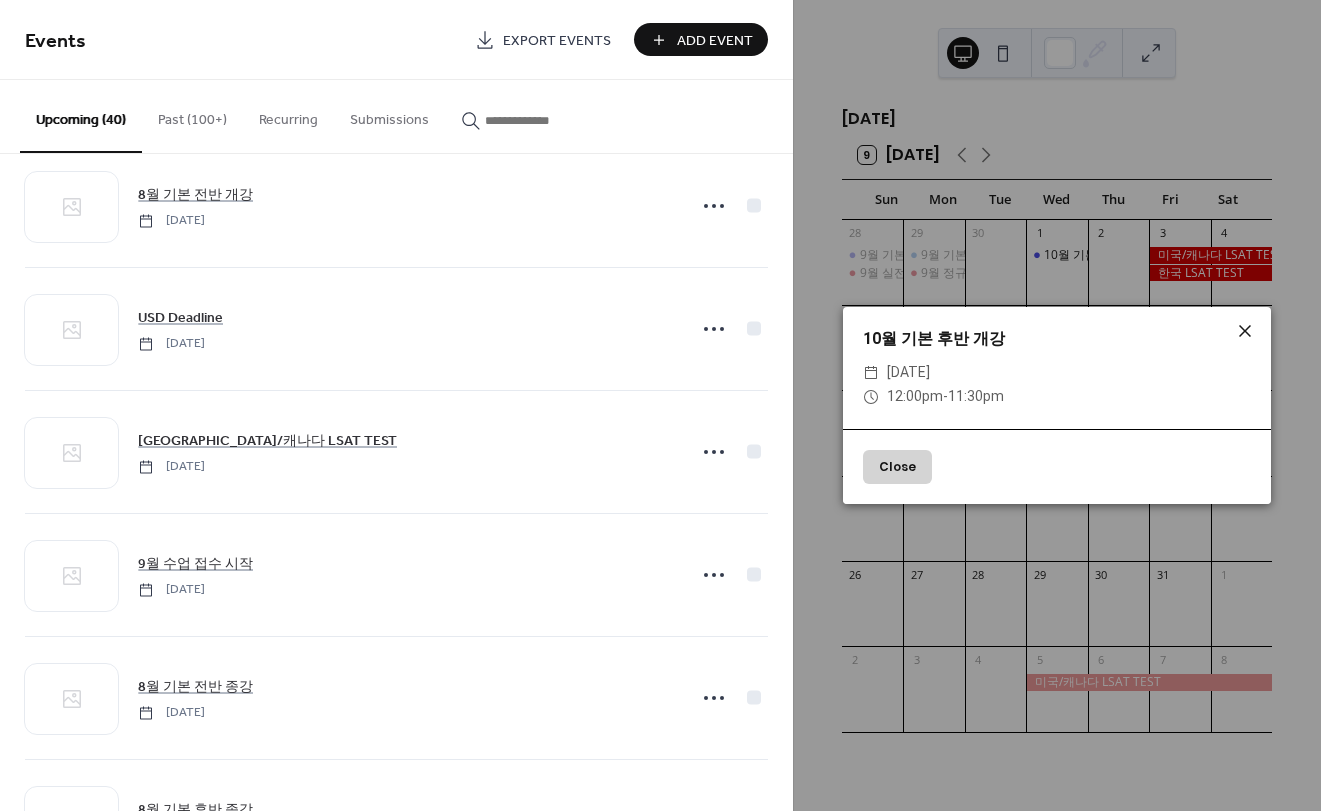 click 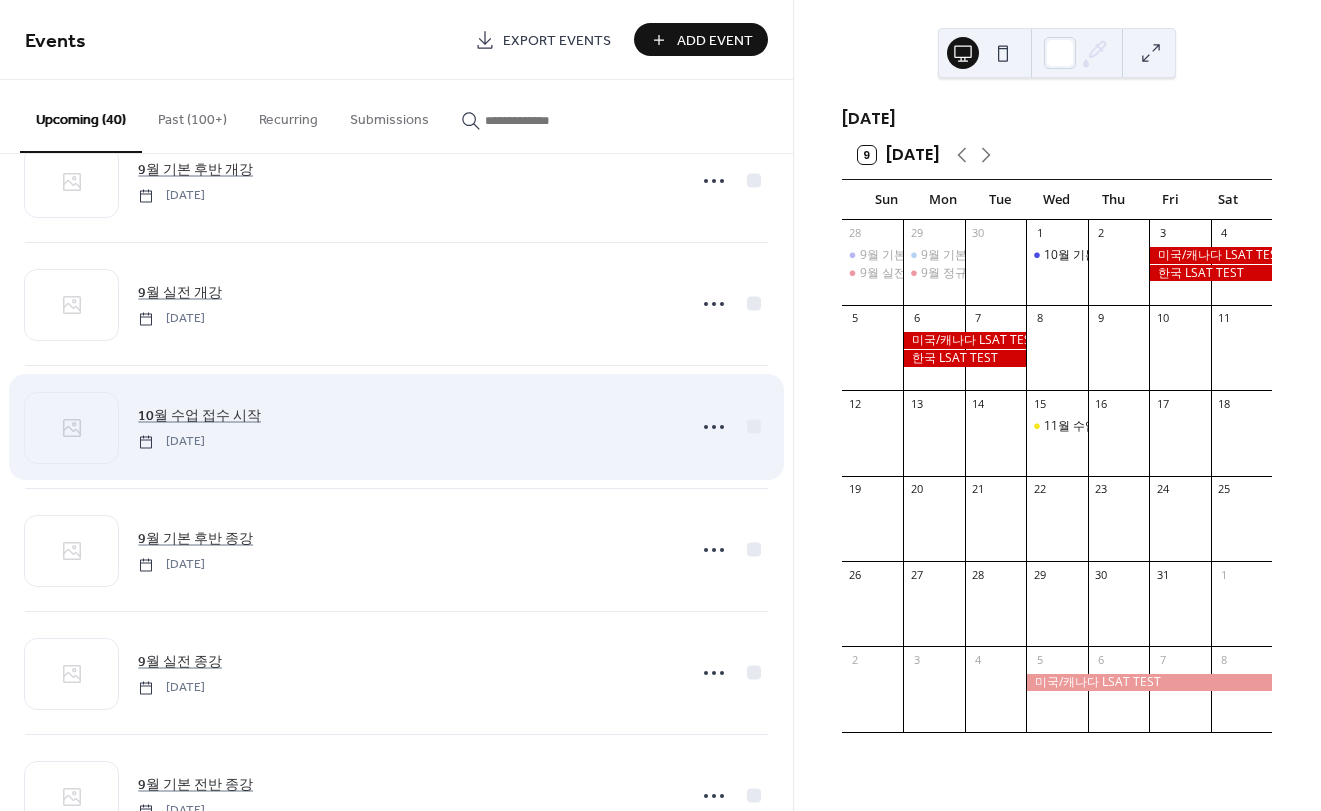 scroll, scrollTop: 2500, scrollLeft: 0, axis: vertical 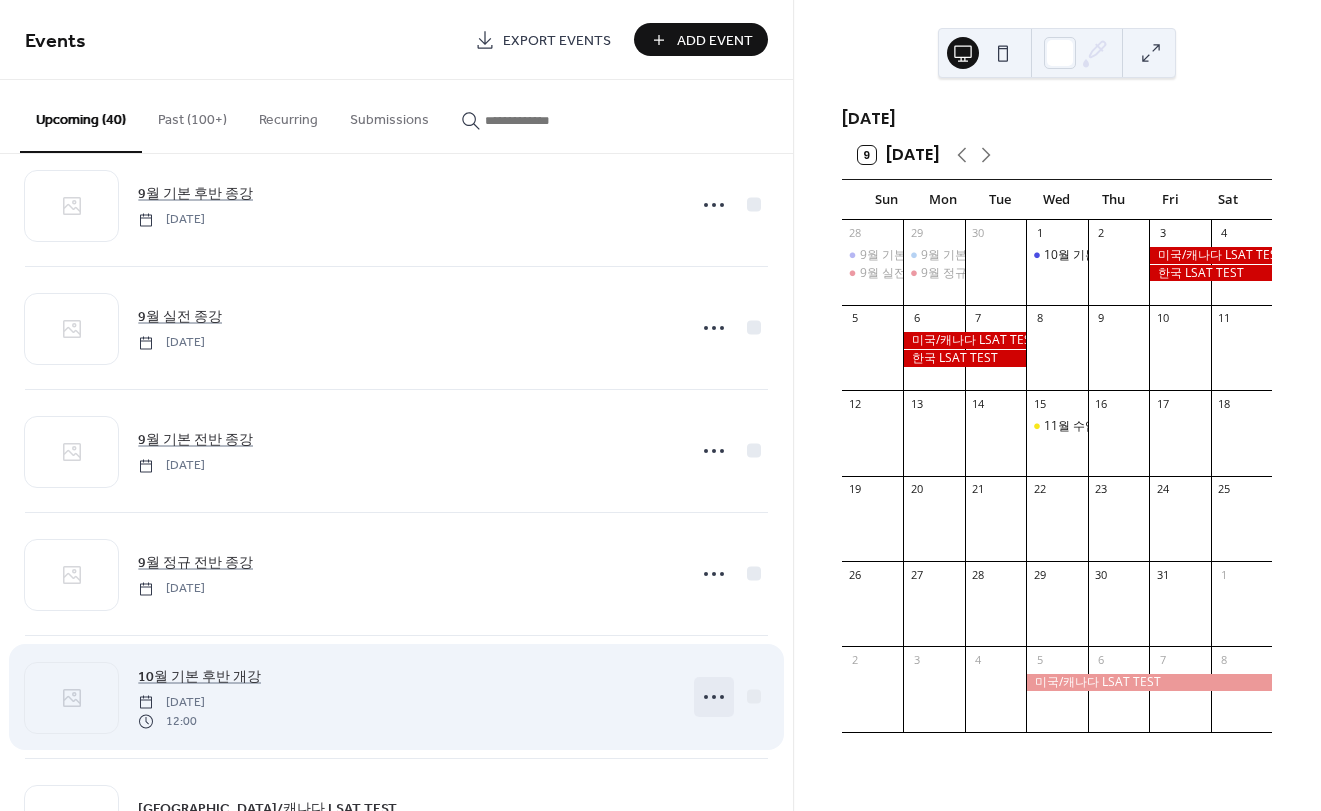 click 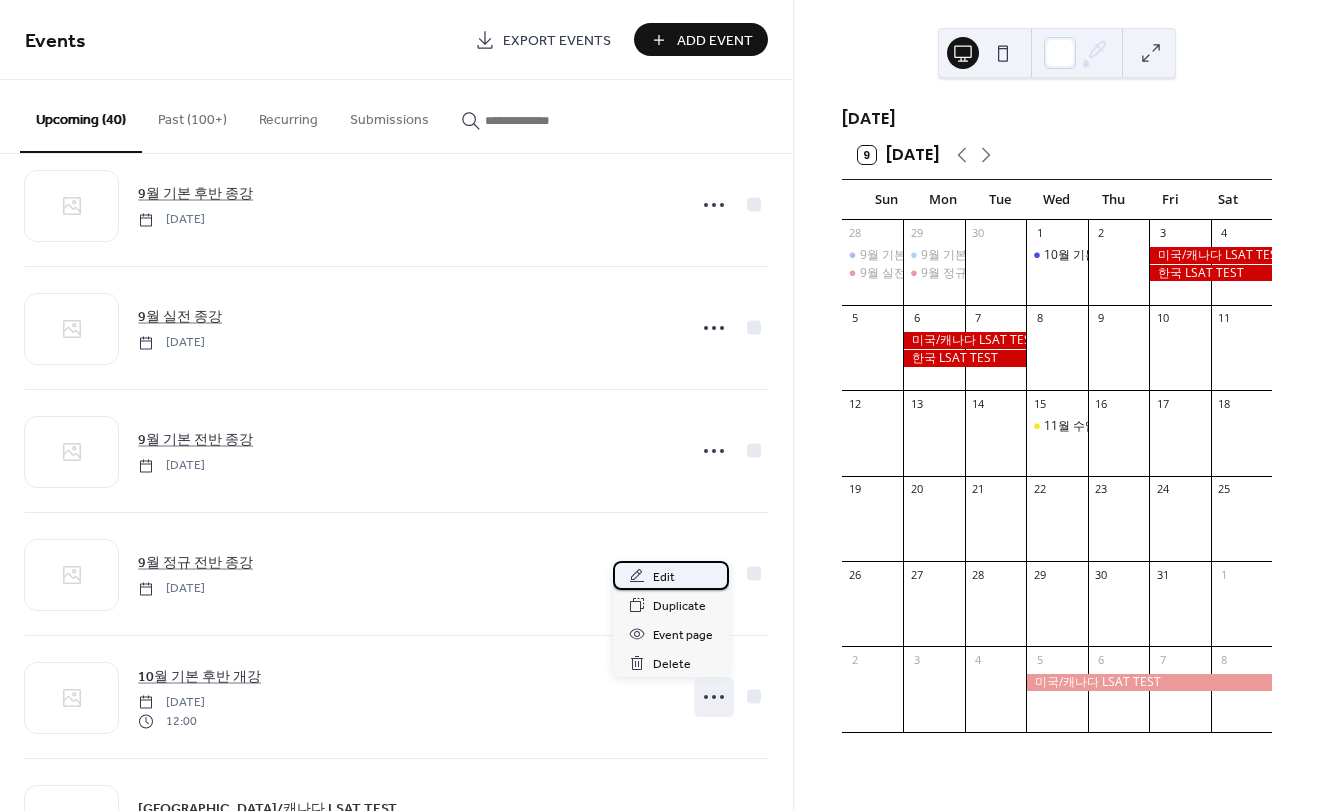 click on "Edit" at bounding box center (664, 577) 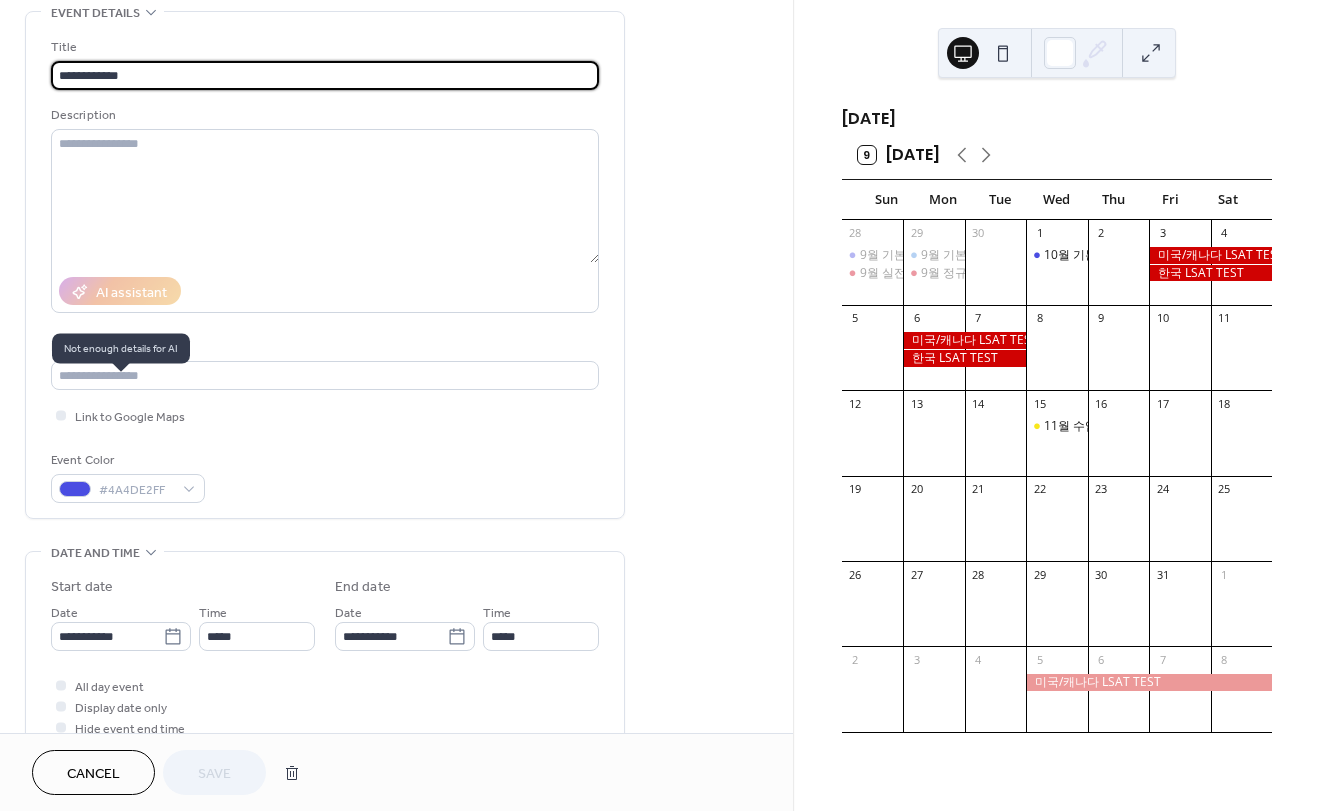 scroll, scrollTop: 100, scrollLeft: 0, axis: vertical 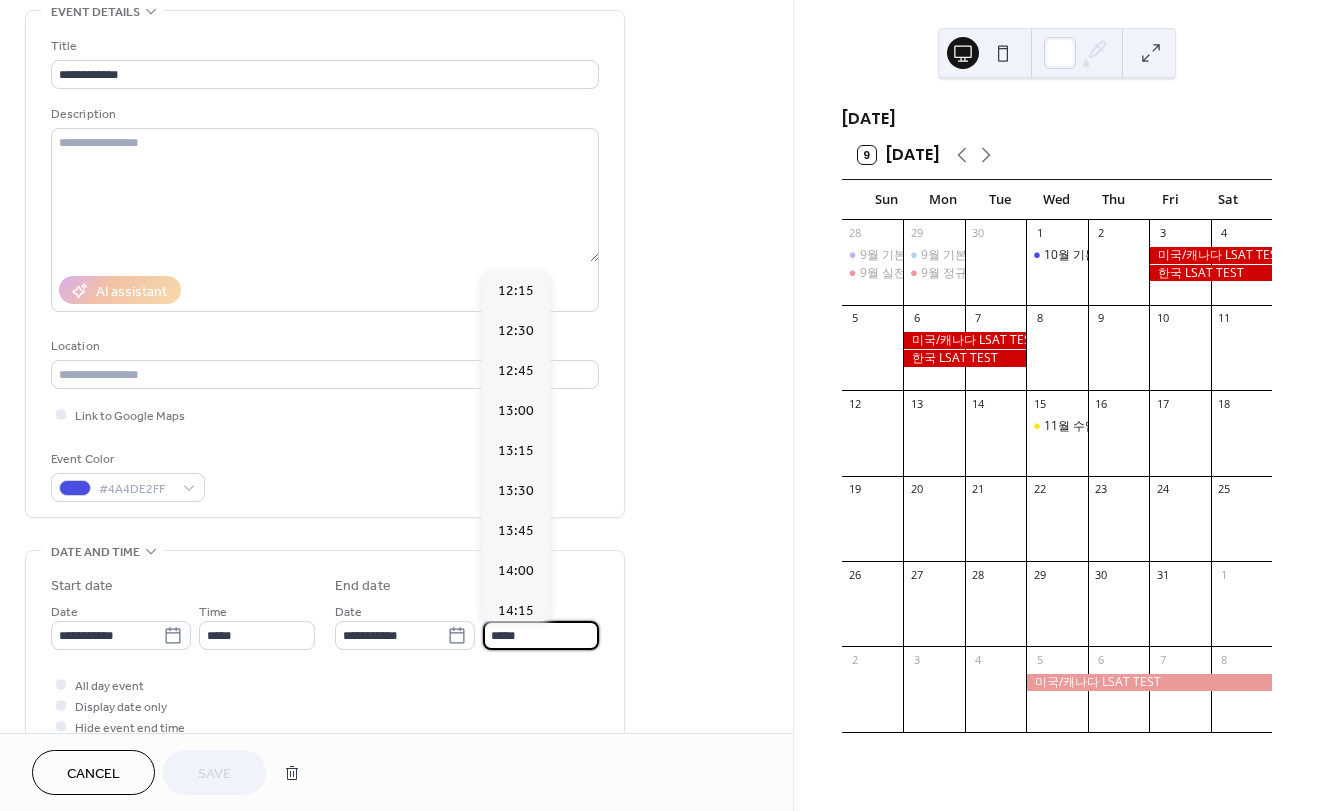 click on "*****" at bounding box center [541, 635] 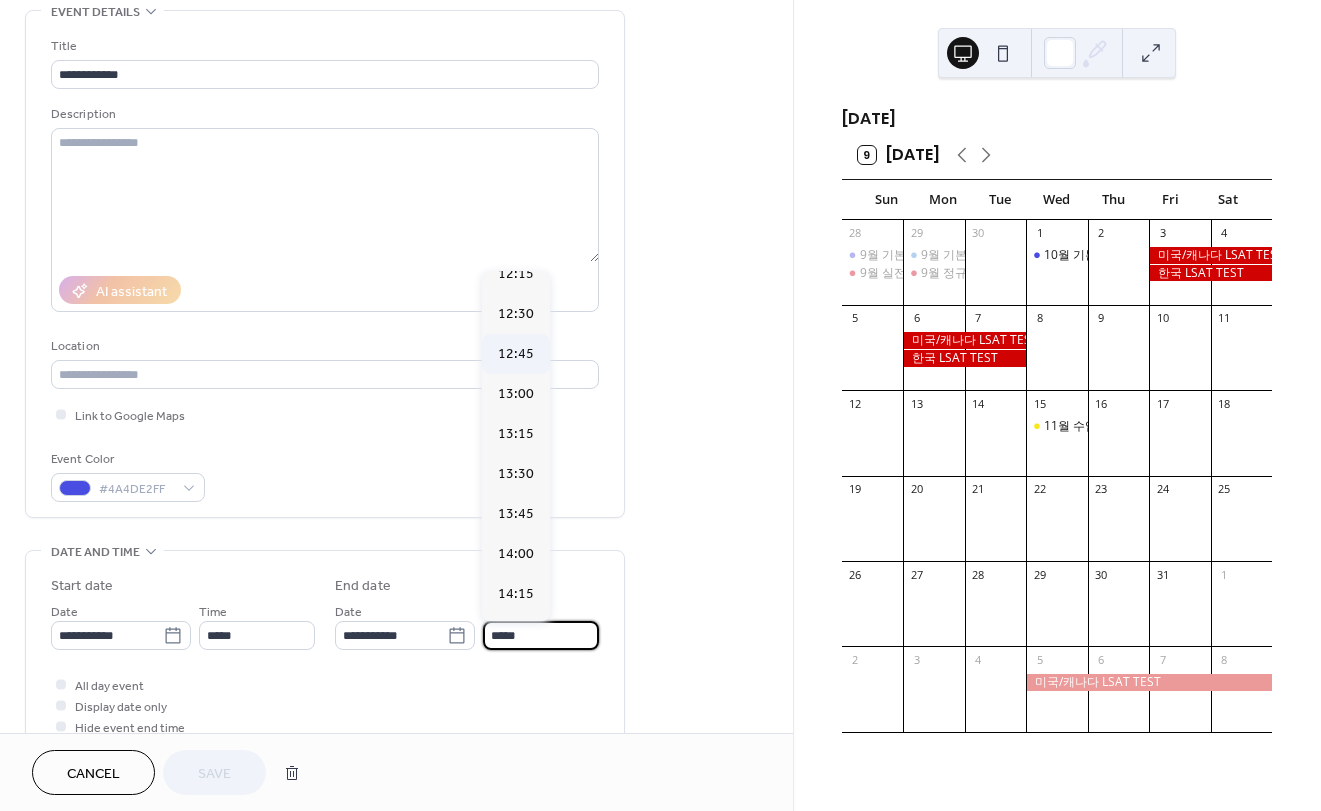 scroll, scrollTop: 0, scrollLeft: 0, axis: both 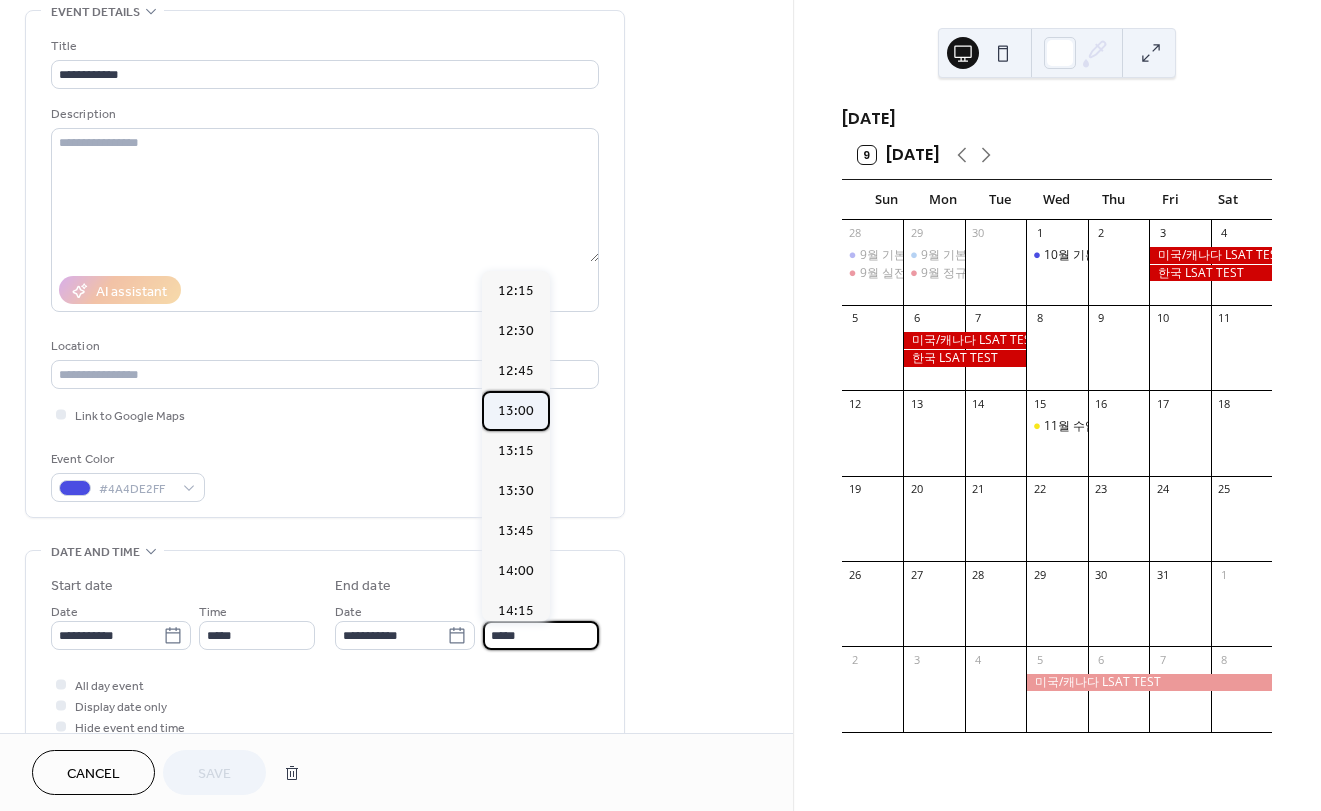 click on "13:00" at bounding box center [516, 411] 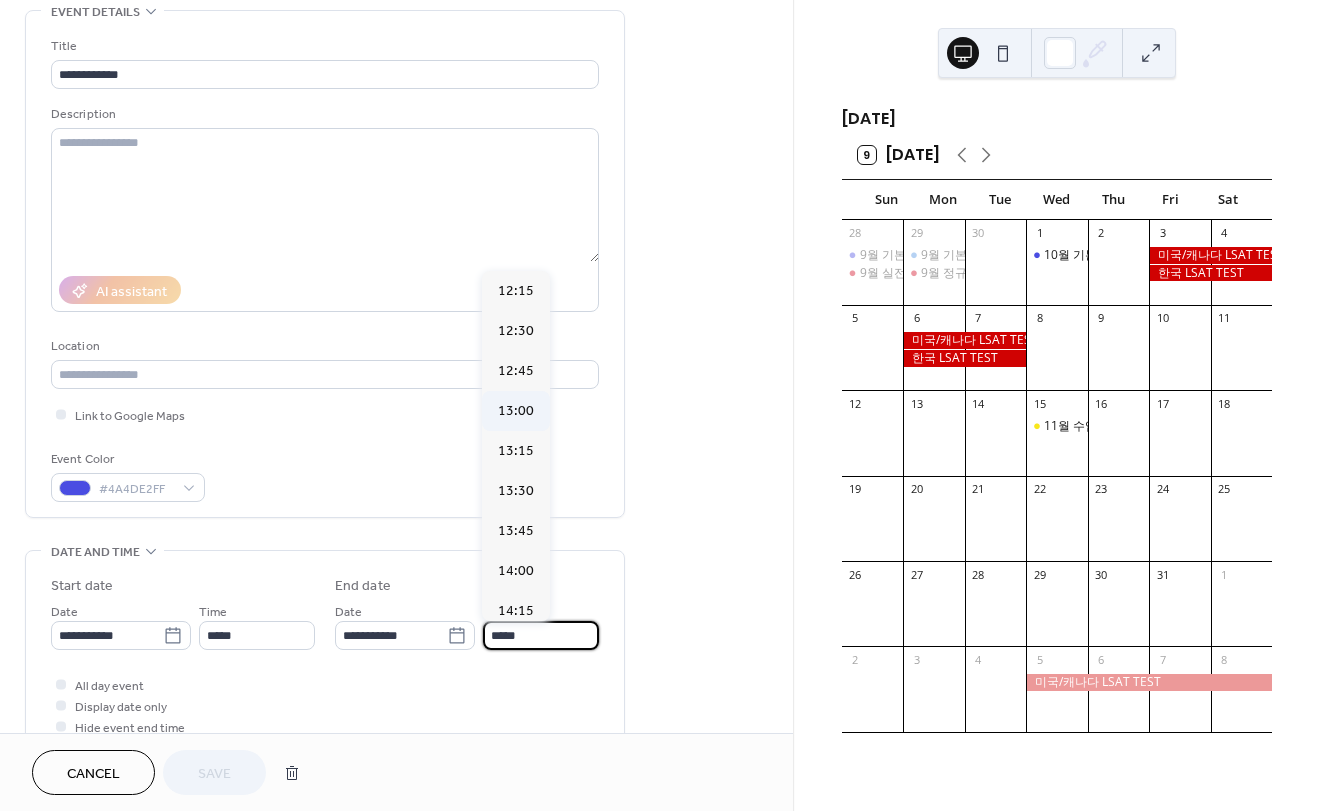 type on "*****" 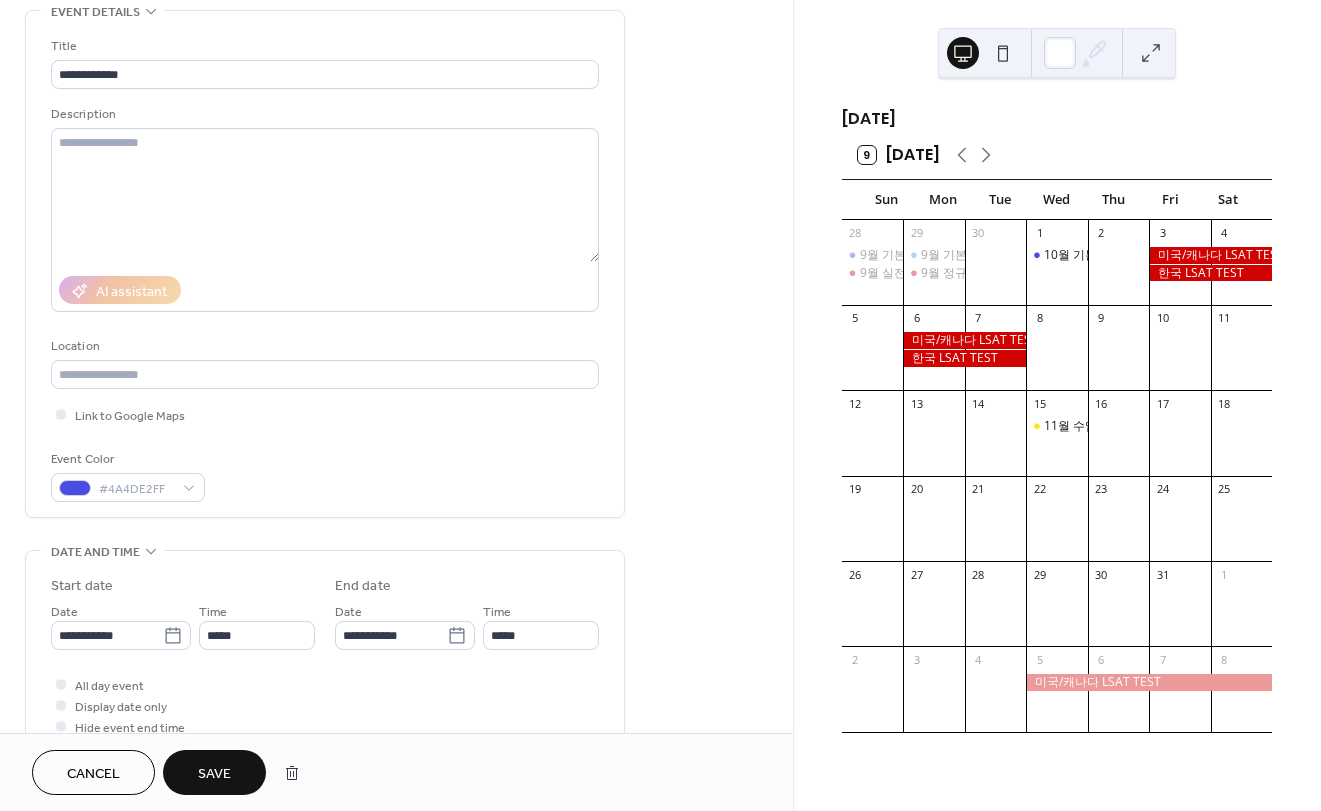 click on "Save" at bounding box center [214, 772] 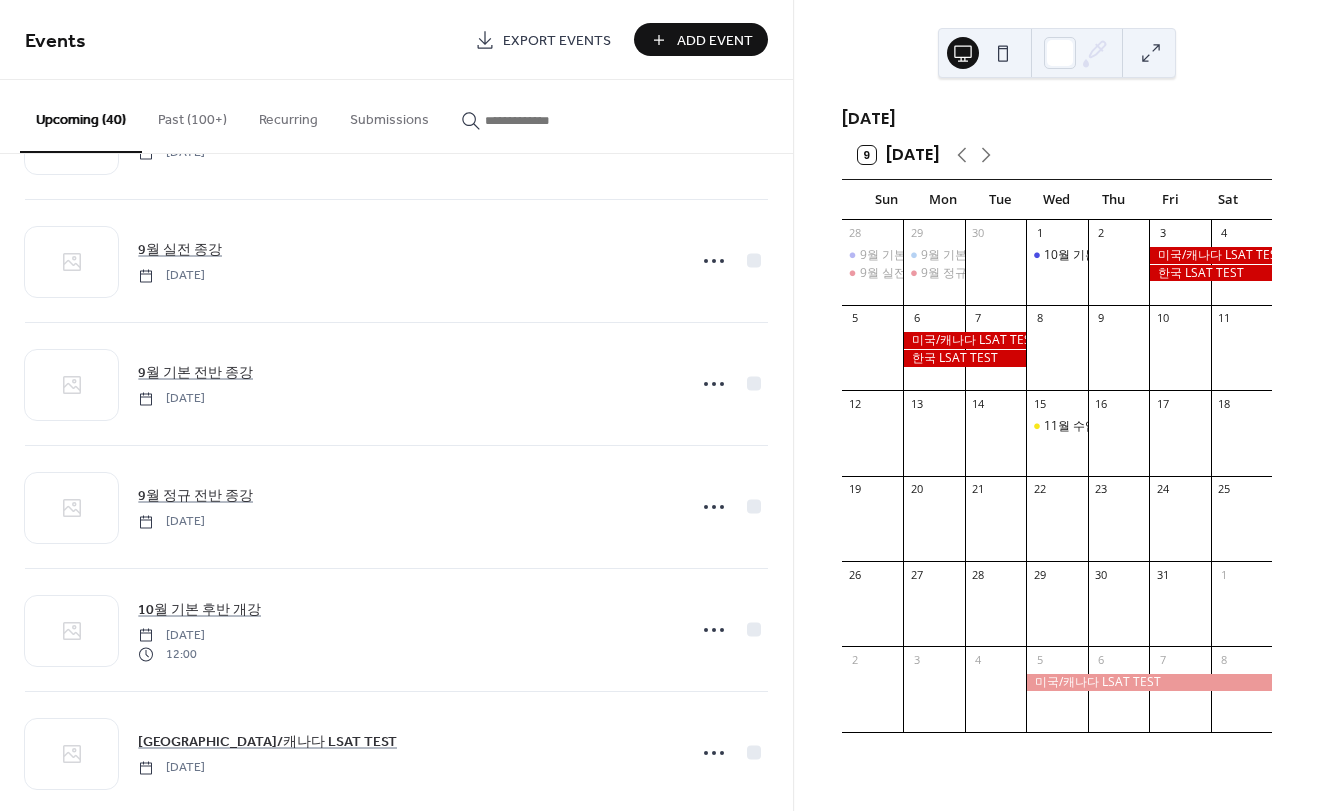 scroll, scrollTop: 2600, scrollLeft: 0, axis: vertical 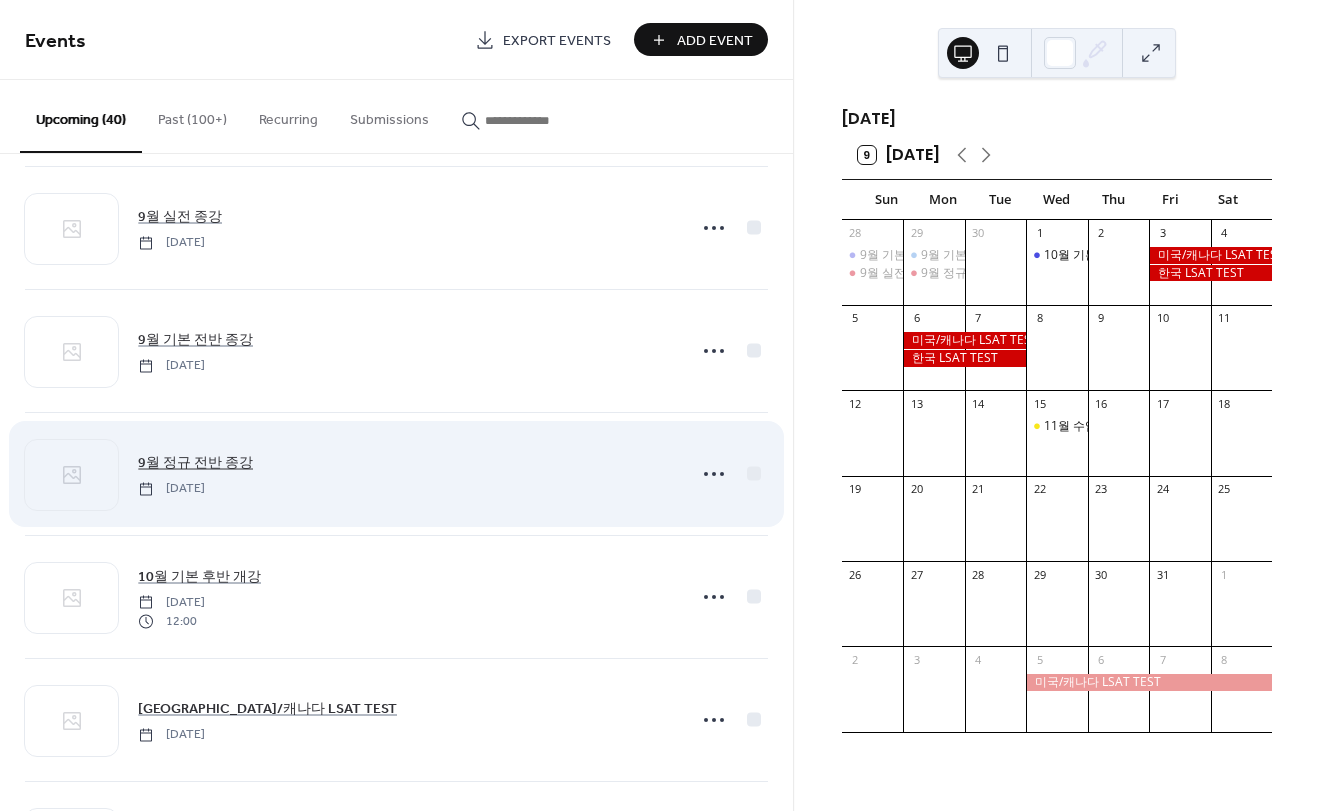 click on "9월 정규 전반 종강" at bounding box center [195, 463] 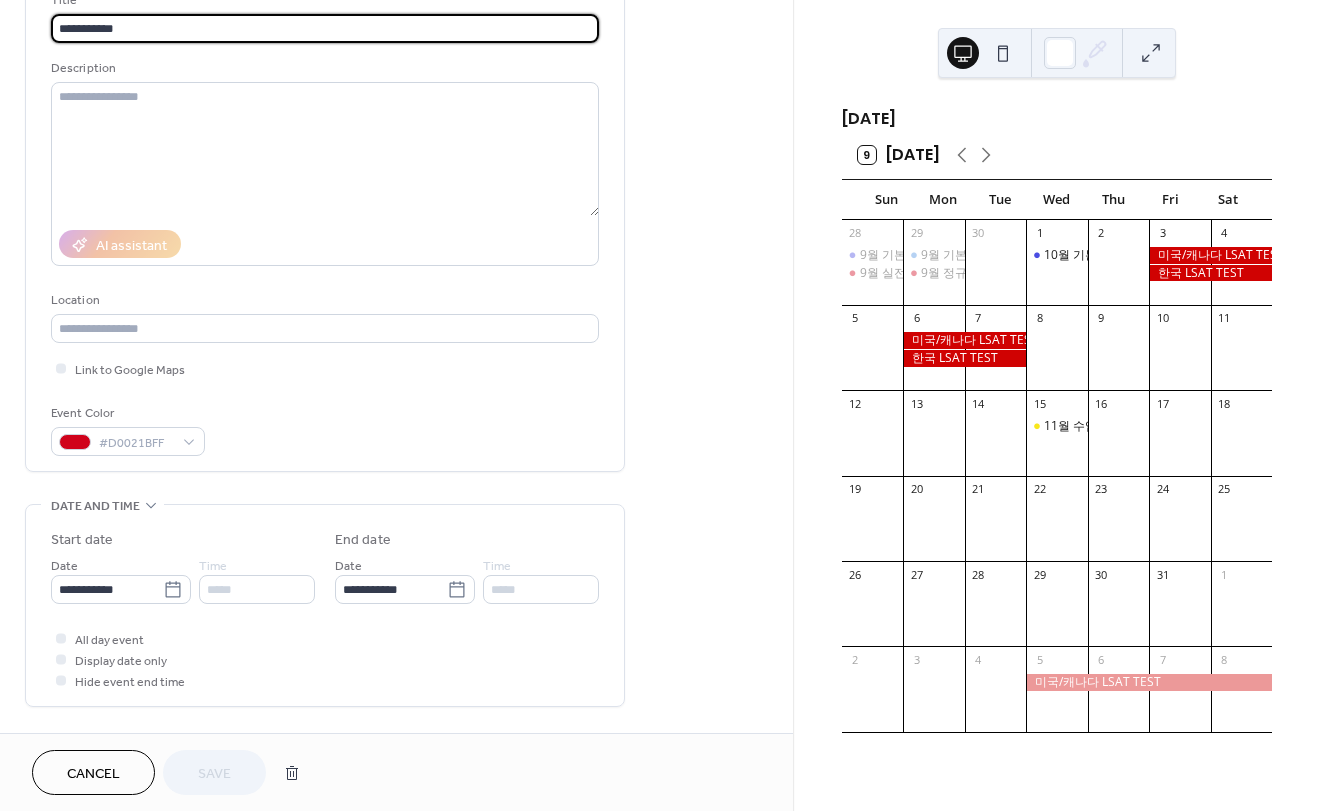 scroll, scrollTop: 200, scrollLeft: 0, axis: vertical 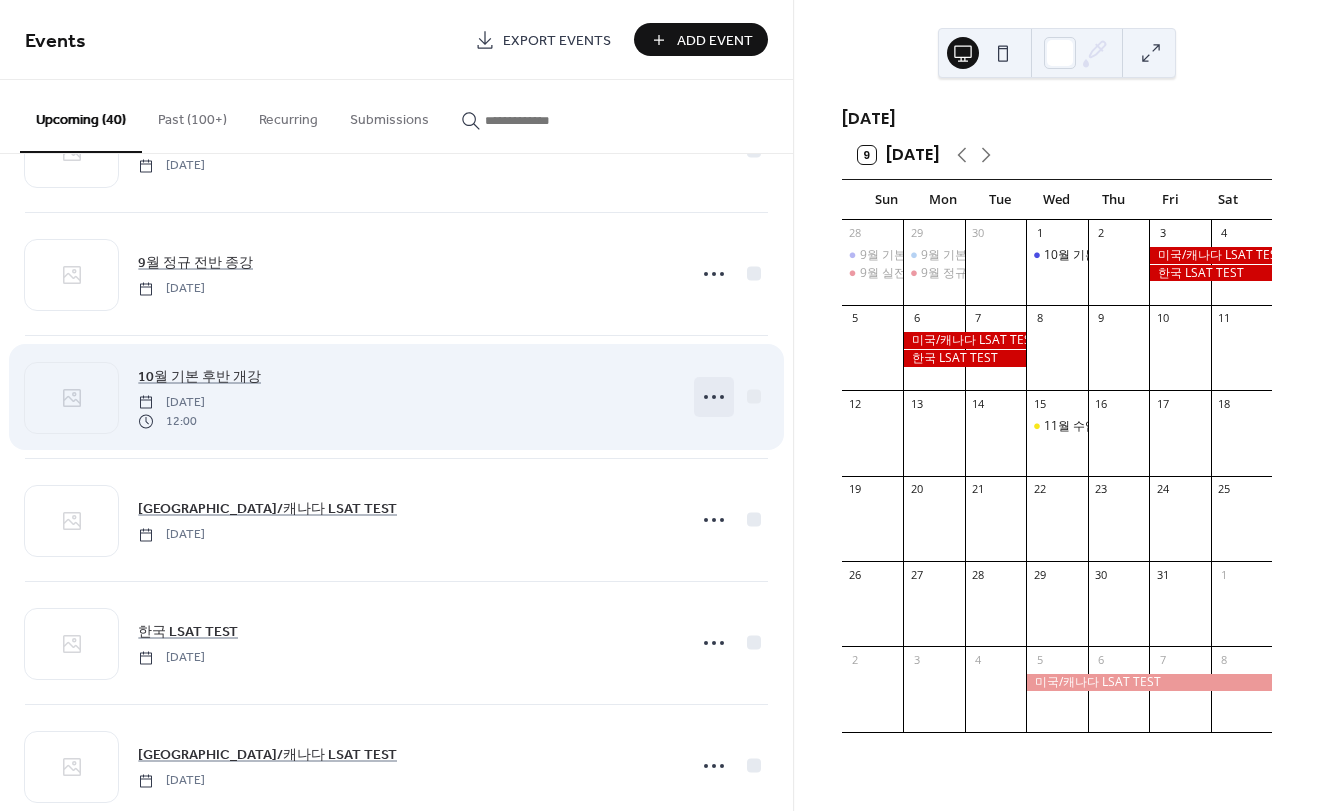 click 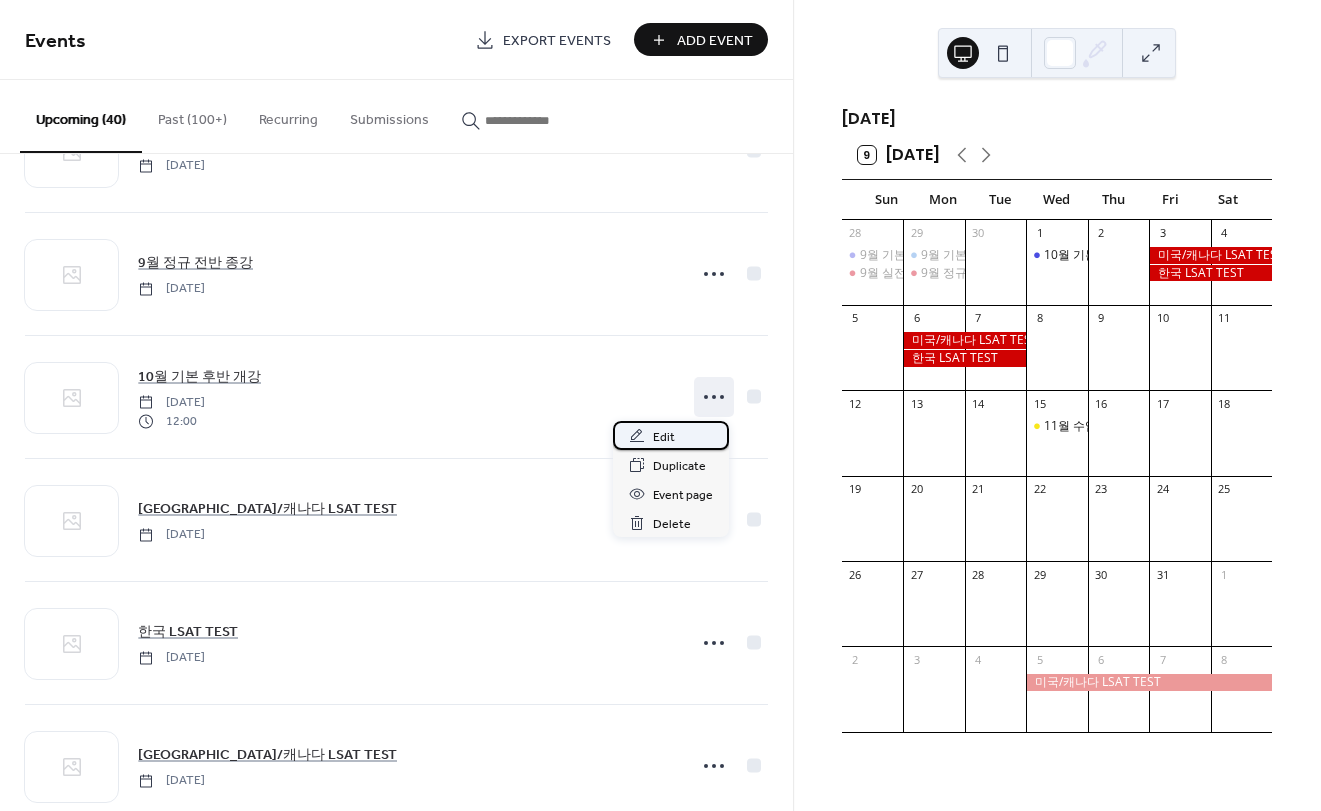 click on "Edit" at bounding box center [671, 435] 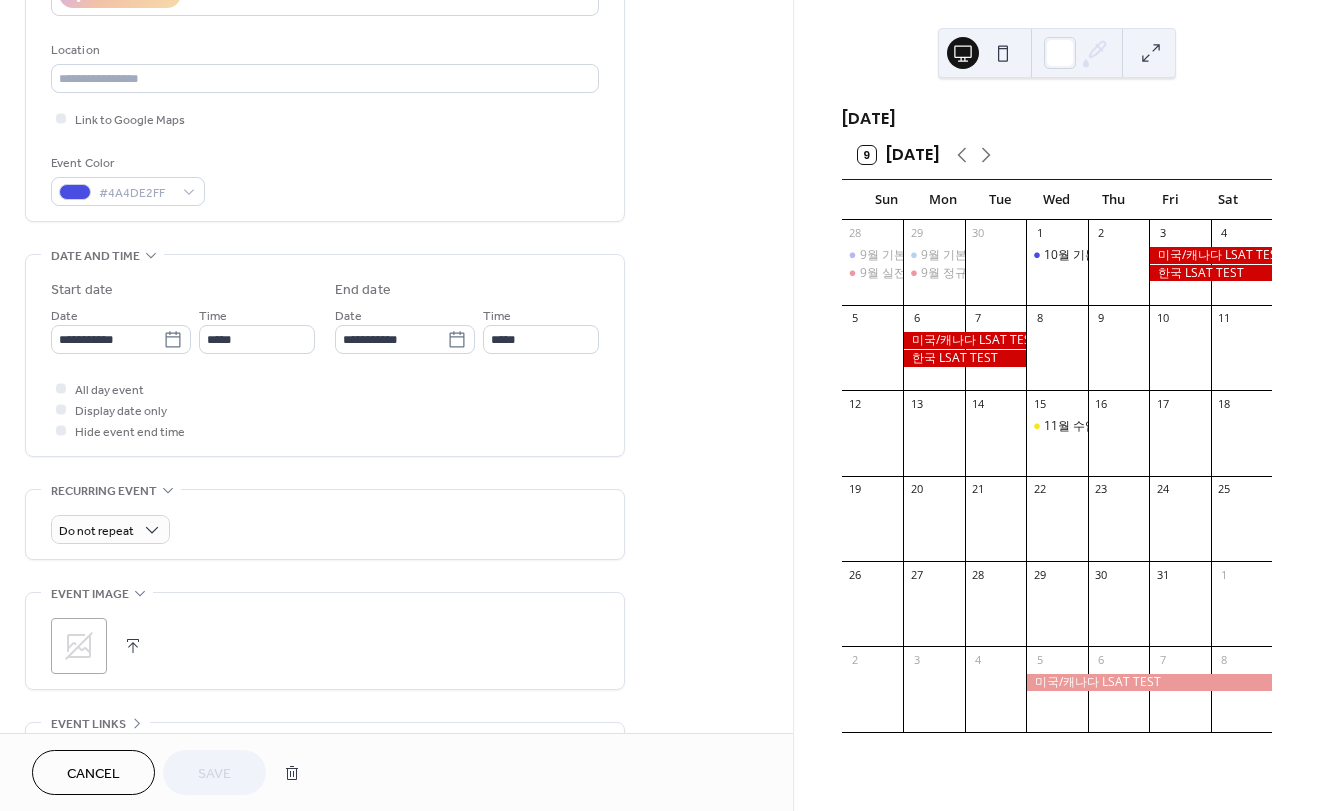 scroll, scrollTop: 395, scrollLeft: 0, axis: vertical 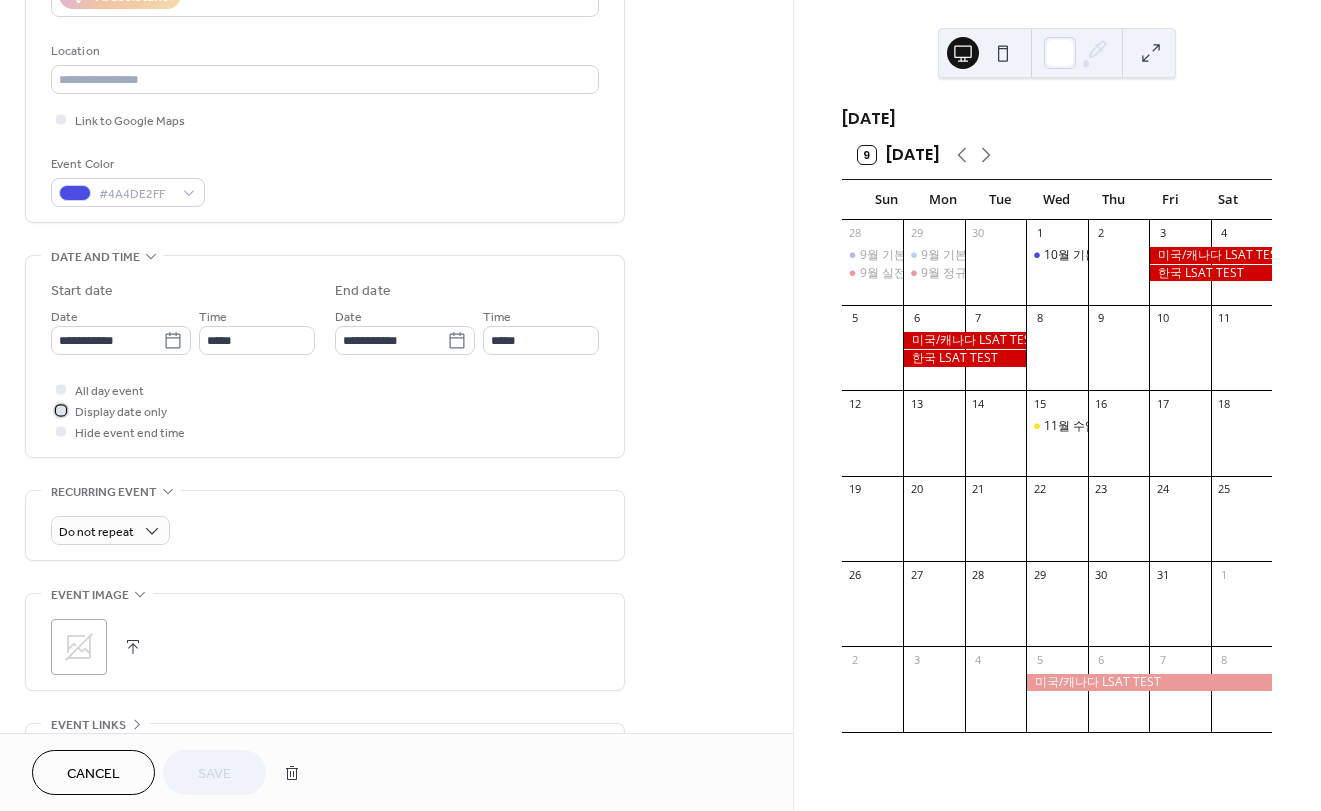 click on "Display date only" at bounding box center [121, 412] 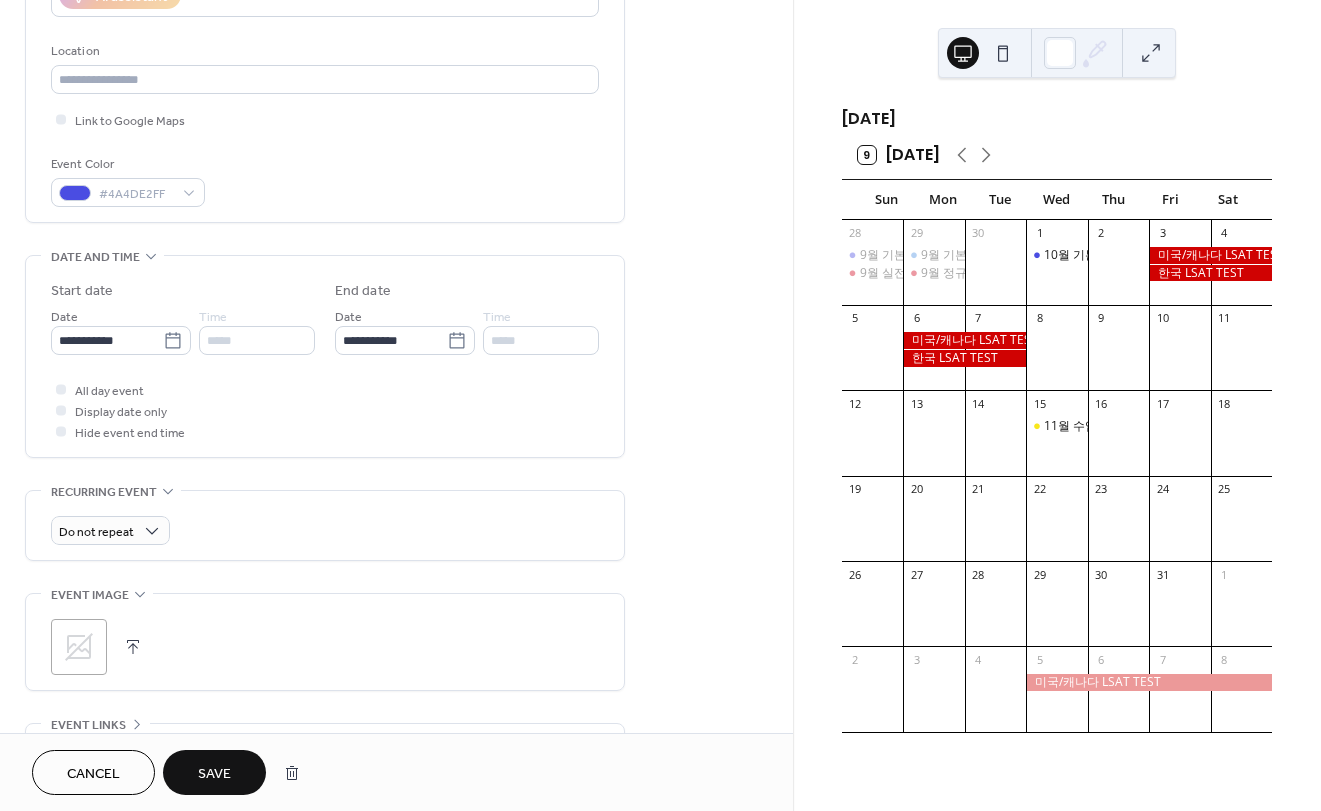 click on "Save" at bounding box center (214, 772) 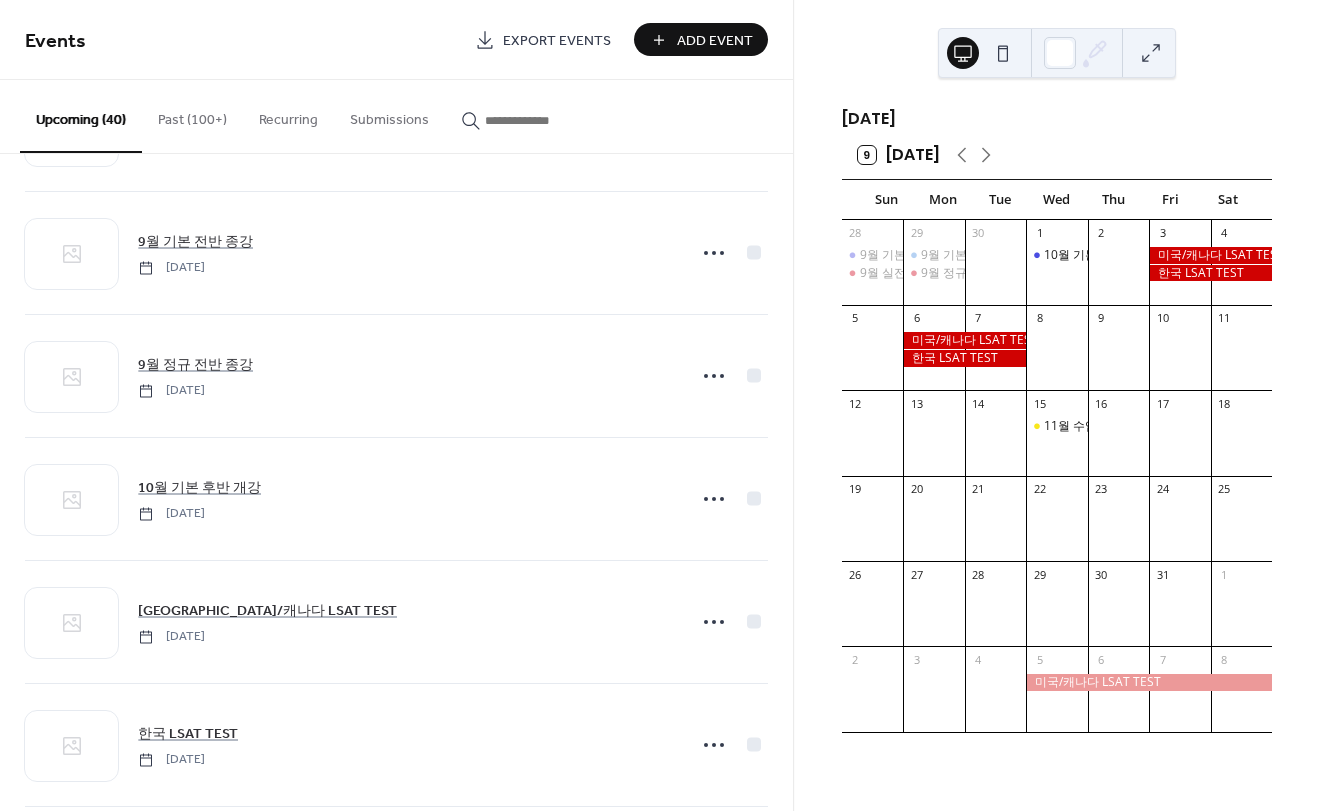 scroll, scrollTop: 2700, scrollLeft: 0, axis: vertical 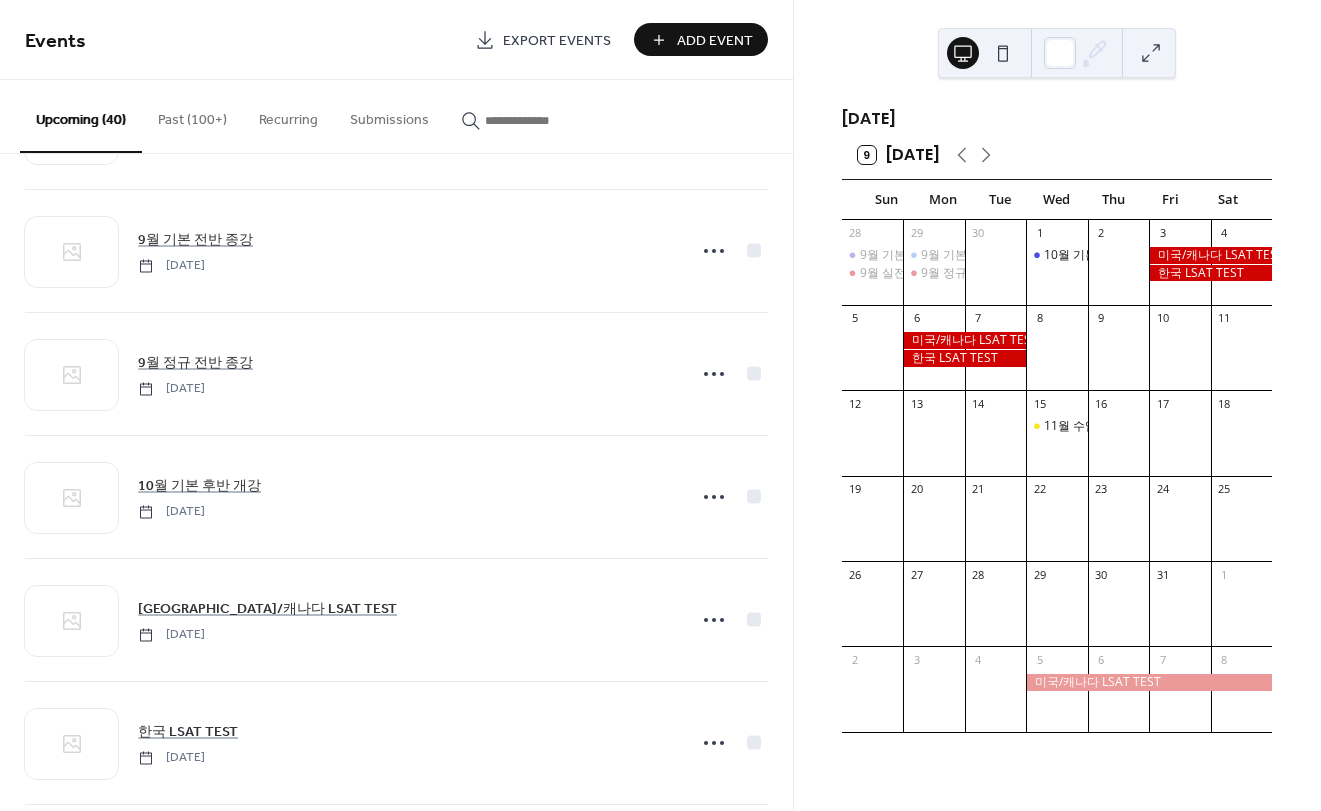 click on "Add Event" at bounding box center [715, 41] 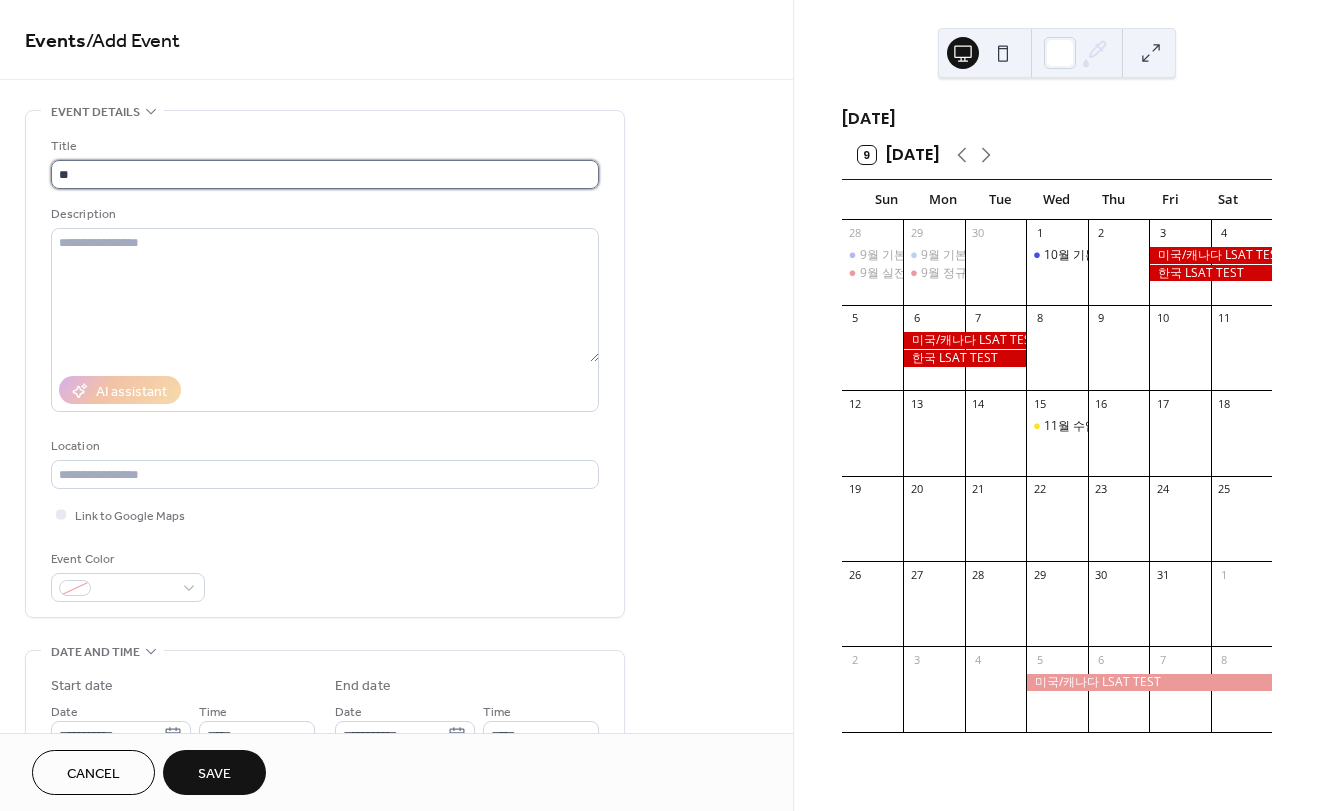 click on "**" at bounding box center [325, 174] 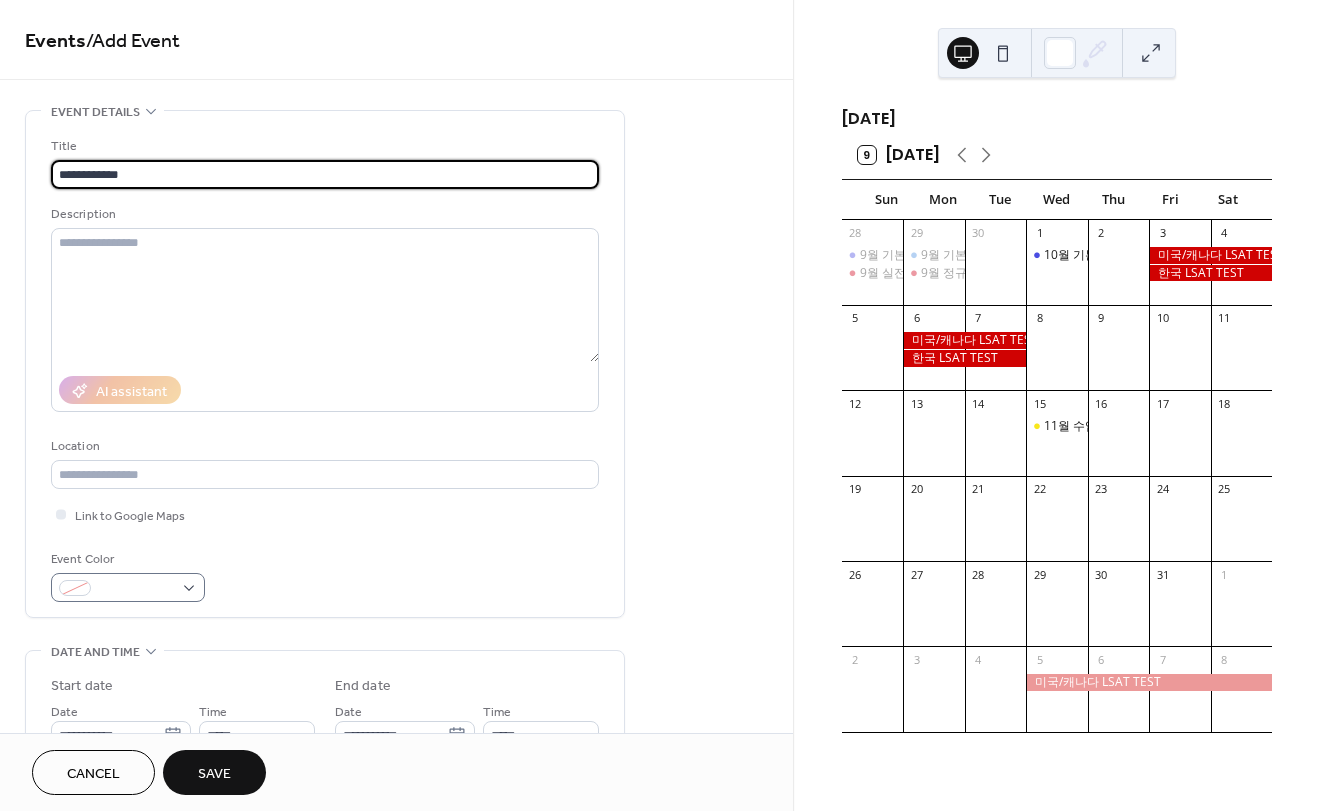 type on "**********" 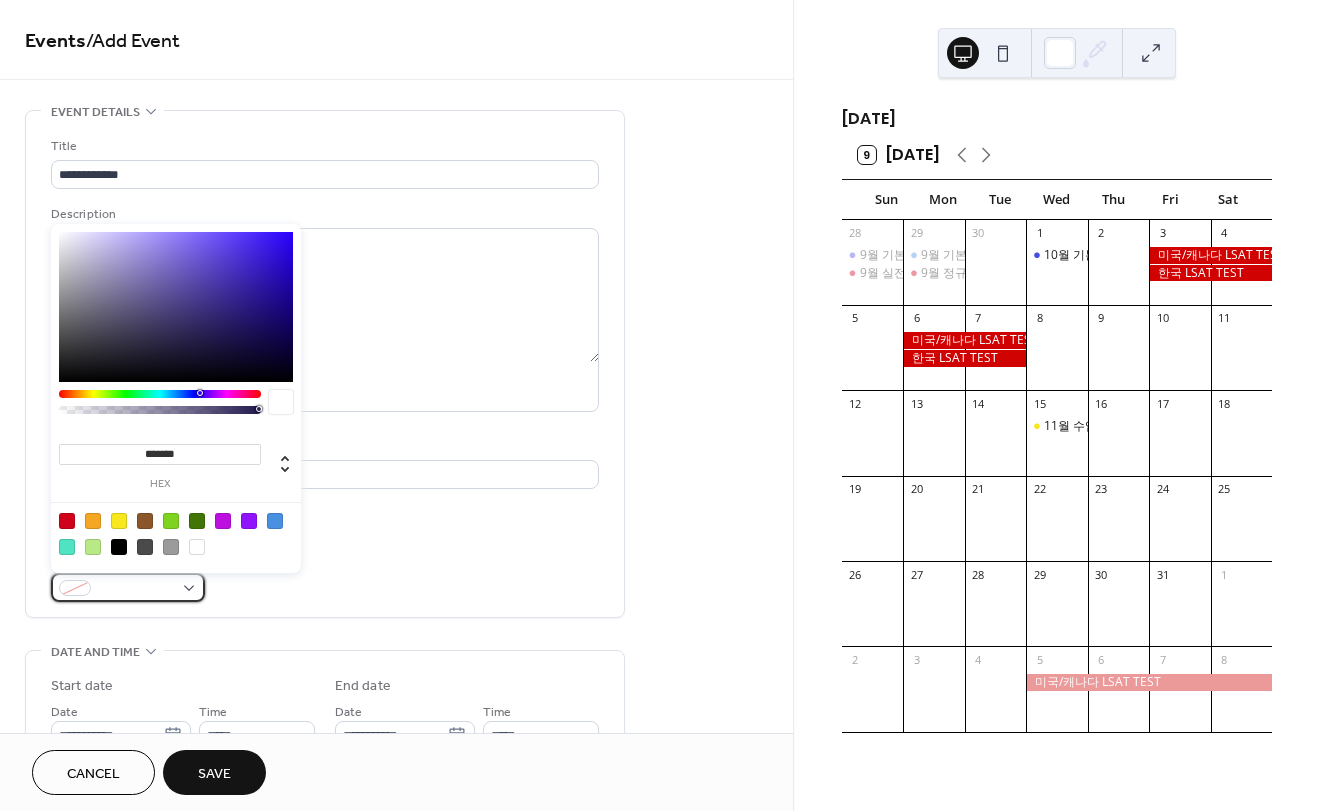 click at bounding box center (128, 587) 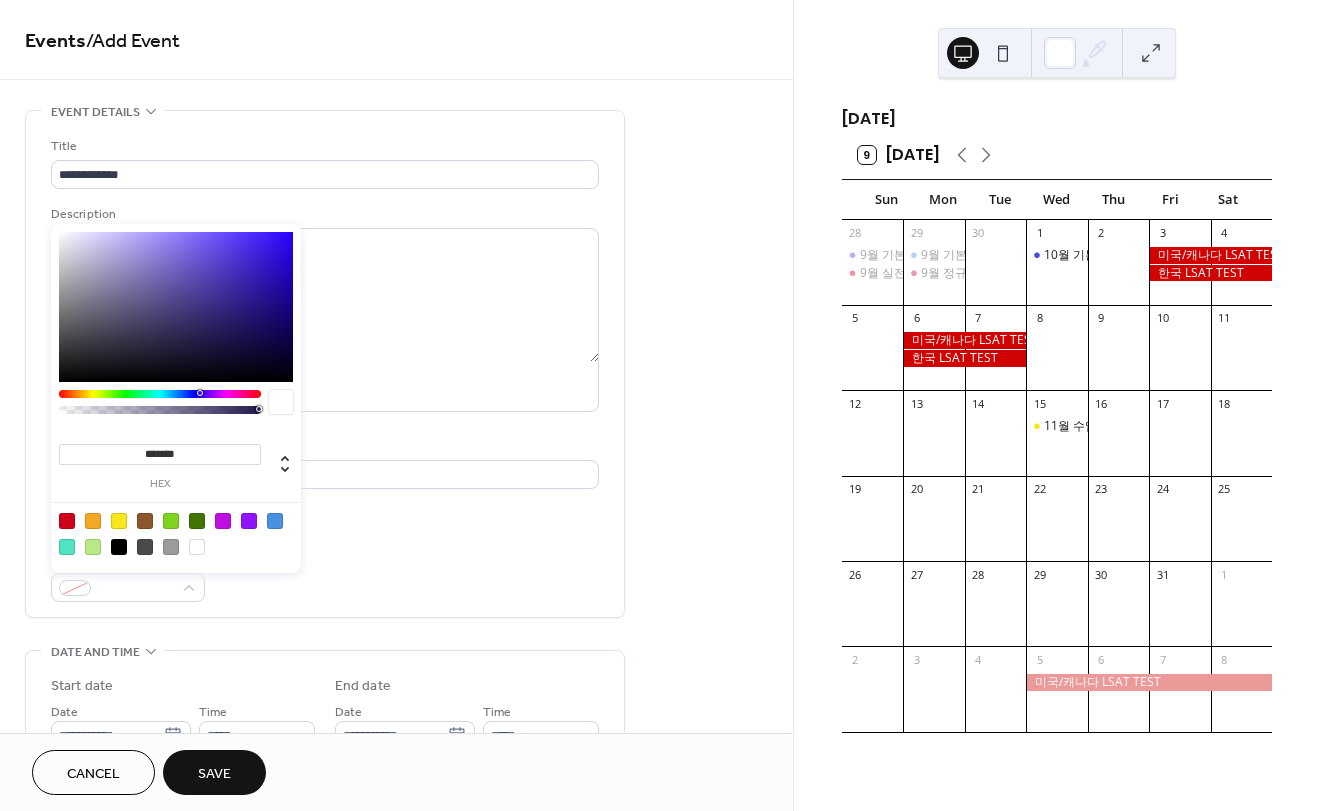 drag, startPoint x: 179, startPoint y: 455, endPoint x: 144, endPoint y: 457, distance: 35.057095 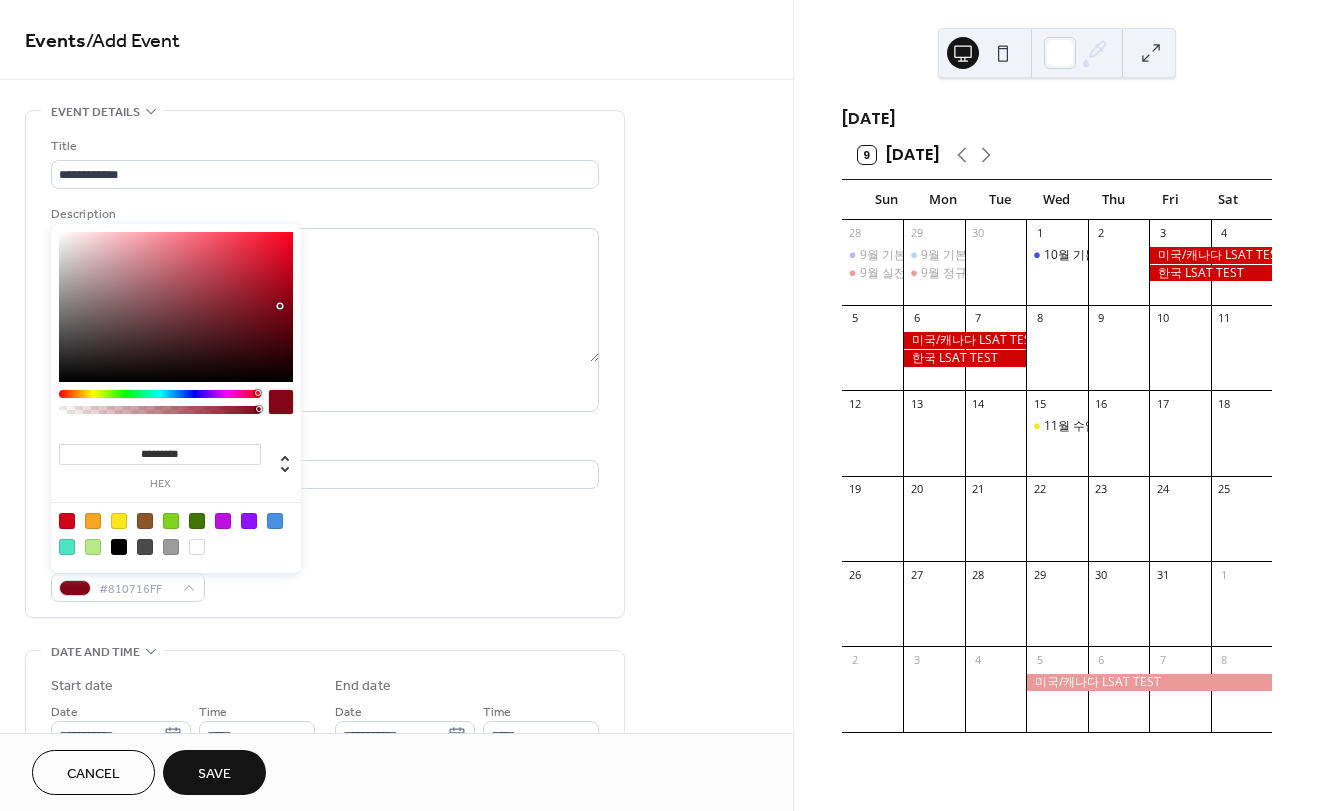 type on "*********" 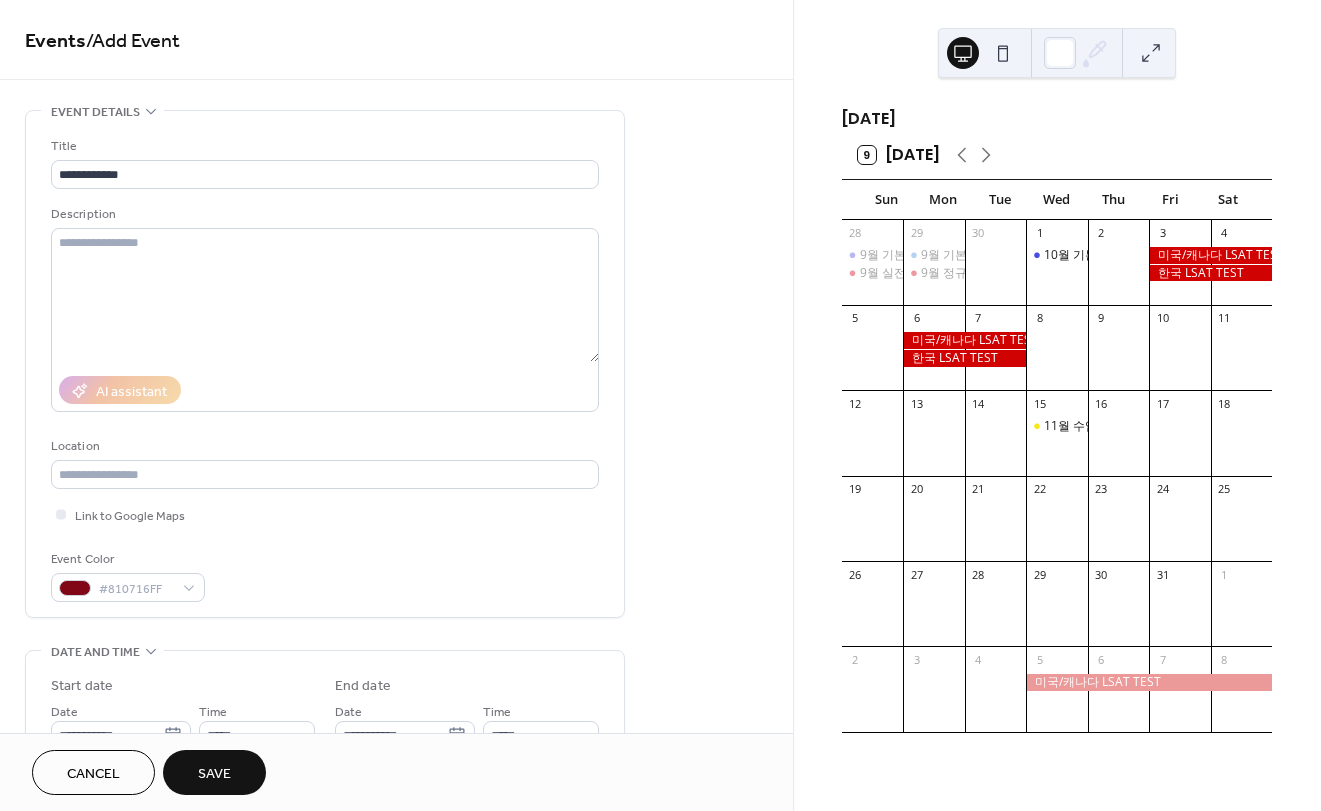click on "Event Color #810716FF" at bounding box center [325, 575] 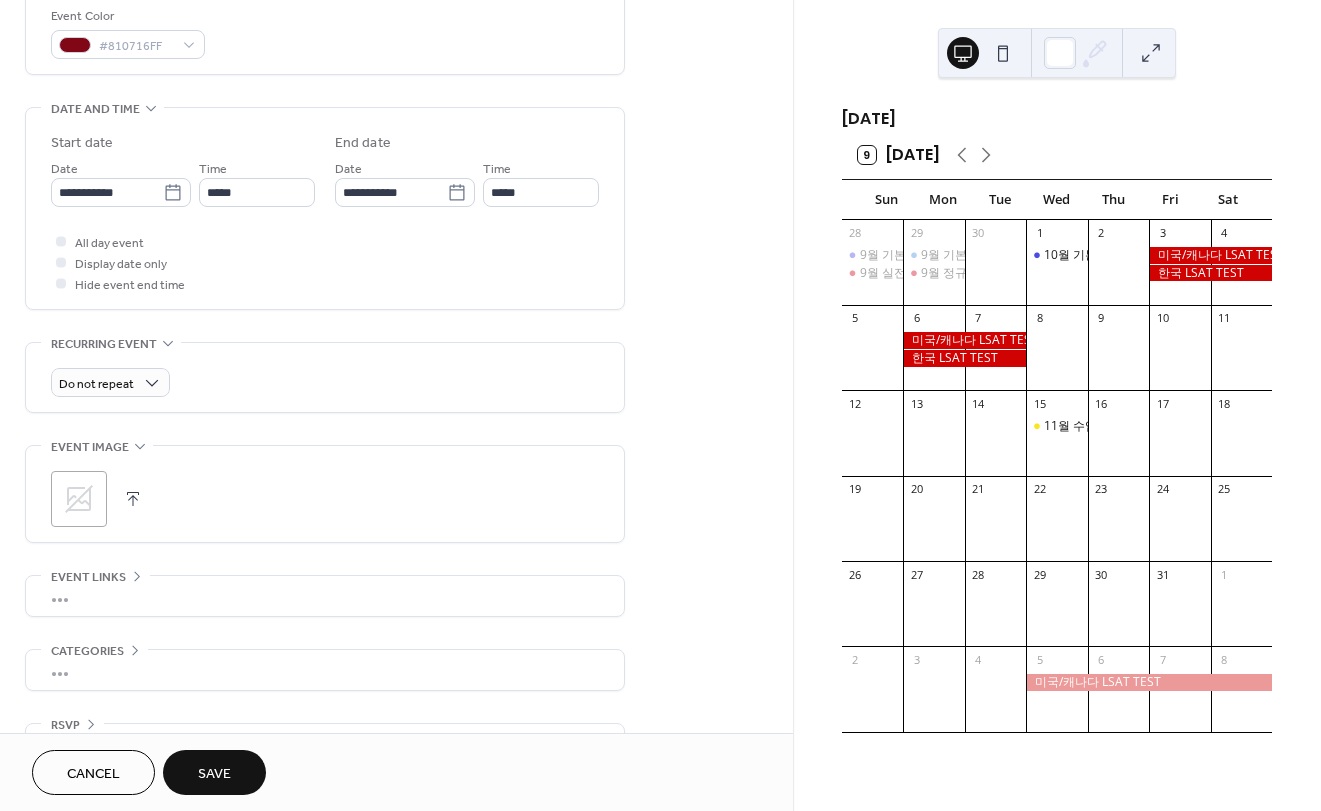 scroll, scrollTop: 595, scrollLeft: 0, axis: vertical 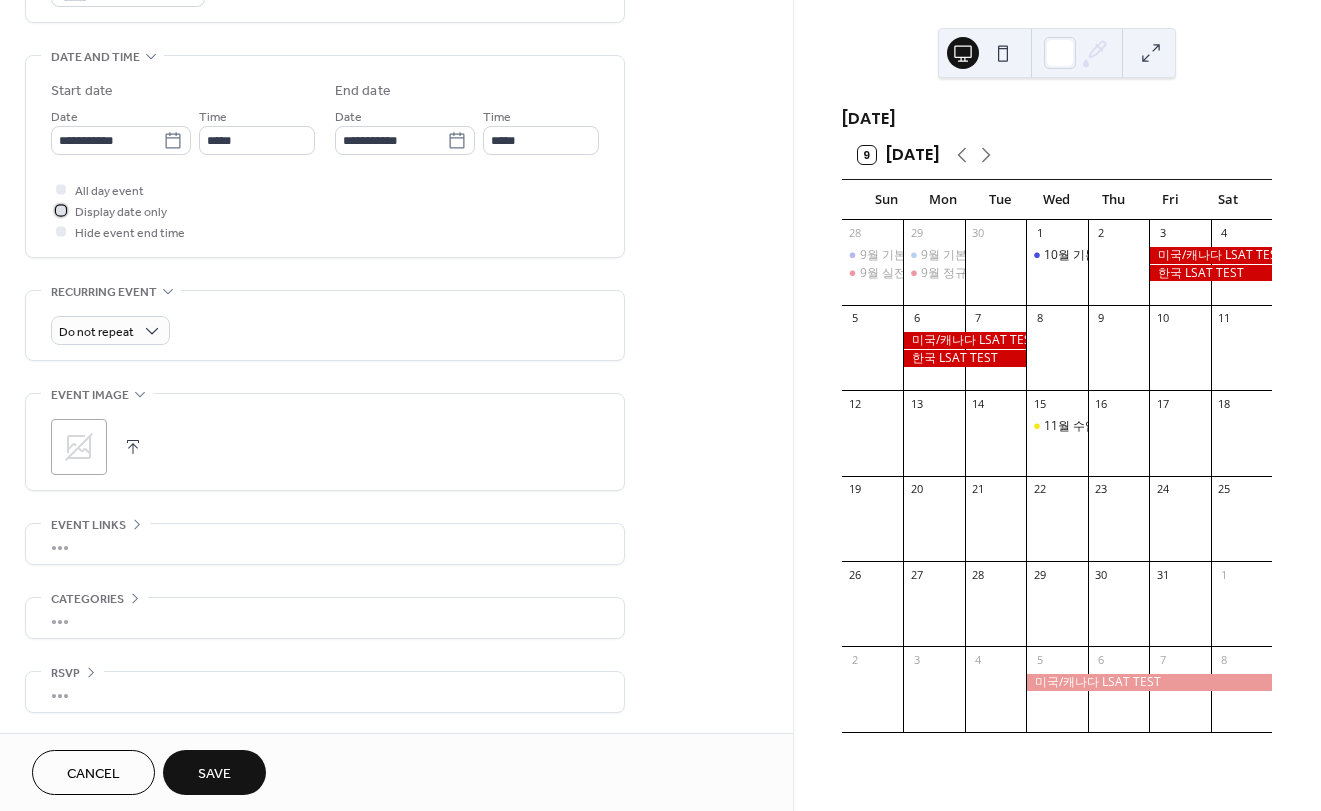 click on "Display date only" at bounding box center [121, 212] 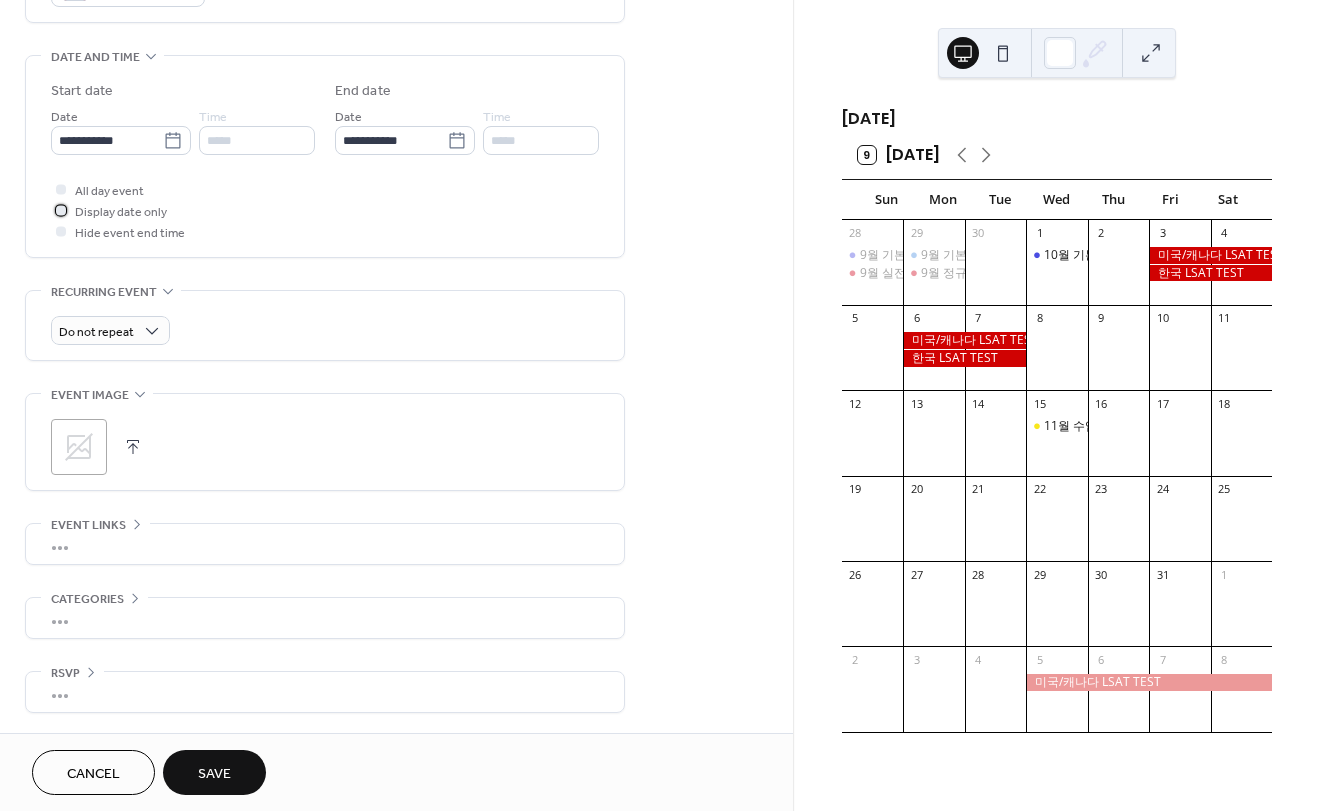 scroll, scrollTop: 0, scrollLeft: 0, axis: both 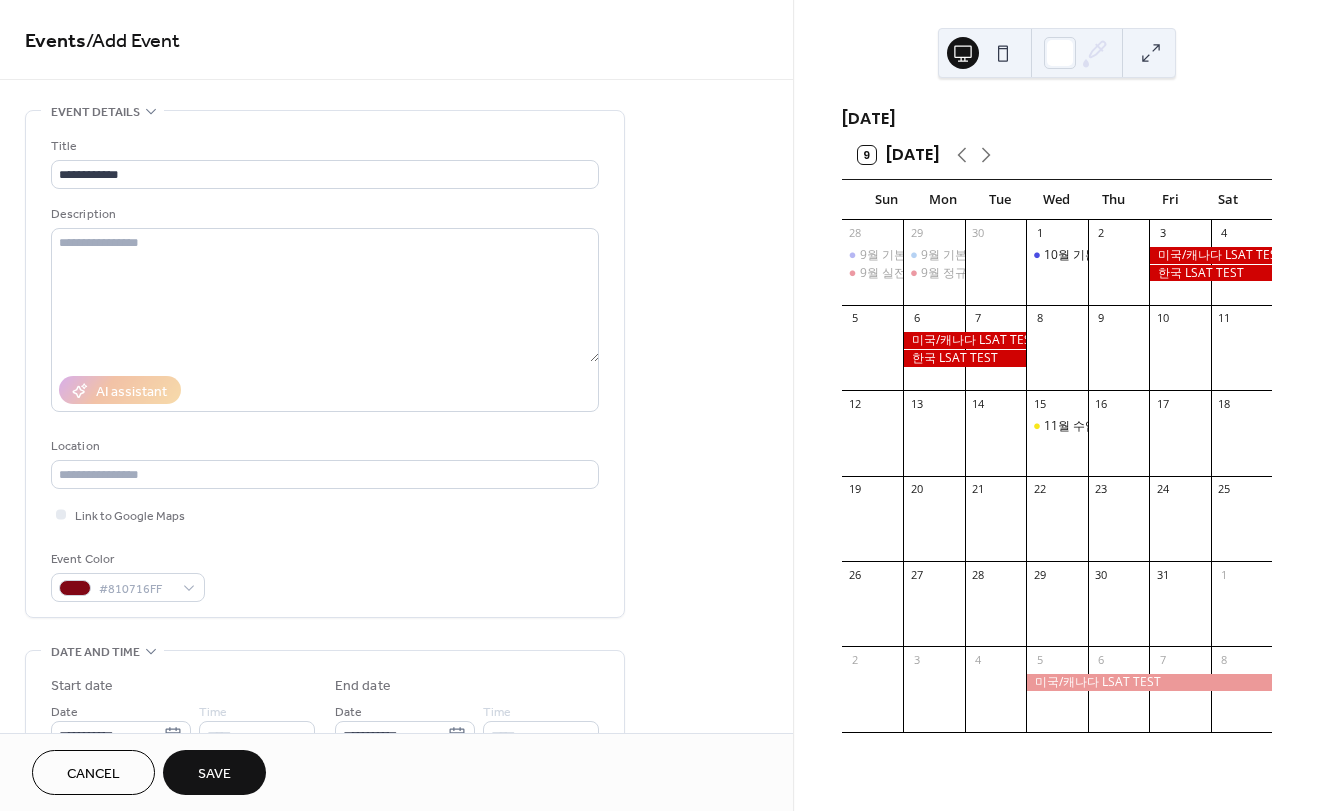 click on "Save" at bounding box center [214, 772] 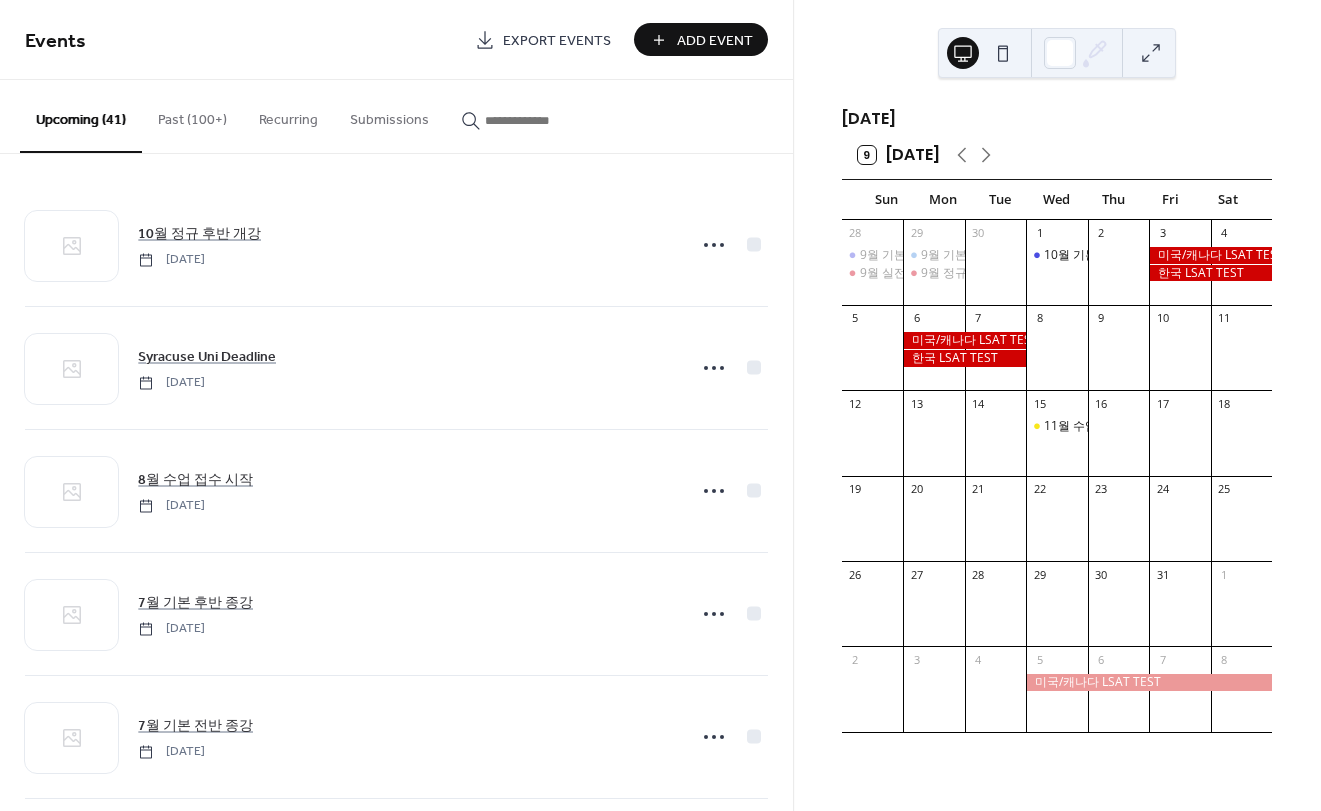 click on "10월 기본 후반 개강" at bounding box center (1056, 272) 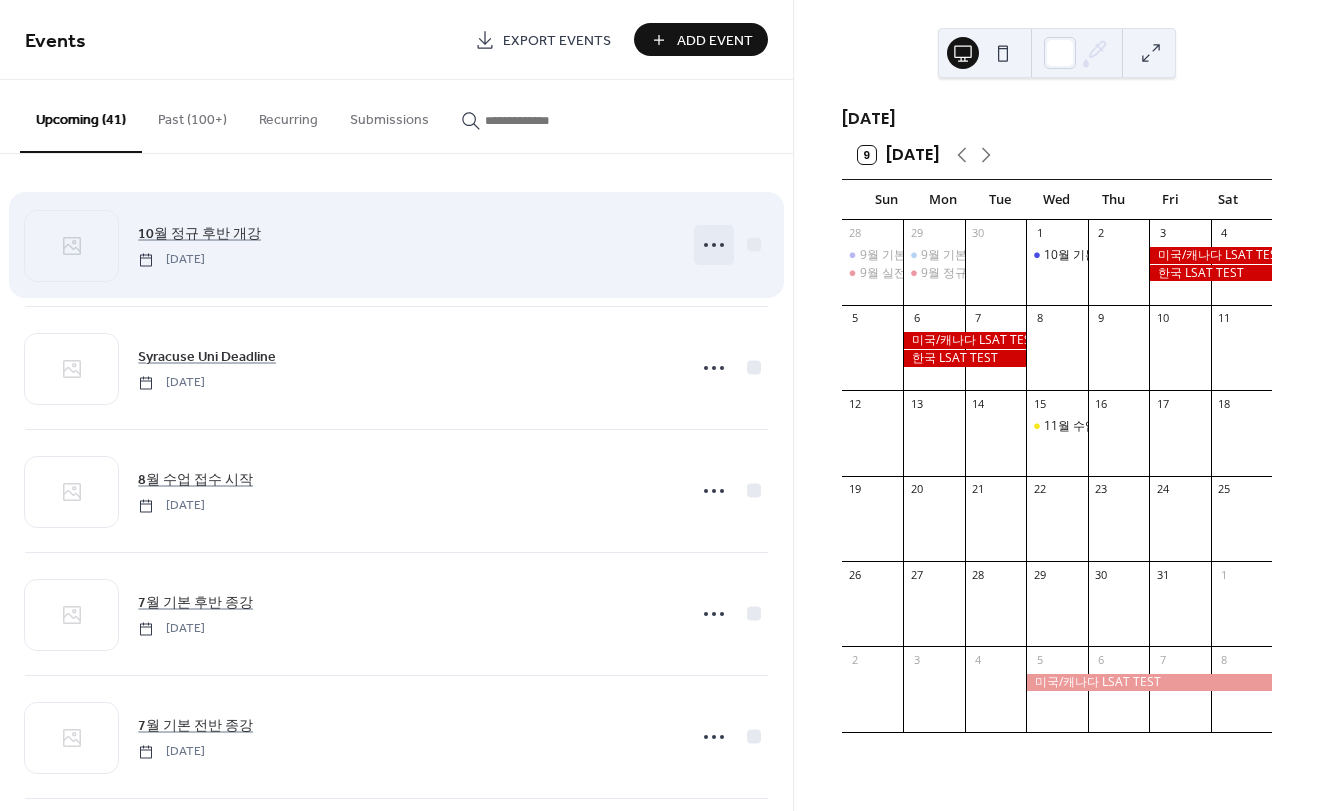 click 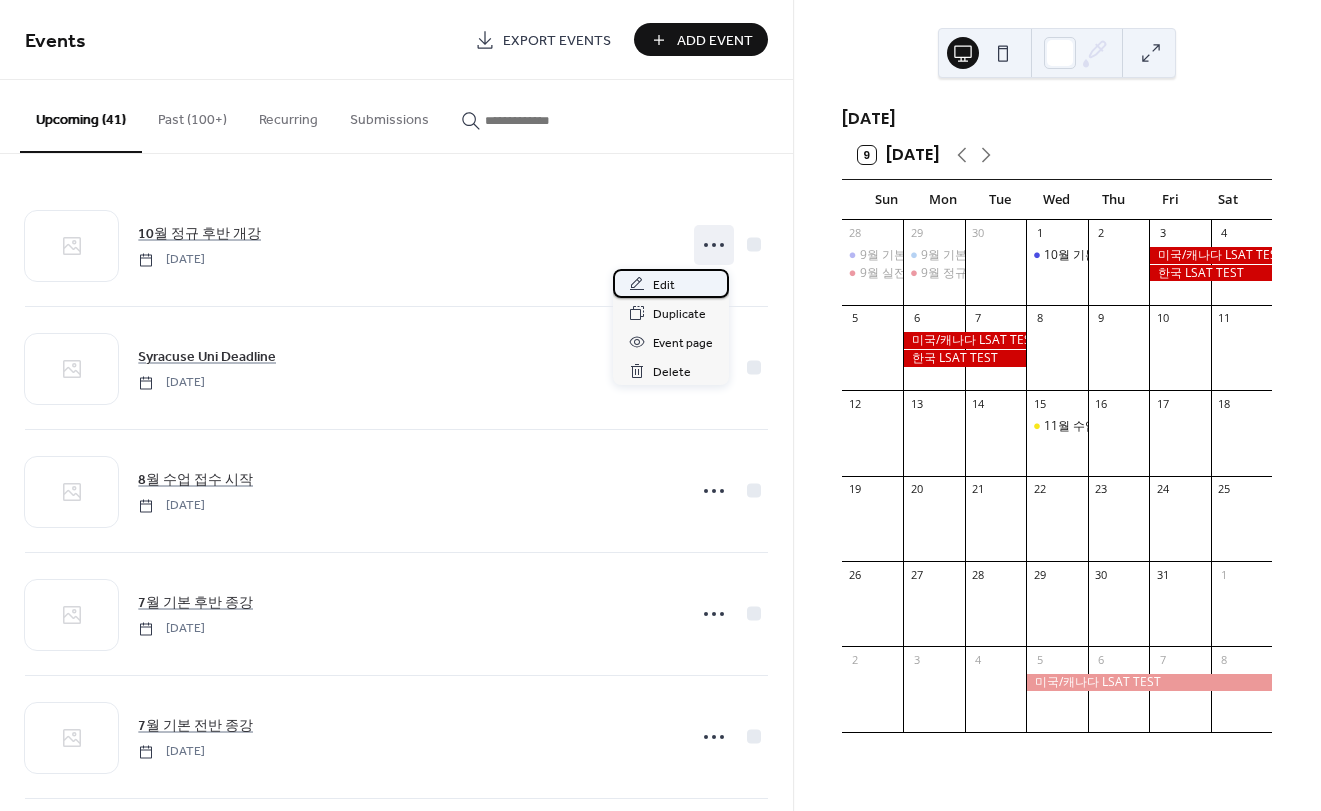 click on "Edit" at bounding box center (671, 283) 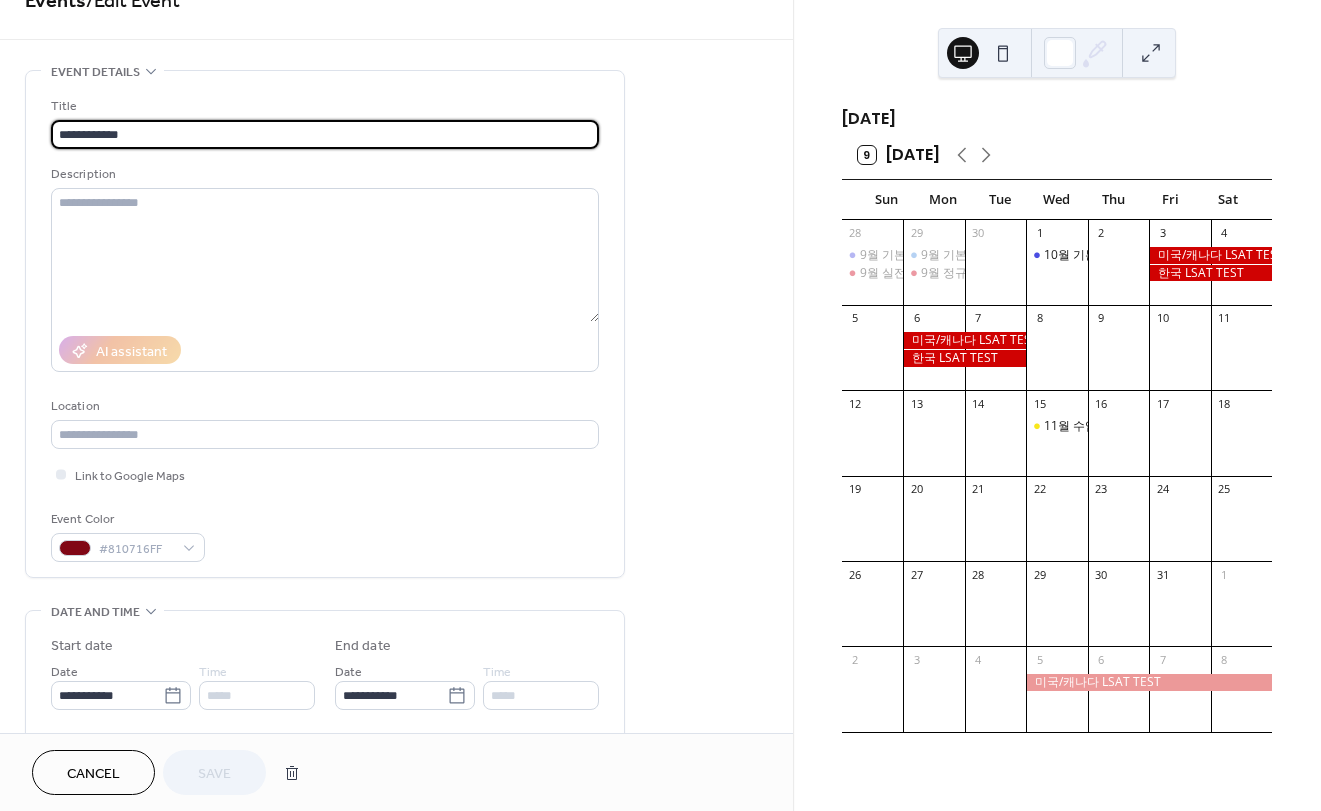 scroll, scrollTop: 300, scrollLeft: 0, axis: vertical 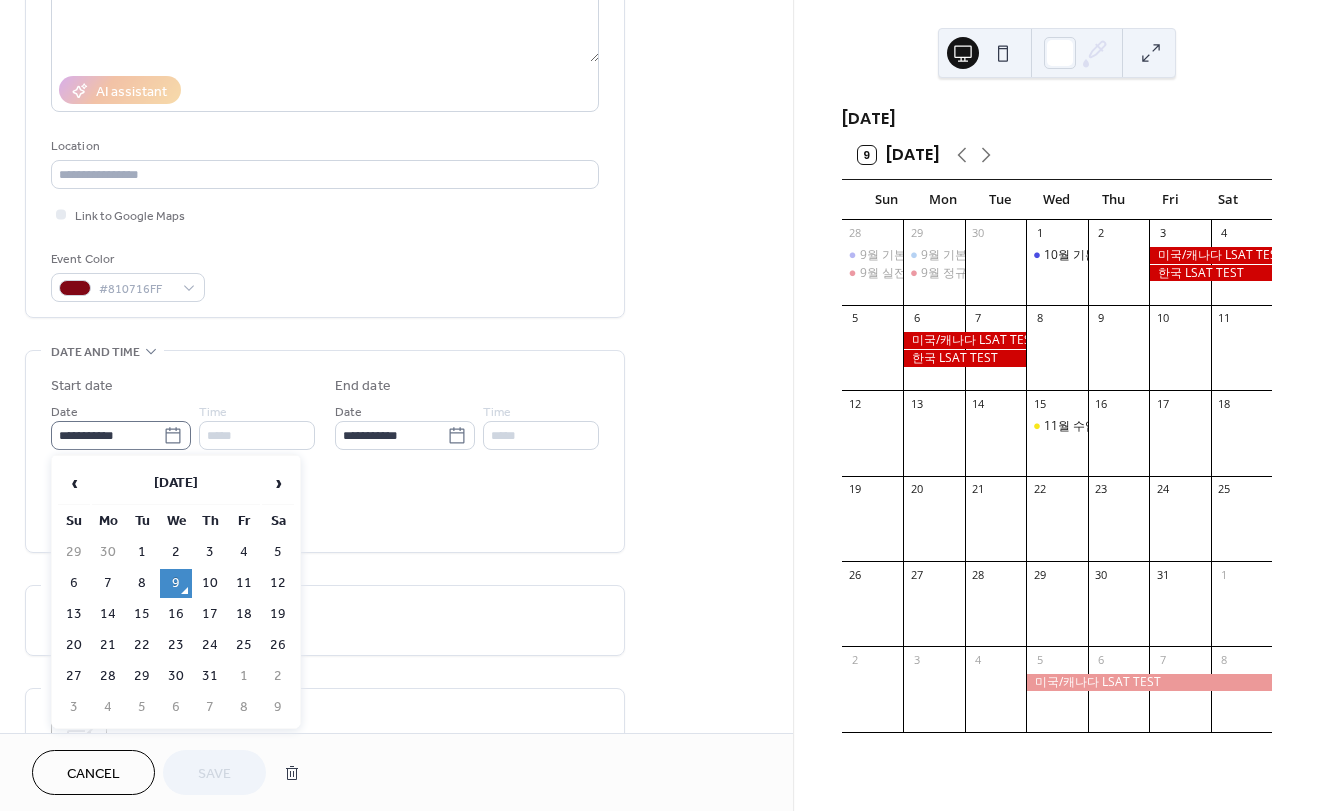 click 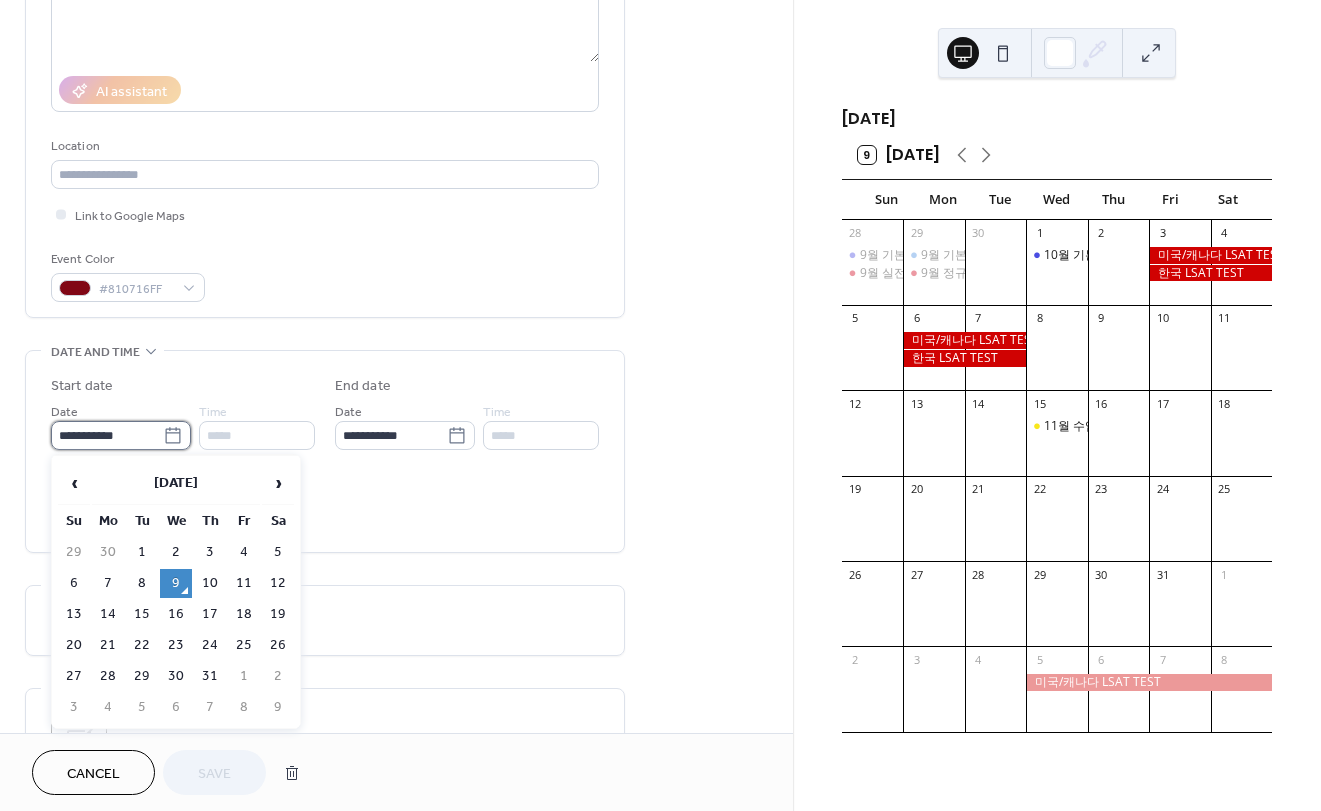 click on "**********" at bounding box center (107, 435) 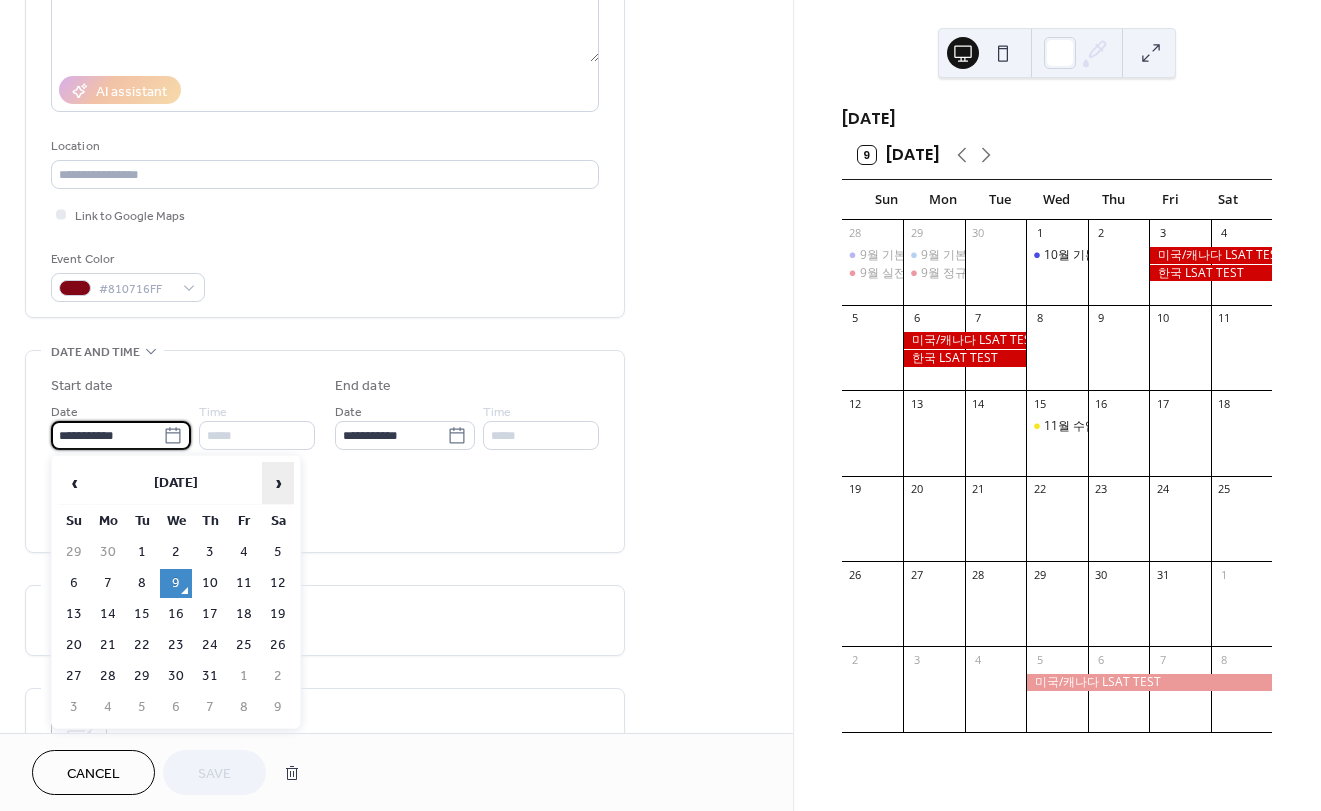 click on "›" at bounding box center [278, 483] 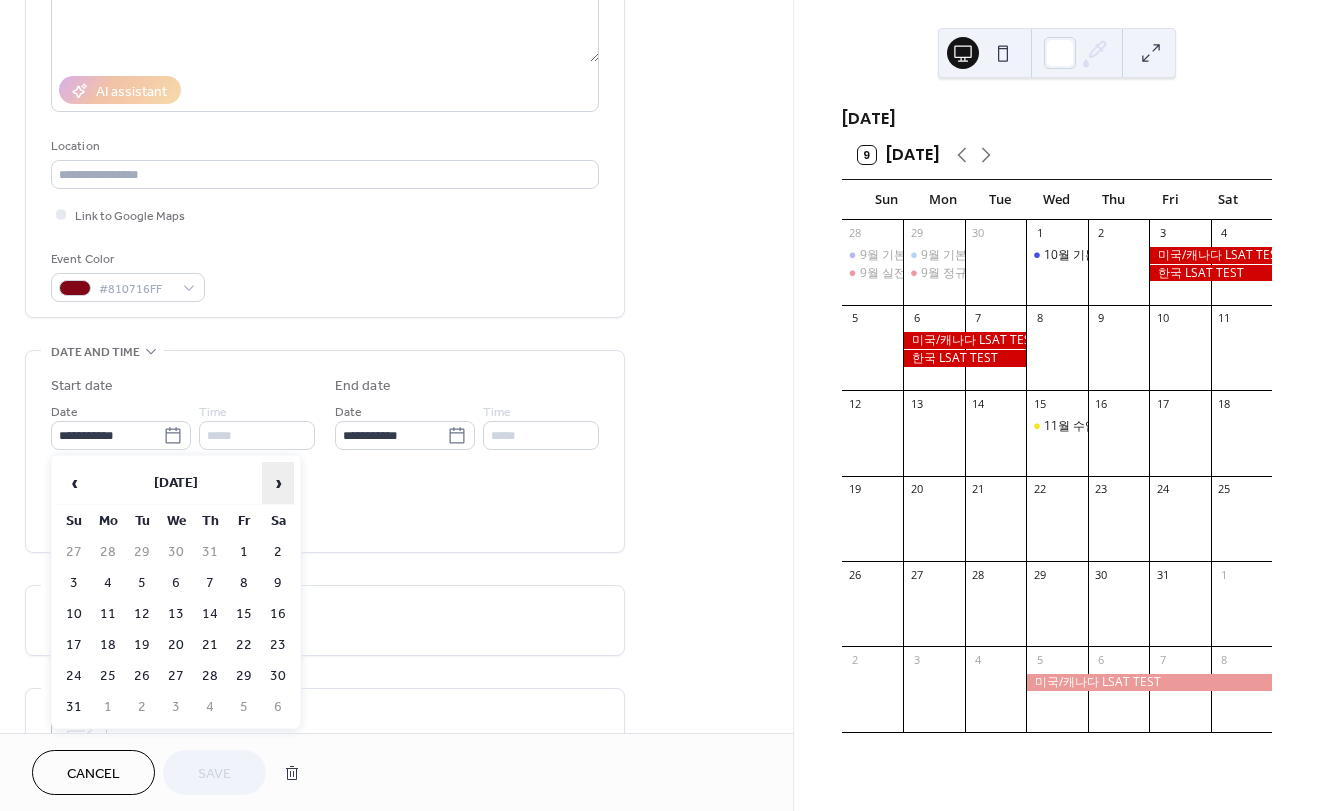 click on "›" at bounding box center (278, 483) 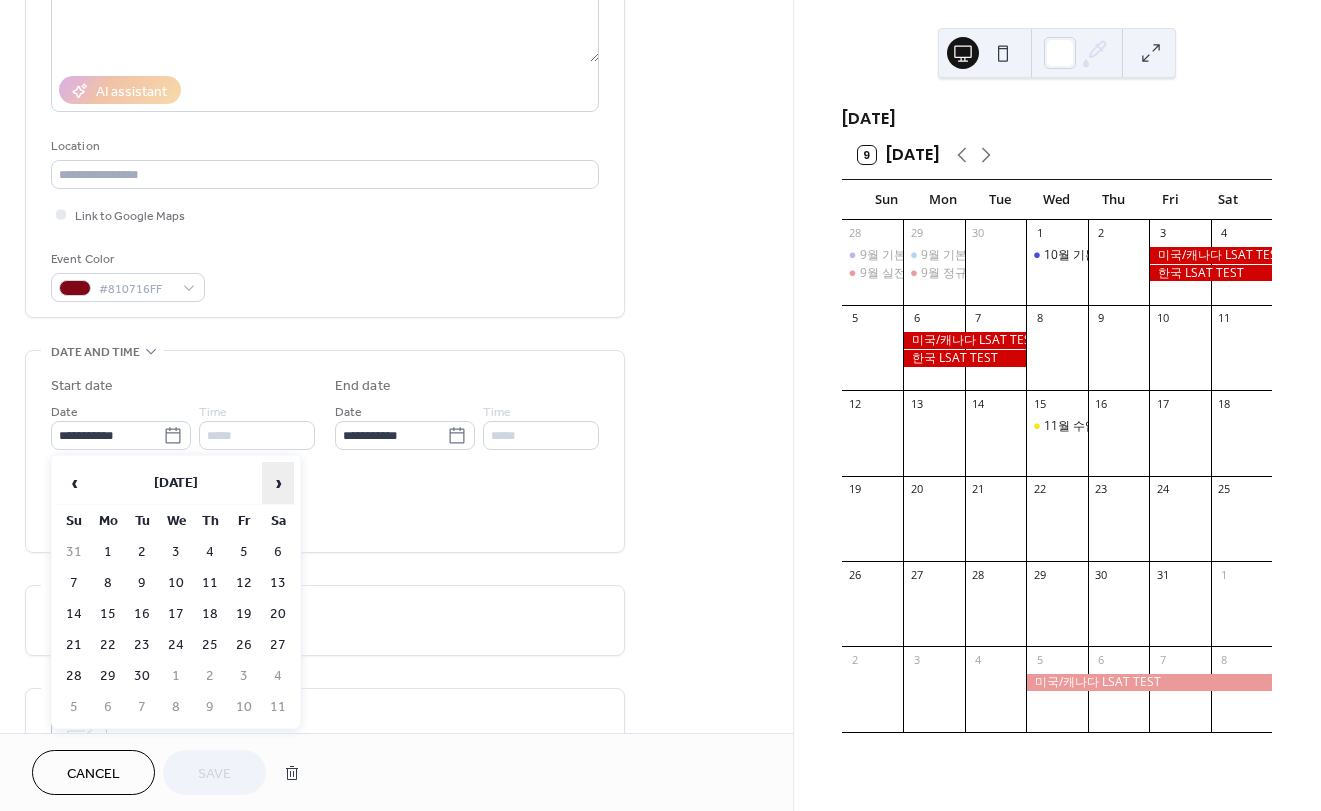 click on "›" at bounding box center (278, 483) 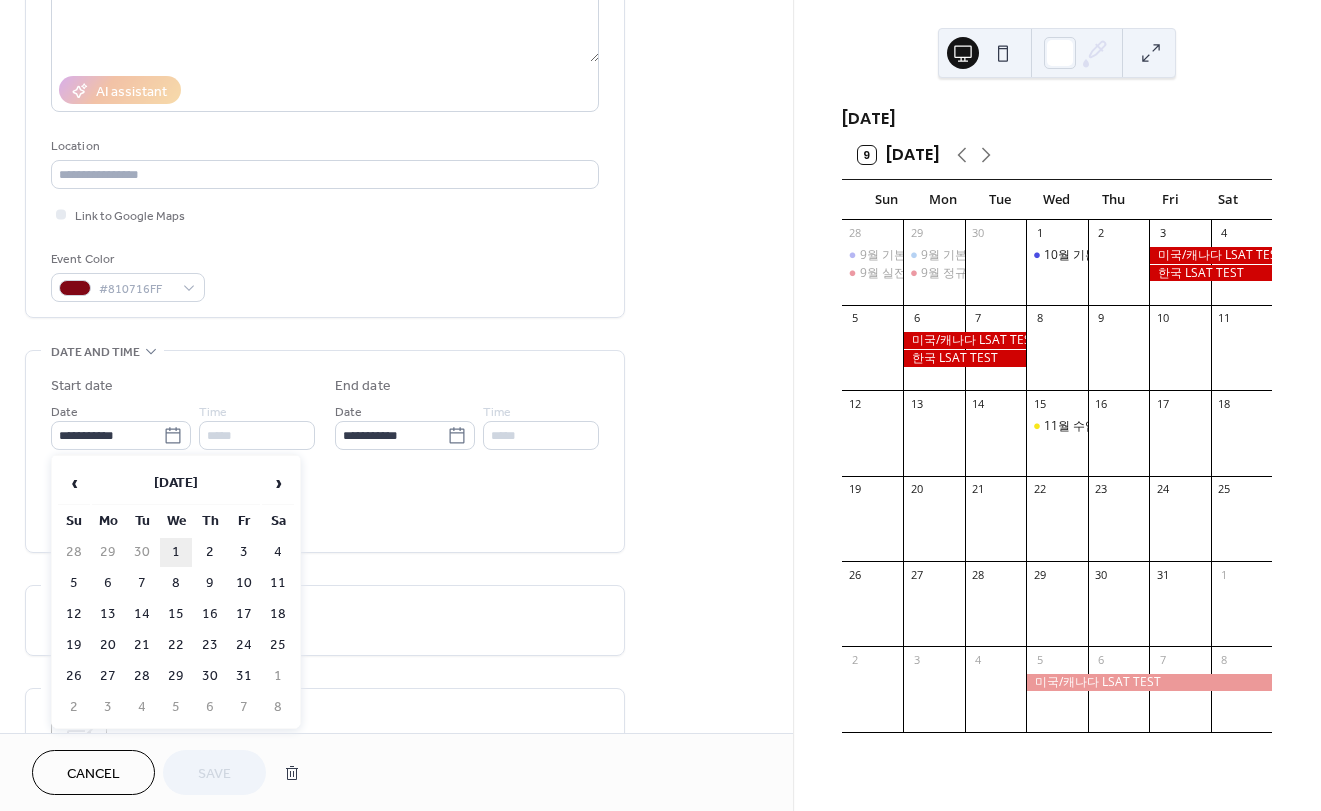 click on "1" at bounding box center [176, 552] 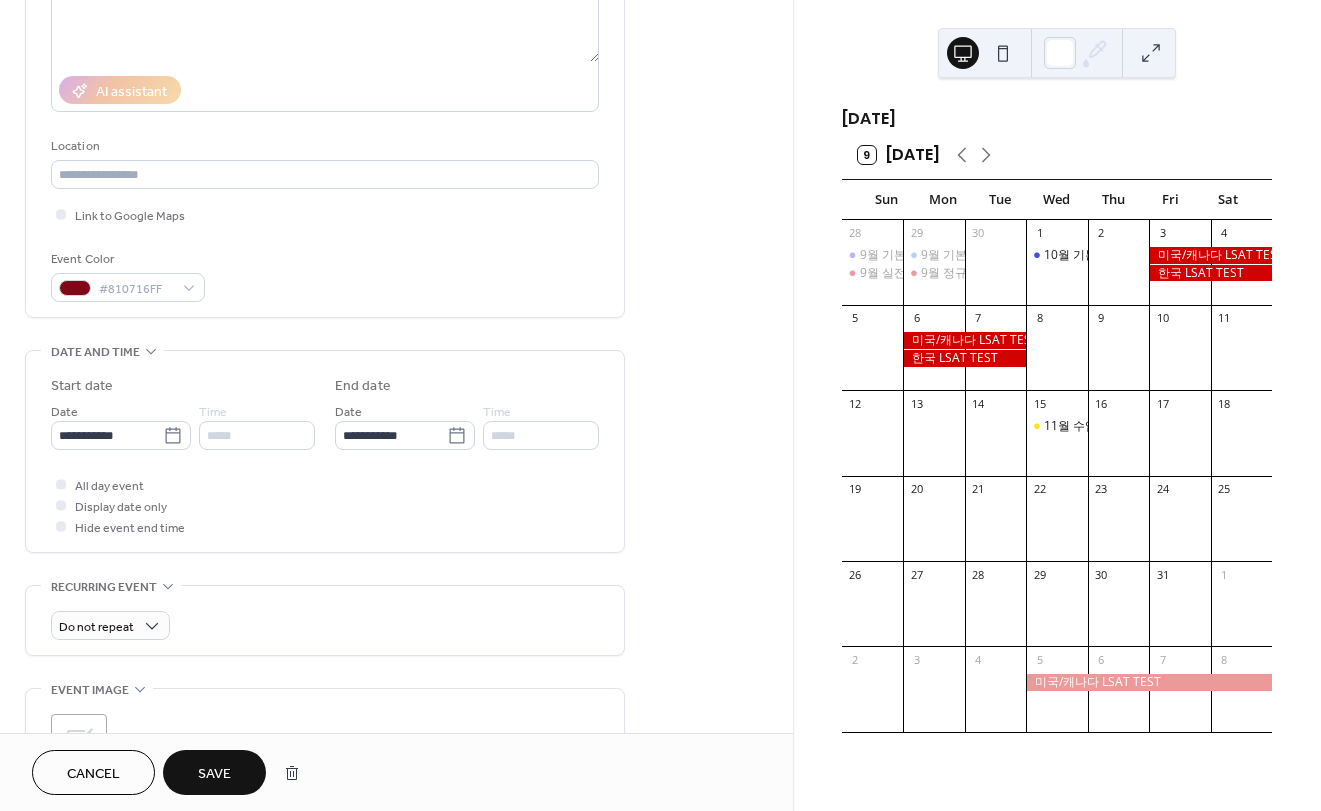 click on "Save" at bounding box center (214, 772) 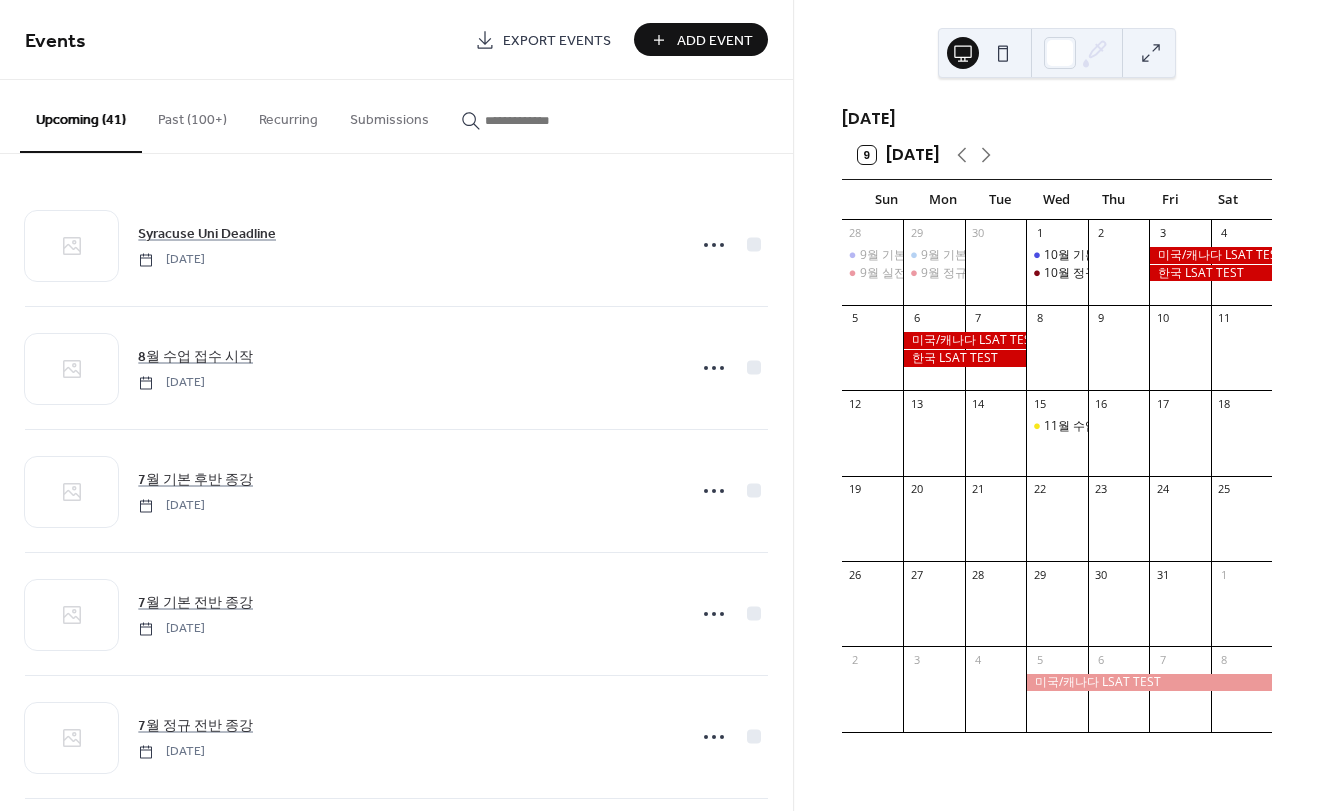 click on "Add Event" at bounding box center (715, 41) 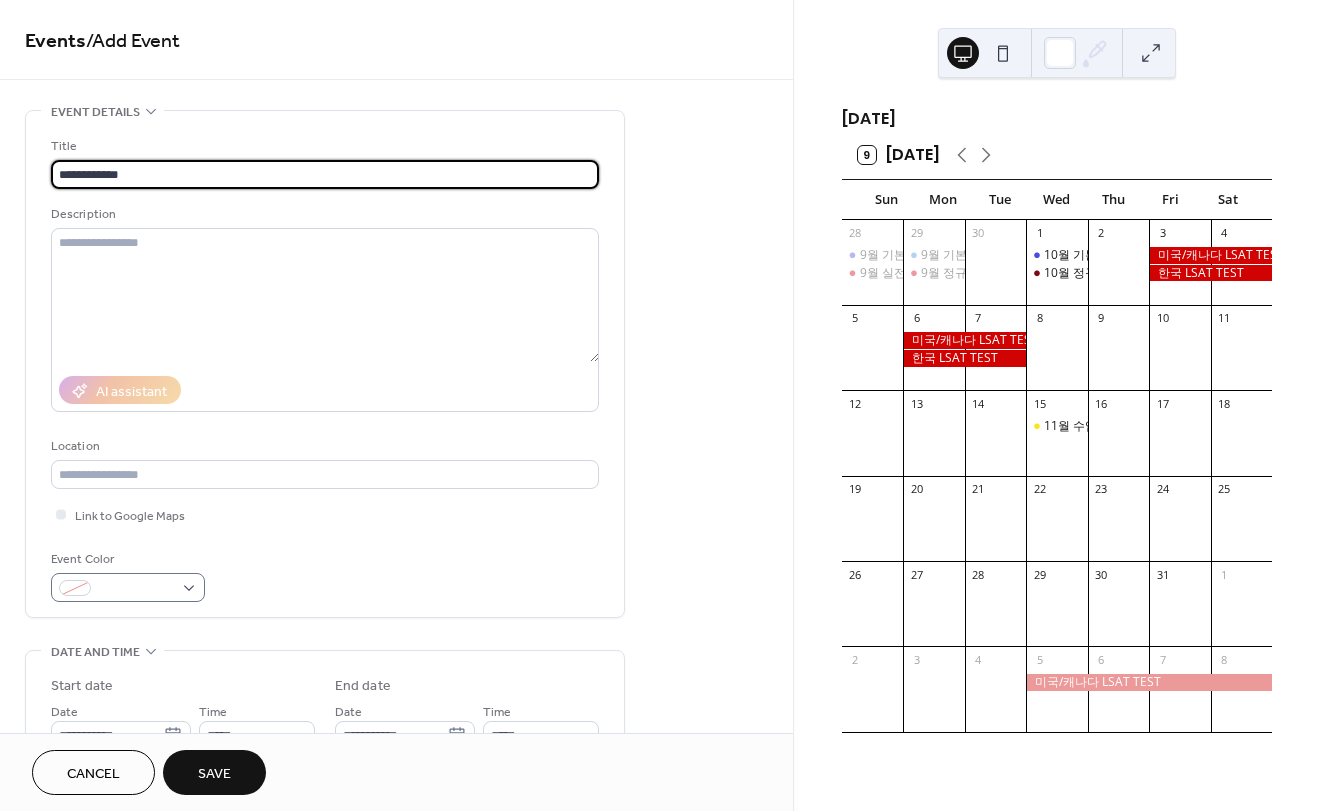 type on "**********" 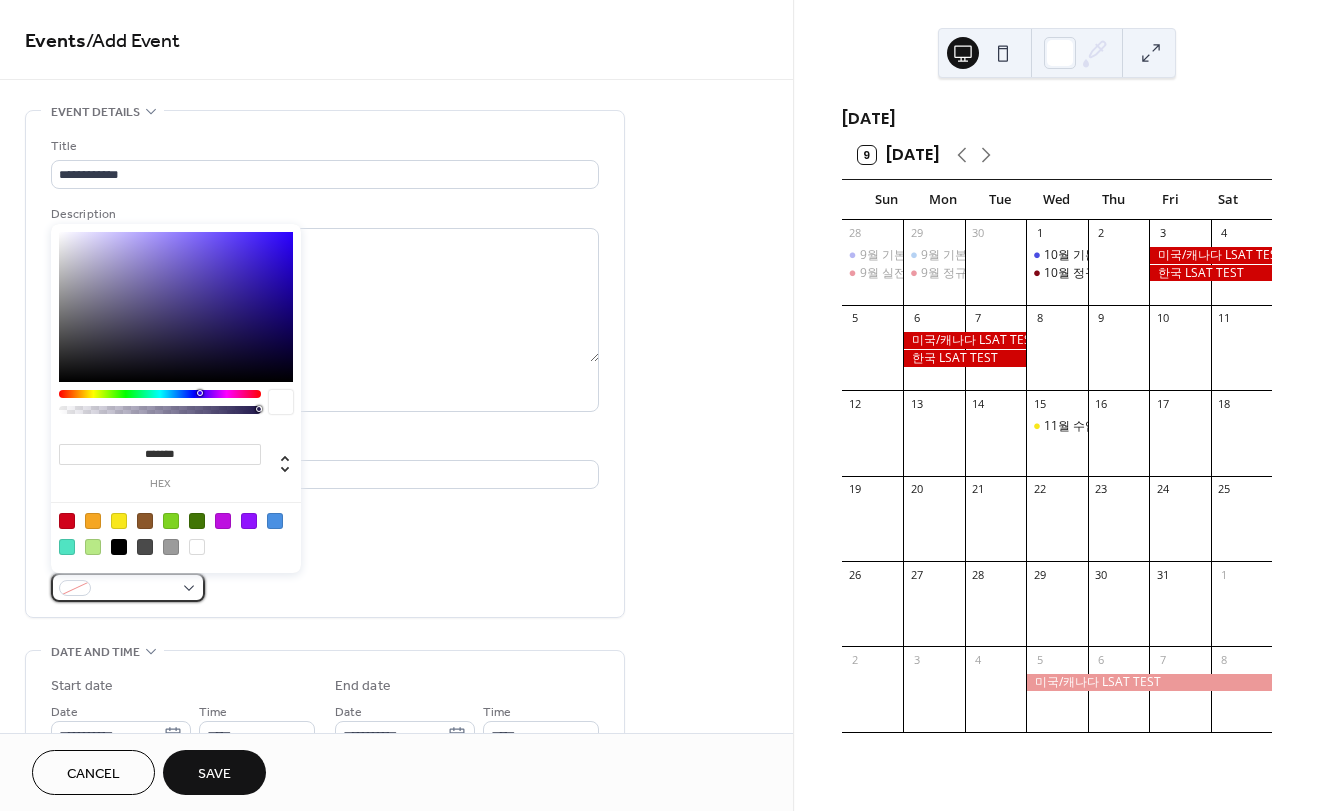 click at bounding box center (136, 589) 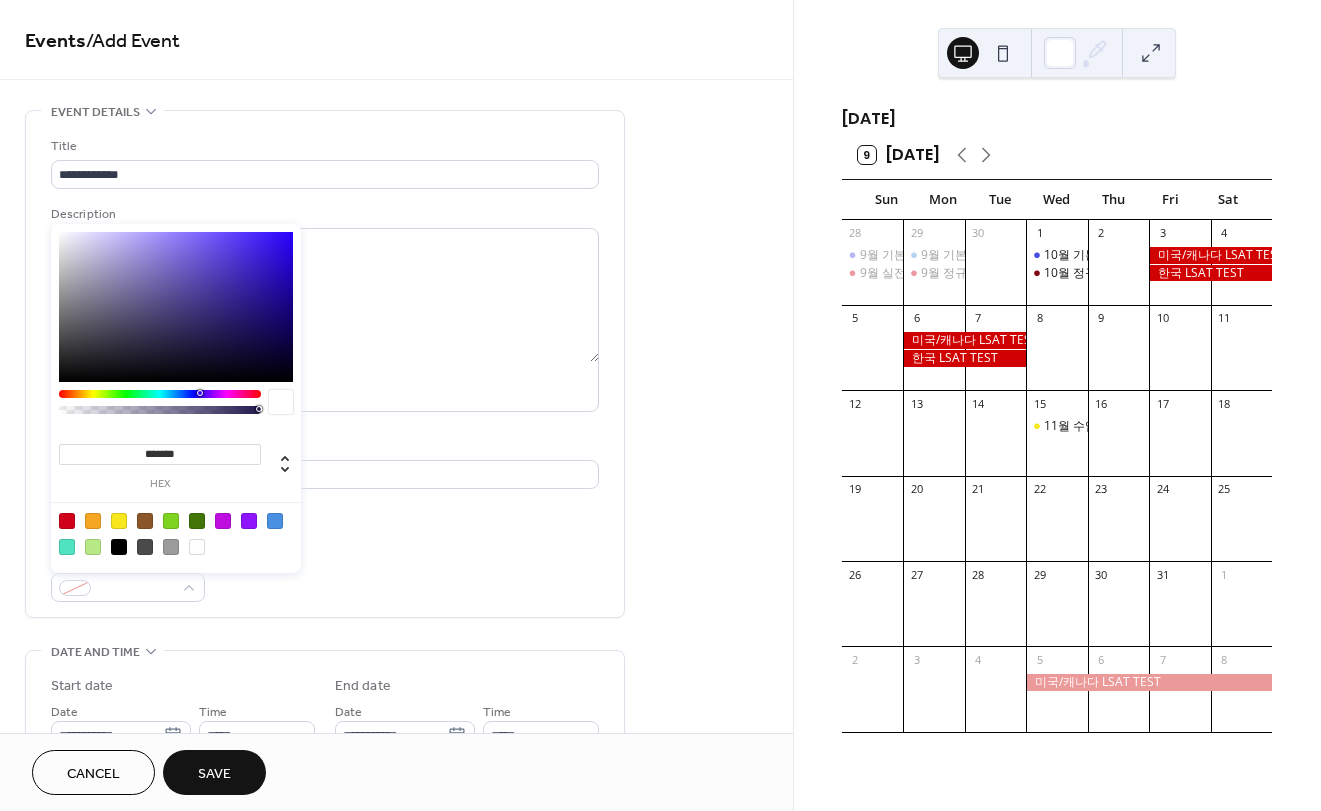 drag, startPoint x: 192, startPoint y: 448, endPoint x: 143, endPoint y: 455, distance: 49.497475 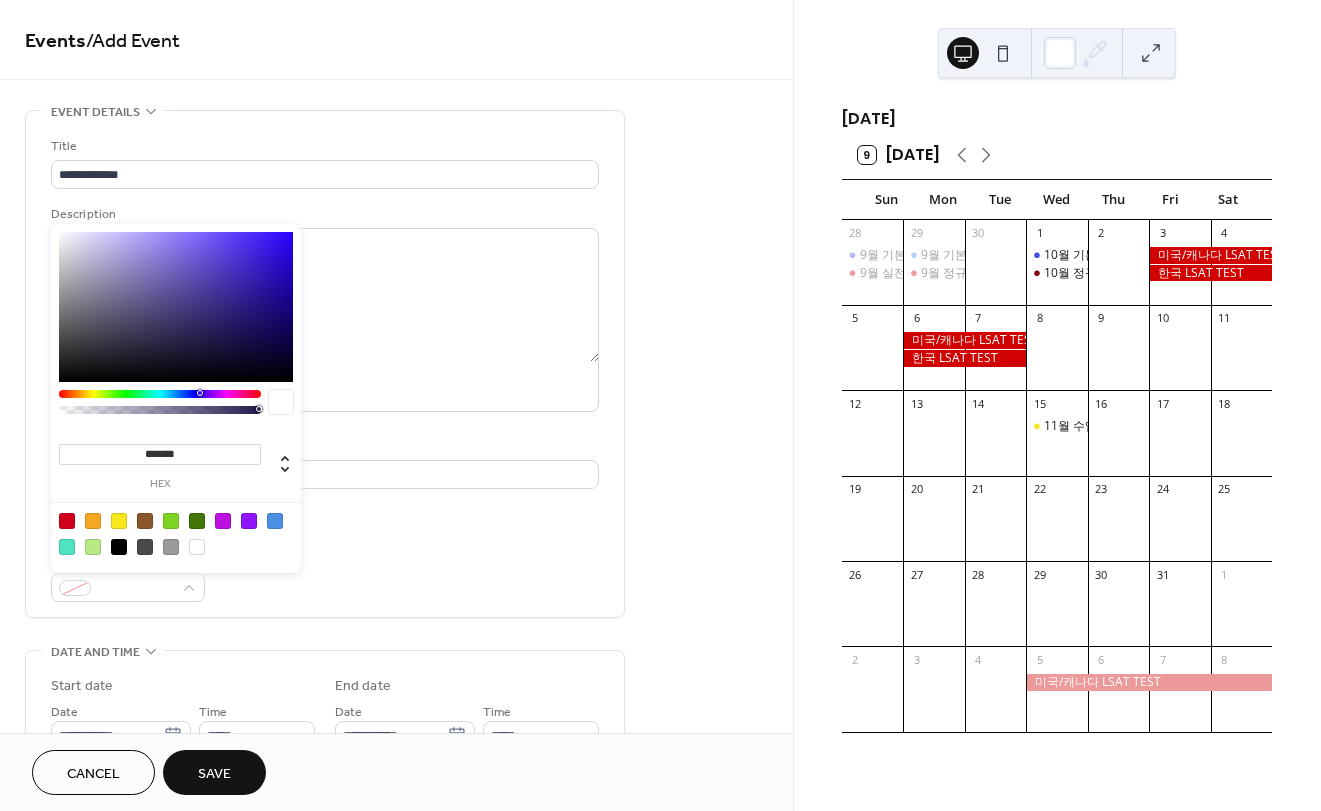 click on "*******" at bounding box center [160, 454] 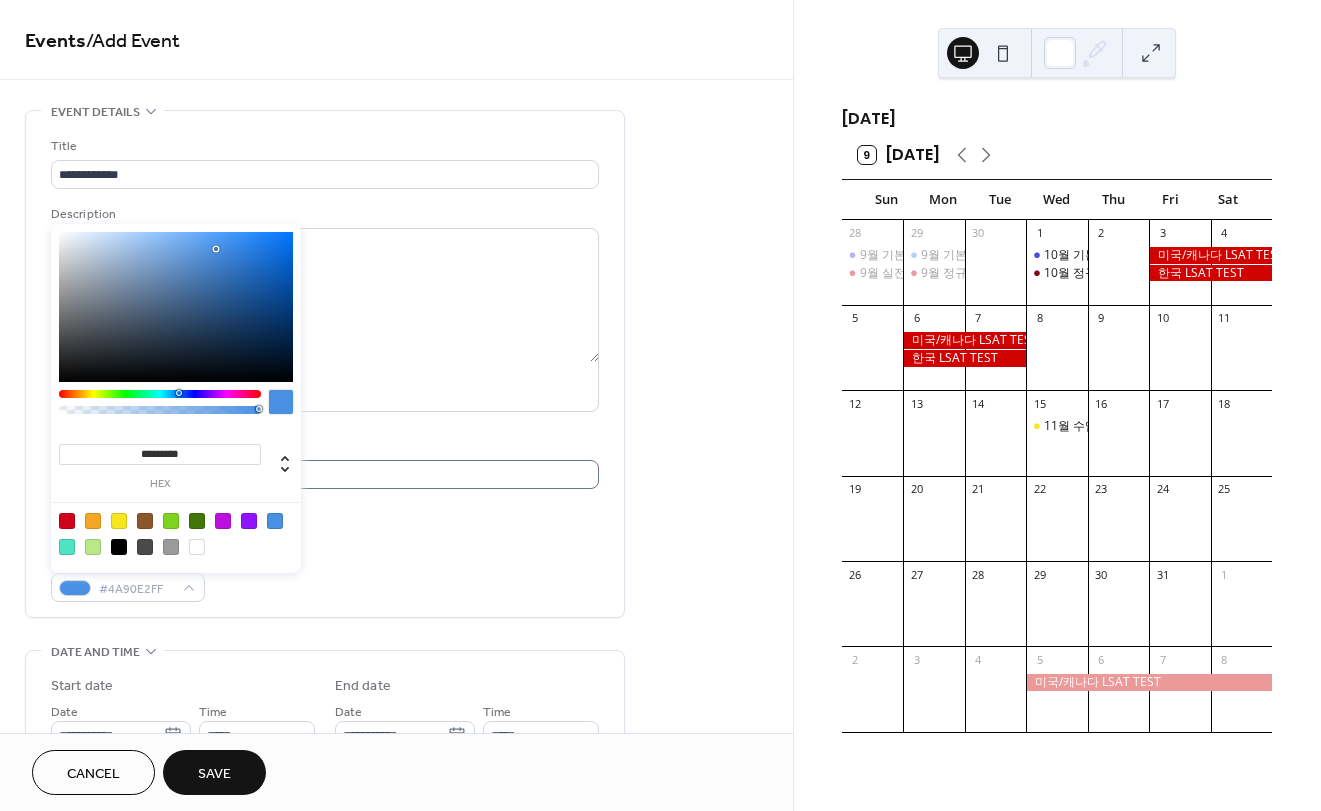 type on "*********" 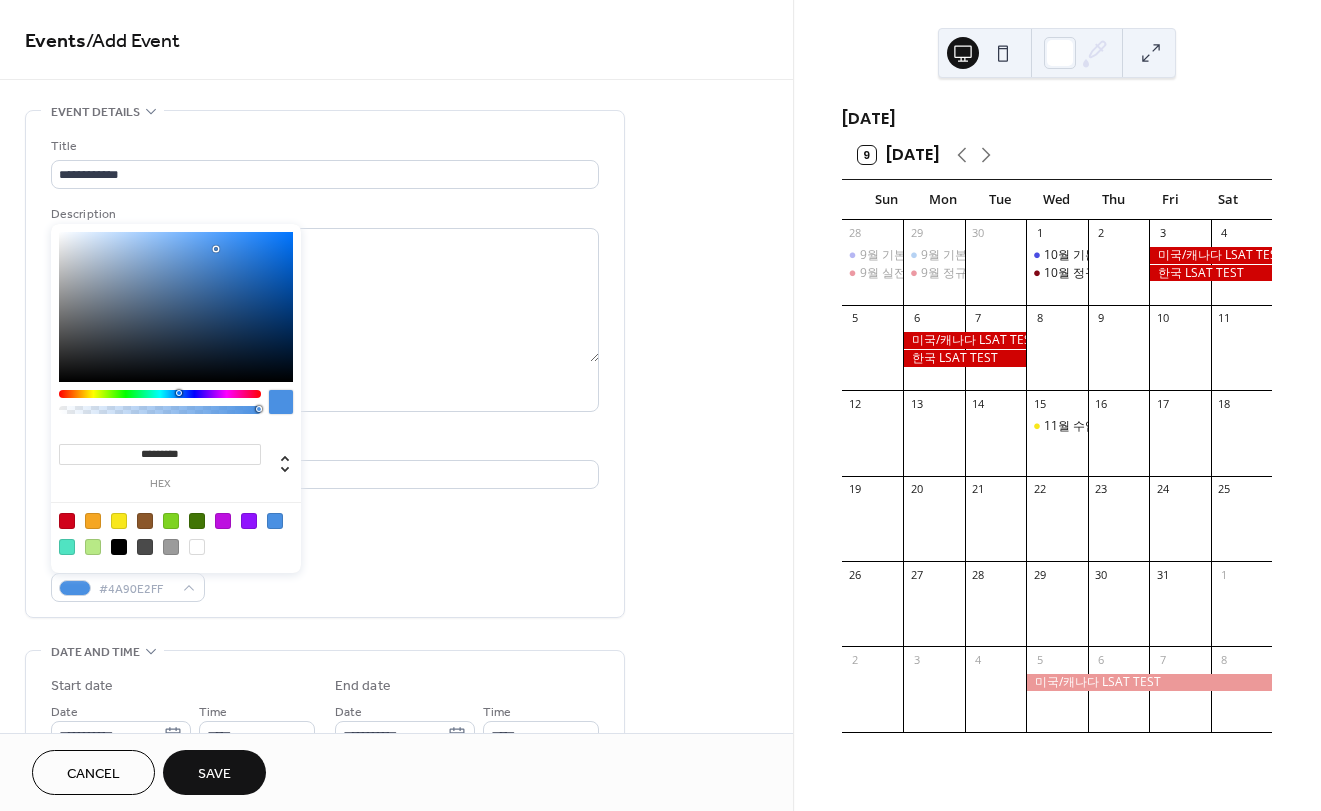 click on "Event Color #4A90E2FF" at bounding box center [325, 575] 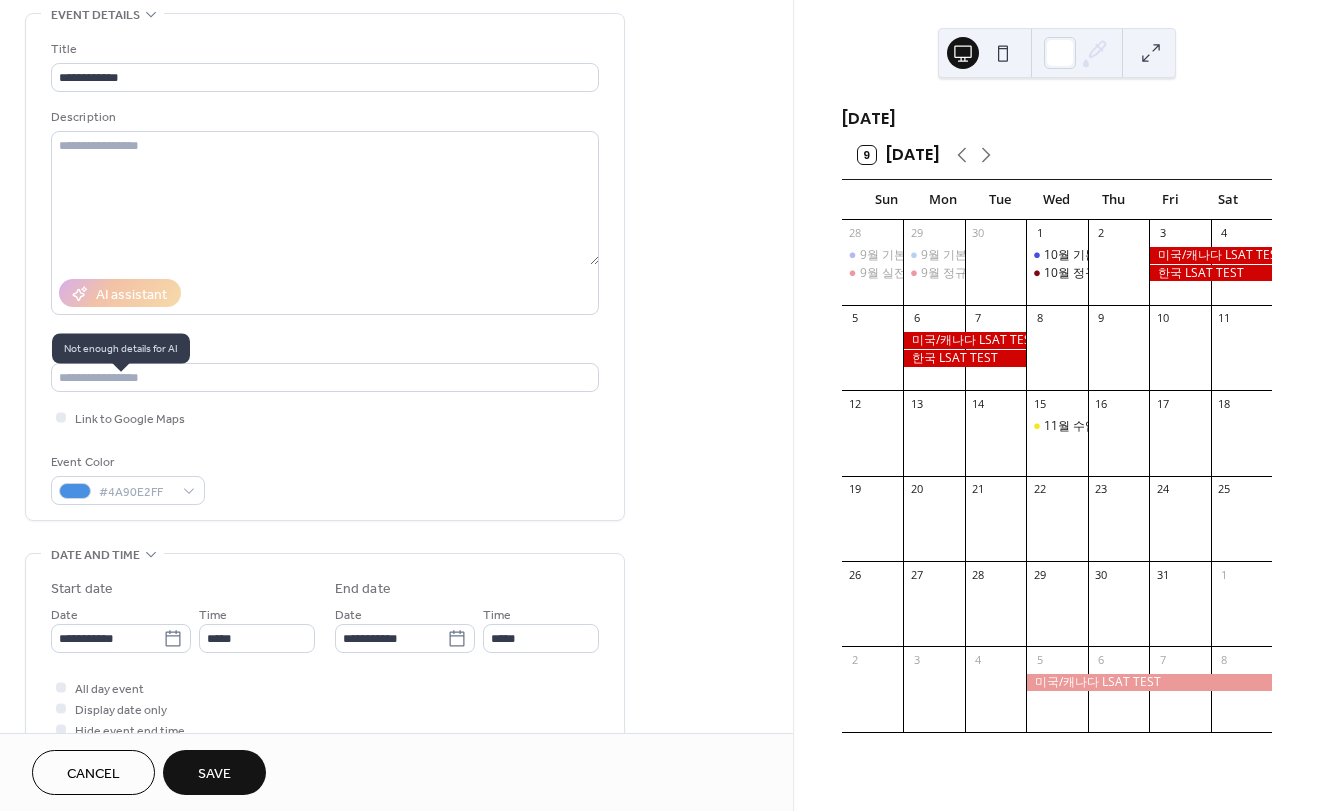 scroll, scrollTop: 100, scrollLeft: 0, axis: vertical 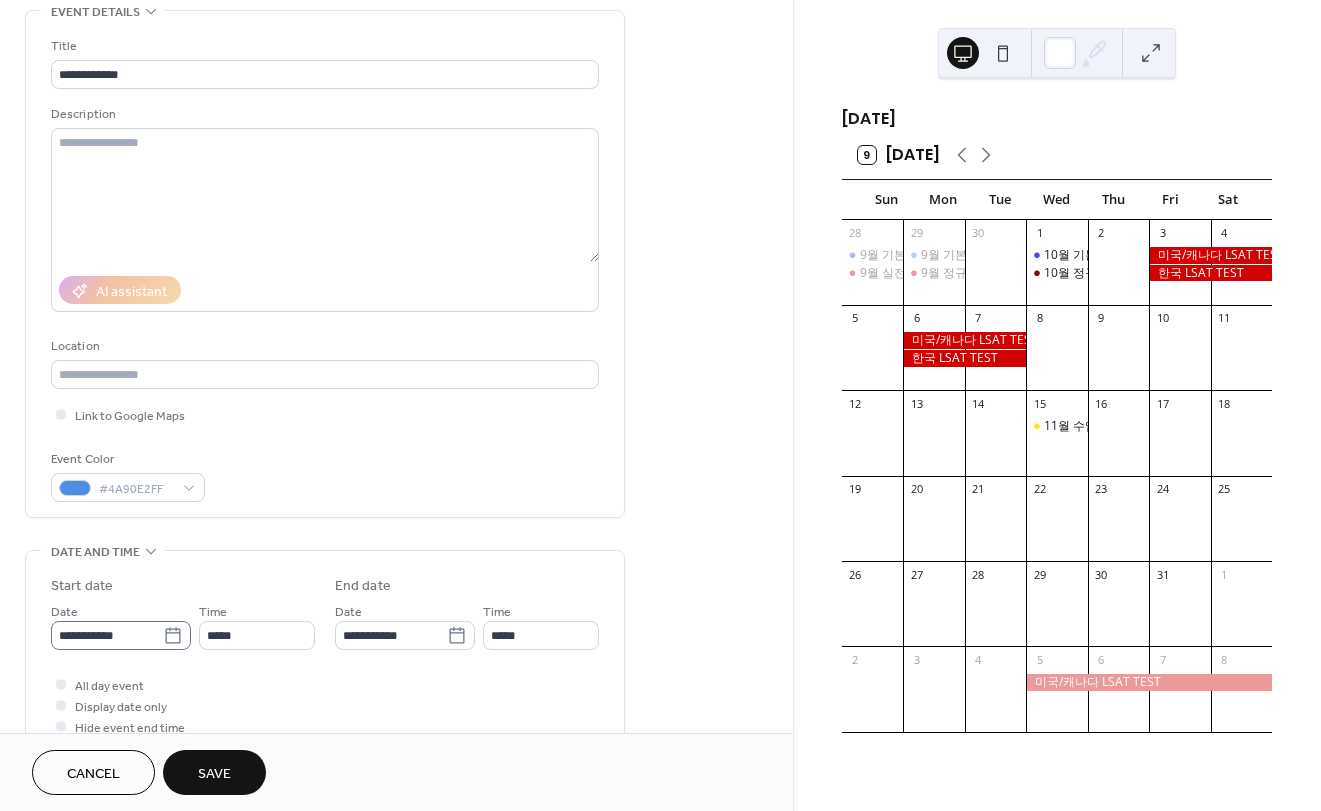 click 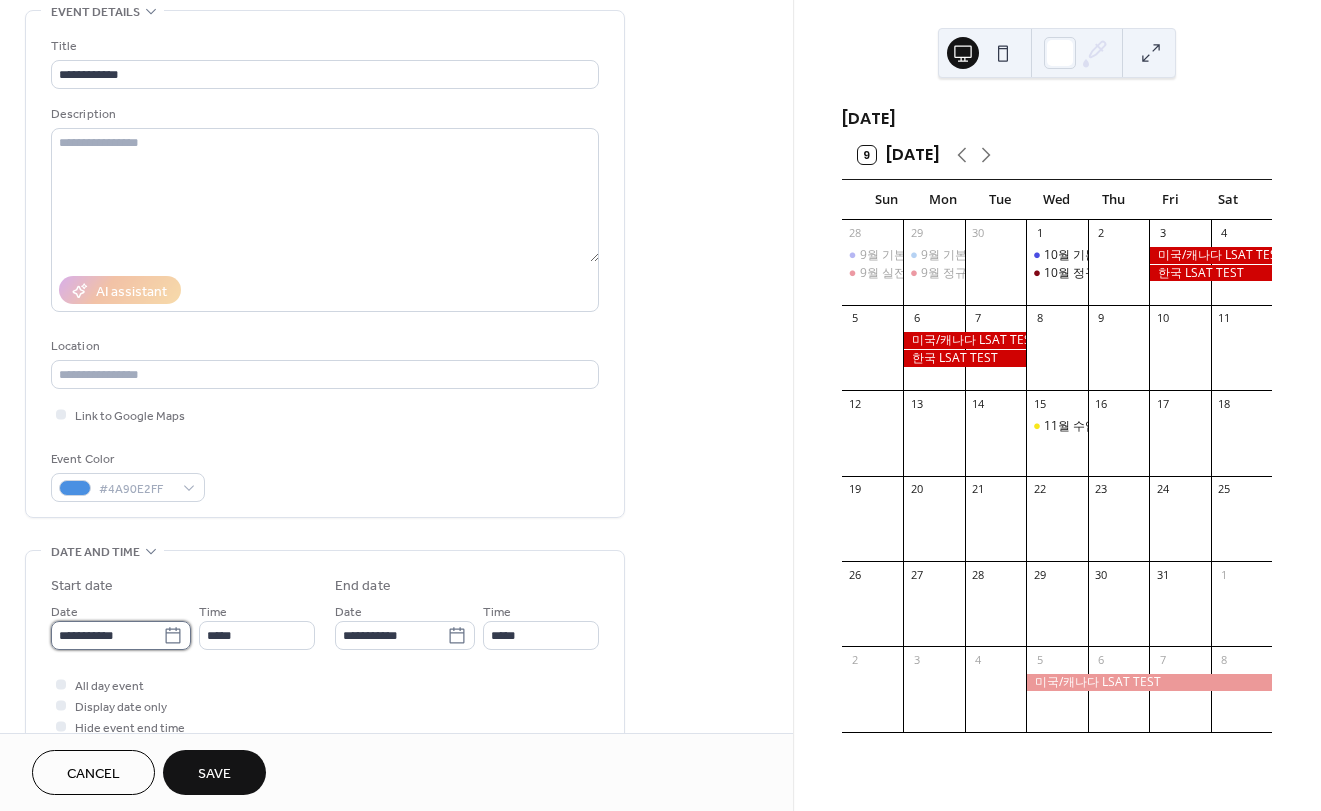click on "**********" at bounding box center [107, 635] 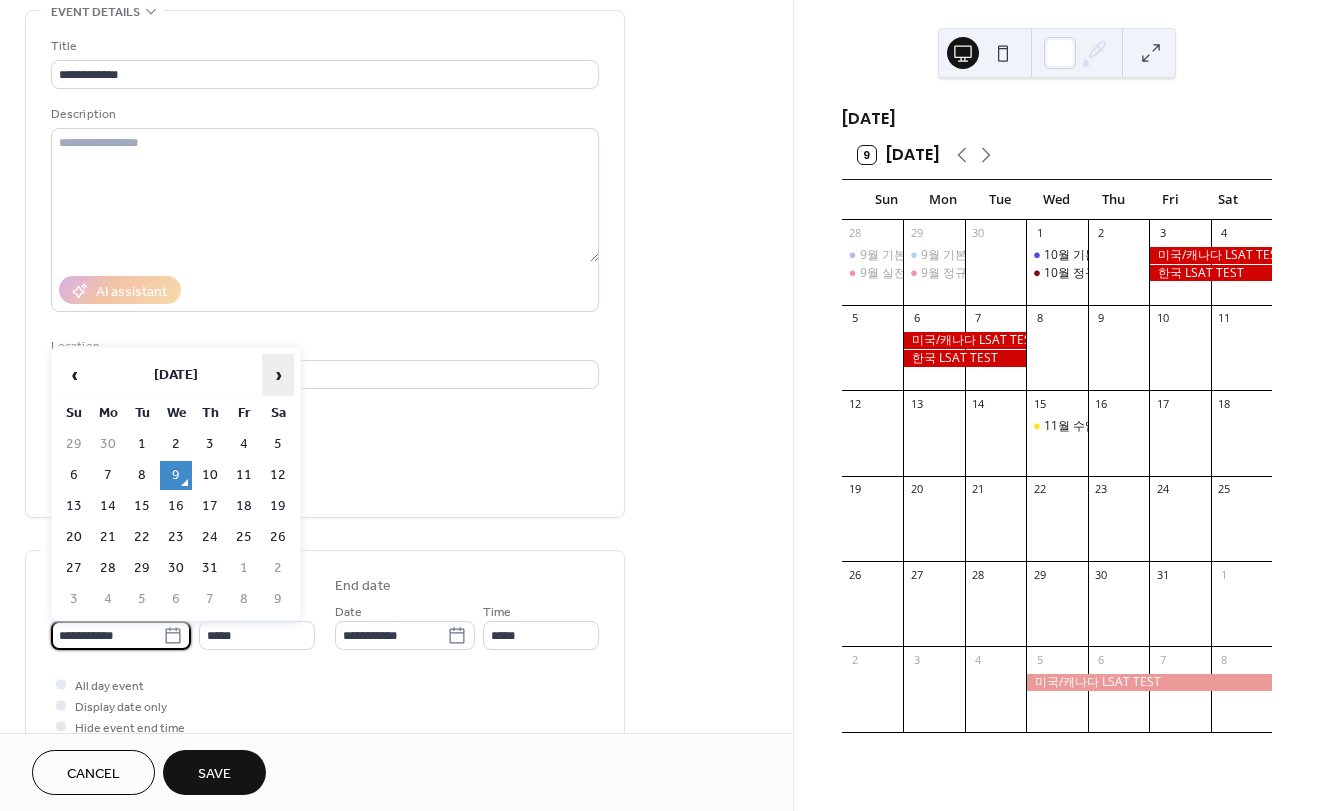 click on "›" at bounding box center [278, 375] 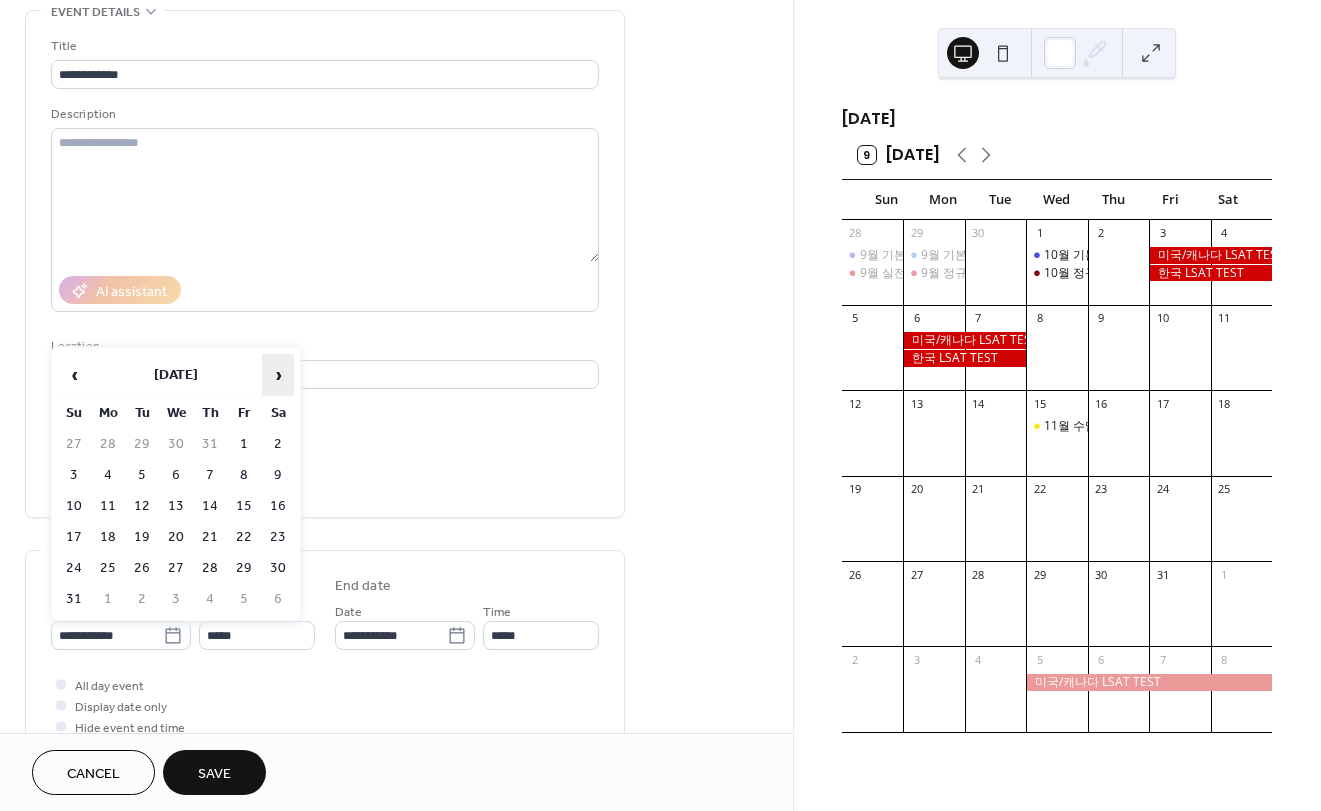click on "›" at bounding box center (278, 375) 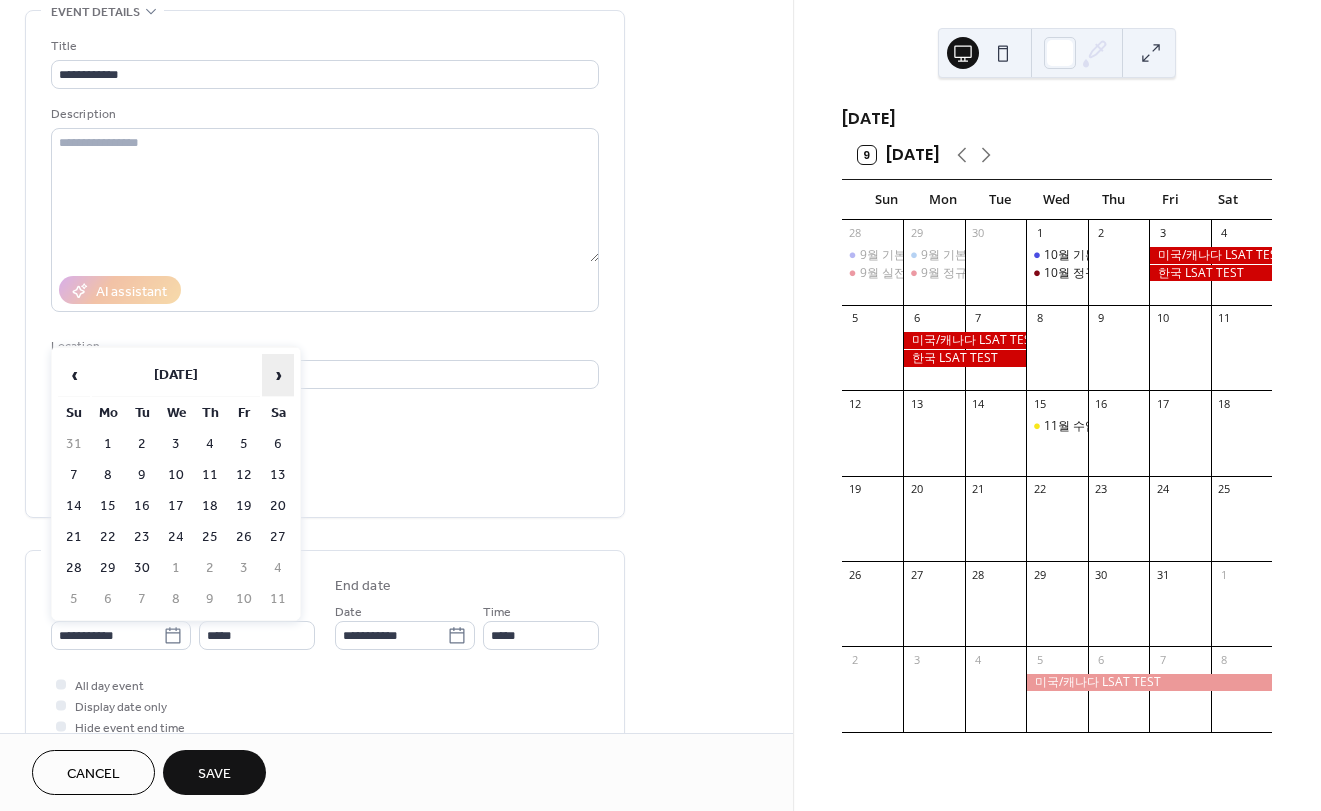 click on "›" at bounding box center [278, 375] 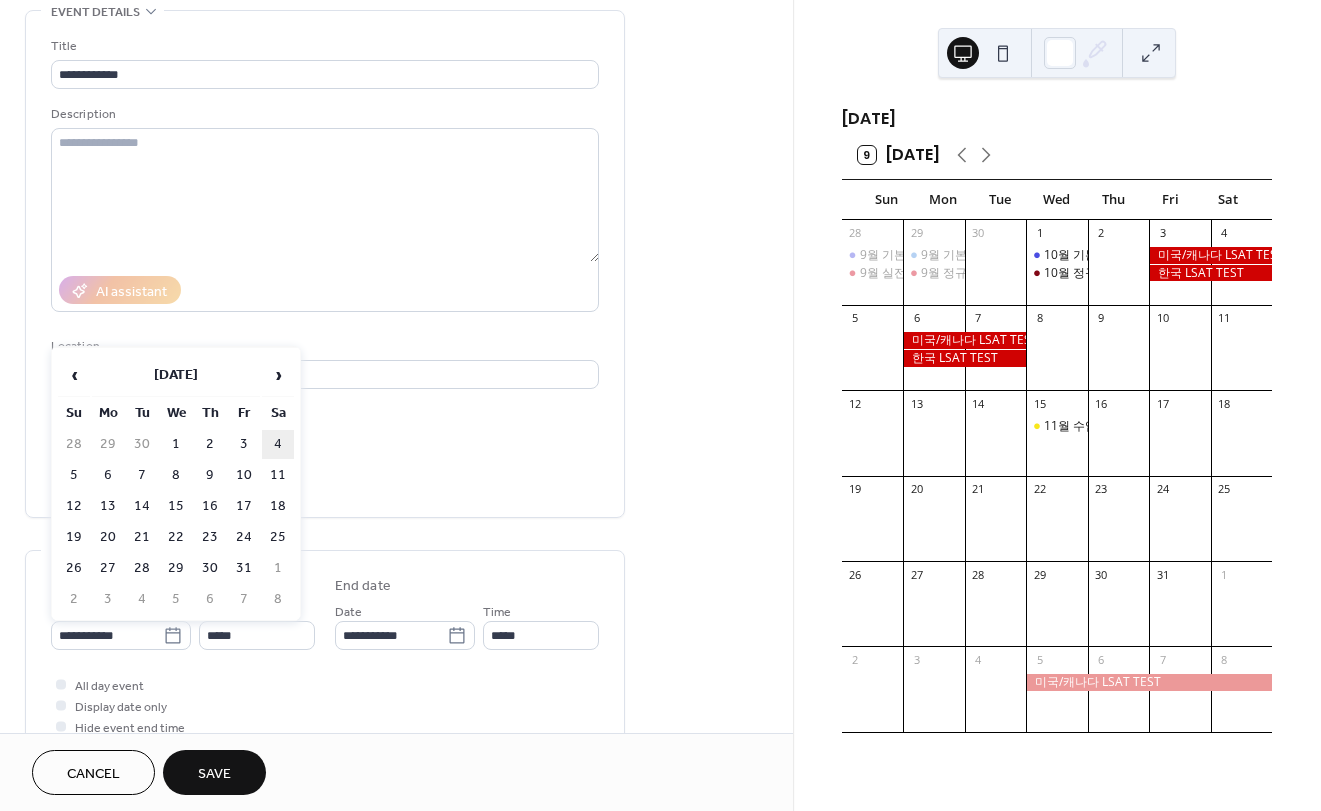 click on "4" at bounding box center (278, 444) 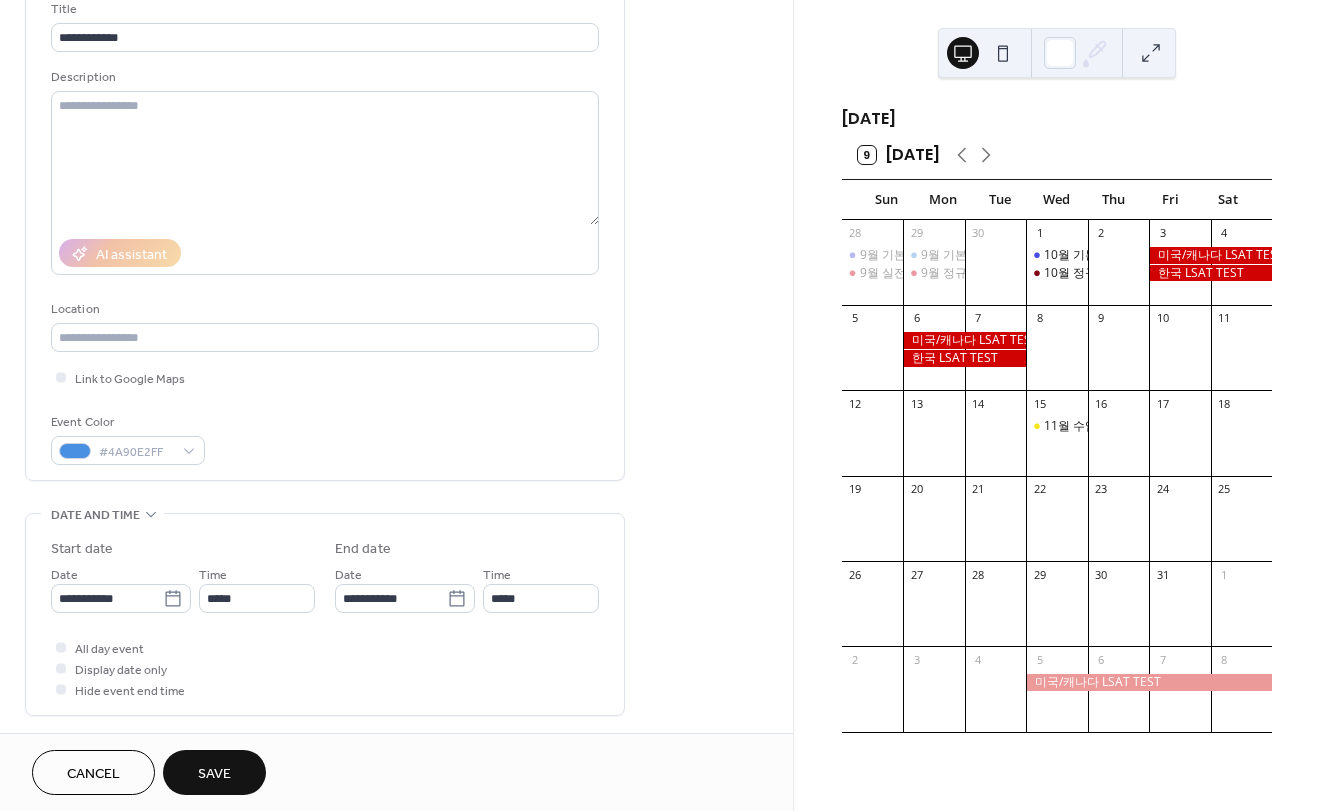 scroll, scrollTop: 200, scrollLeft: 0, axis: vertical 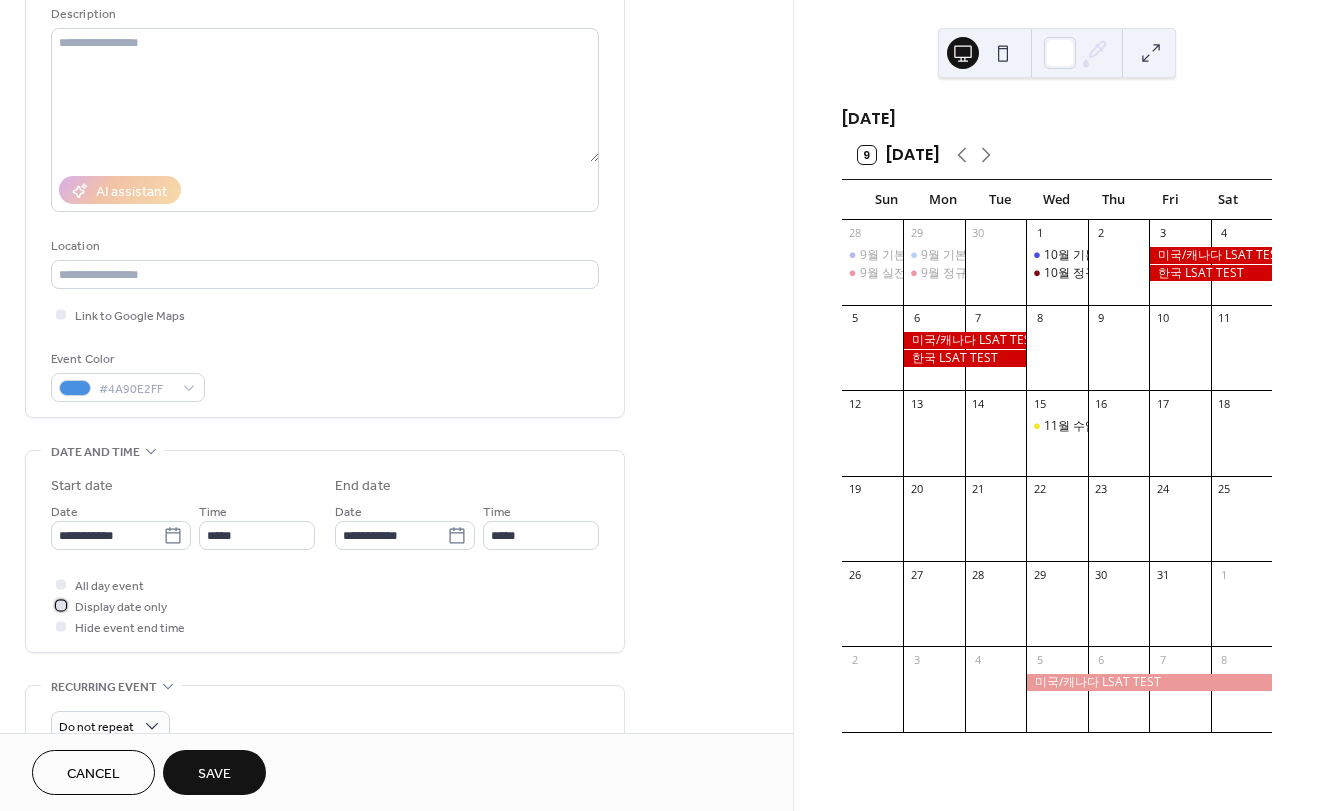click on "Display date only" at bounding box center (121, 607) 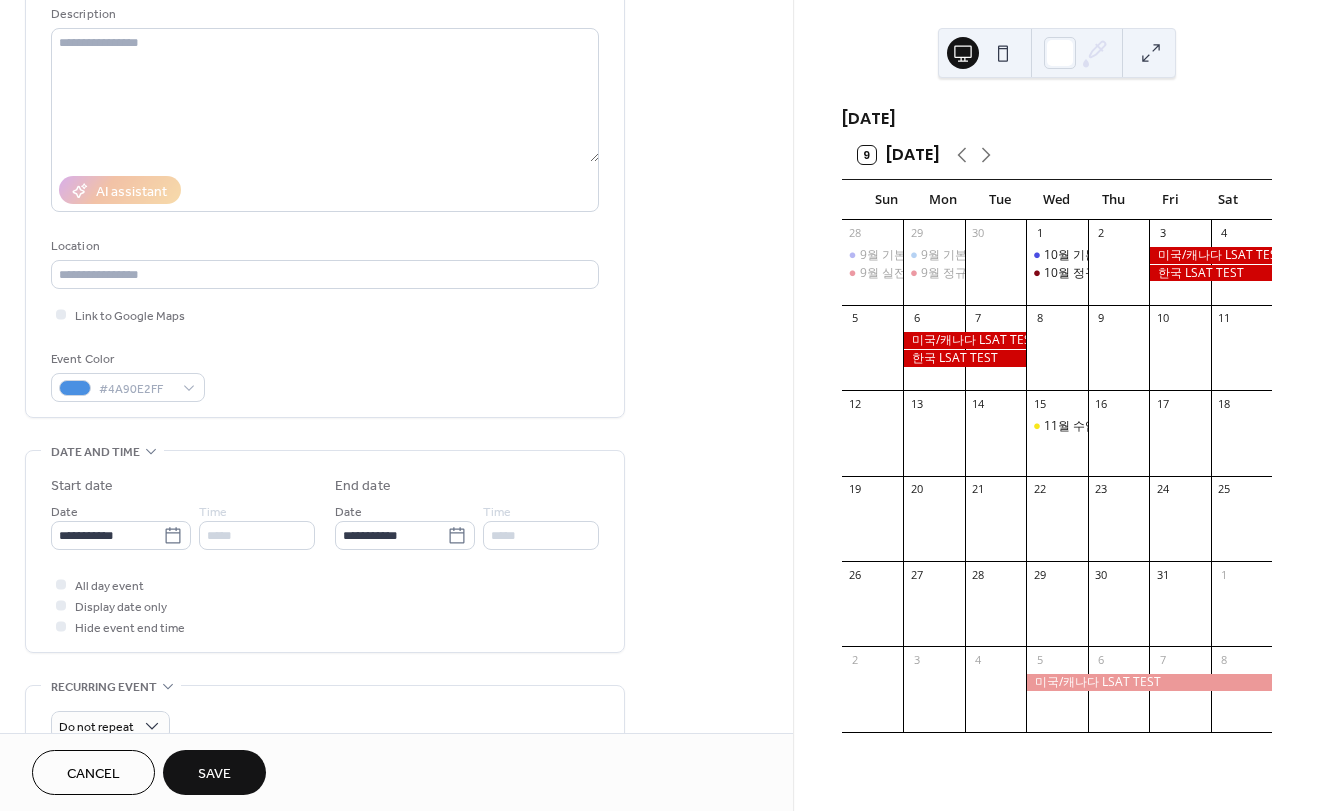 click on "Save" at bounding box center [214, 774] 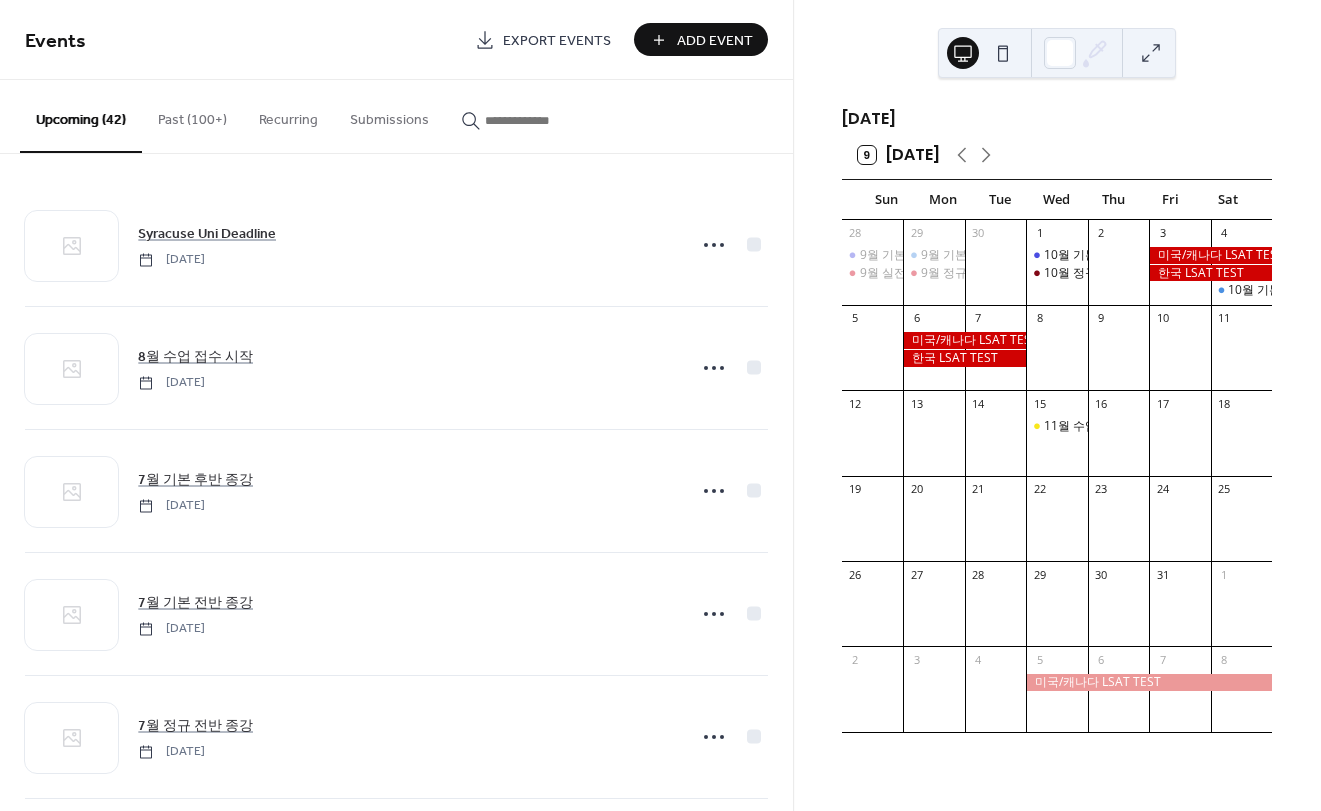 click on "Add Event" at bounding box center (715, 41) 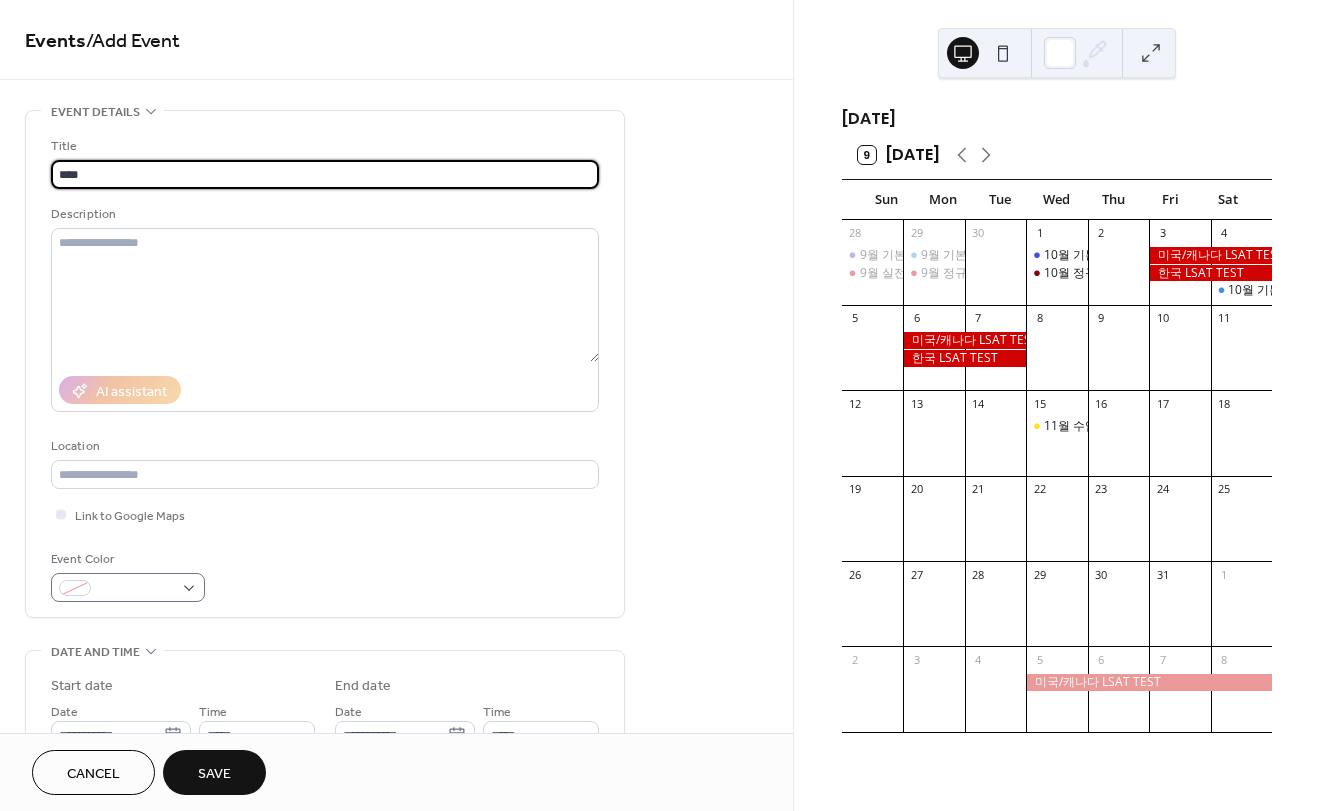 type on "****" 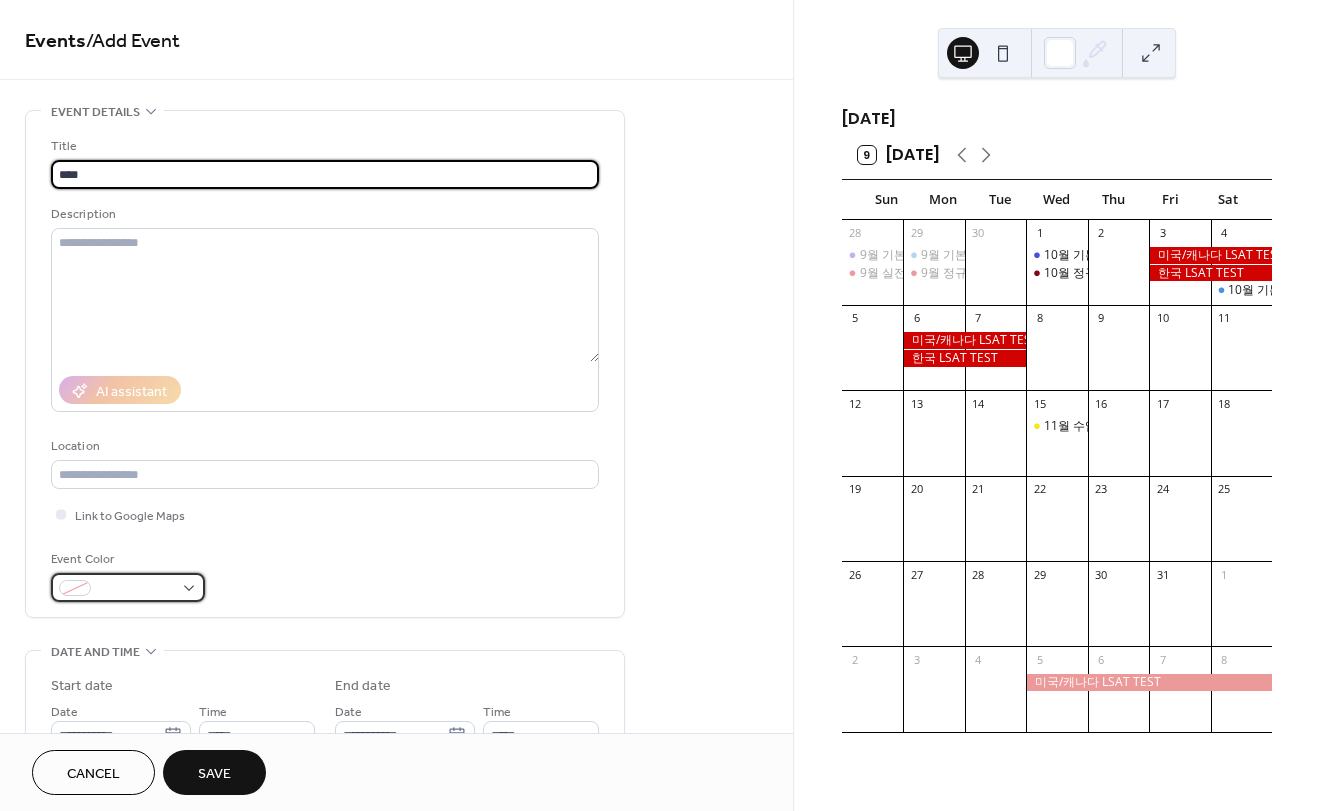 click at bounding box center [136, 589] 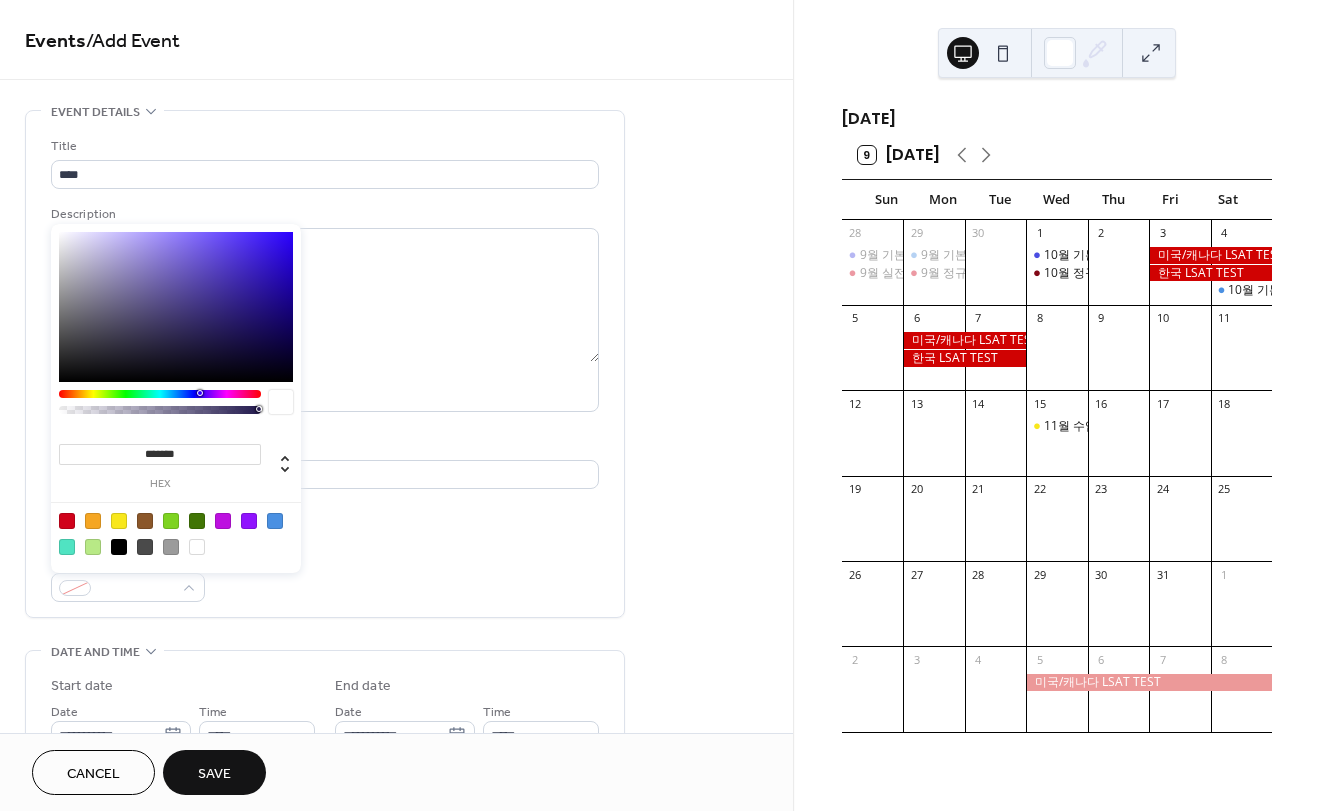 click at bounding box center [119, 521] 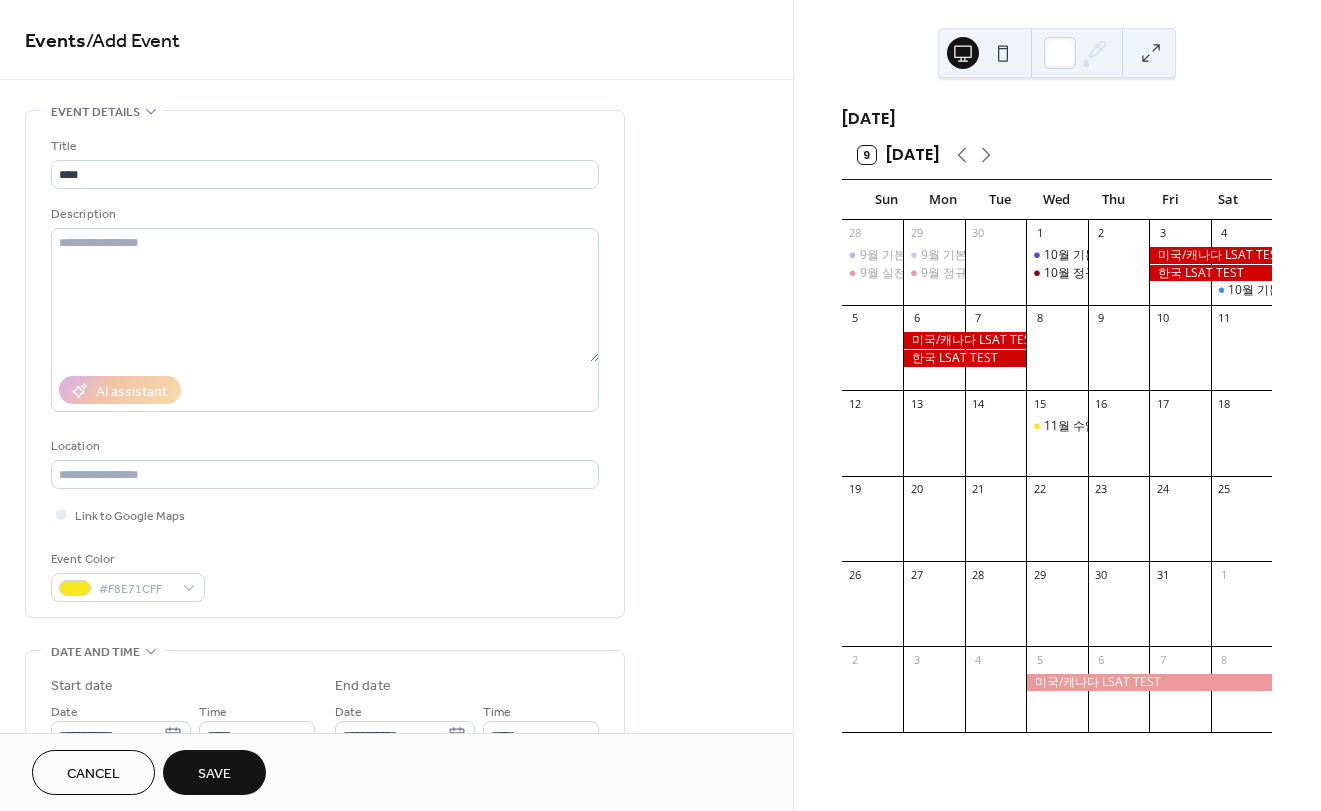 drag, startPoint x: 356, startPoint y: 584, endPoint x: 340, endPoint y: 584, distance: 16 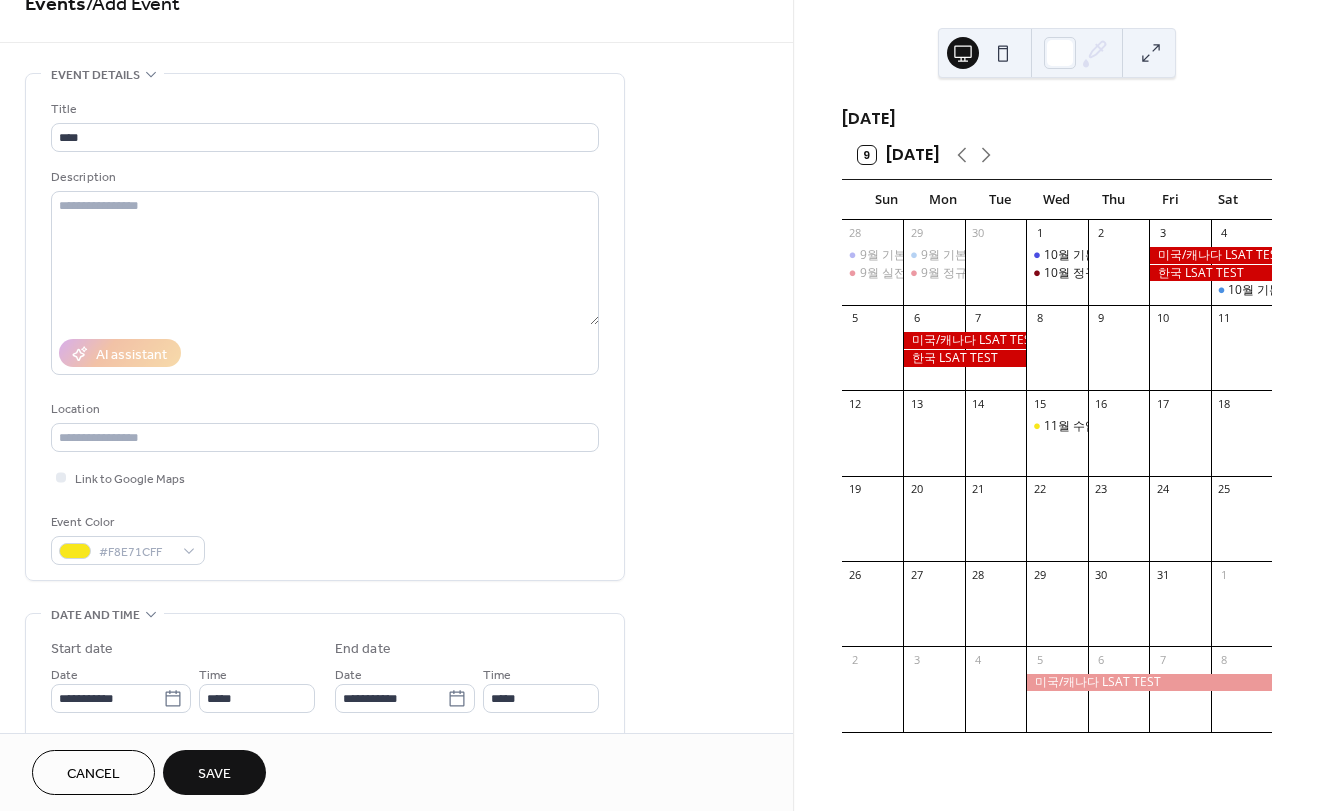 scroll, scrollTop: 100, scrollLeft: 0, axis: vertical 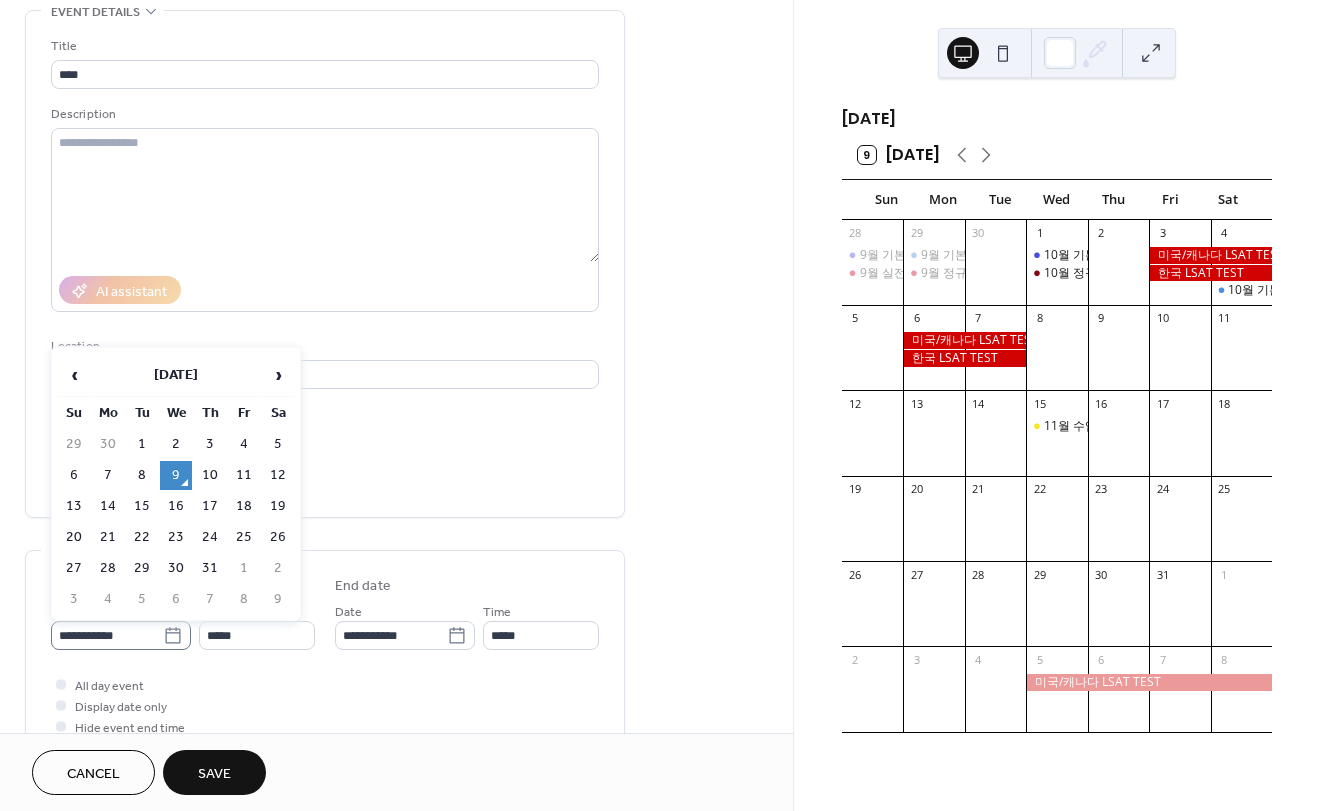 click on "**********" at bounding box center (121, 635) 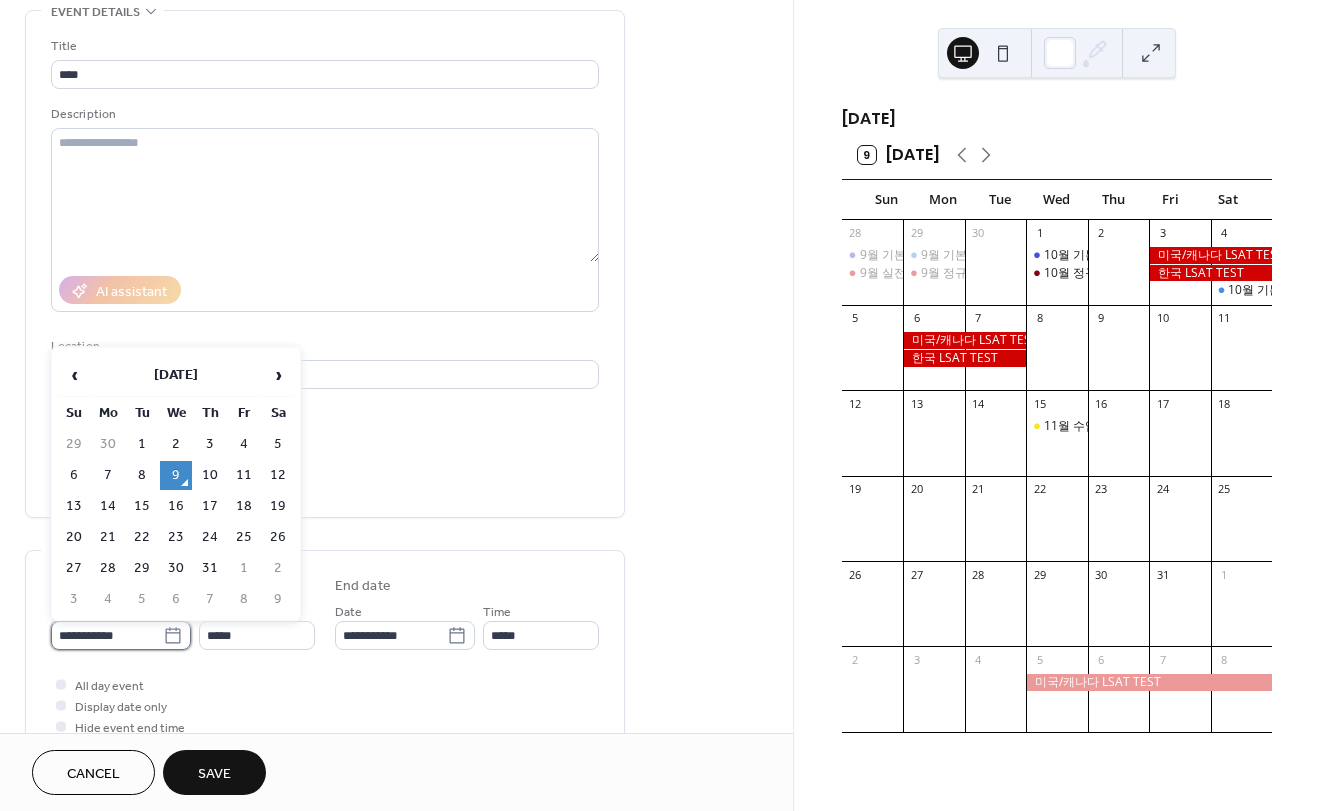click on "**********" at bounding box center [107, 635] 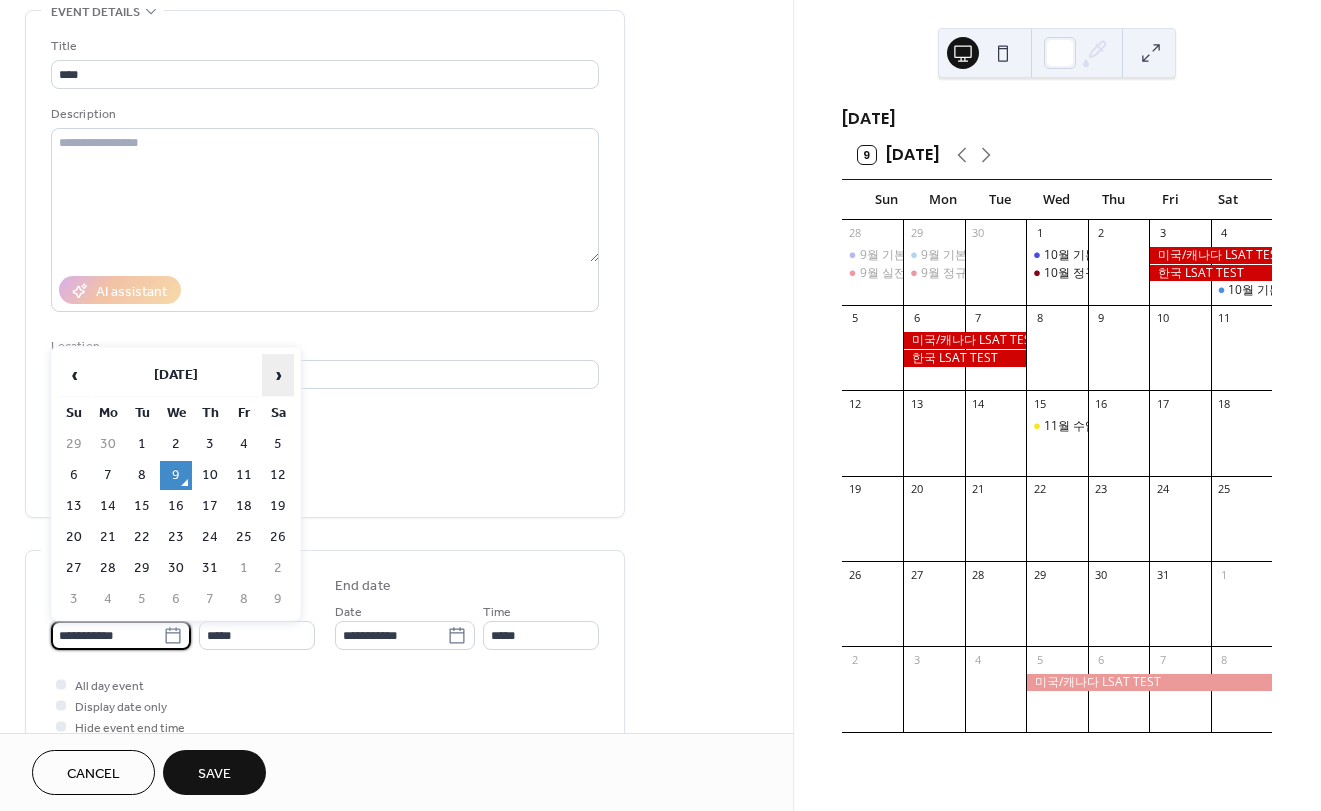 click on "›" at bounding box center (278, 375) 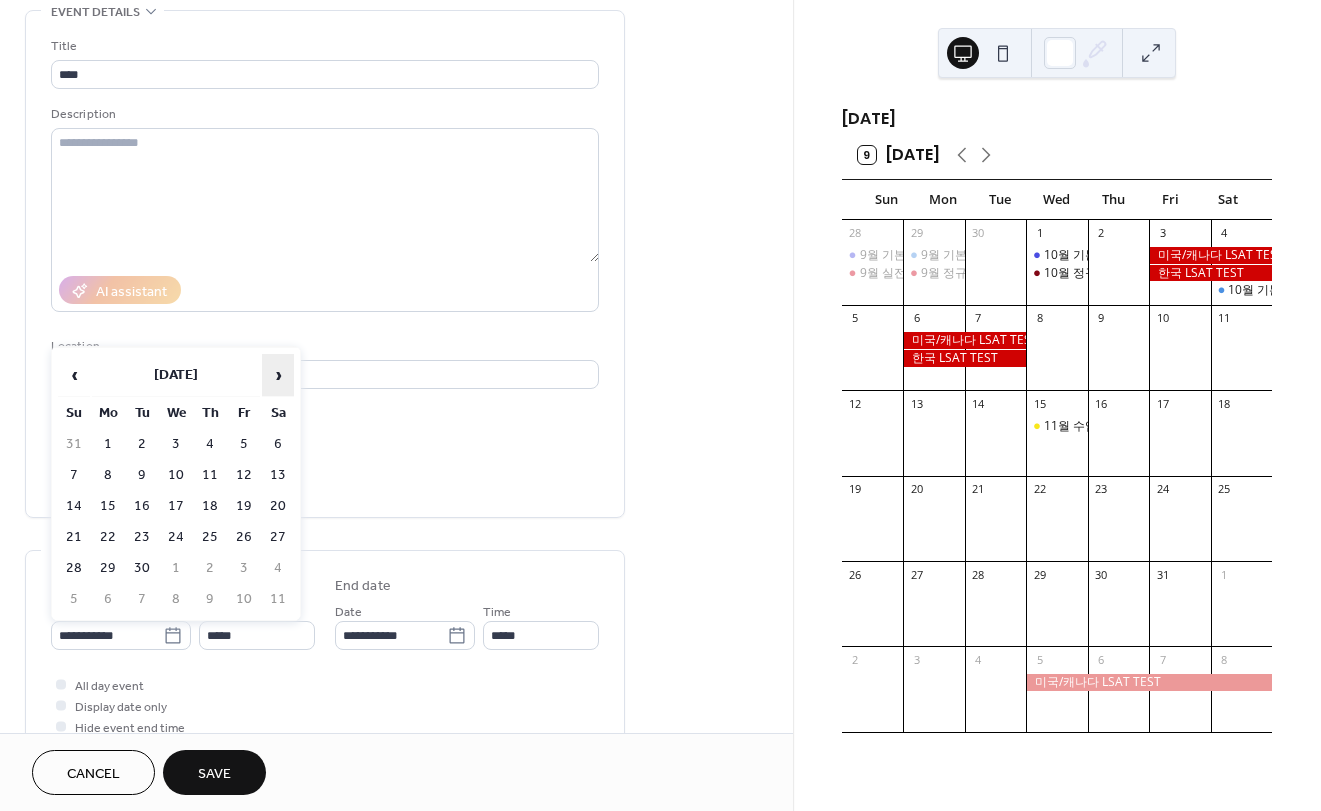 click on "›" at bounding box center [278, 375] 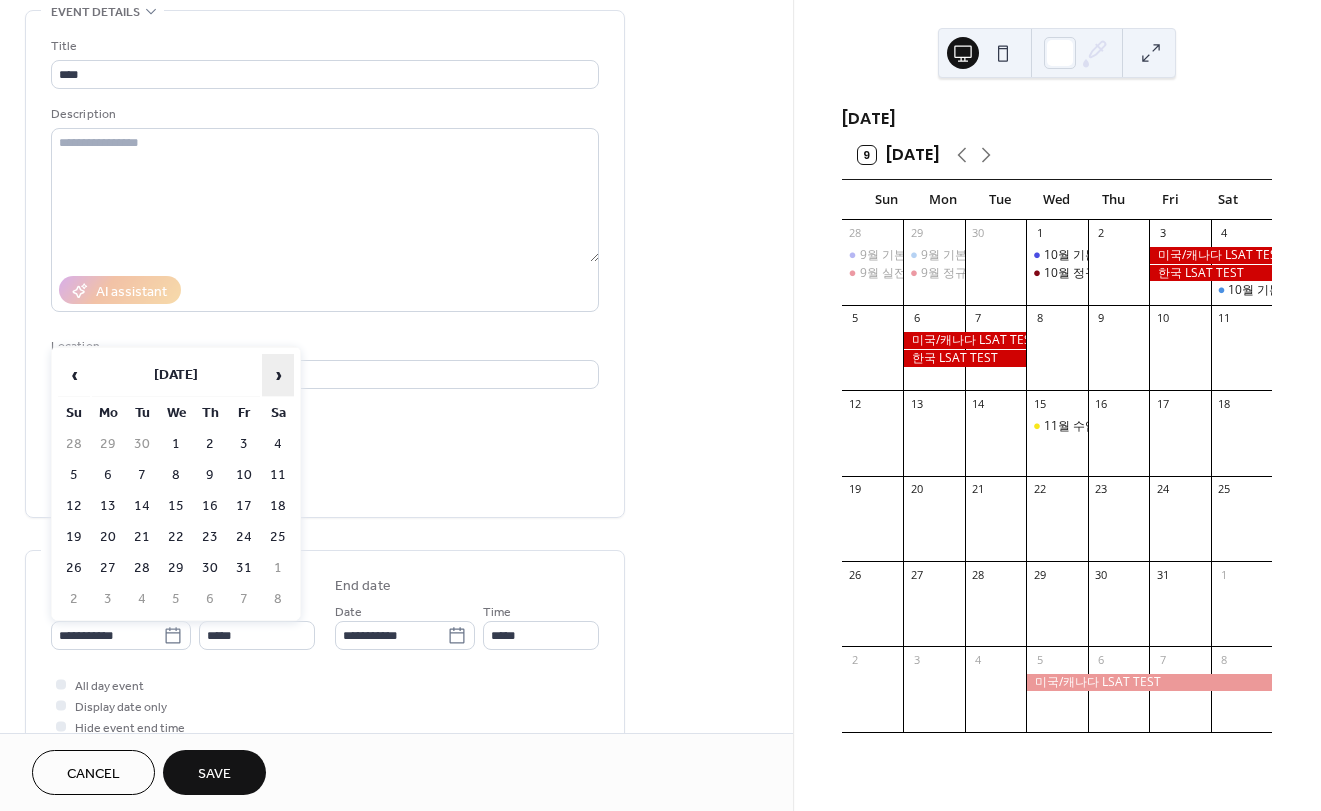 click on "›" at bounding box center [278, 375] 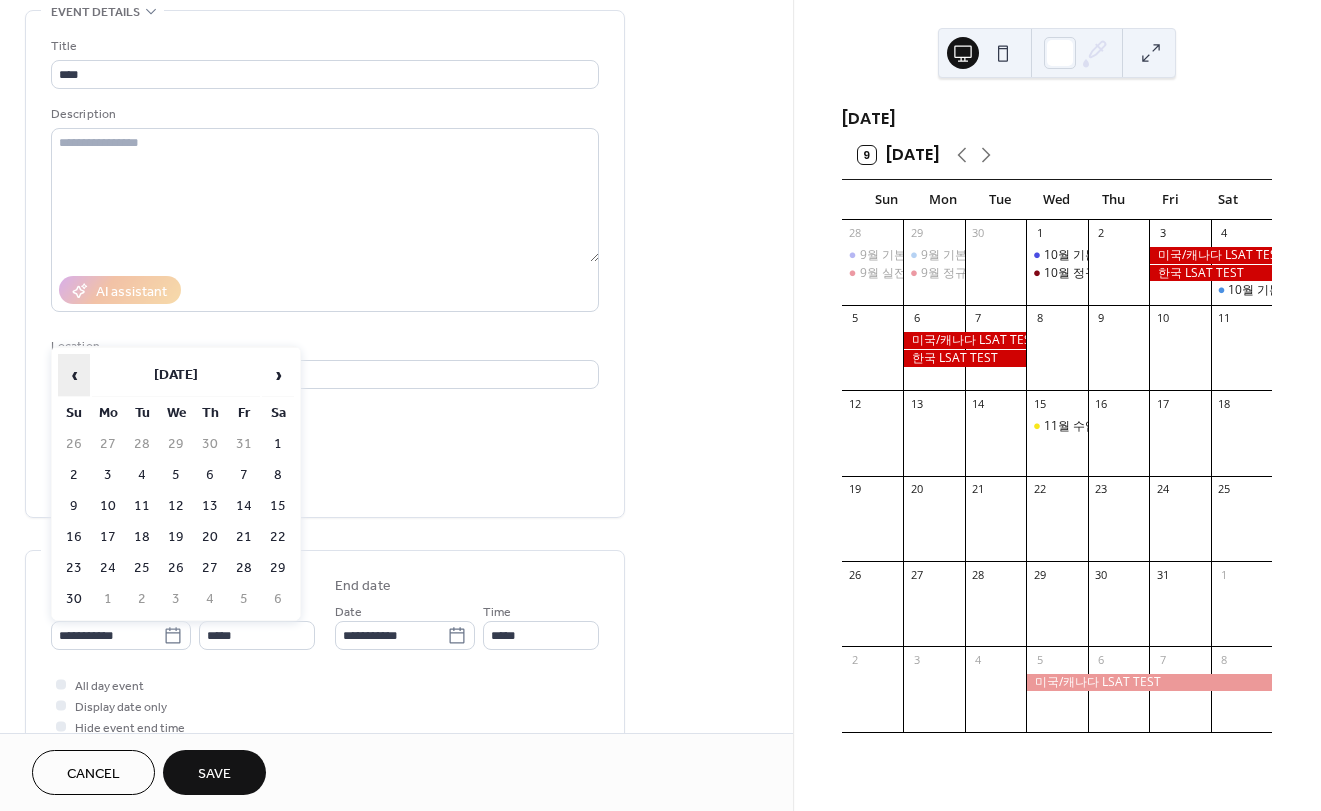 click on "‹" at bounding box center [74, 375] 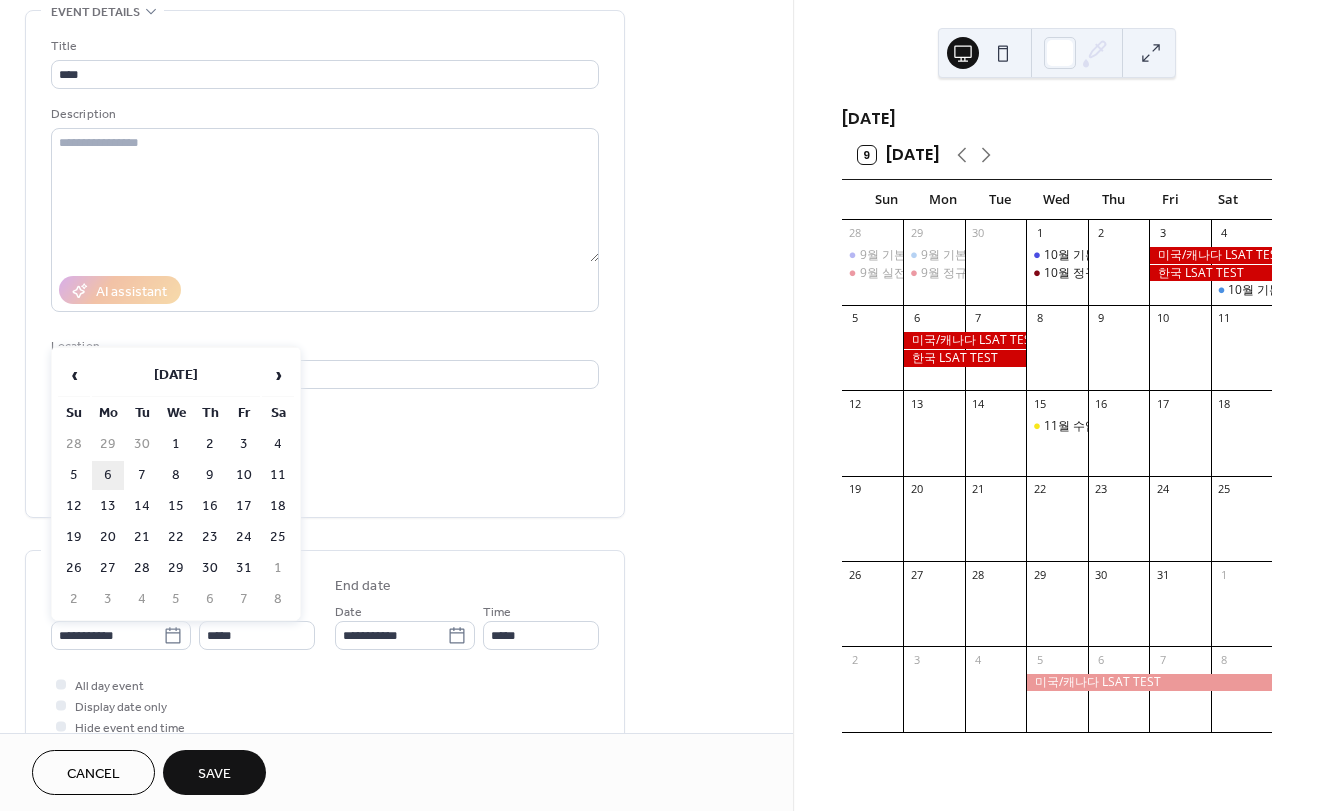 click on "6" at bounding box center (108, 475) 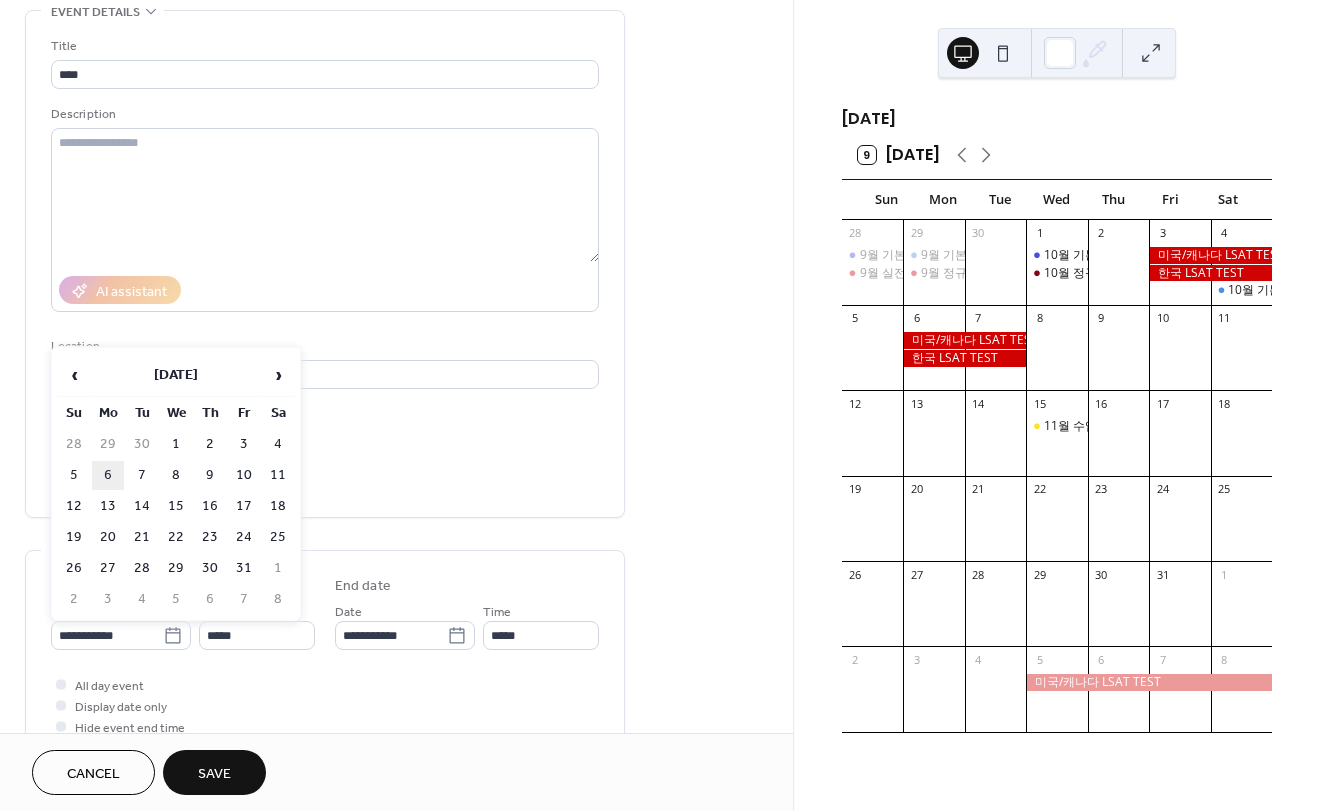 type on "**********" 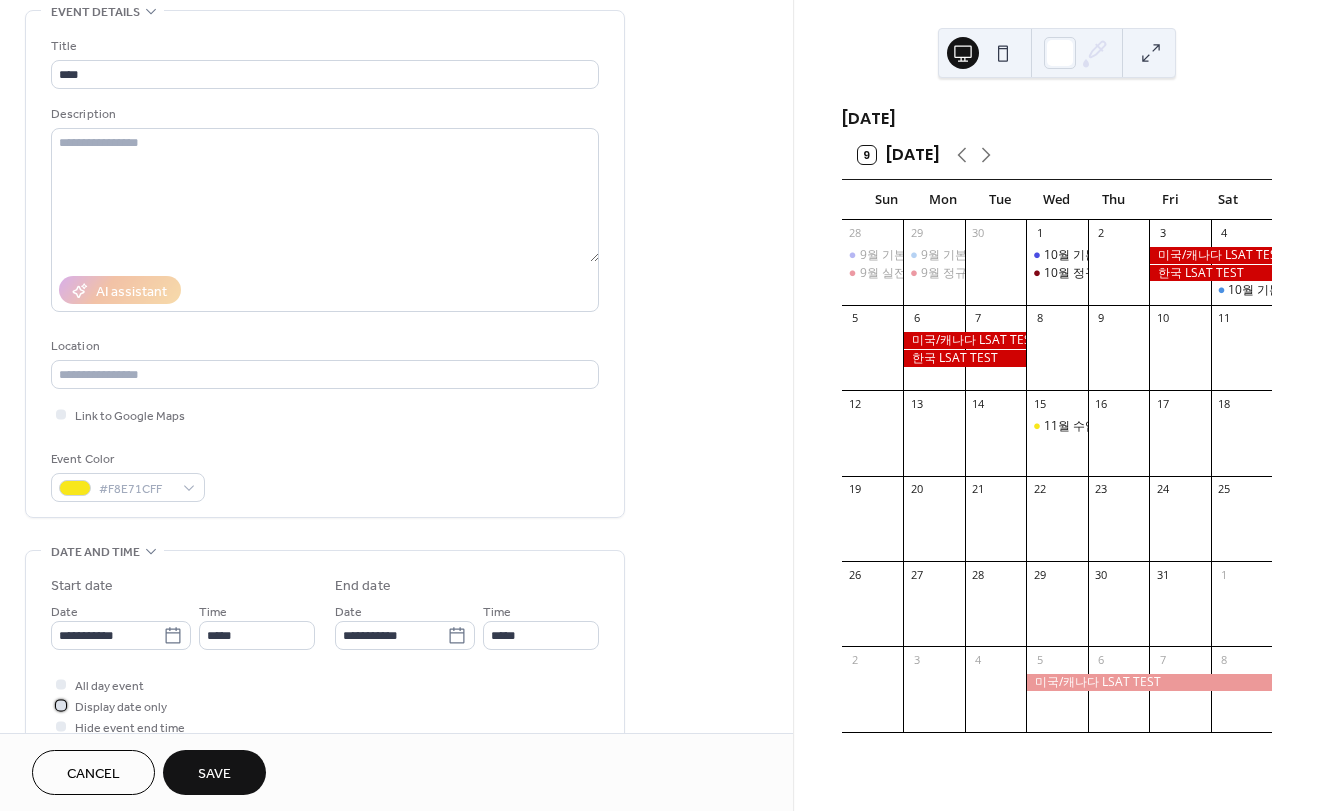 click on "Display date only" at bounding box center [121, 707] 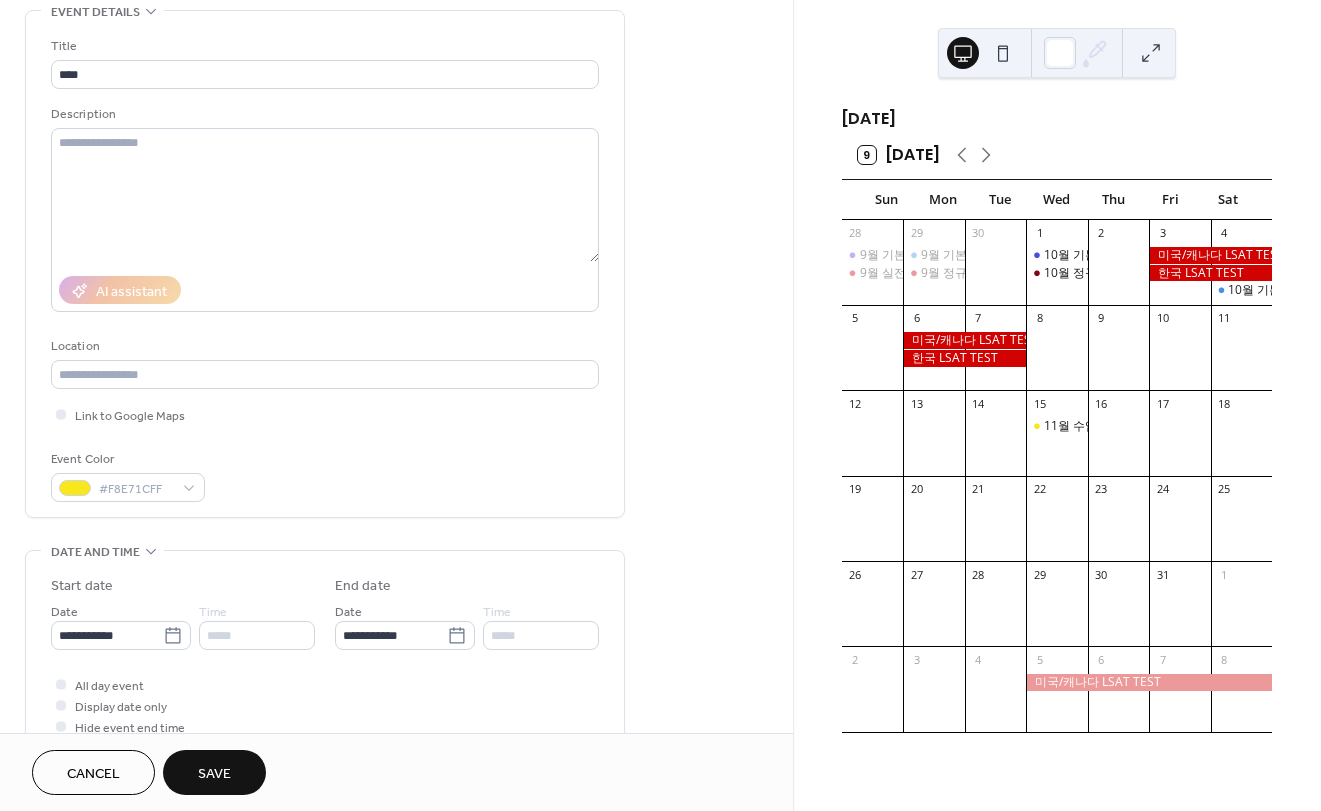 click on "Save" at bounding box center [214, 774] 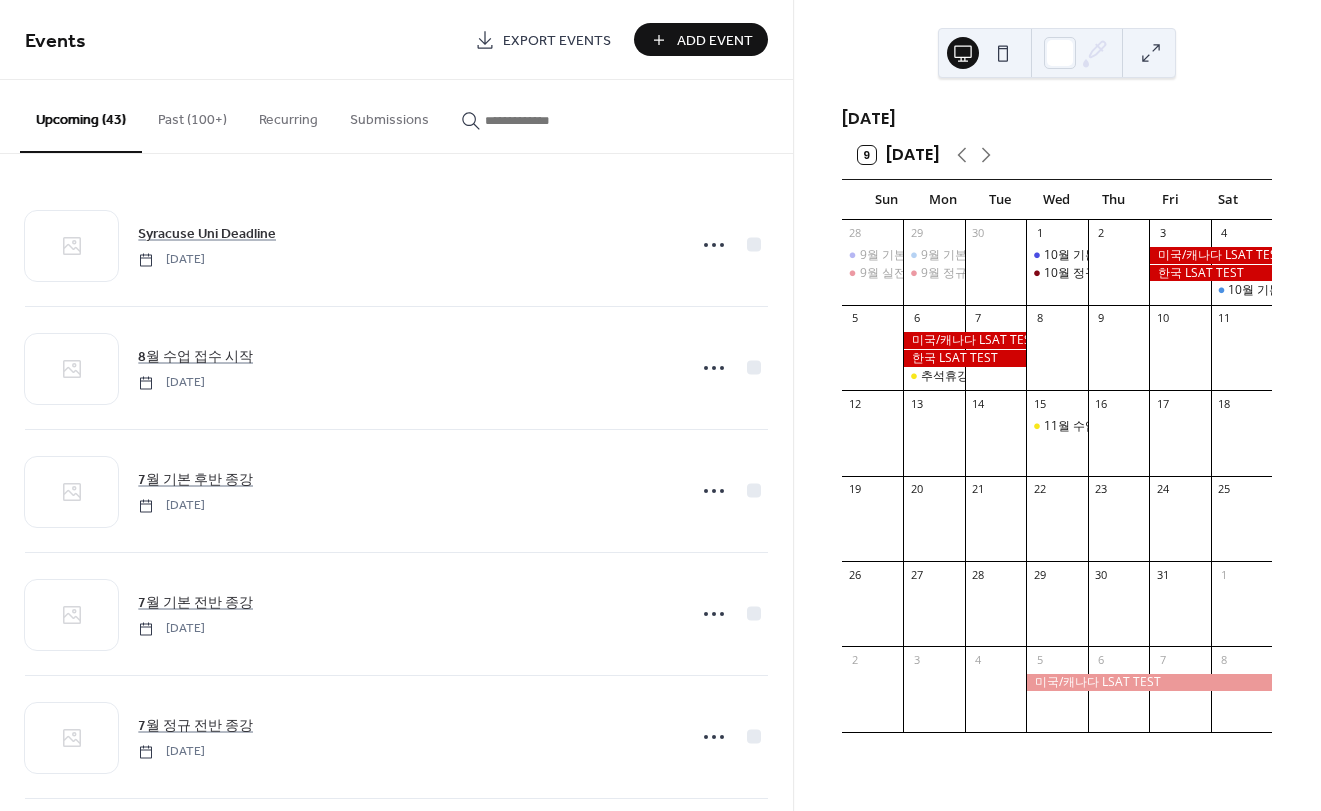 click on "October 2025 9 Today Sun Mon Tue Wed Thu Fri Sat 28 9월 기본 후반 종강 9월 실전 종강 29 9월 기본 전반 종강 9월 정규 전반 종강 30 1 10월 기본 후반 개강 10월 정규 후반 개강 2 3 4 10월 기본 전반 개강 5 6 추석휴강 7 8 9 10 11 12 13 14 15 11월 수업 접수 시작 16 17 18 19 20 21 22 23 24 25 26 27 28 29 30 31 1 2 3 4 5 6 7 8" at bounding box center [1057, 427] 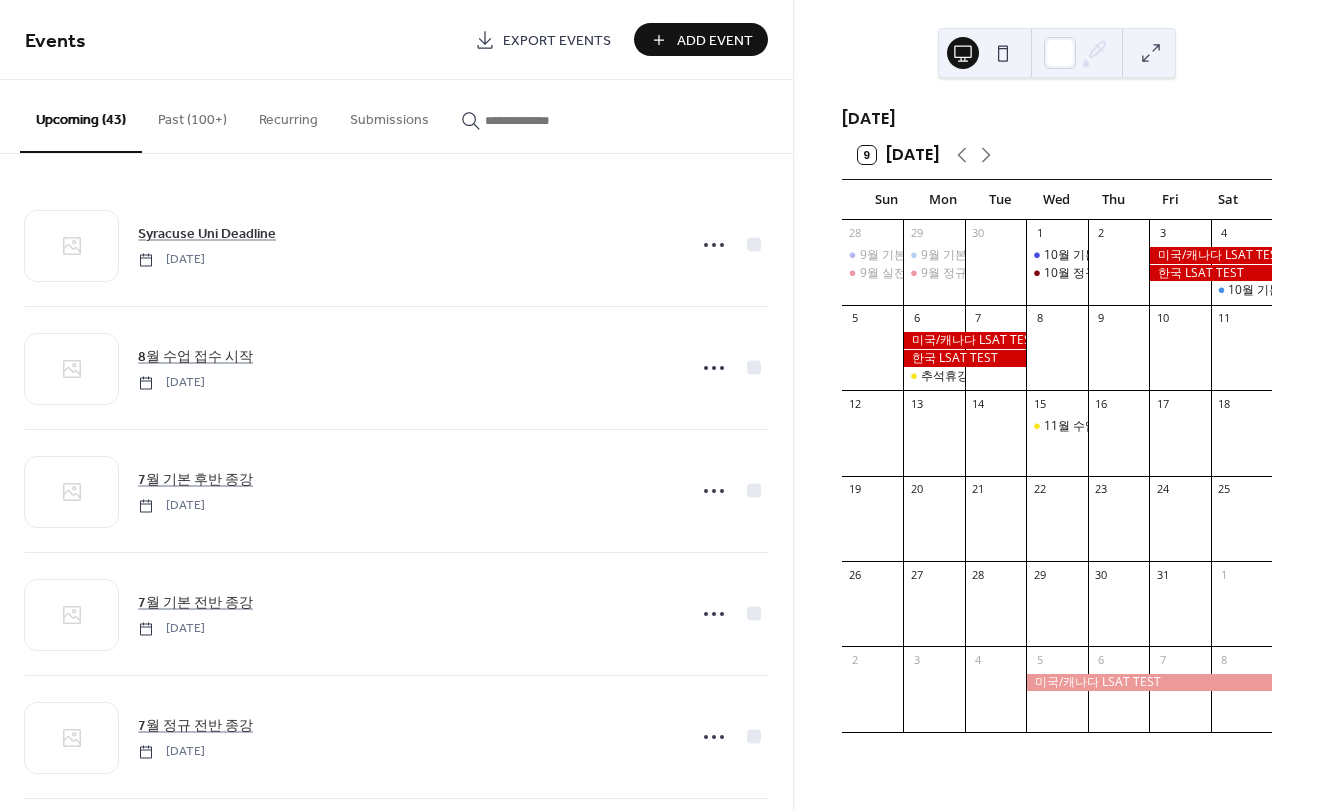 click on "Add Event" at bounding box center [715, 41] 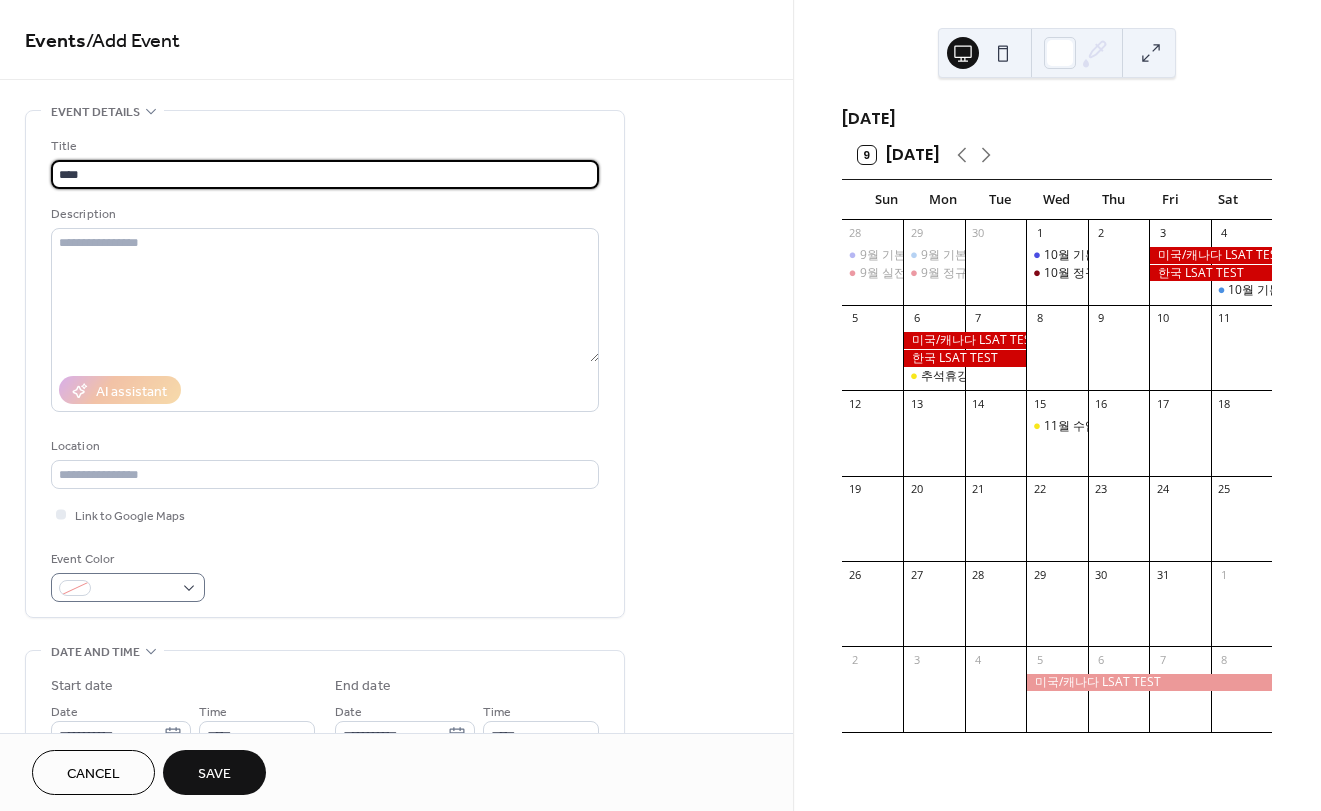 type on "****" 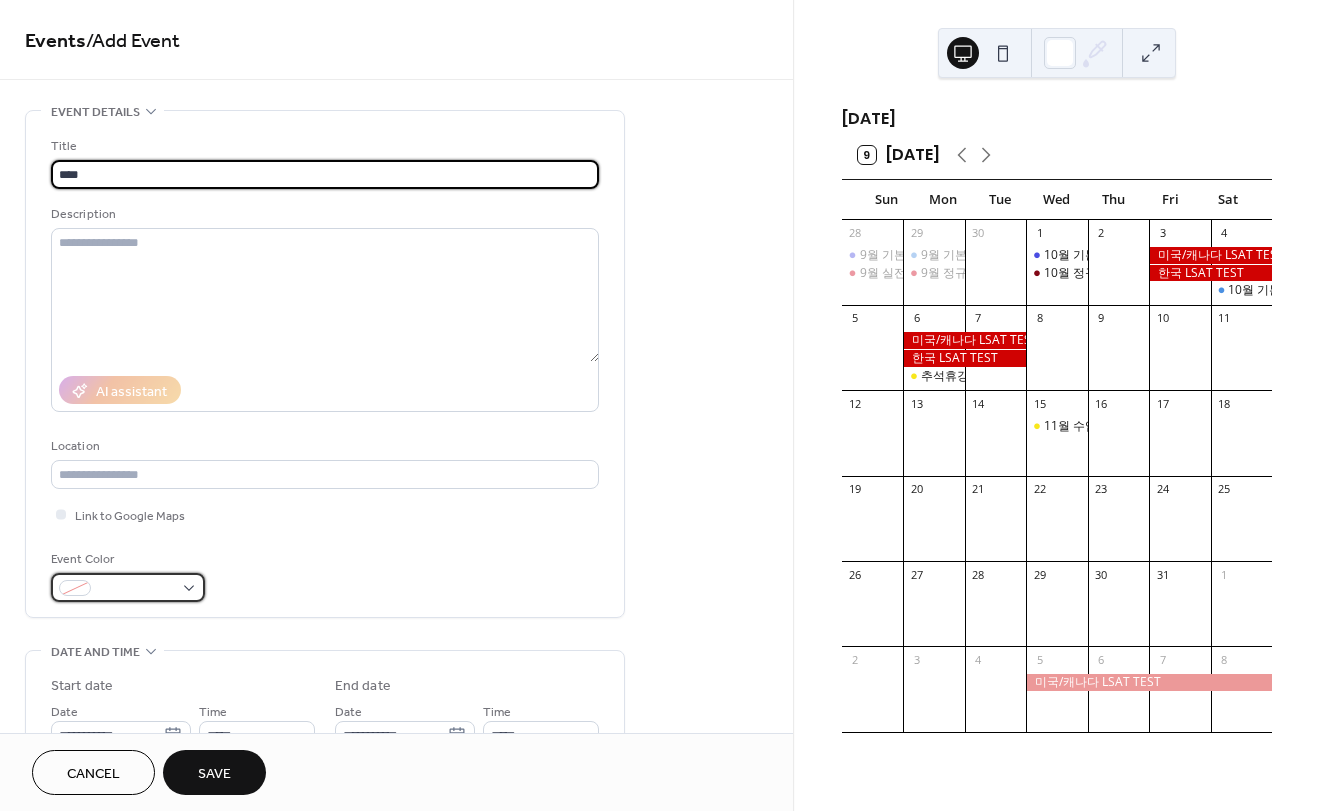 click at bounding box center [136, 589] 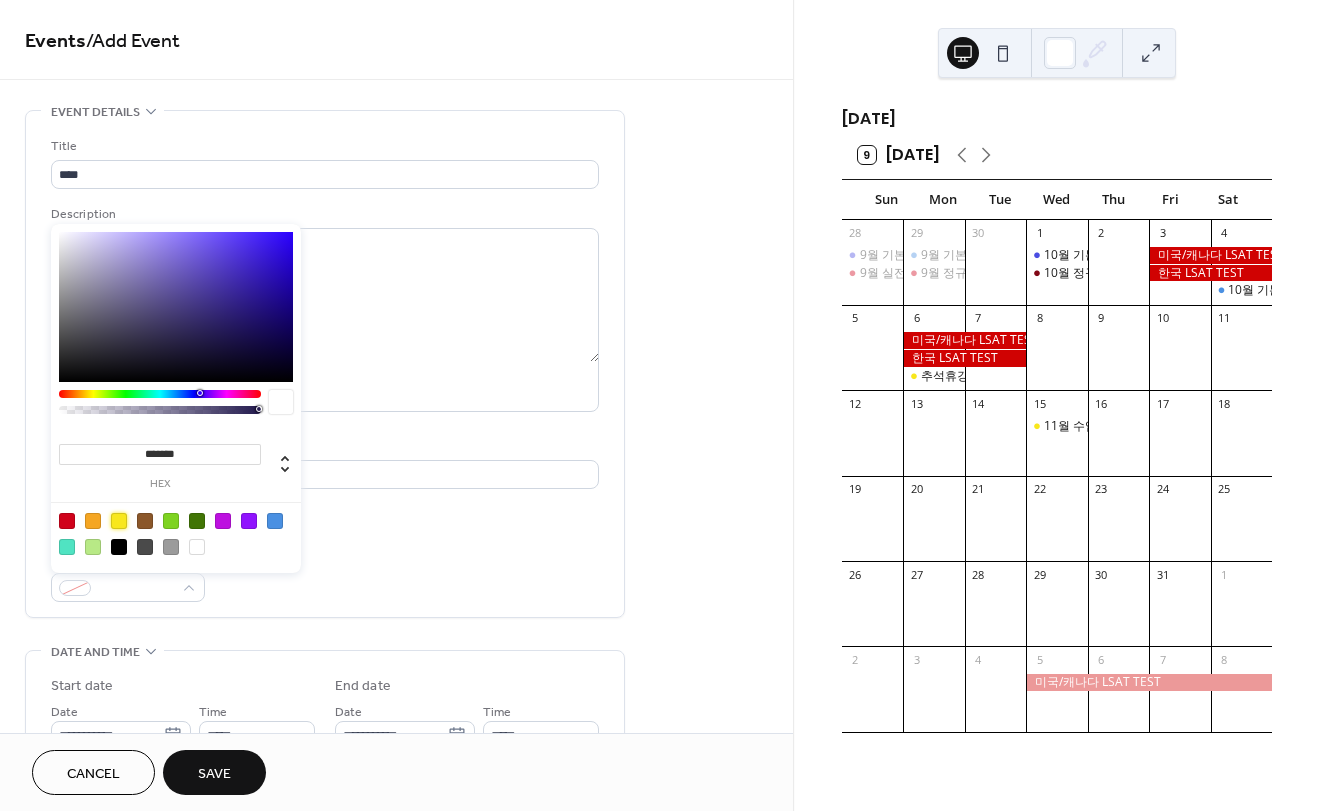 click at bounding box center [119, 521] 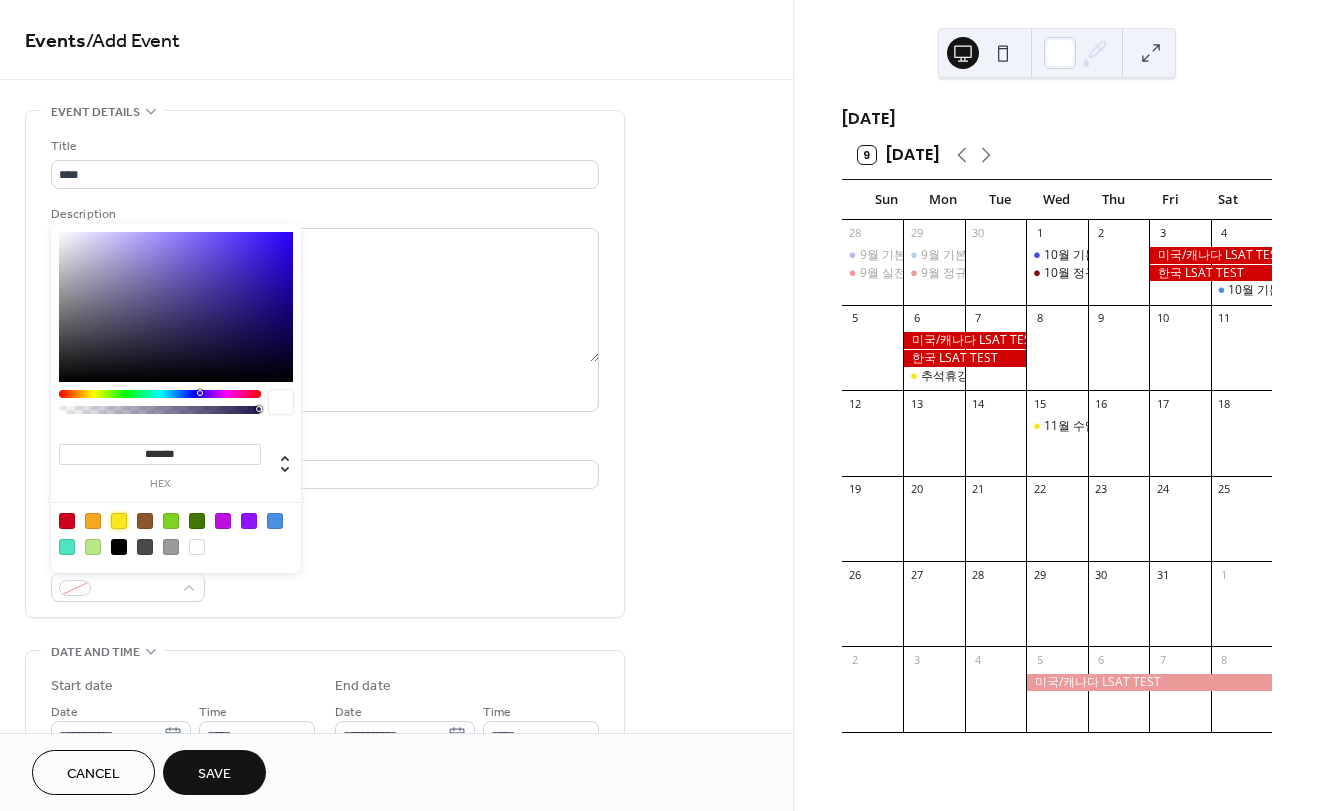 type on "*******" 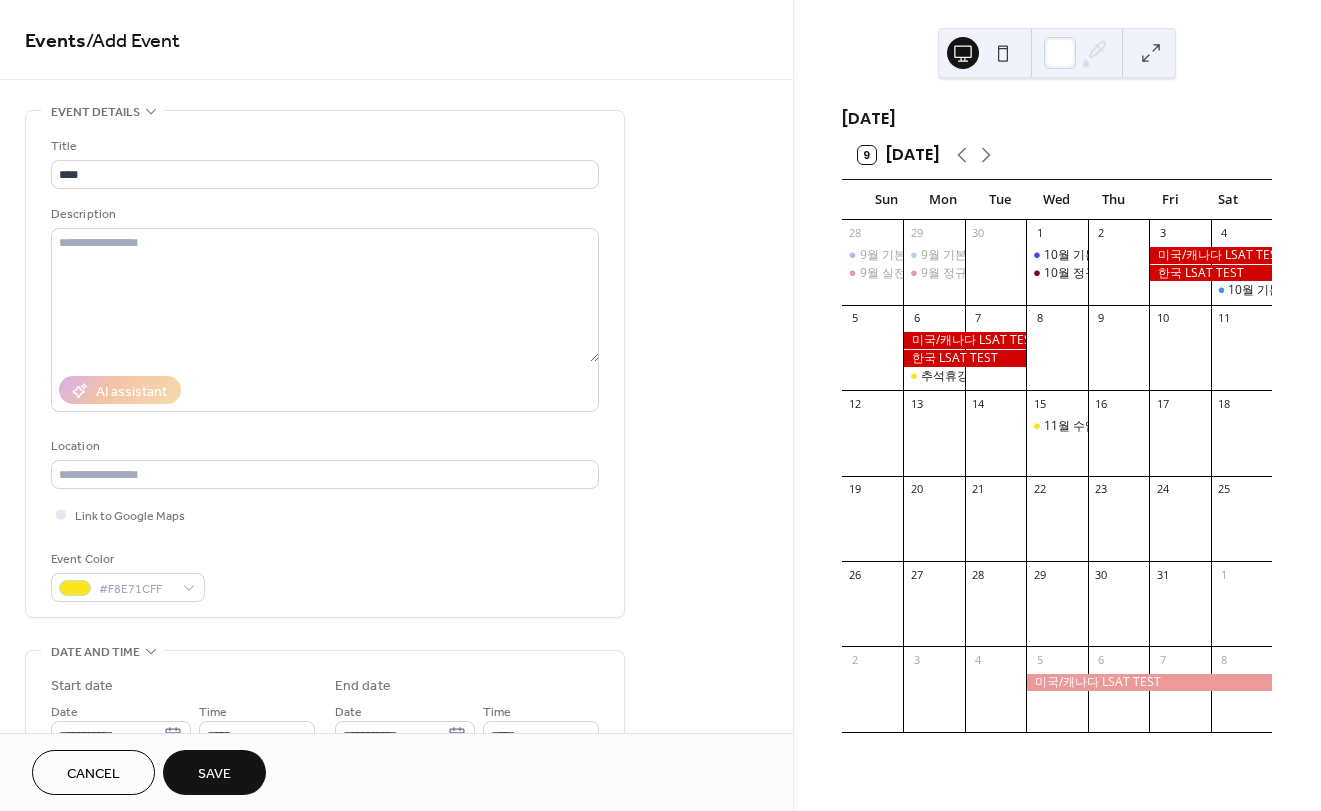 click on "Event Color #F8E71CFF" at bounding box center [325, 575] 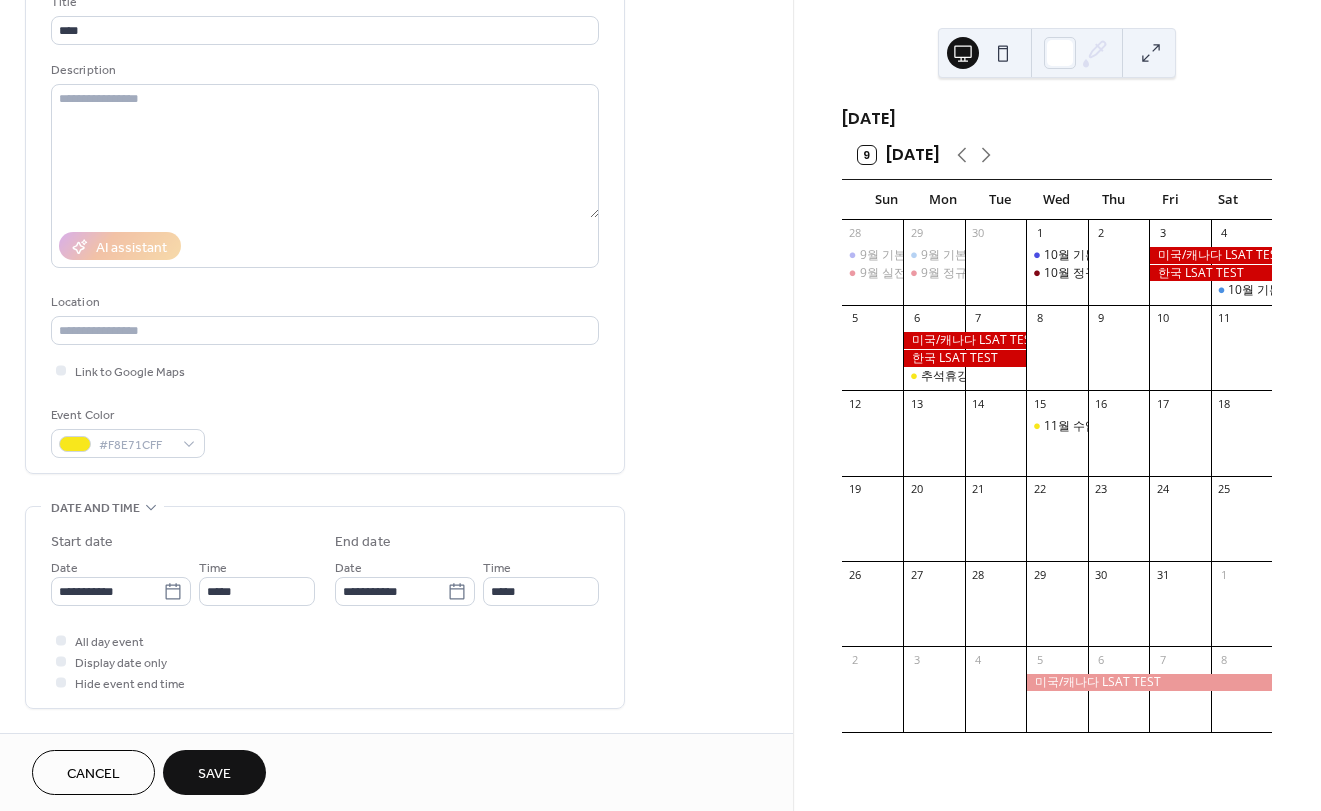 scroll, scrollTop: 200, scrollLeft: 0, axis: vertical 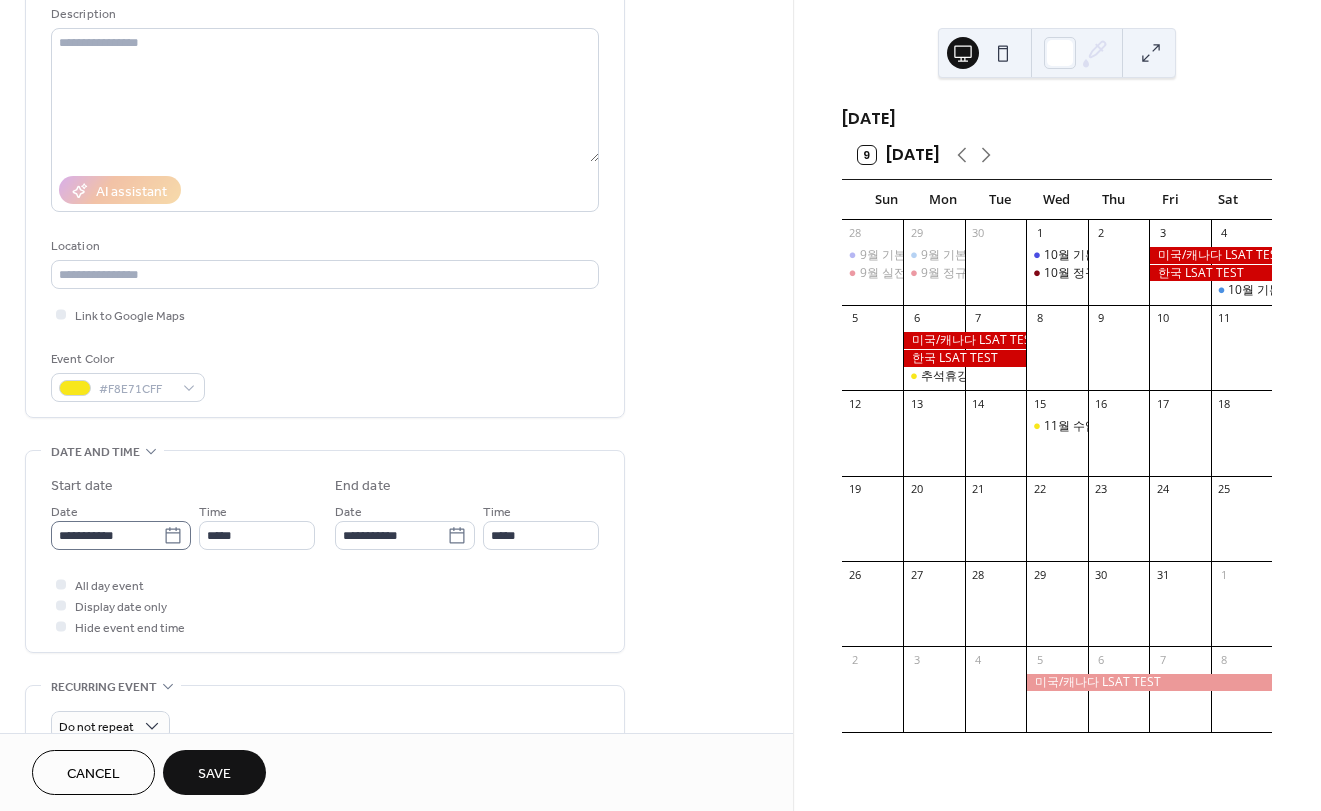 click 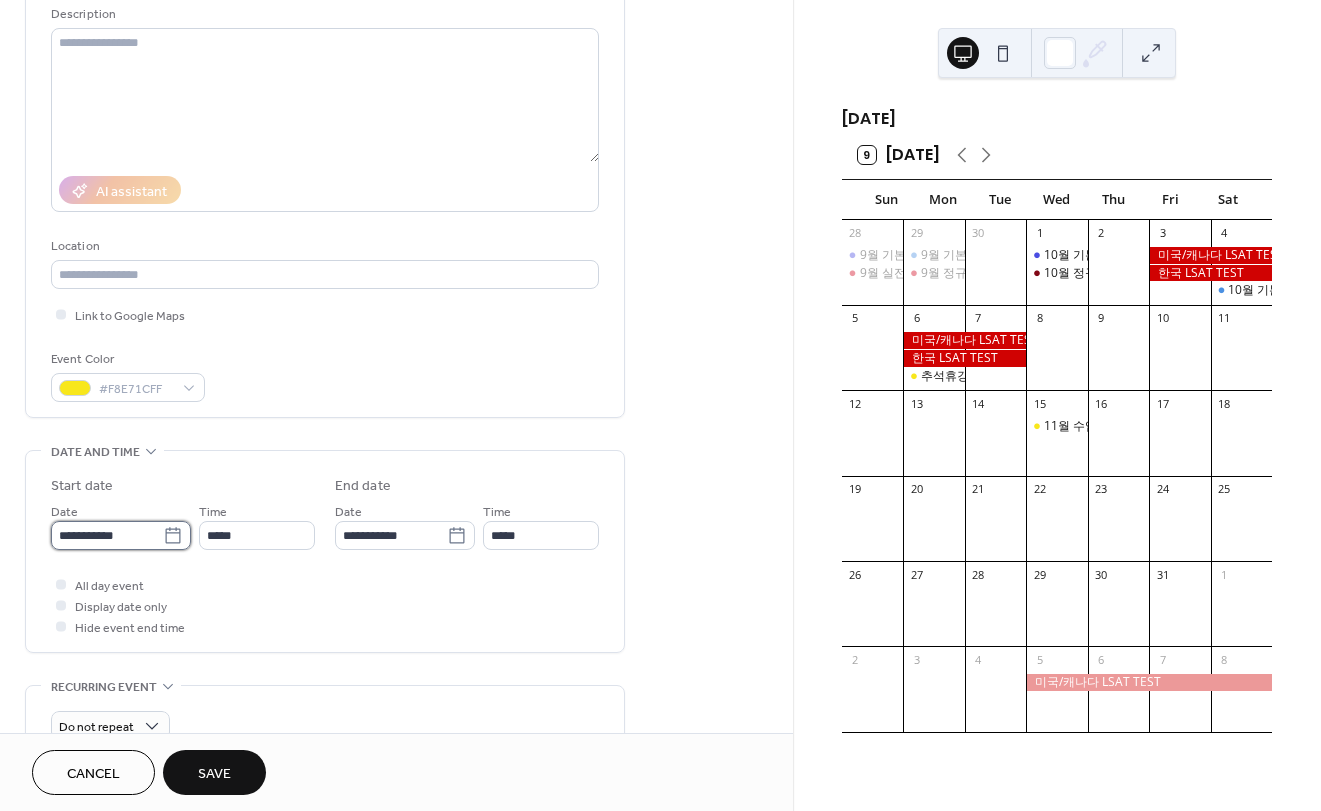 click on "**********" at bounding box center [107, 535] 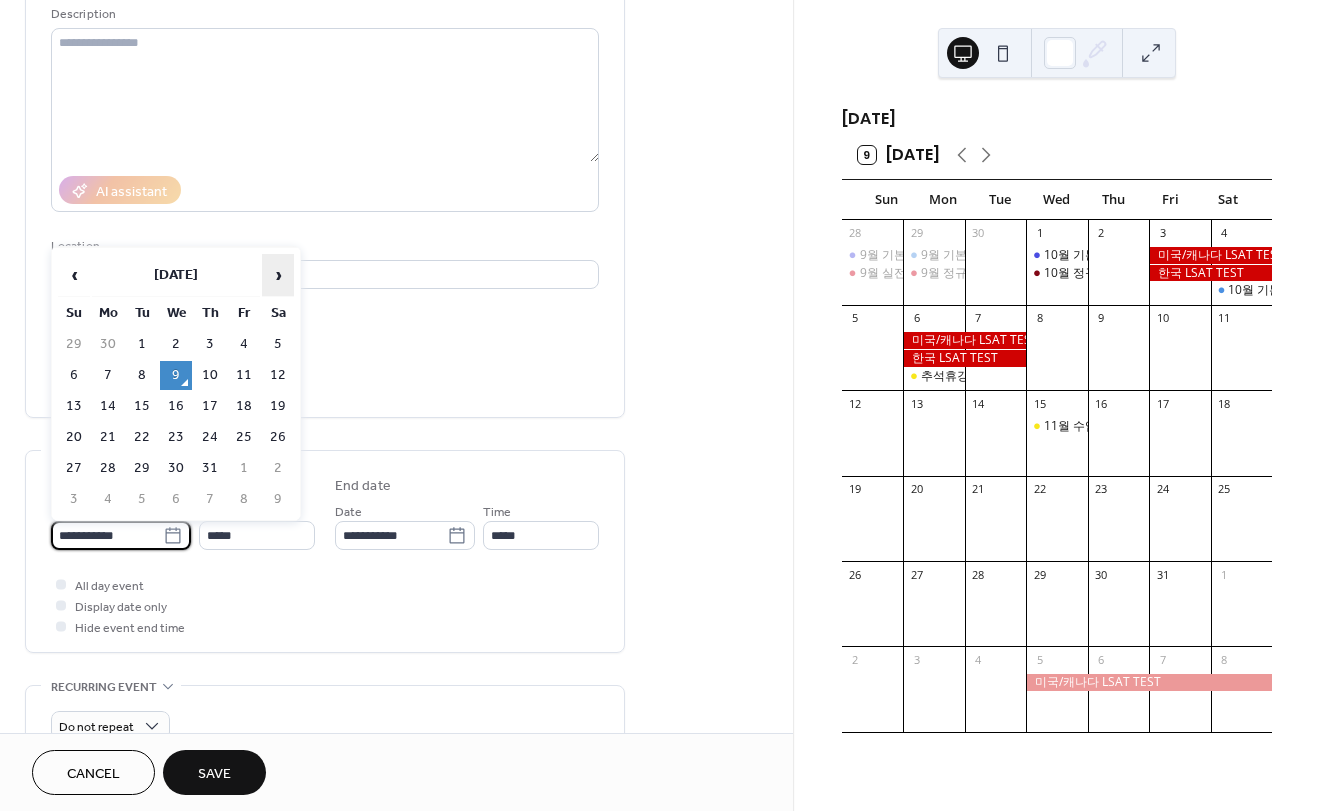 click on "›" at bounding box center [278, 275] 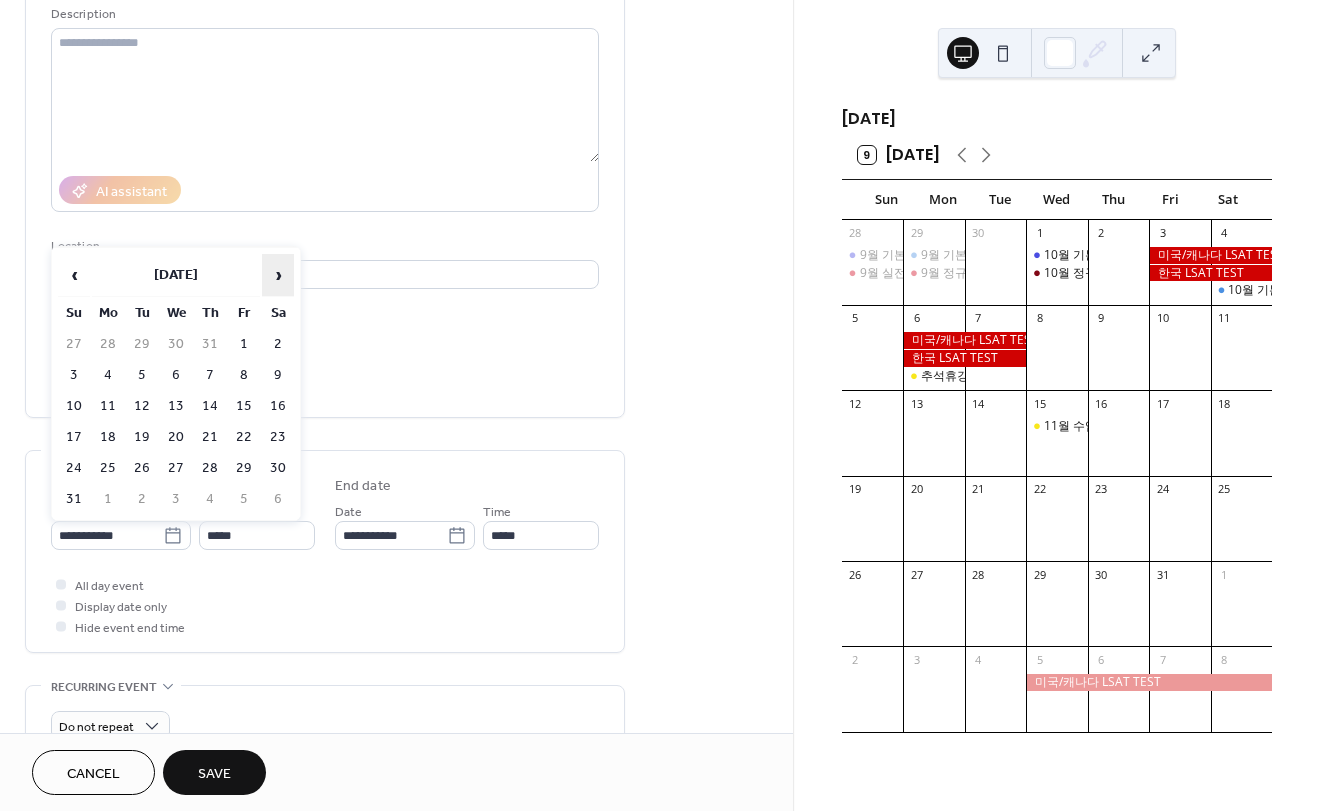 click on "›" at bounding box center [278, 275] 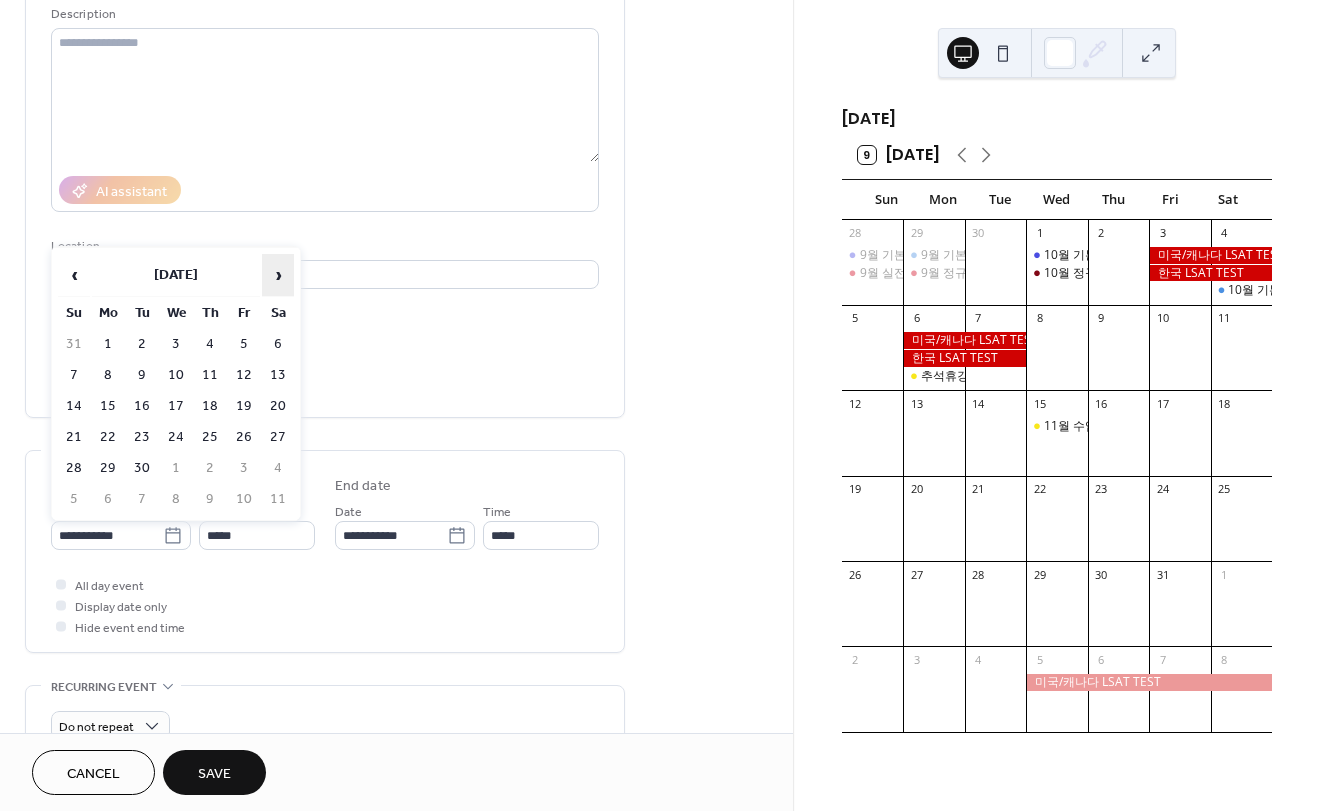 click on "›" at bounding box center (278, 275) 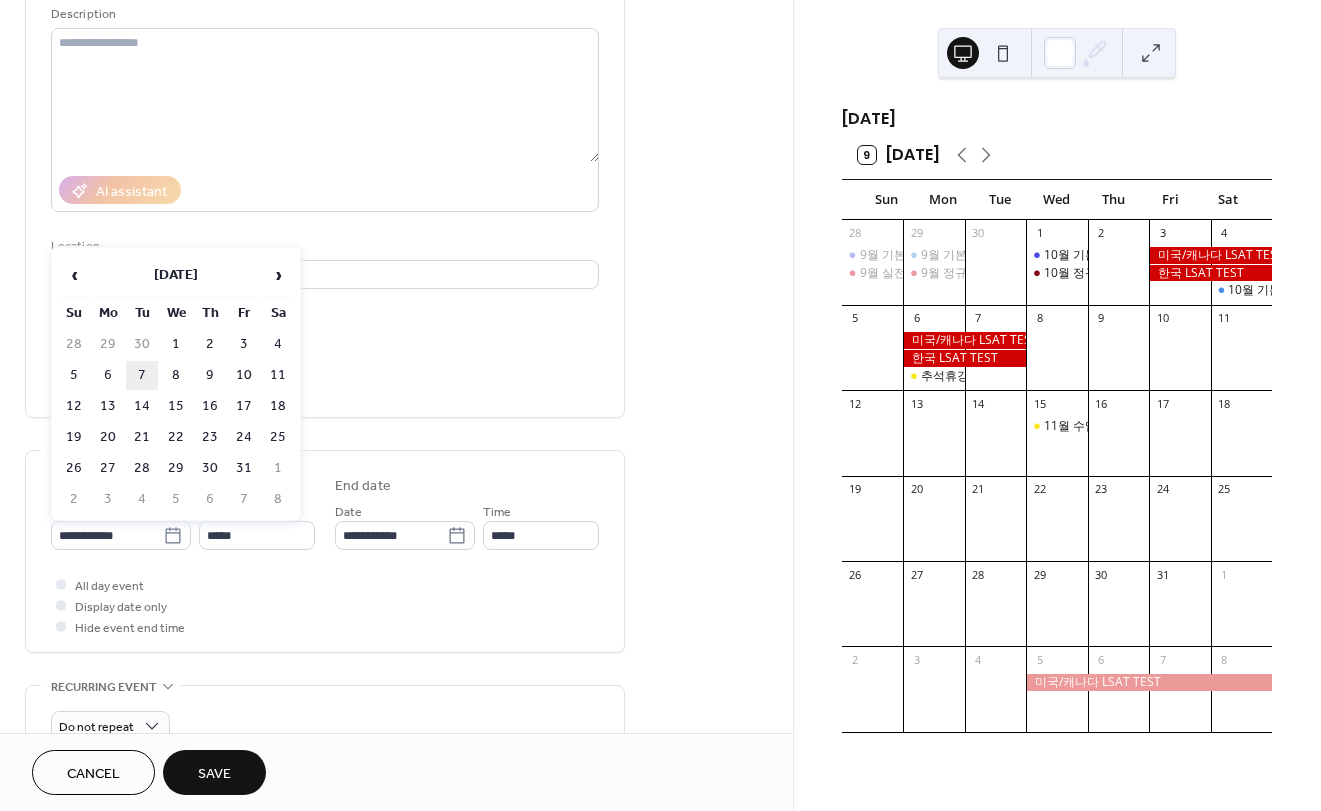 click on "7" at bounding box center [142, 375] 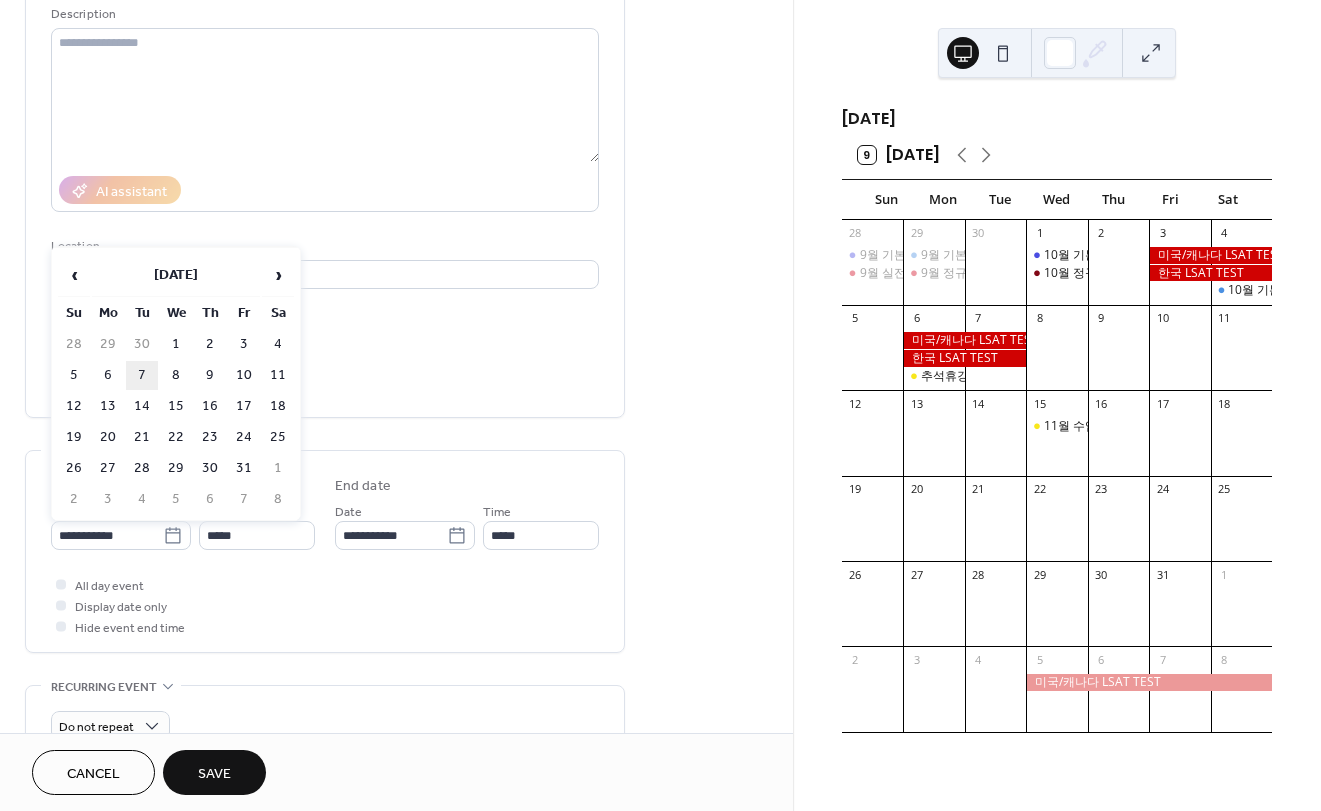 type on "**********" 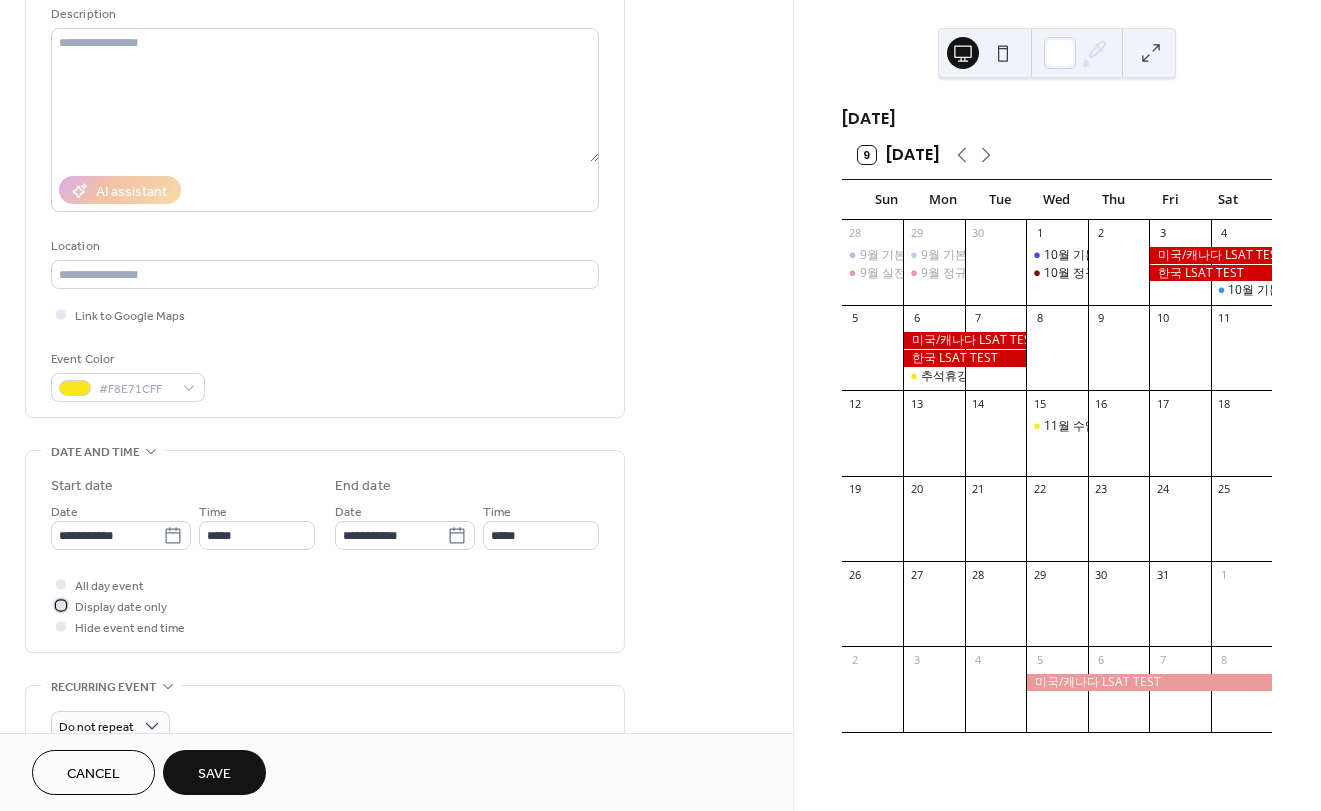 click on "Display date only" at bounding box center (121, 607) 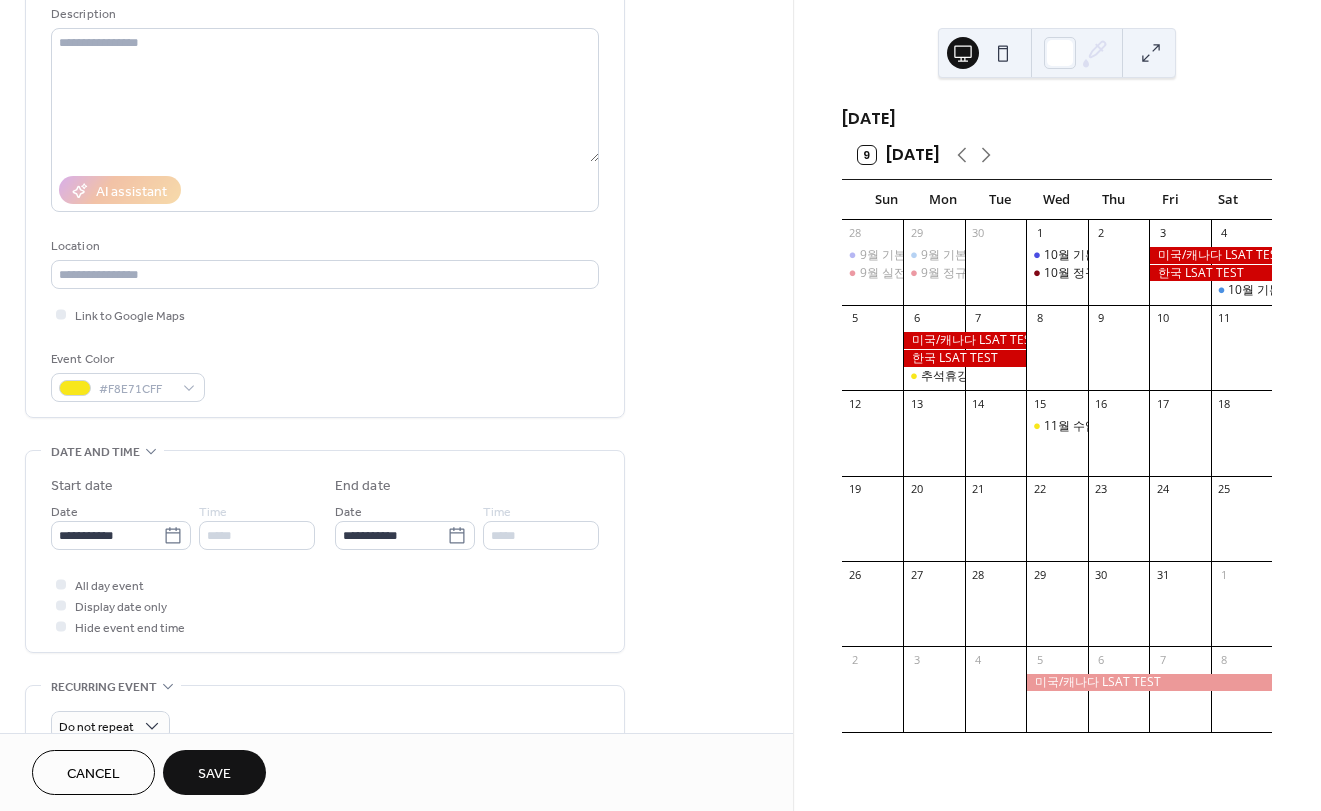 click on "Save" at bounding box center (214, 774) 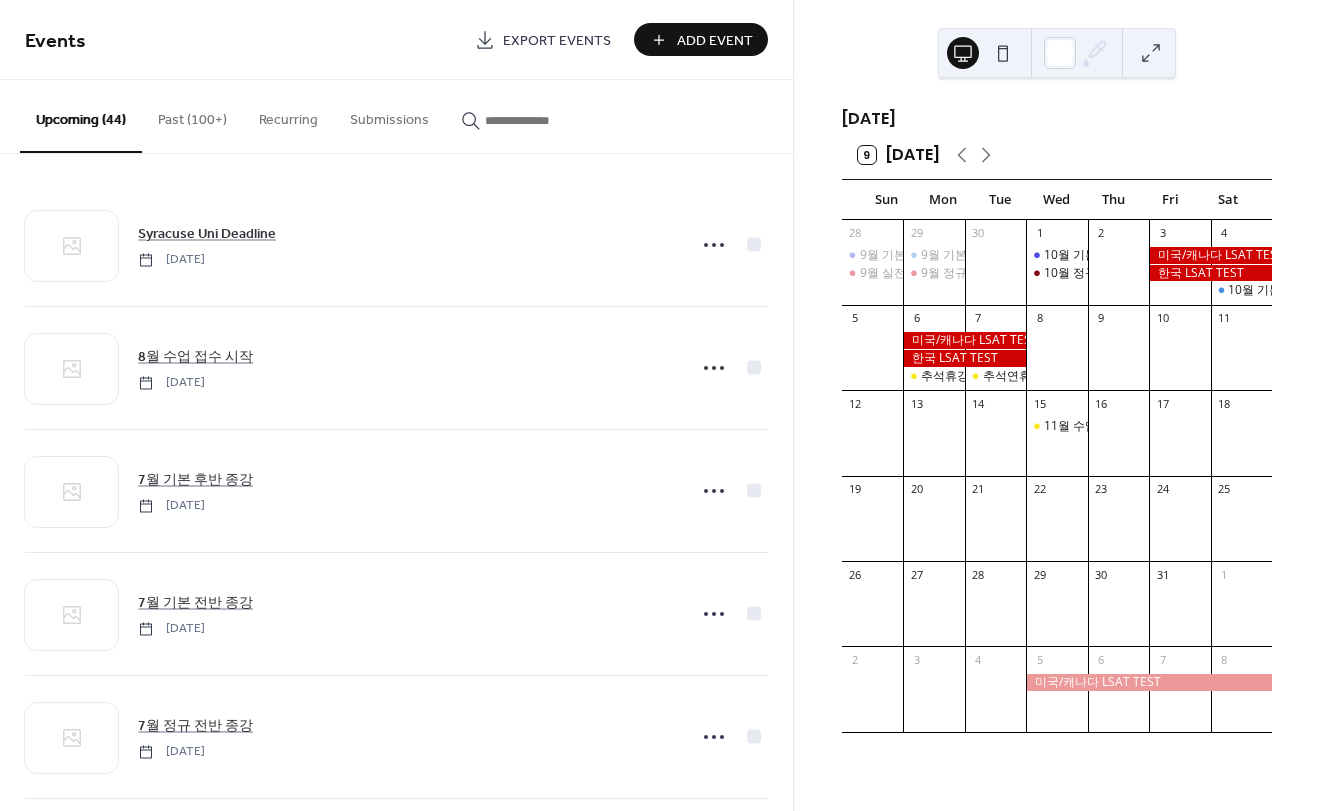 click on "Add Event" at bounding box center (715, 41) 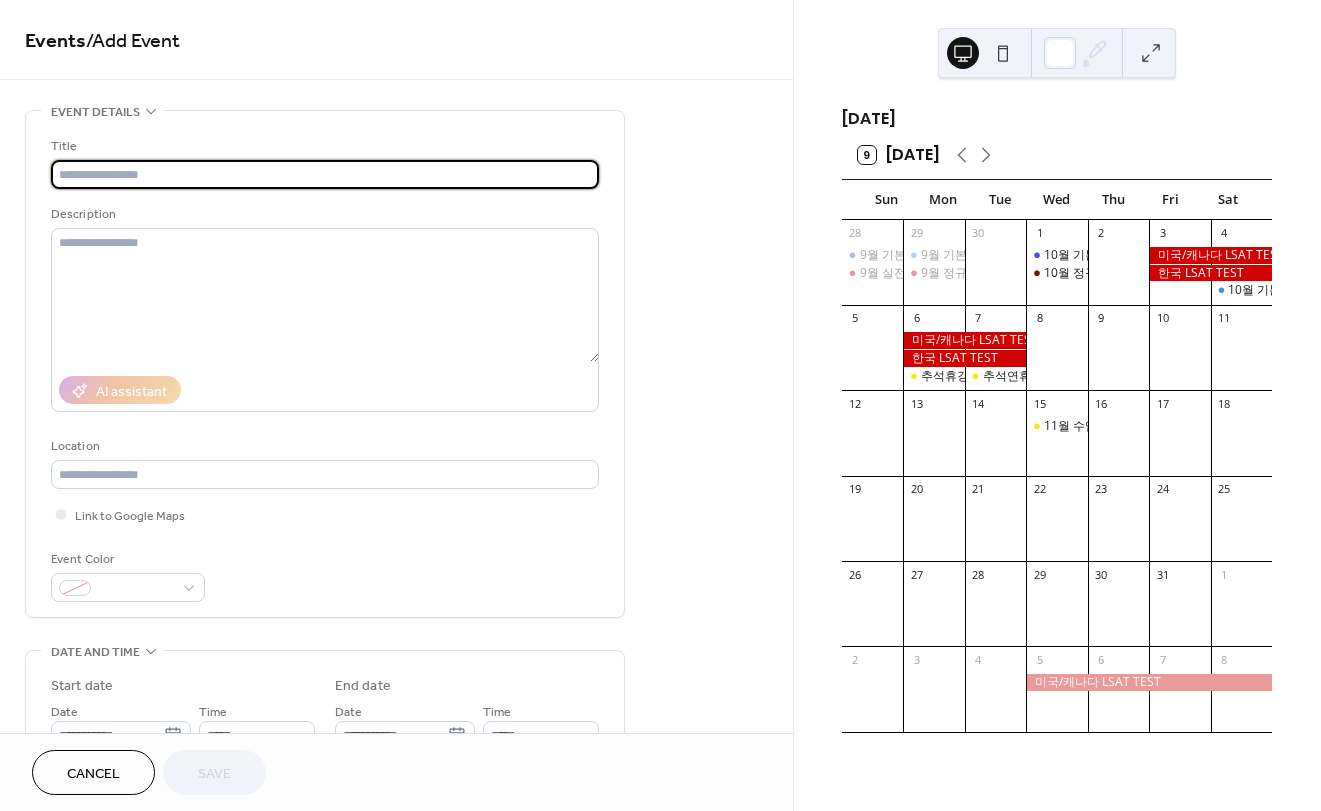 click at bounding box center [325, 174] 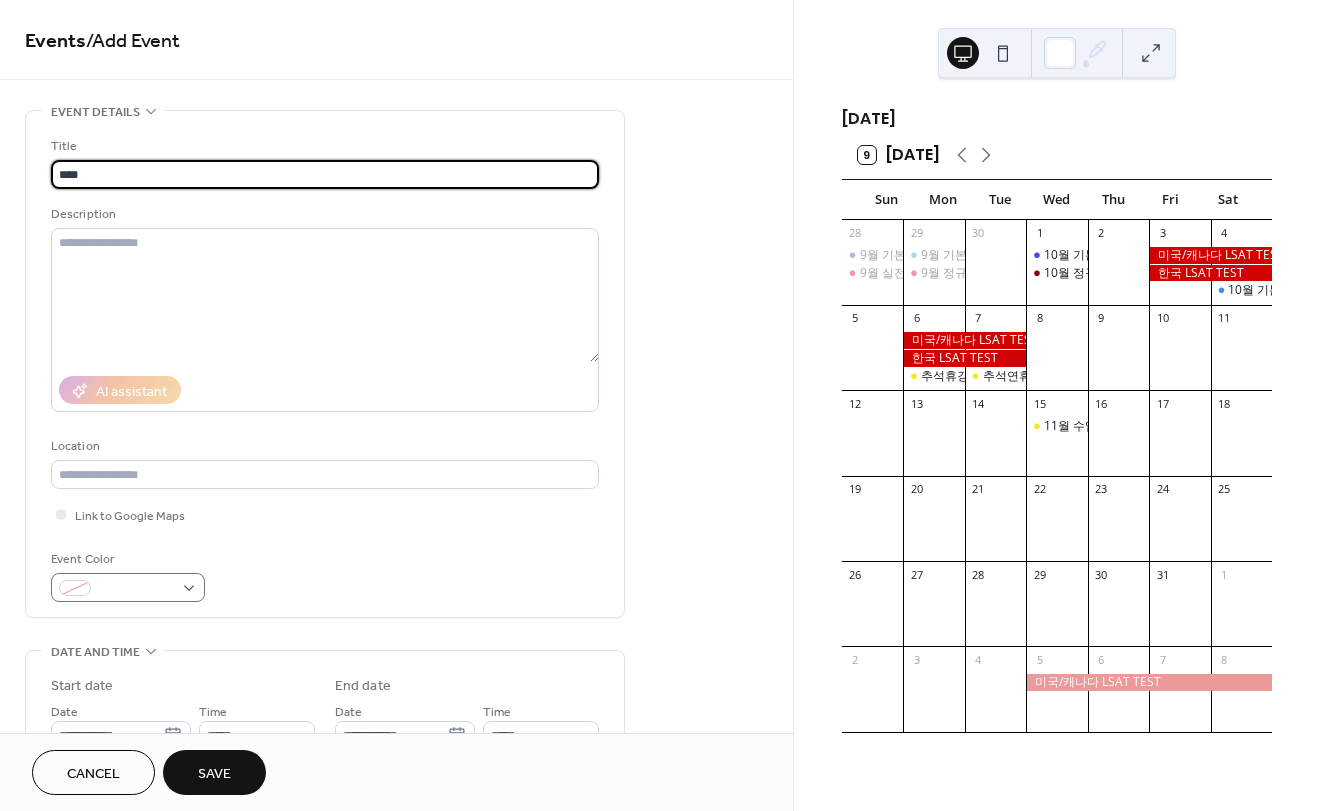 type on "****" 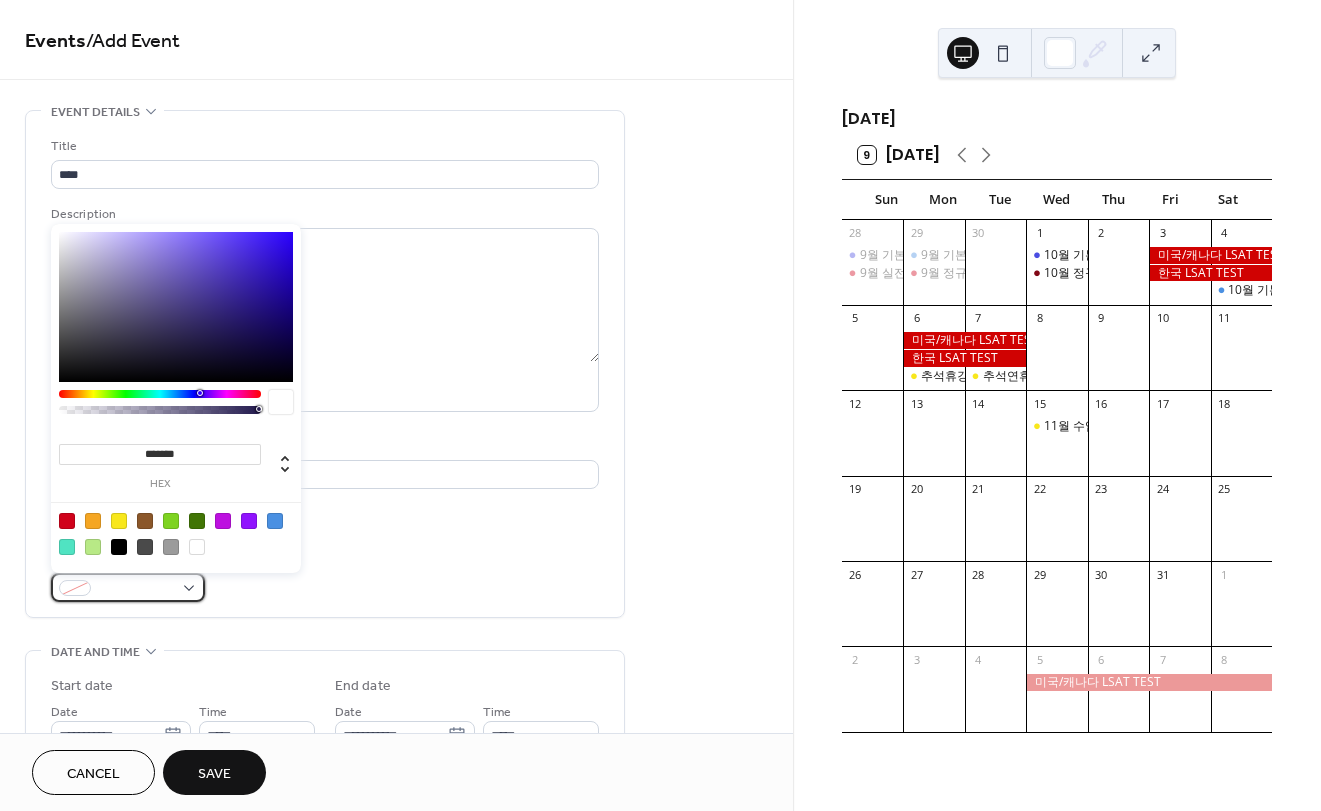 click at bounding box center [136, 589] 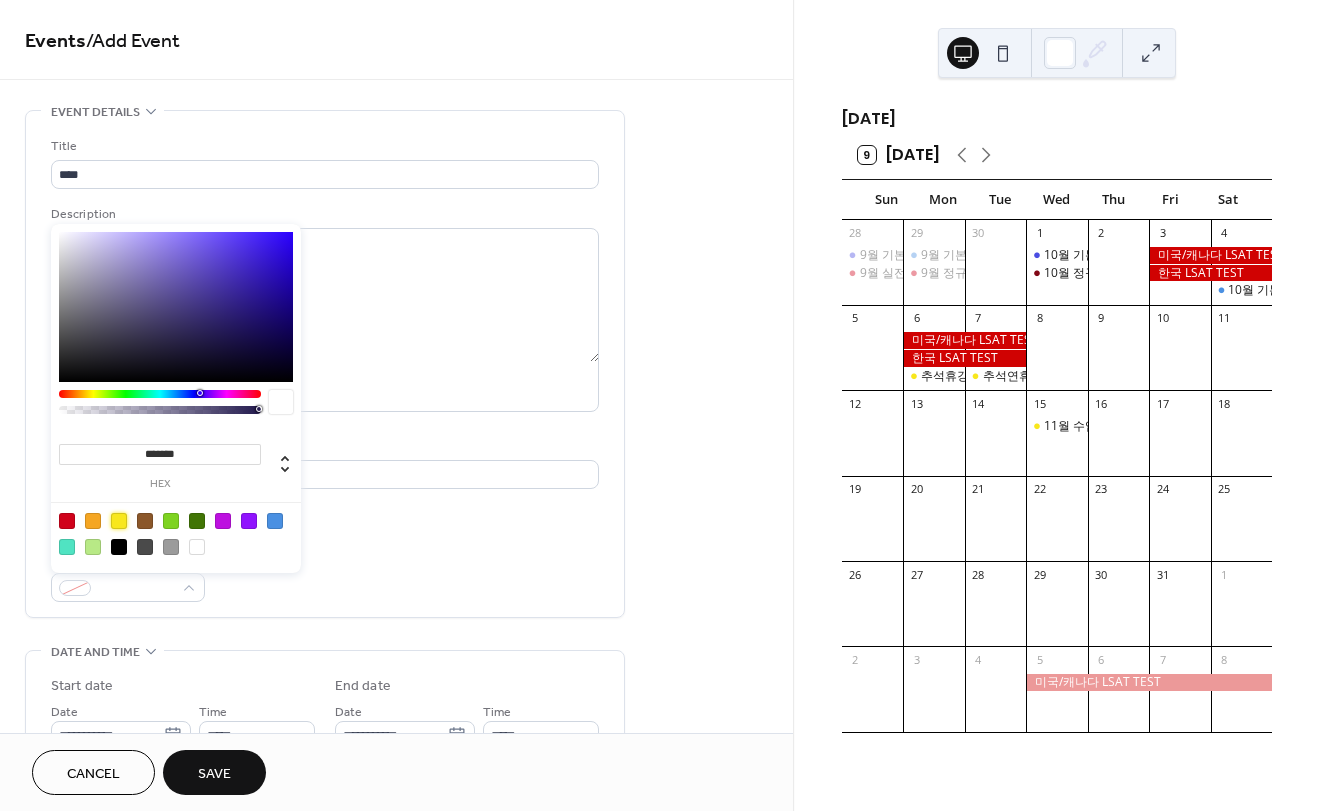 drag, startPoint x: 120, startPoint y: 514, endPoint x: 169, endPoint y: 564, distance: 70.00714 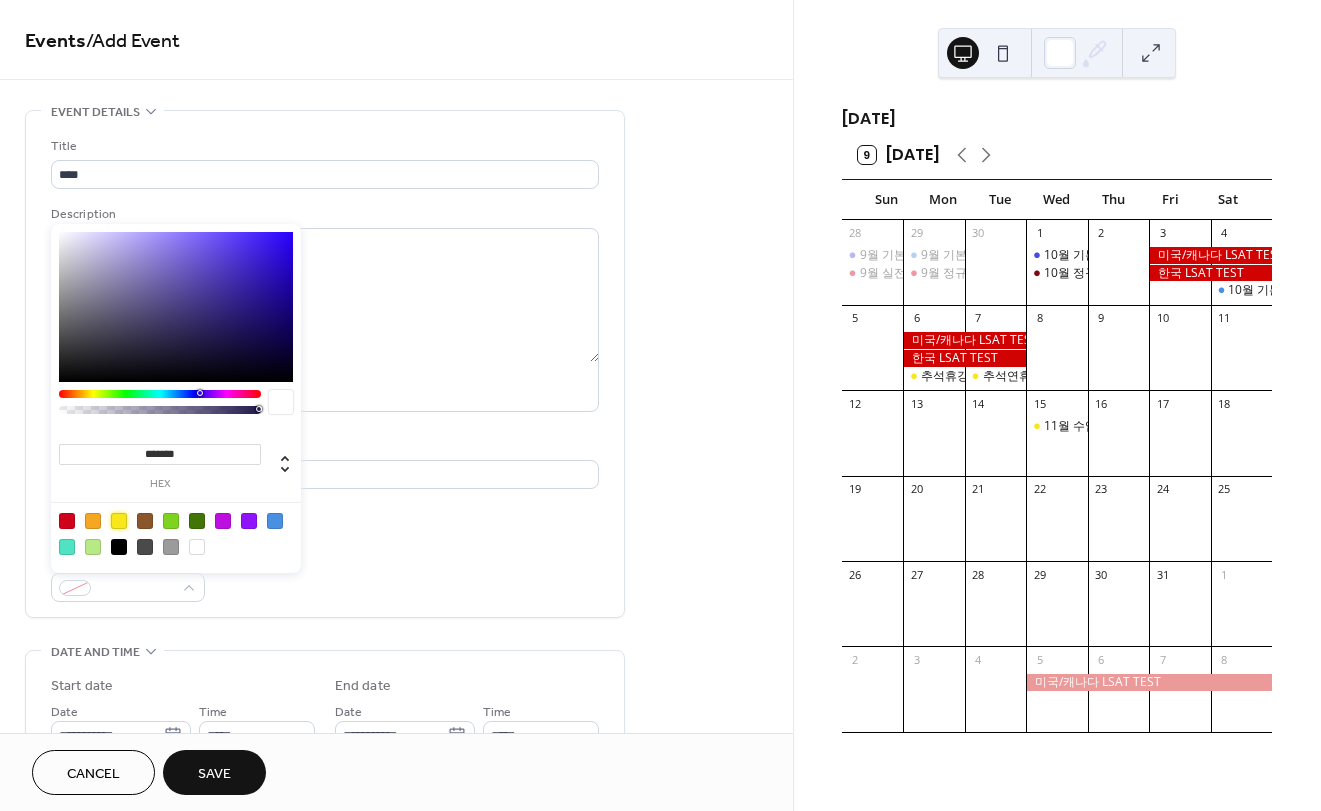 click at bounding box center [119, 521] 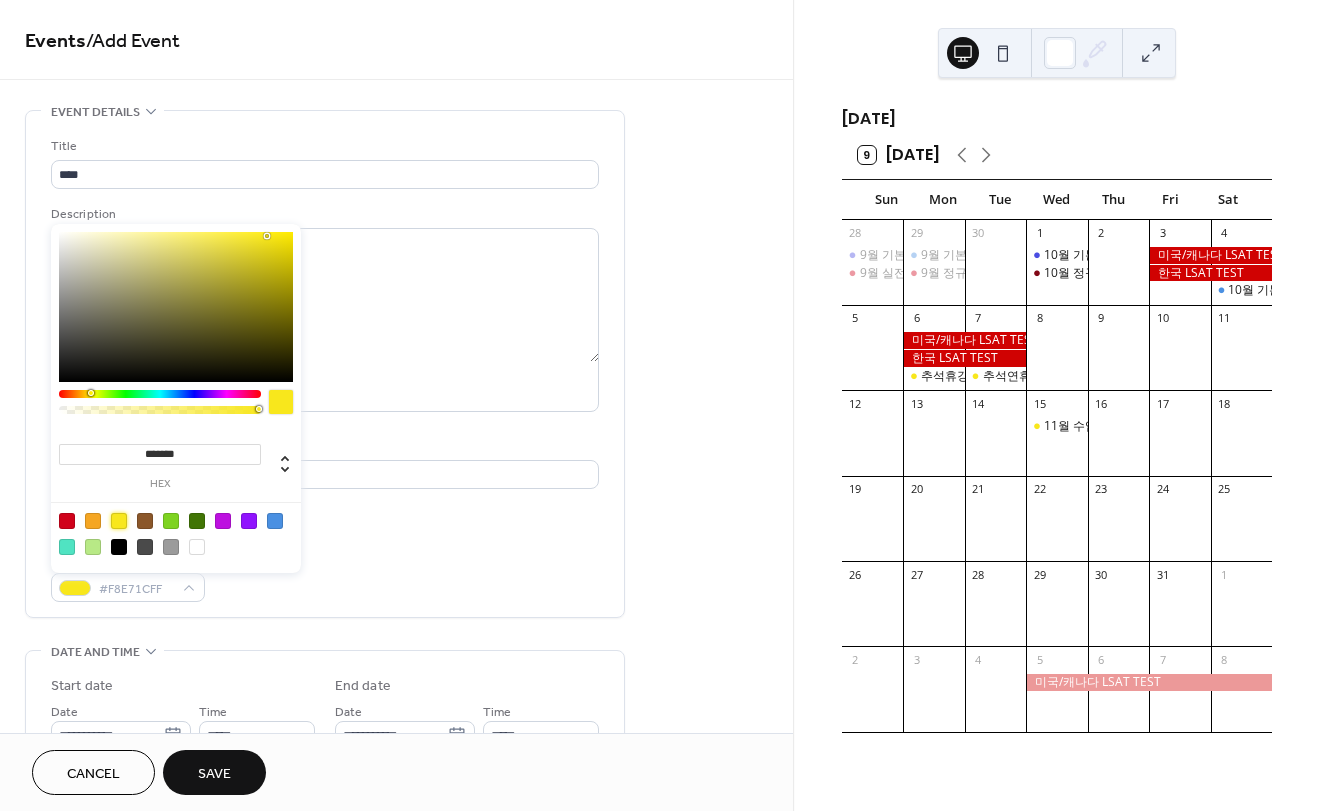 click on "Event Color #F8E71CFF" at bounding box center [325, 575] 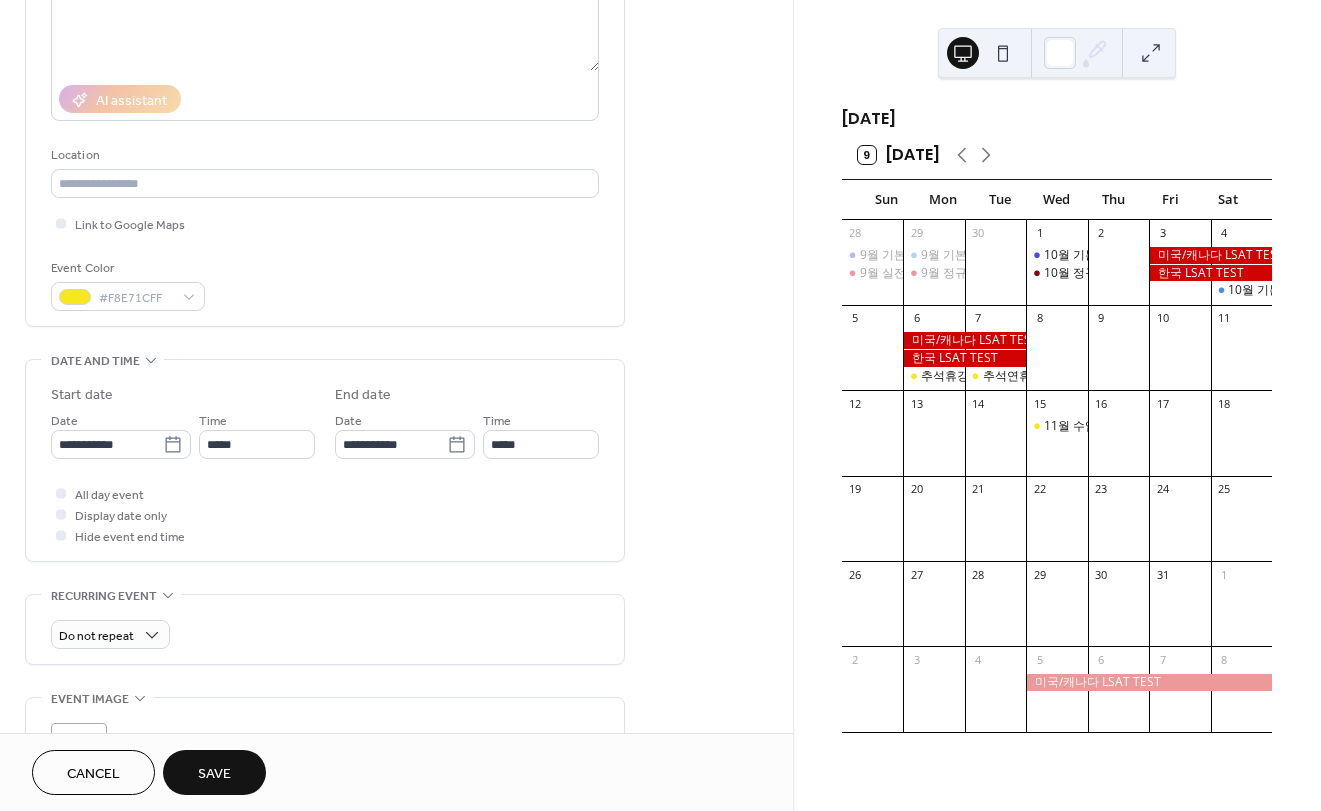 scroll, scrollTop: 300, scrollLeft: 0, axis: vertical 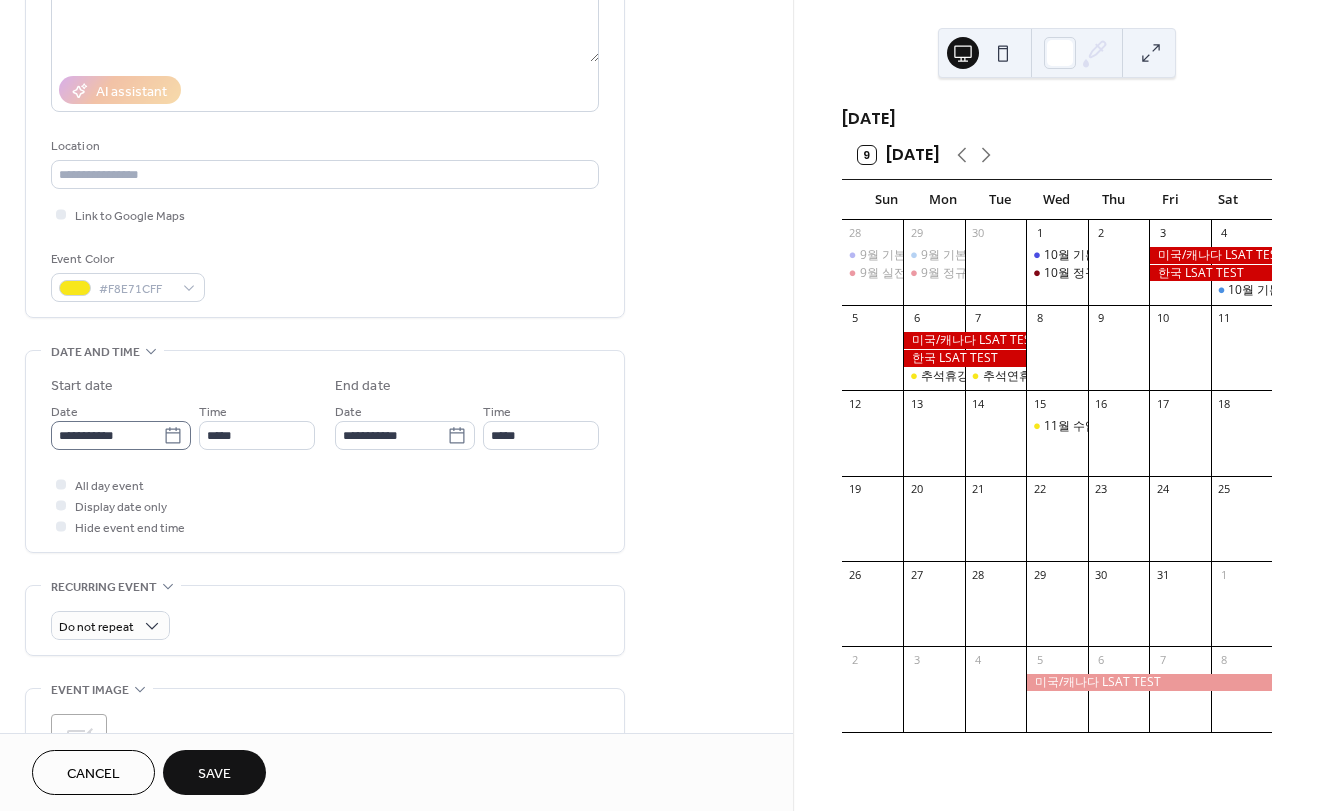 click 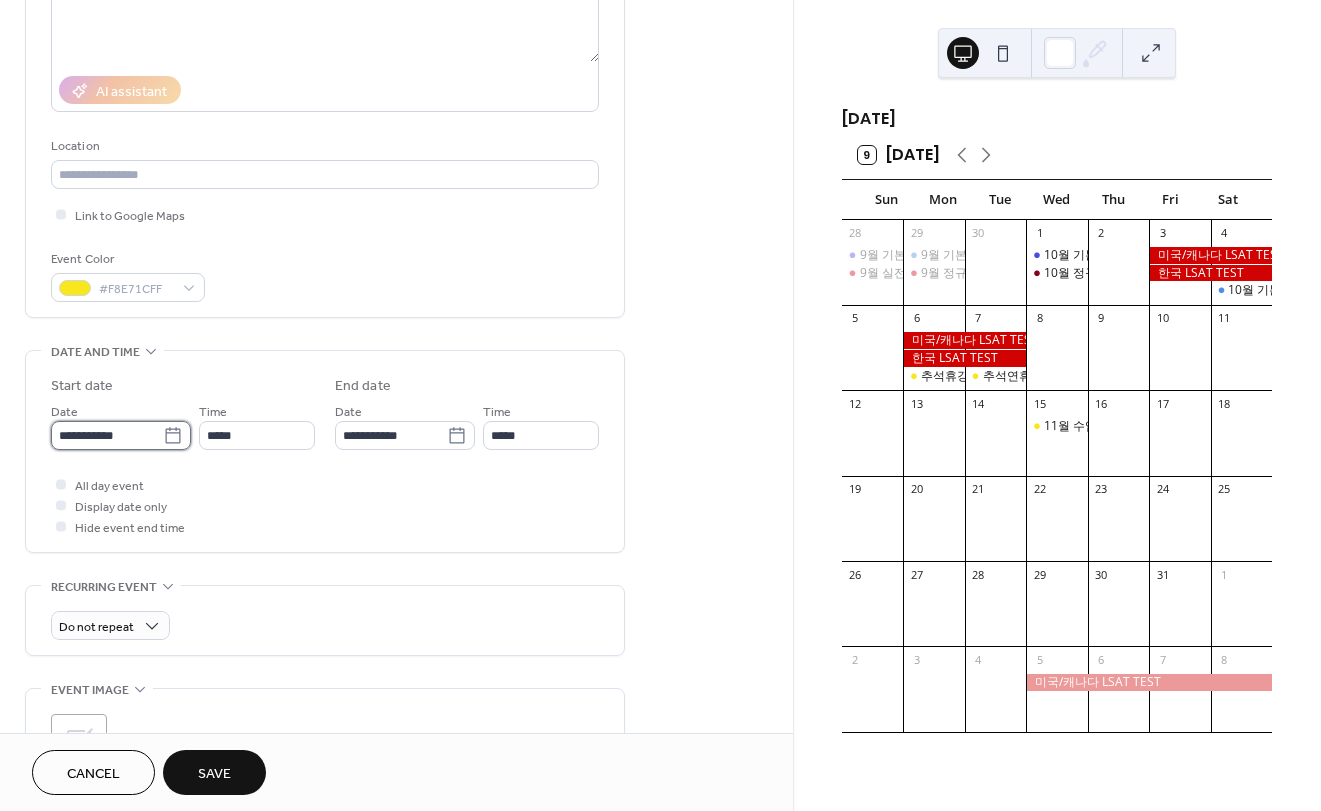 click on "**********" at bounding box center [107, 435] 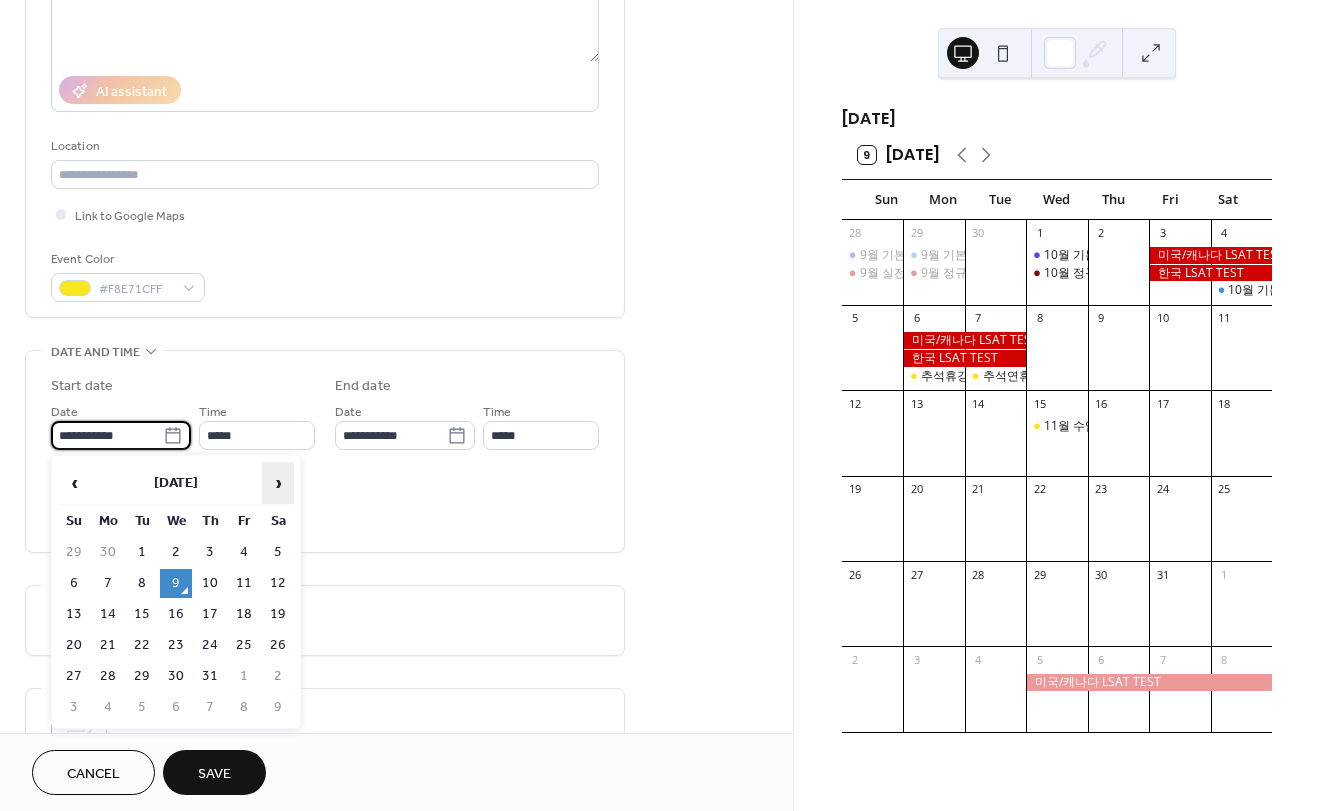 click on "›" at bounding box center [278, 483] 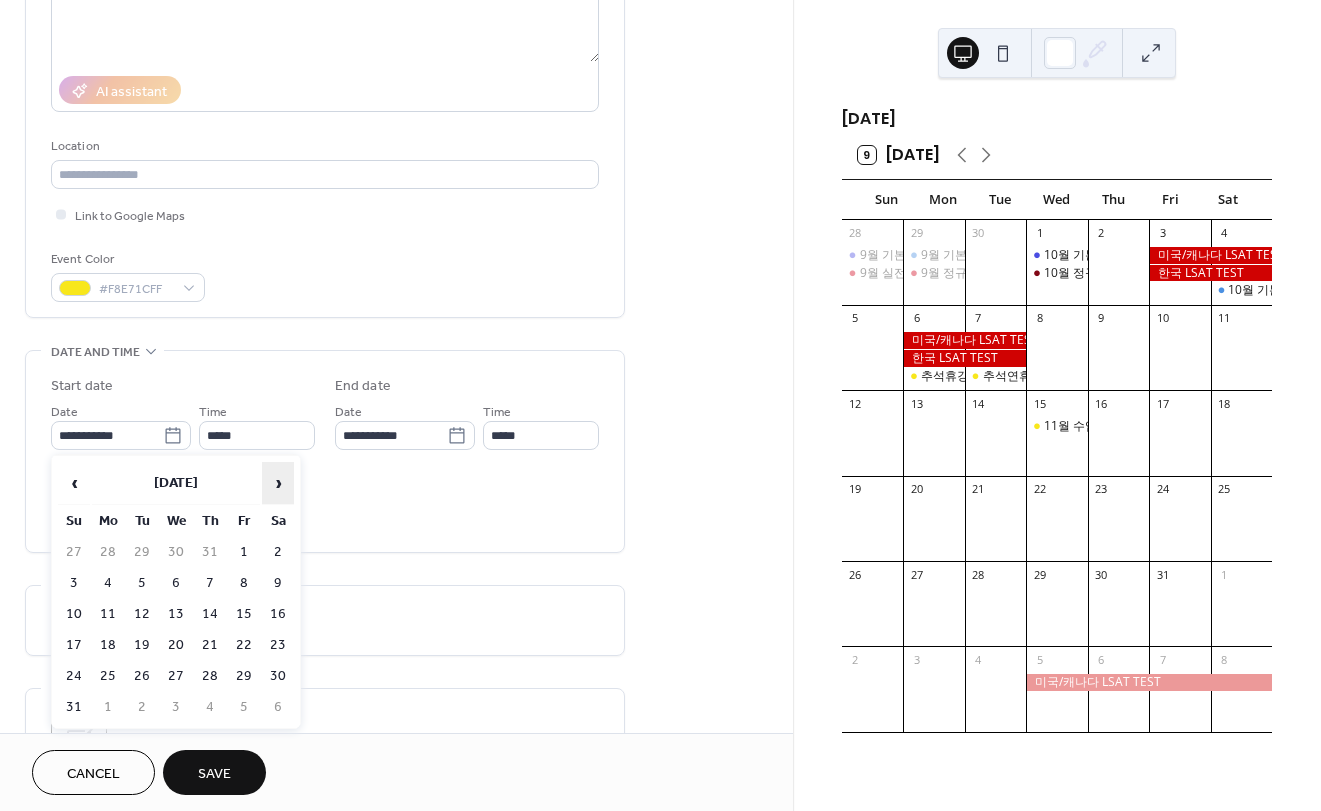 click on "›" at bounding box center [278, 483] 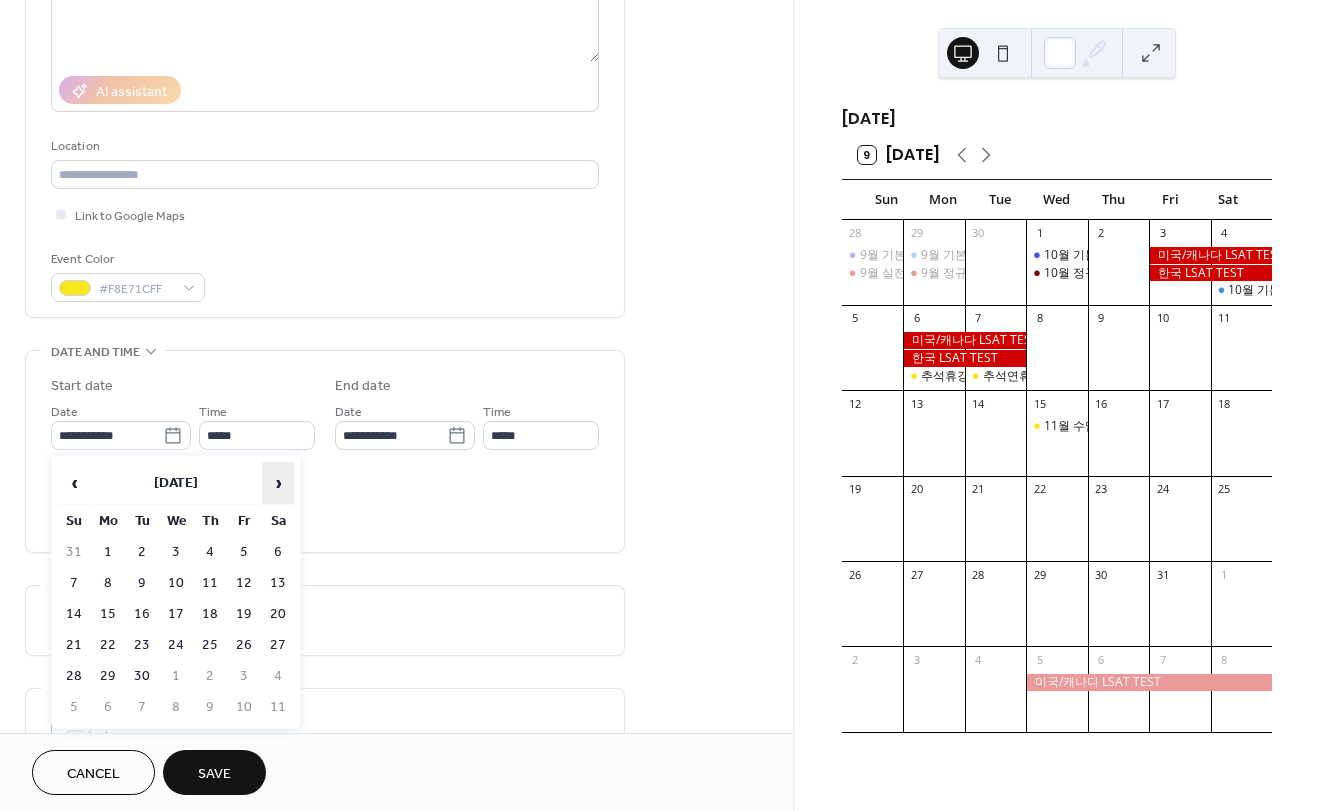 click on "›" at bounding box center (278, 483) 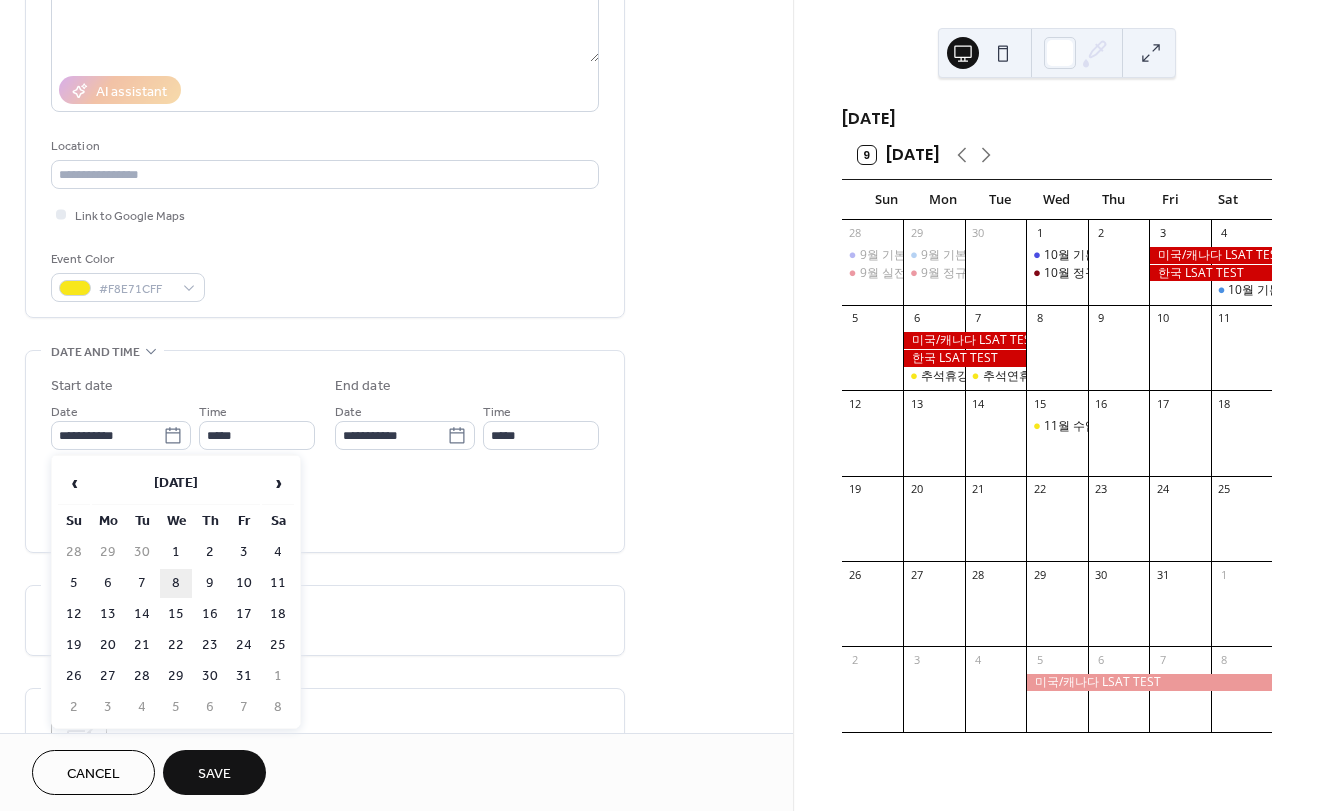click on "8" at bounding box center [176, 583] 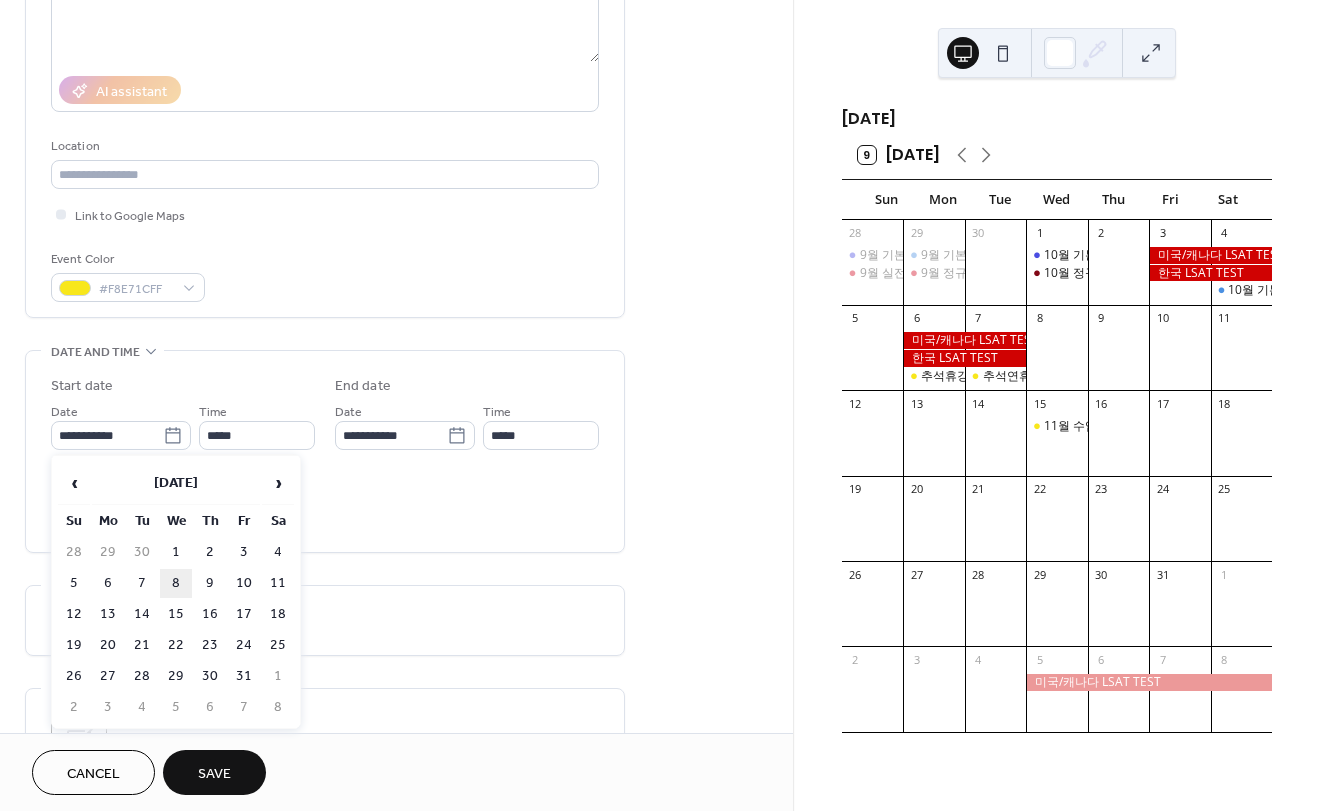 type on "**********" 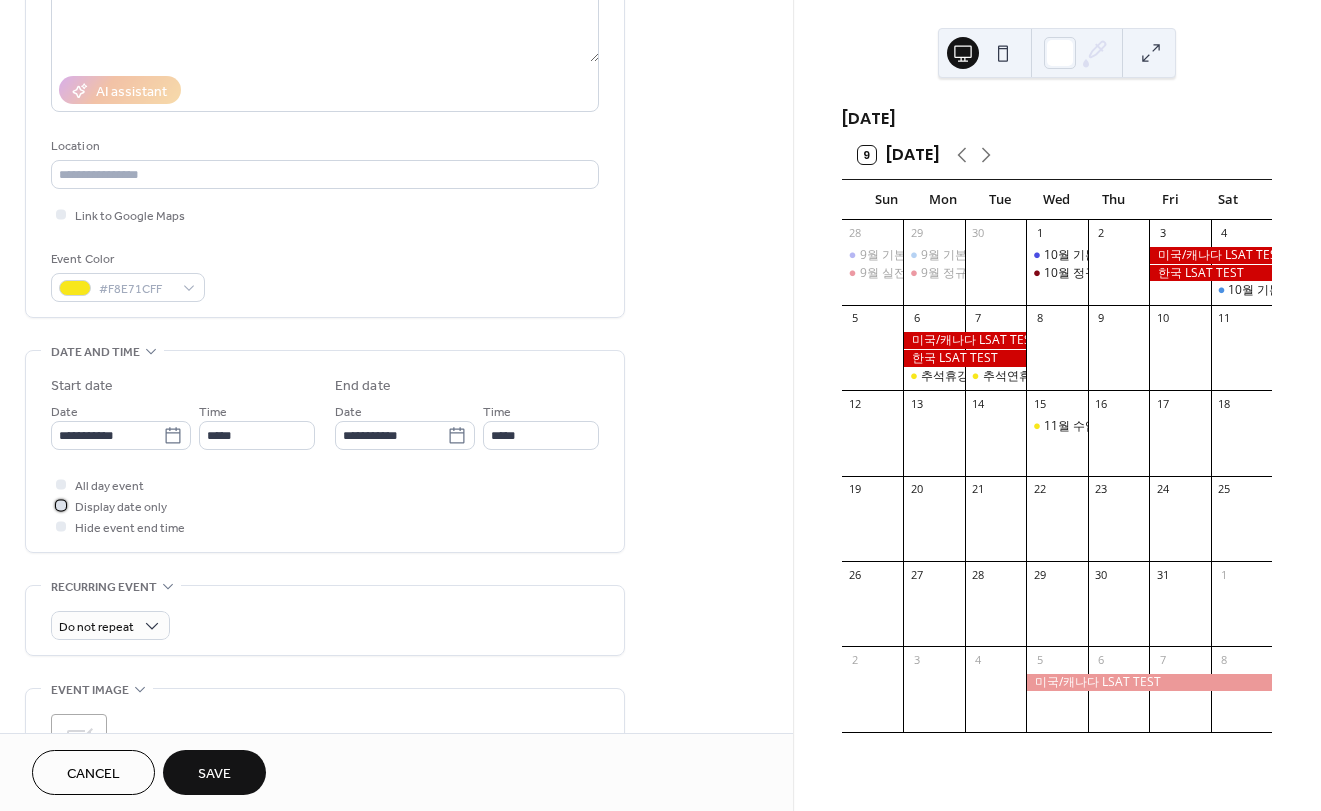 click on "Display date only" at bounding box center (121, 507) 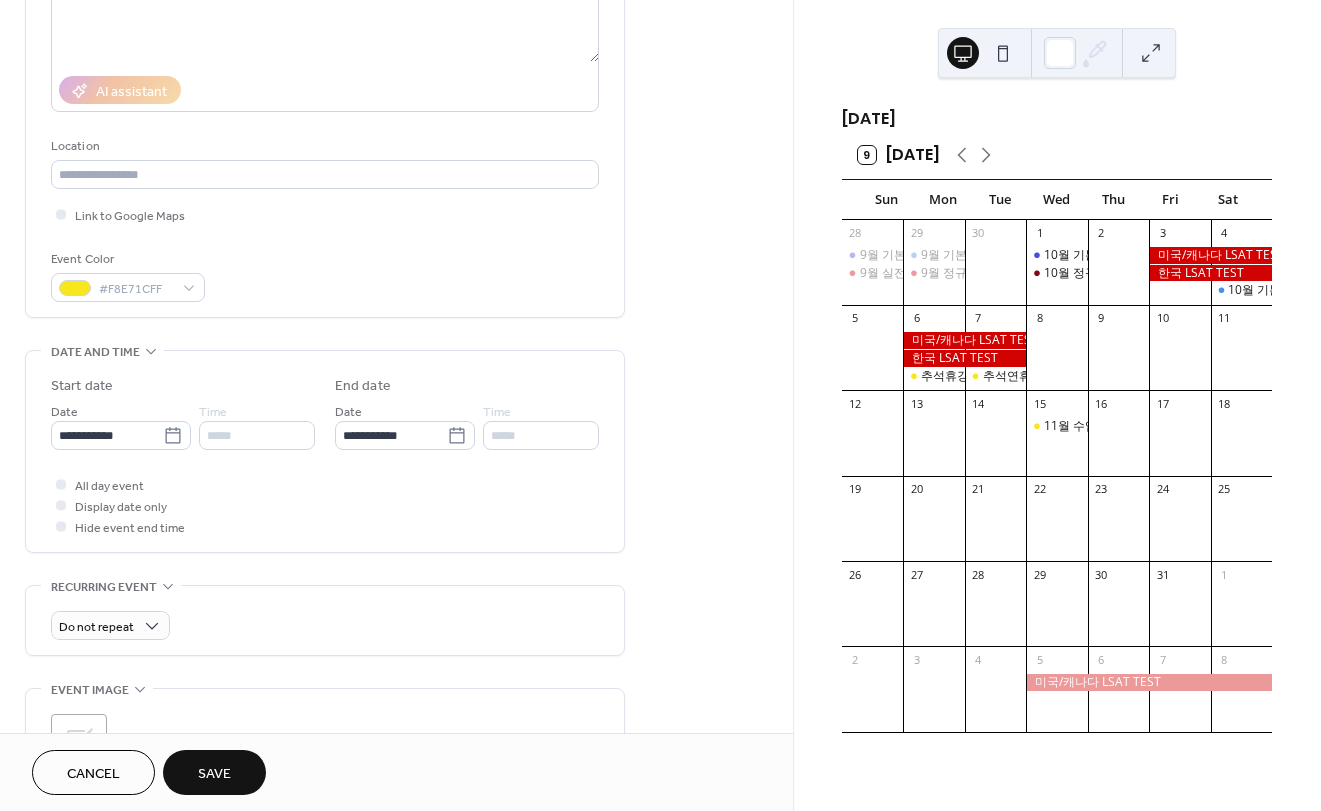 click on "Save" at bounding box center [214, 774] 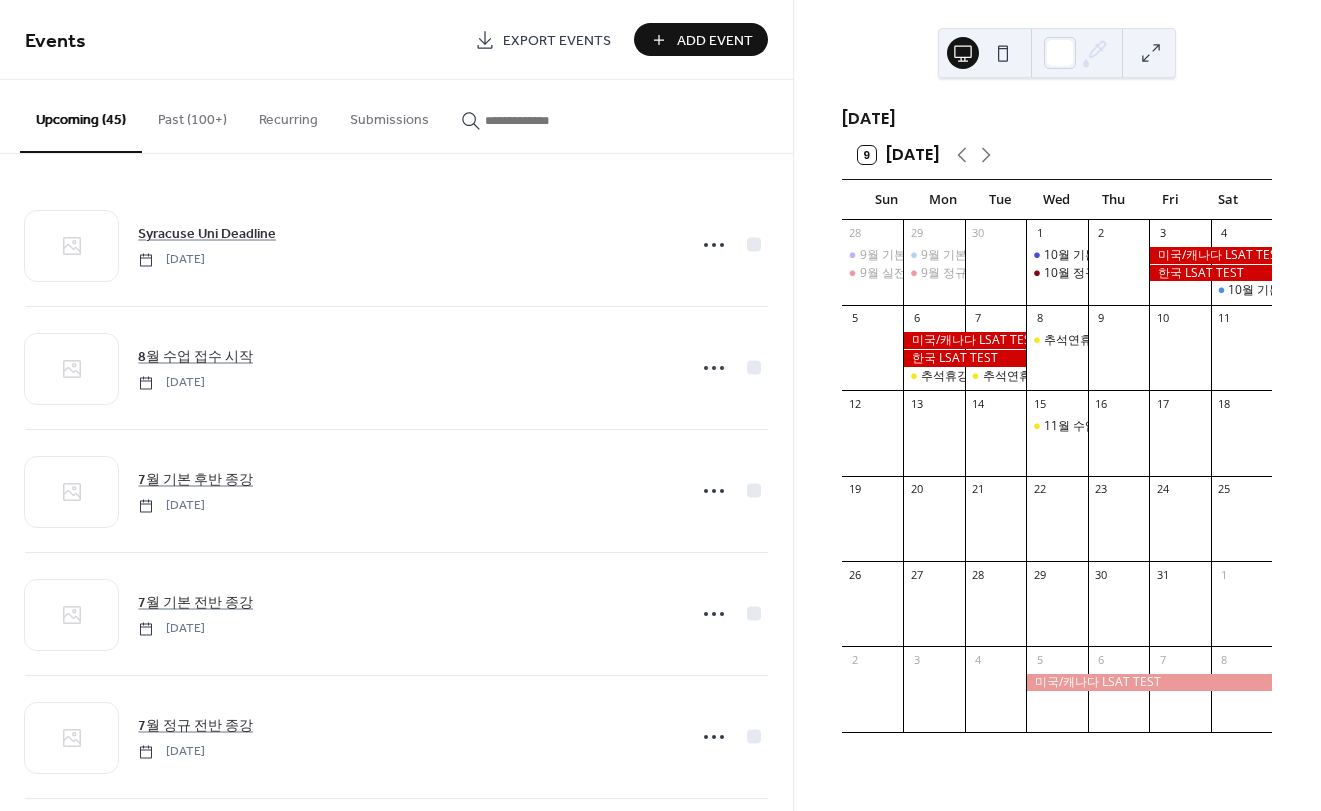 click on "Add Event" at bounding box center [715, 41] 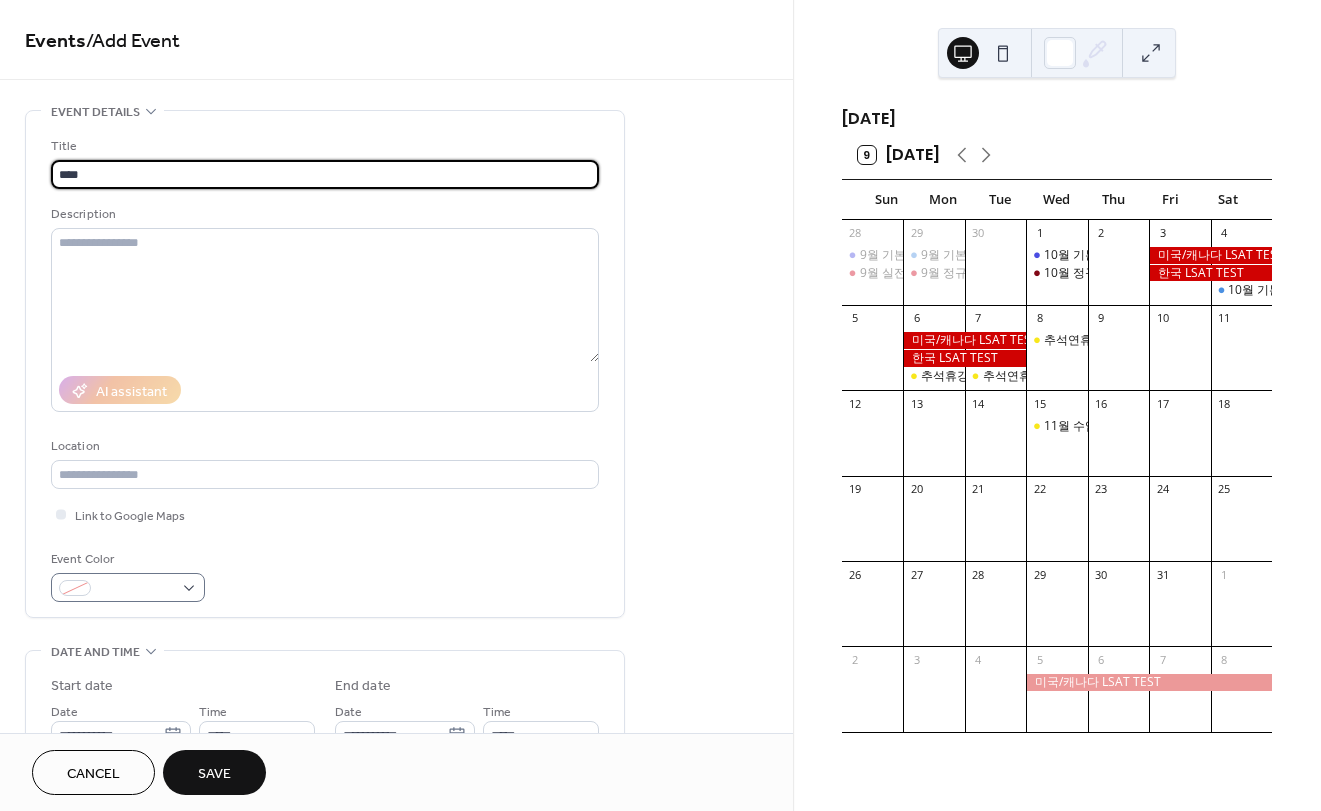 type on "****" 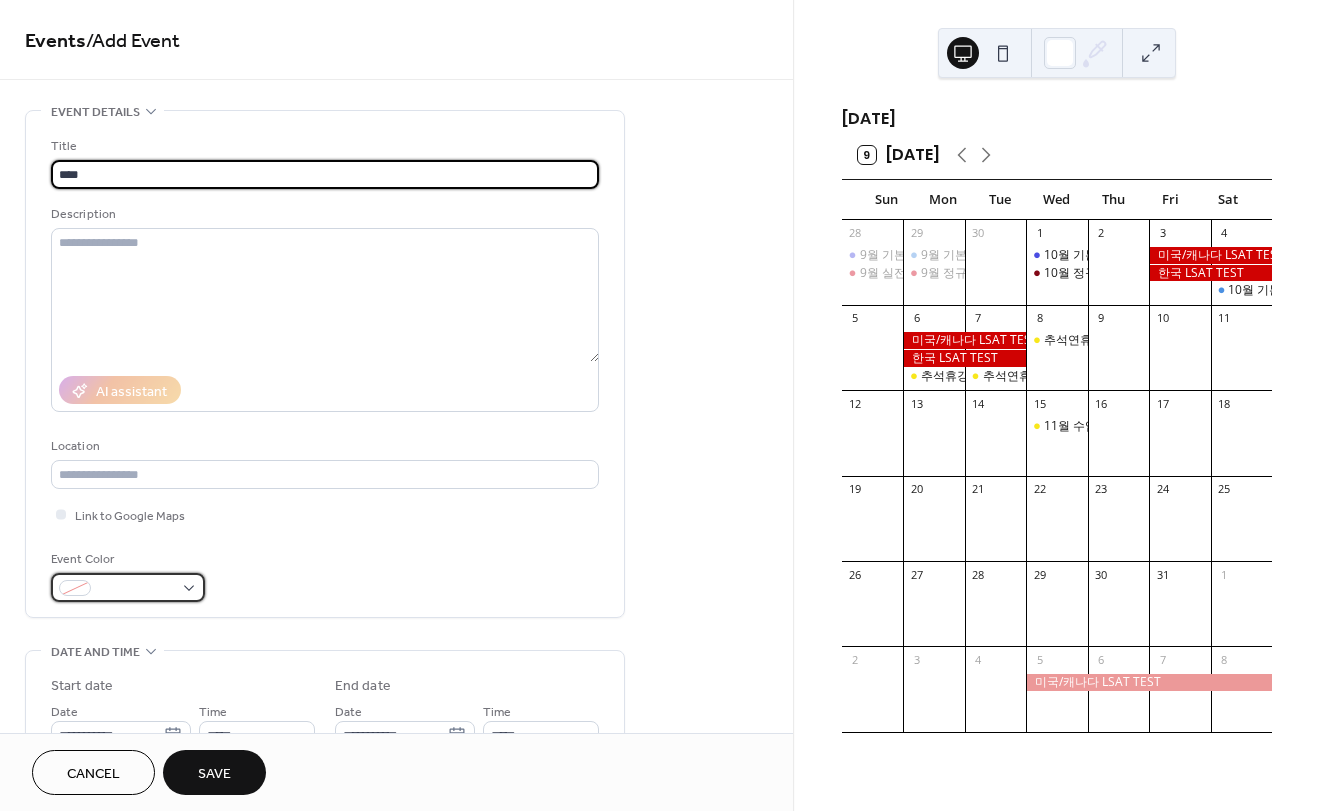 click at bounding box center (136, 589) 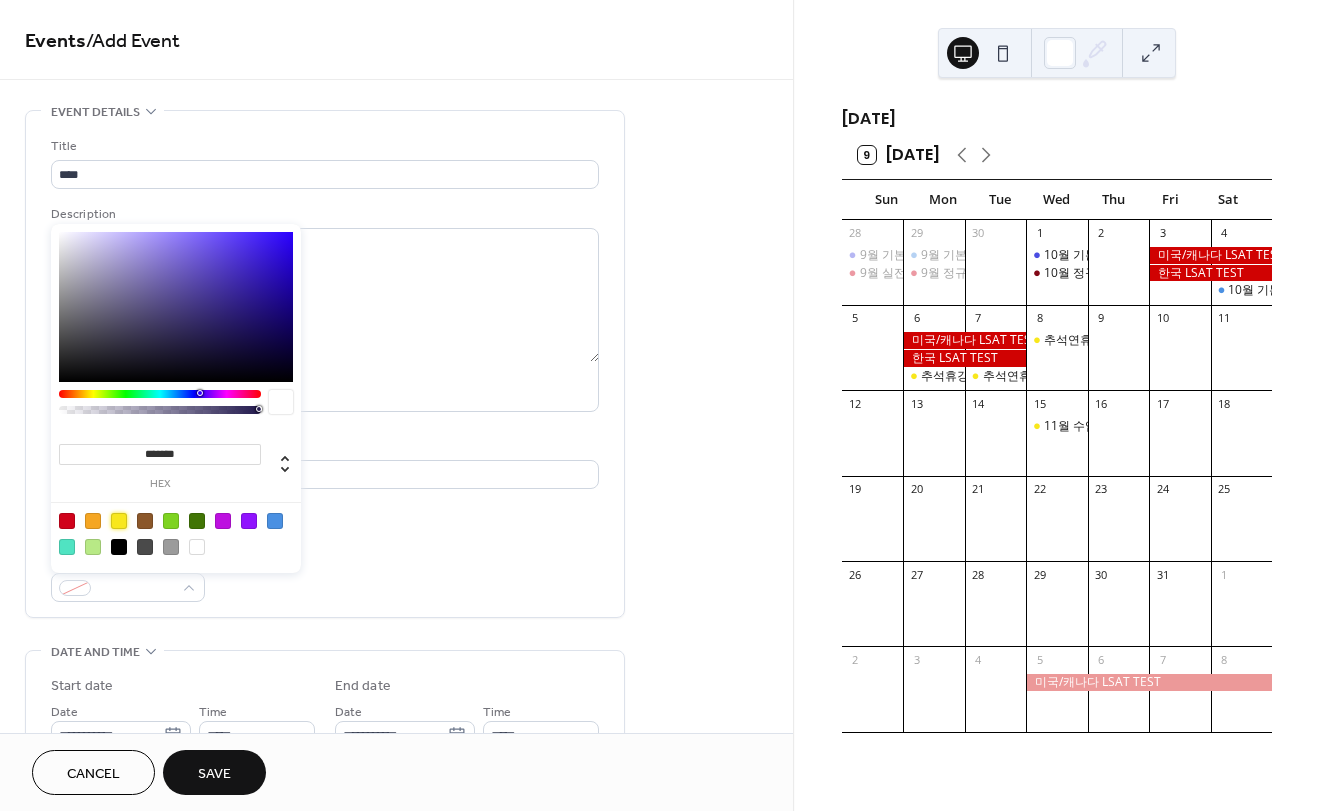 click at bounding box center [119, 521] 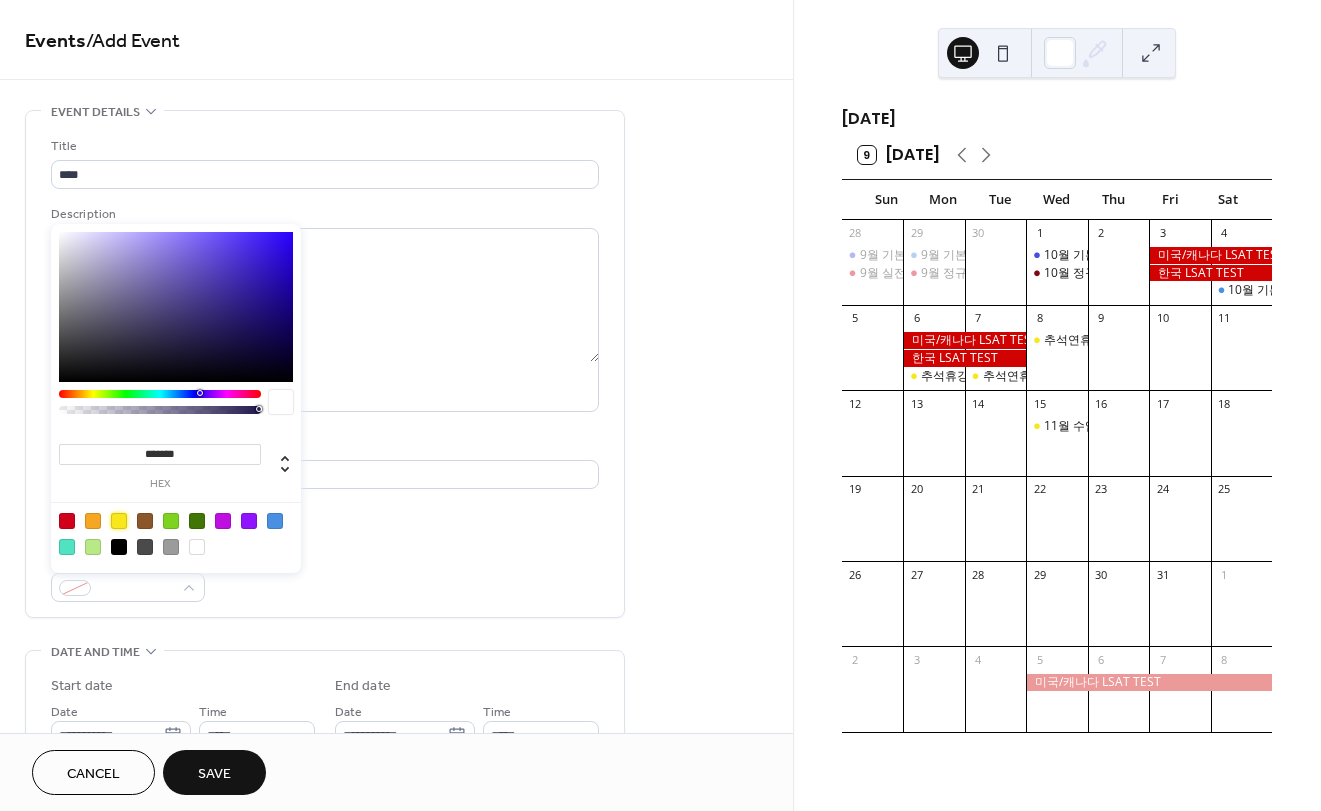 type on "*******" 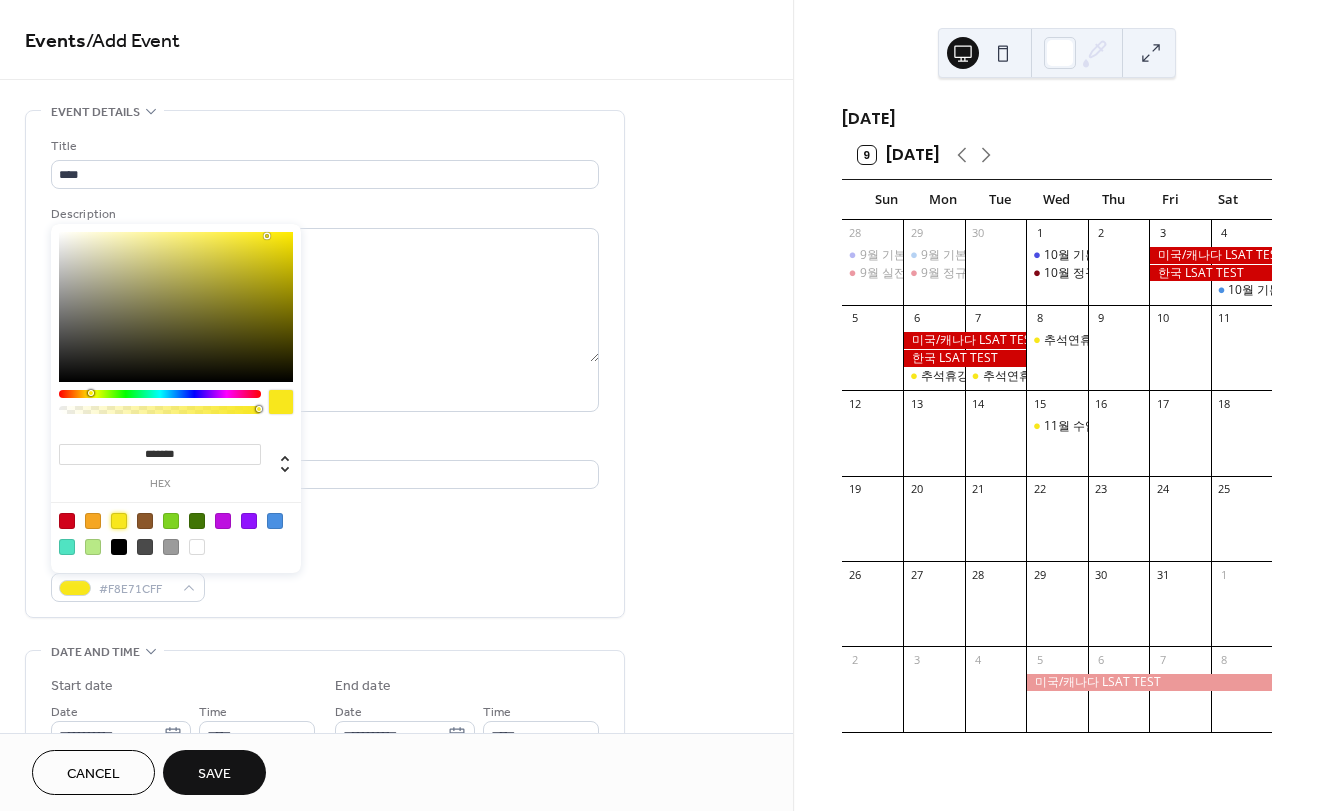 click on "Title **** Description AI assistant Location Link to Google Maps Event Color #F8E71CFF" at bounding box center (325, 364) 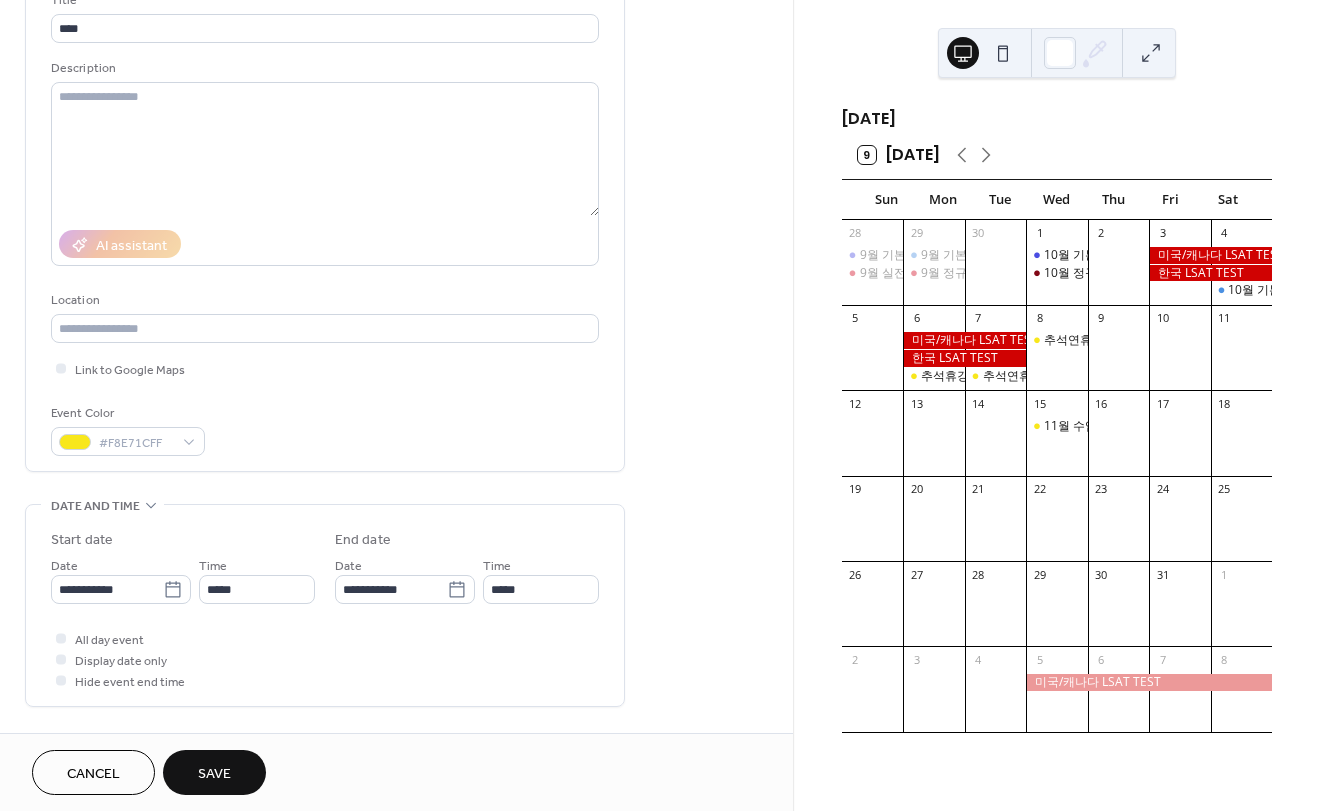 scroll, scrollTop: 200, scrollLeft: 0, axis: vertical 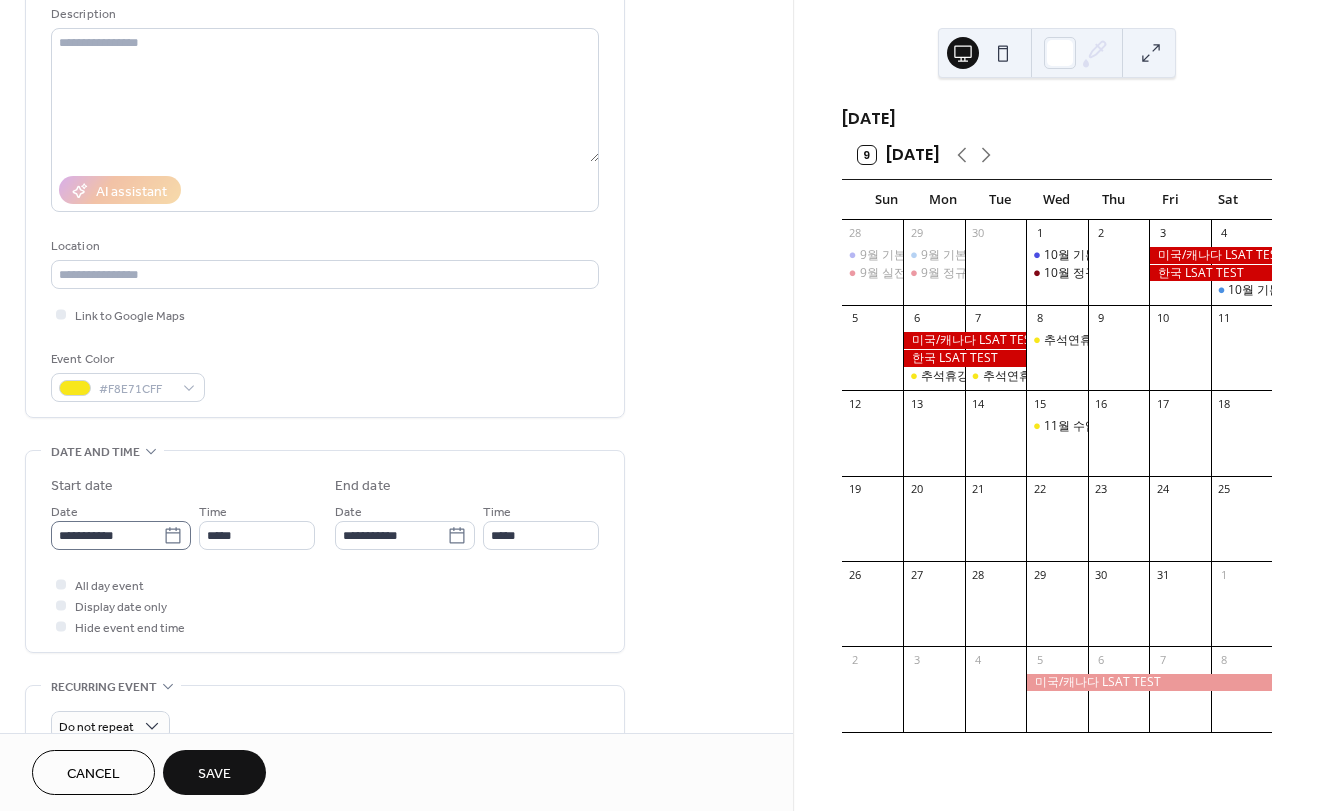 click 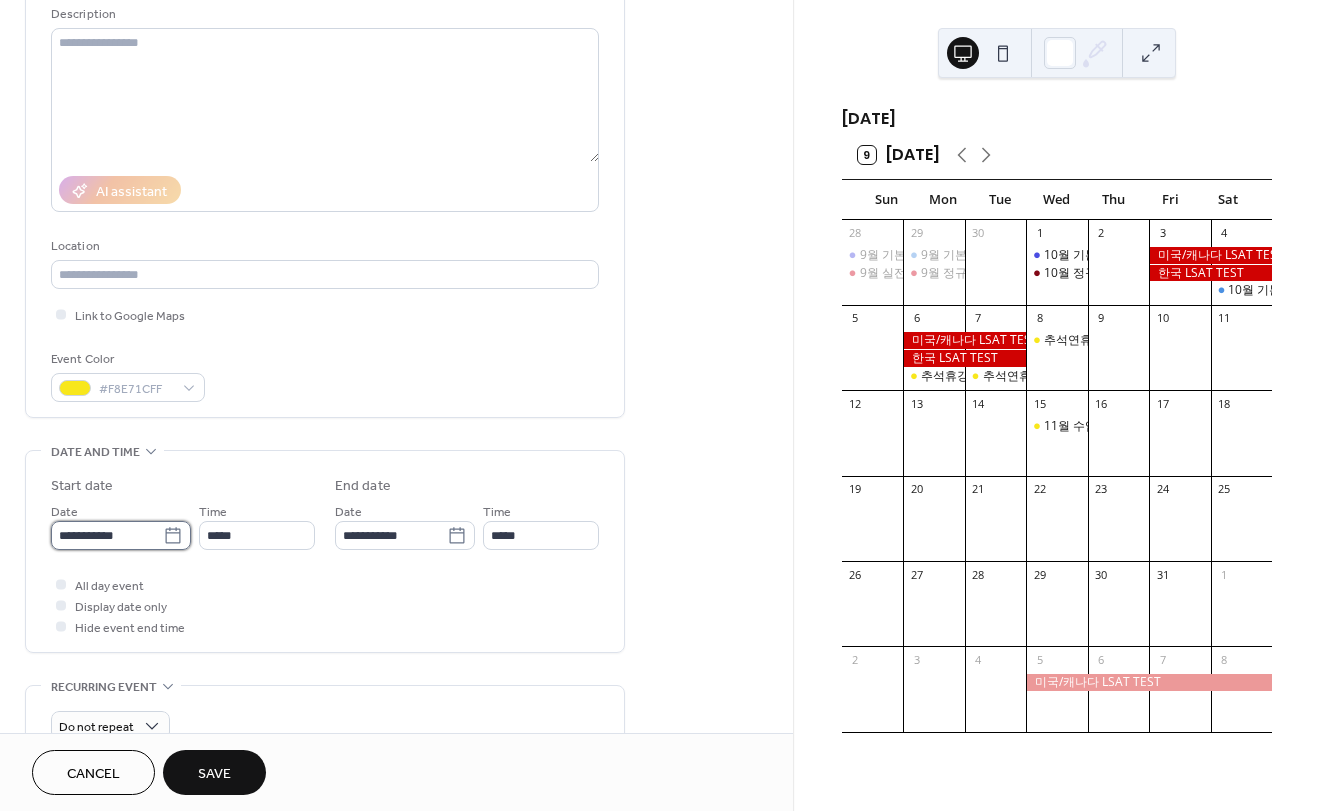 click on "**********" at bounding box center [107, 535] 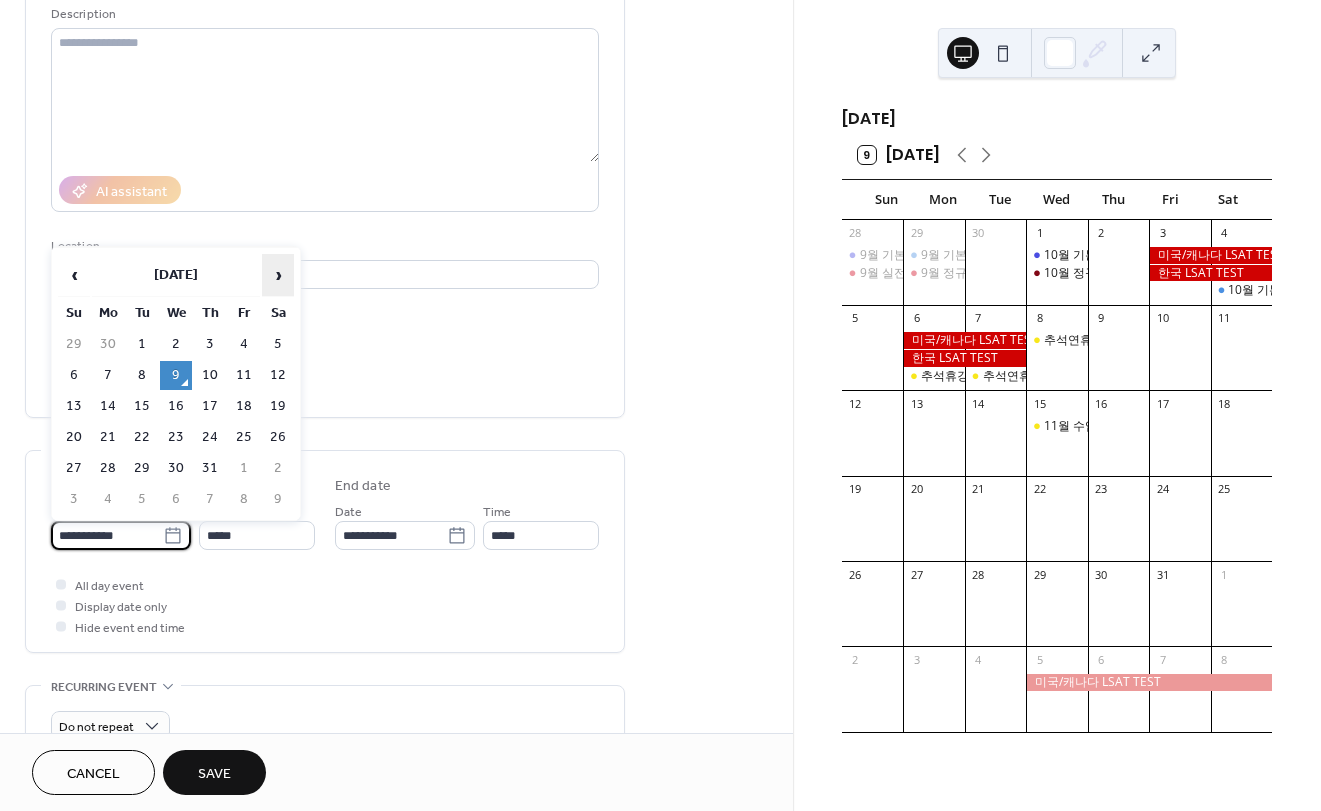 click on "›" at bounding box center (278, 275) 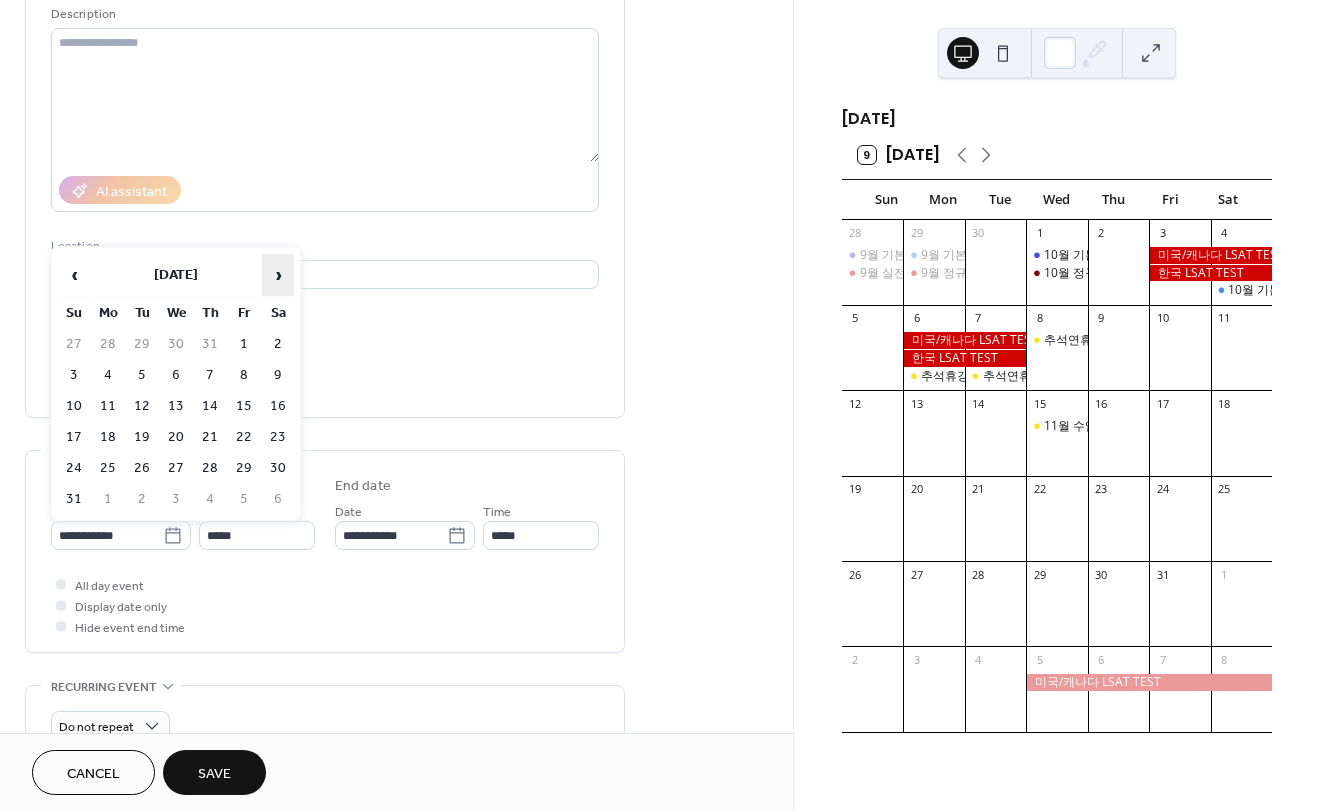 click on "›" at bounding box center [278, 275] 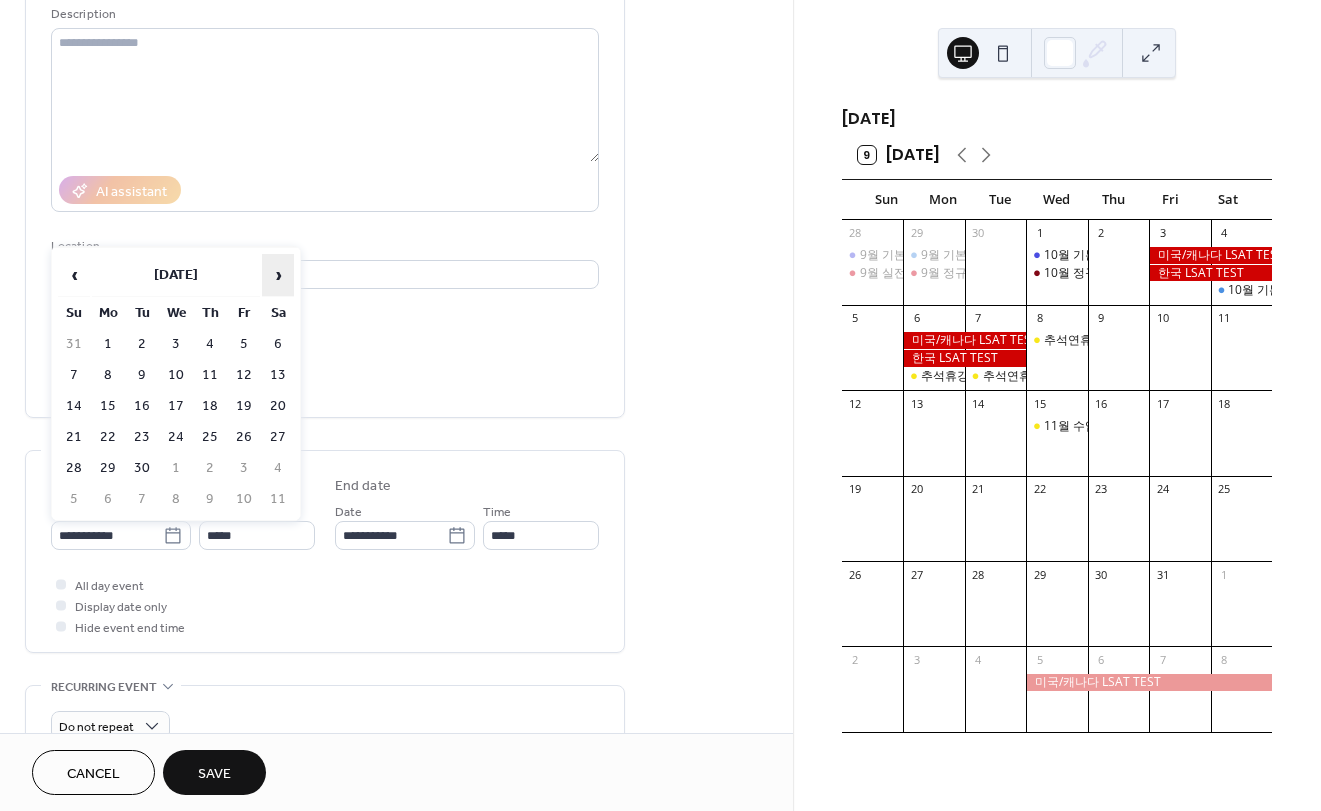 click on "›" at bounding box center [278, 275] 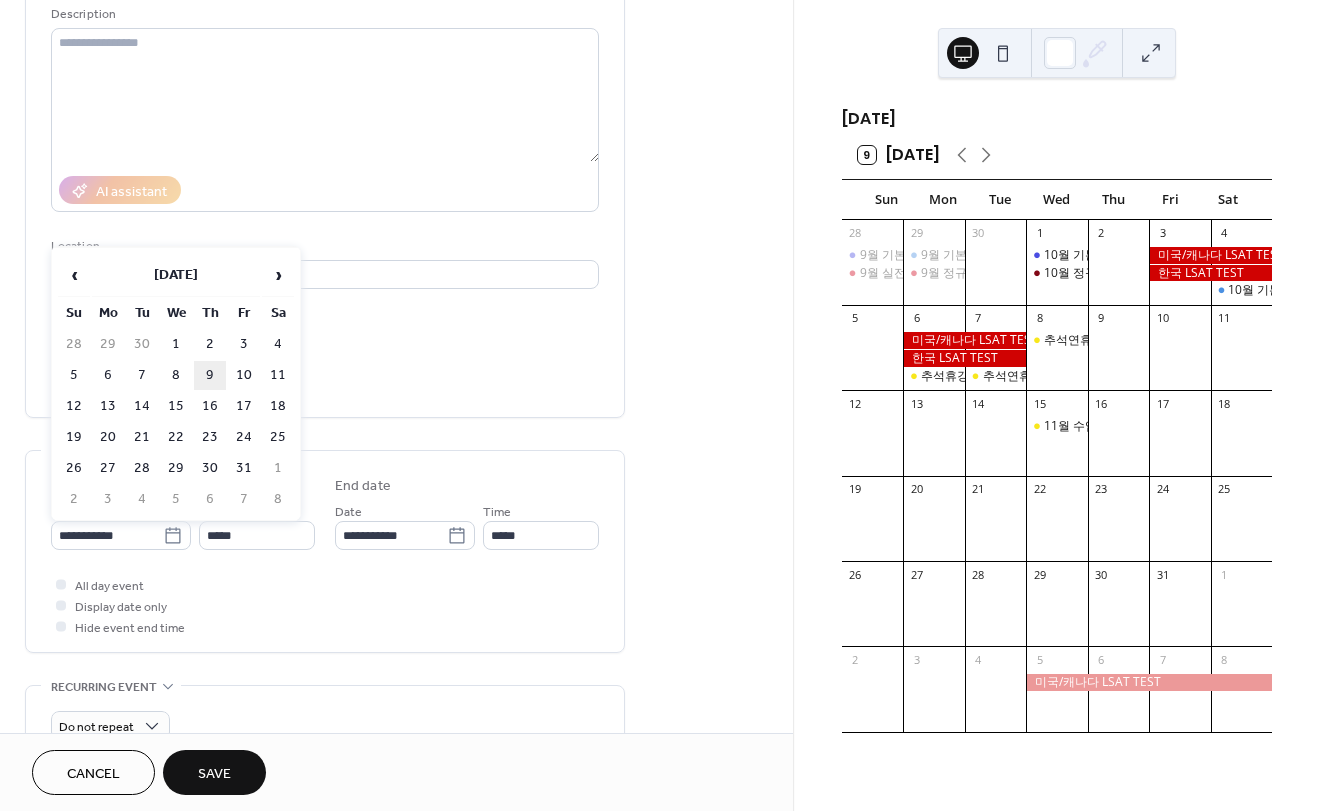 click on "9" at bounding box center [210, 375] 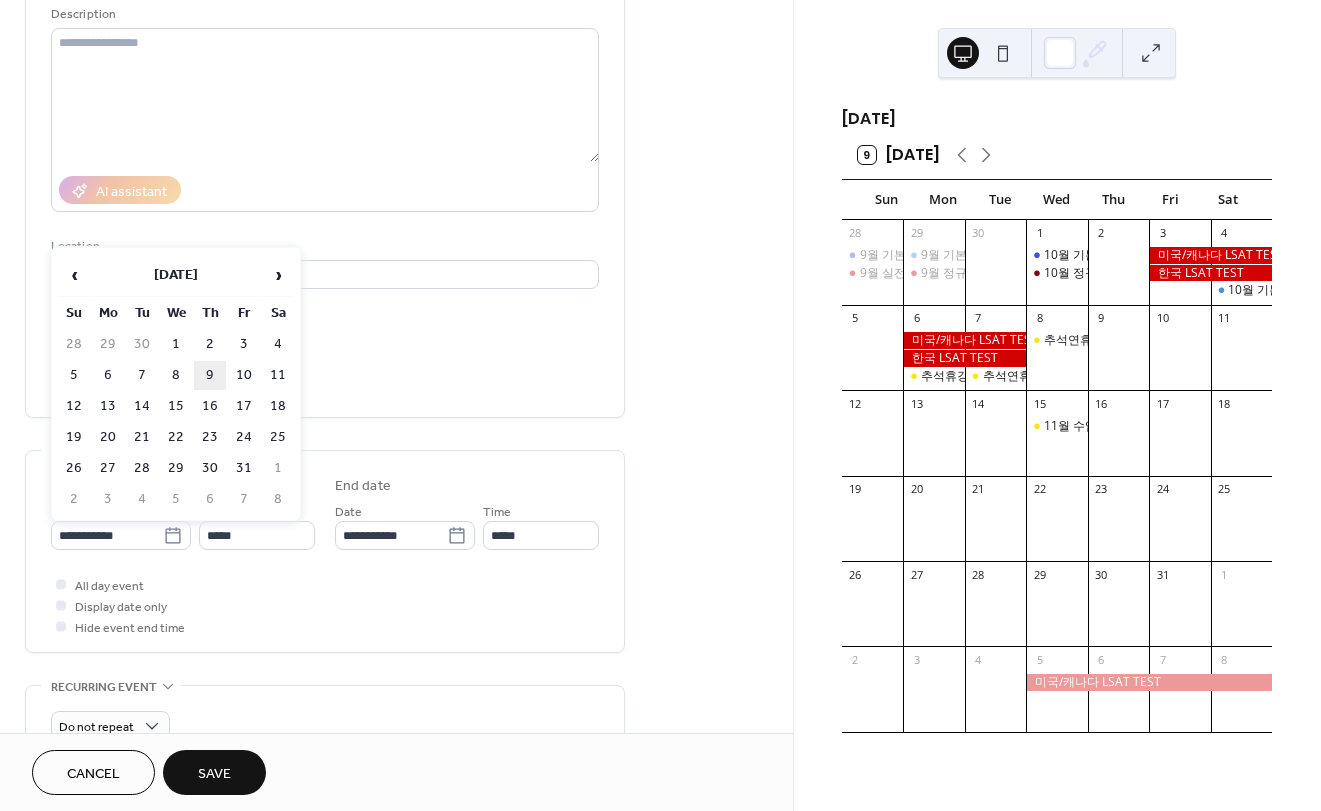 type on "**********" 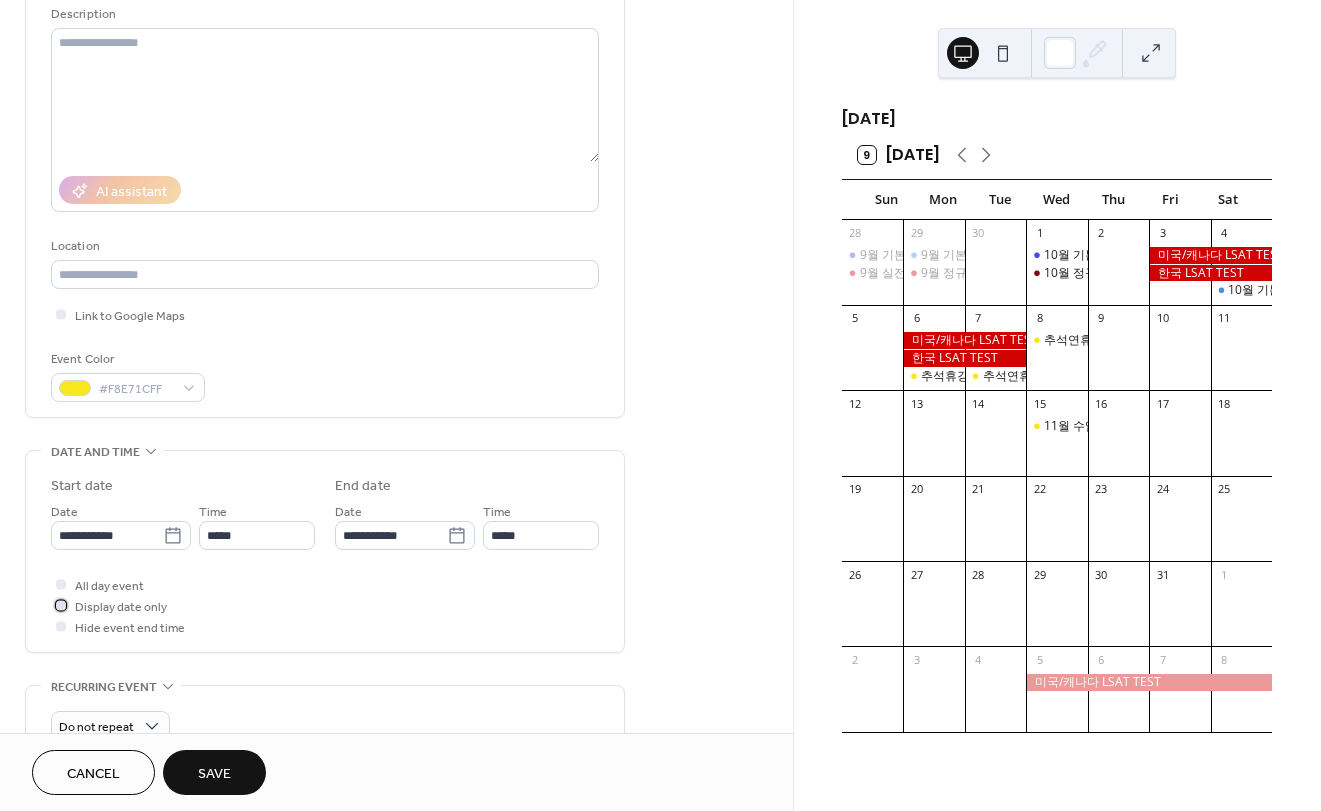 click on "Display date only" at bounding box center (121, 607) 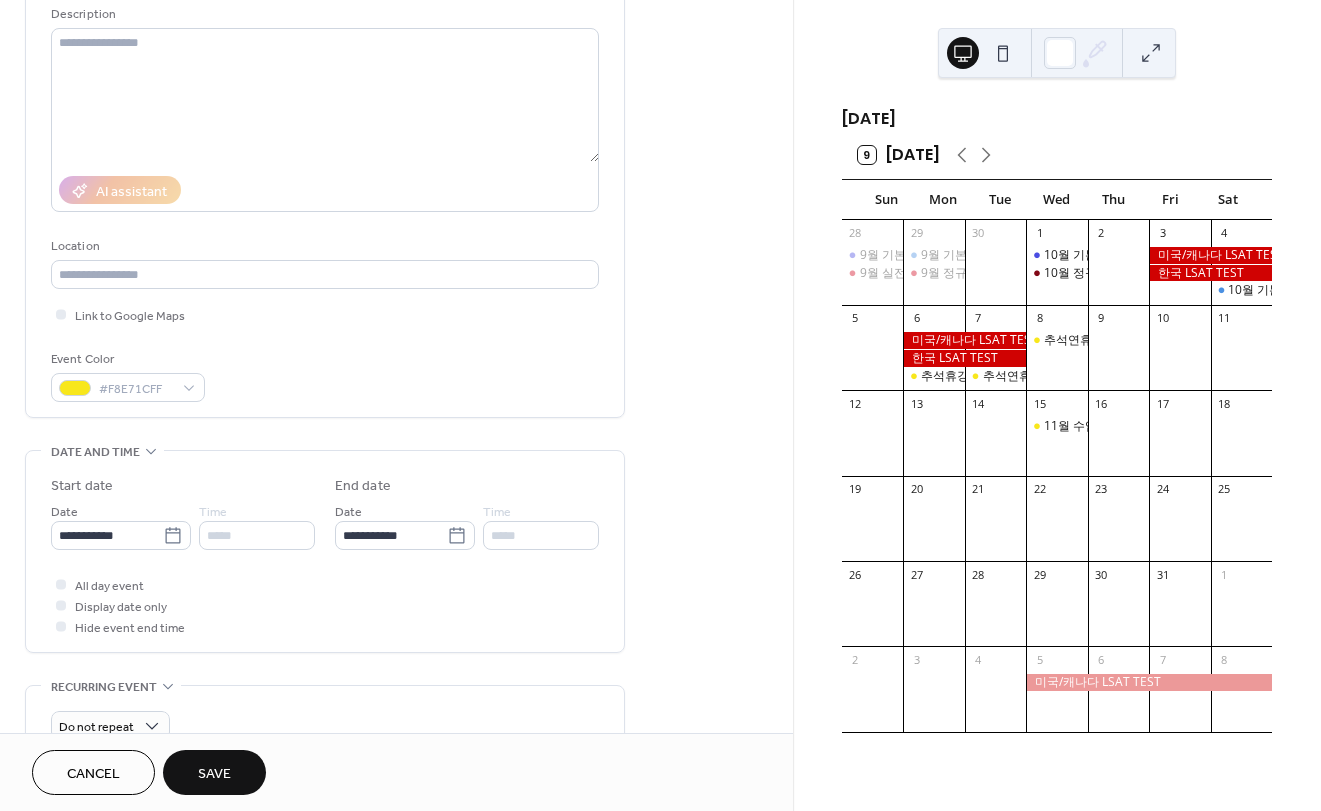 click on "Save" at bounding box center [214, 772] 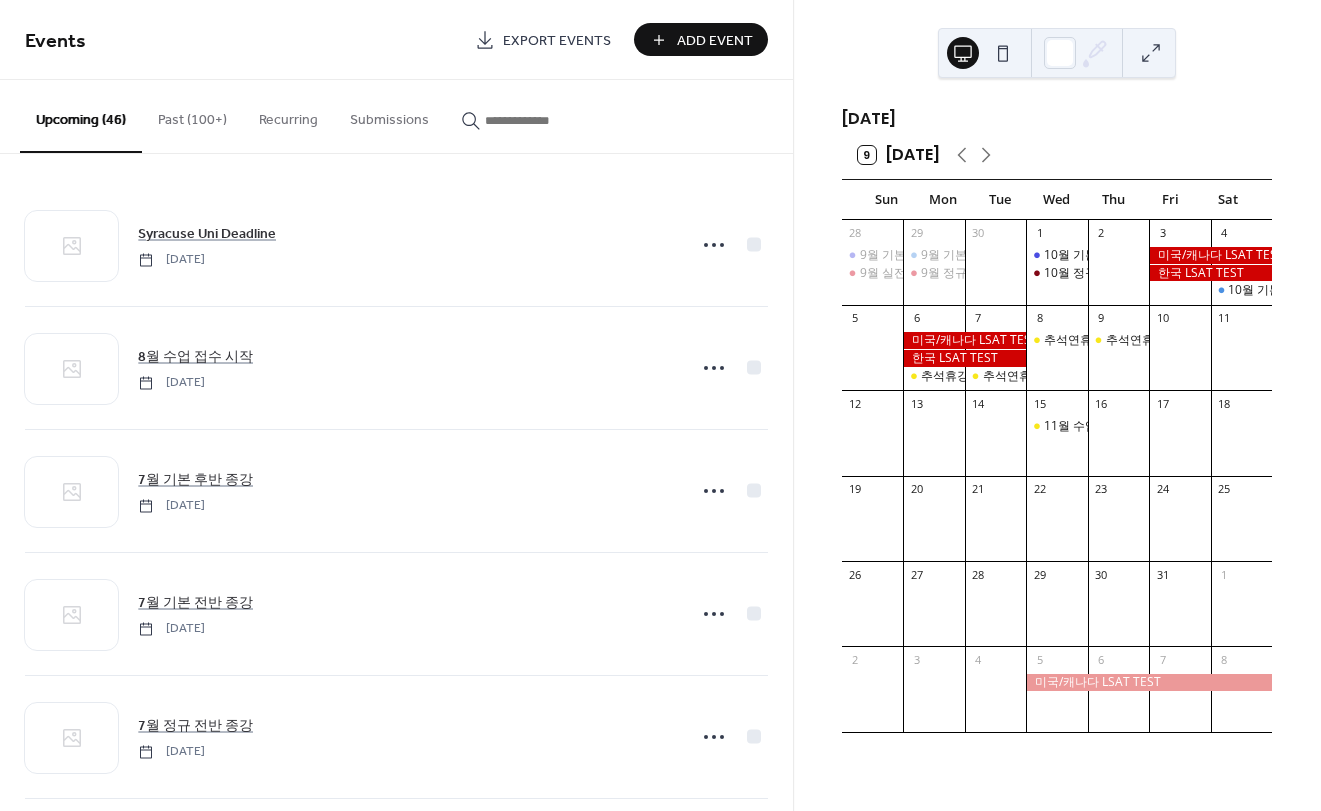 click on "Add Event" at bounding box center [715, 41] 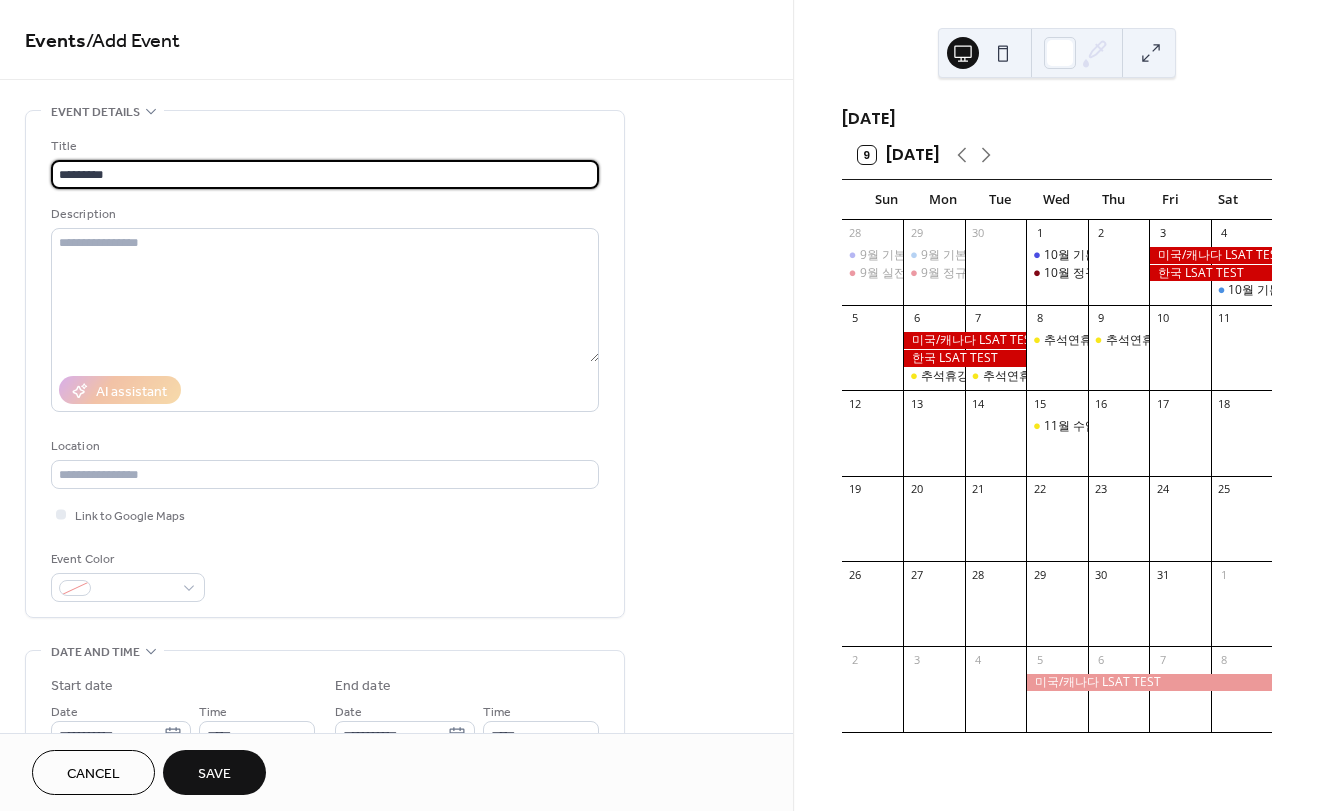click on "Title ********* Description AI assistant Location Link to Google Maps Event Color" at bounding box center [325, 369] 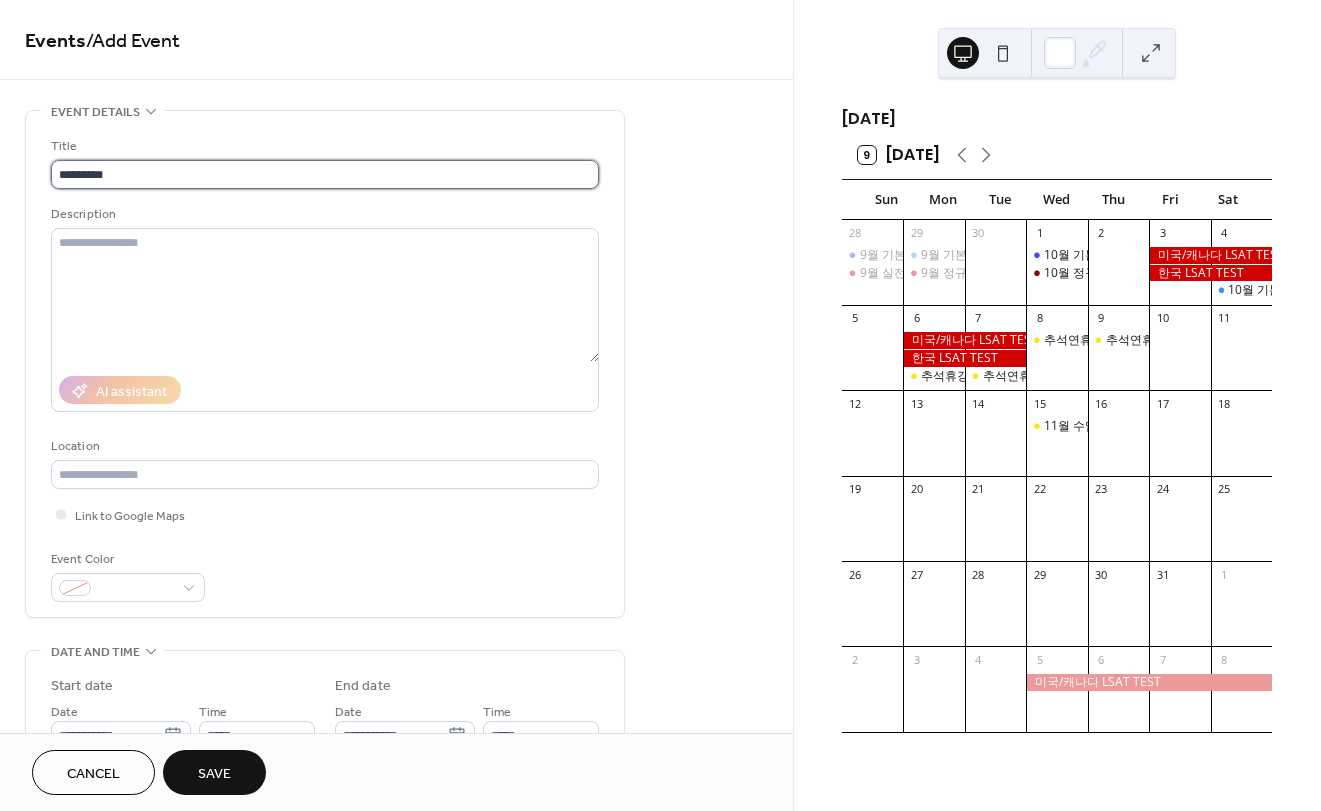 click on "*********" at bounding box center [325, 174] 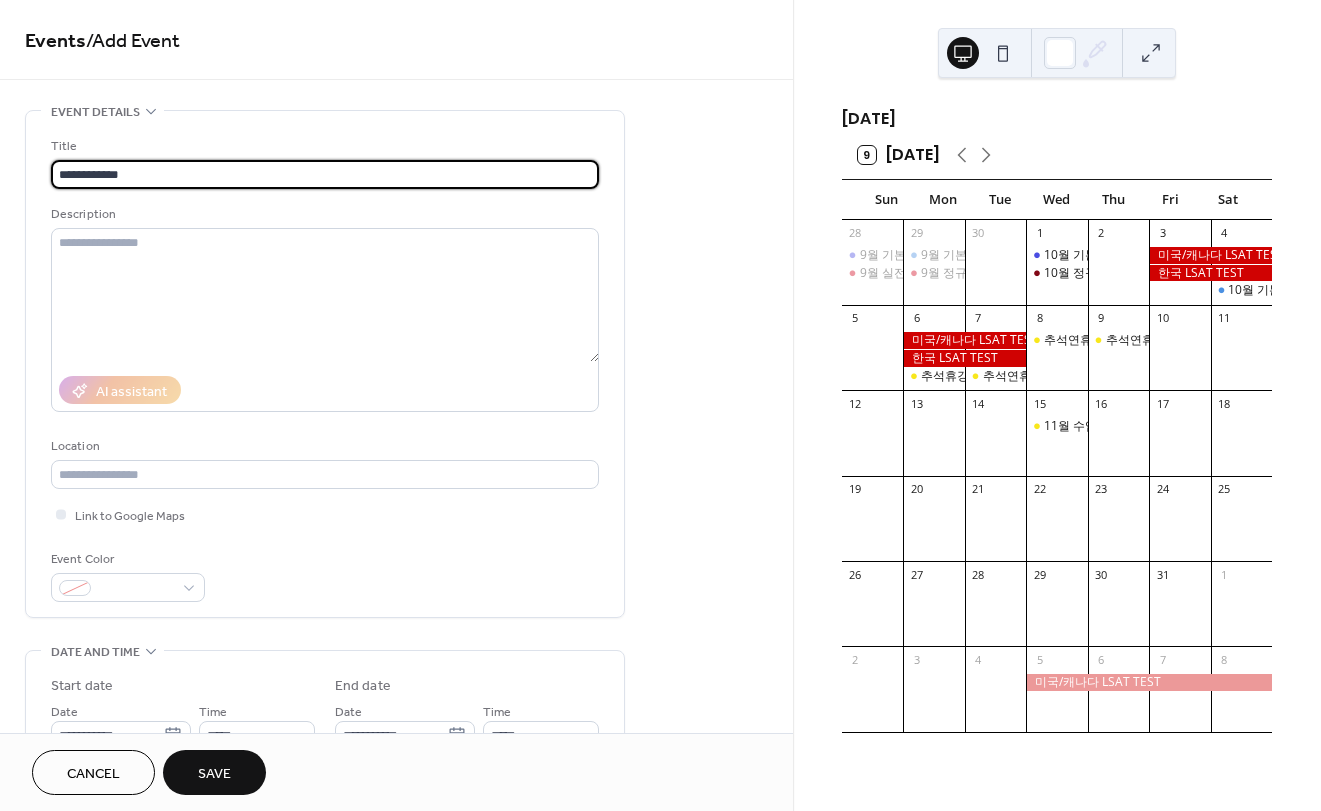 type on "**********" 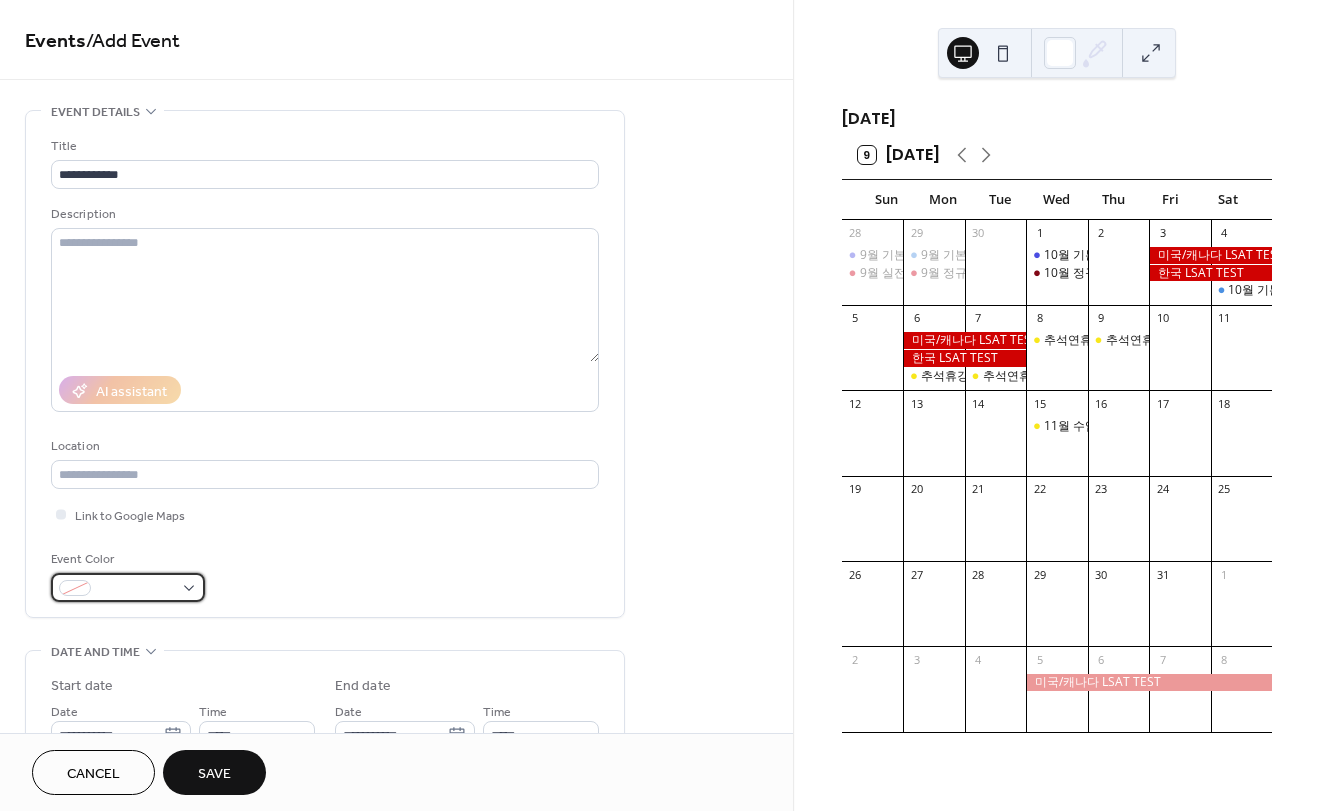 click at bounding box center [136, 589] 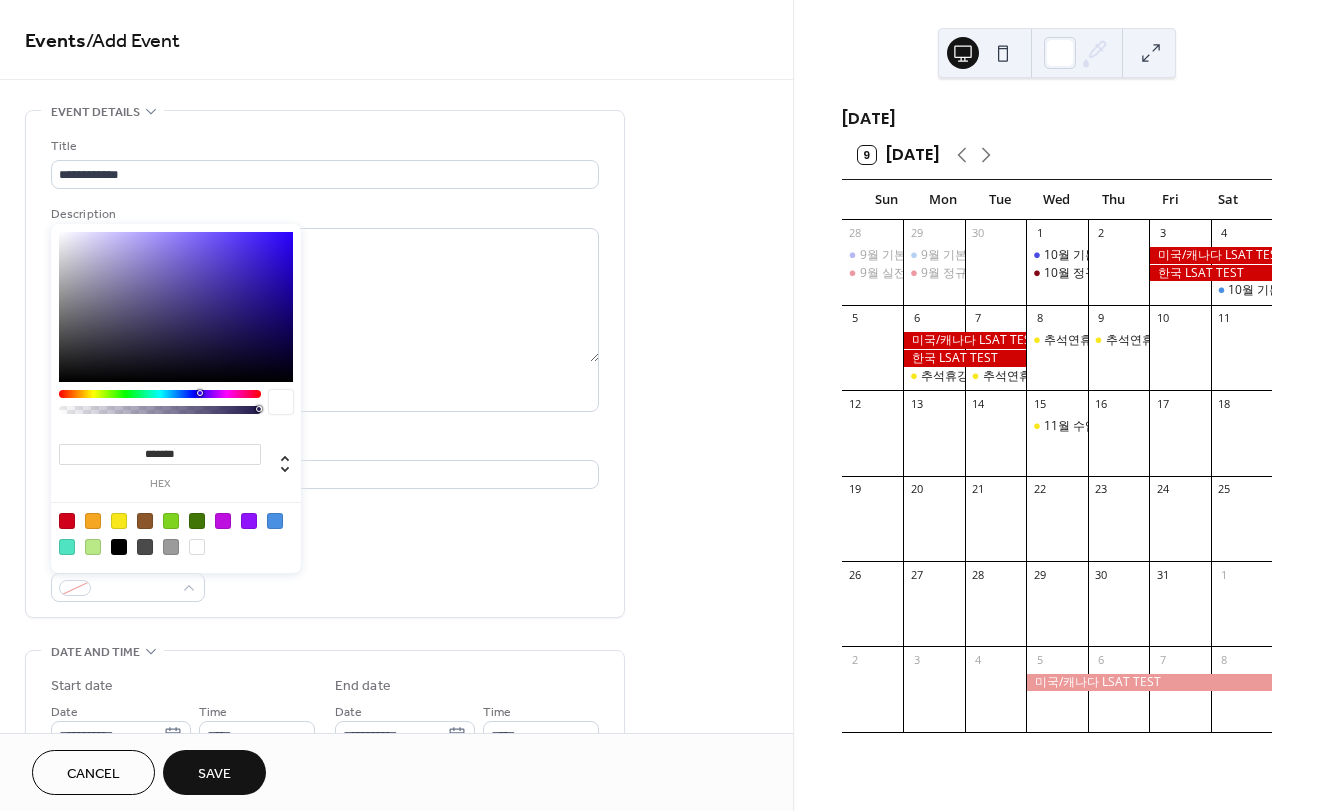 drag, startPoint x: 172, startPoint y: 454, endPoint x: 145, endPoint y: 454, distance: 27 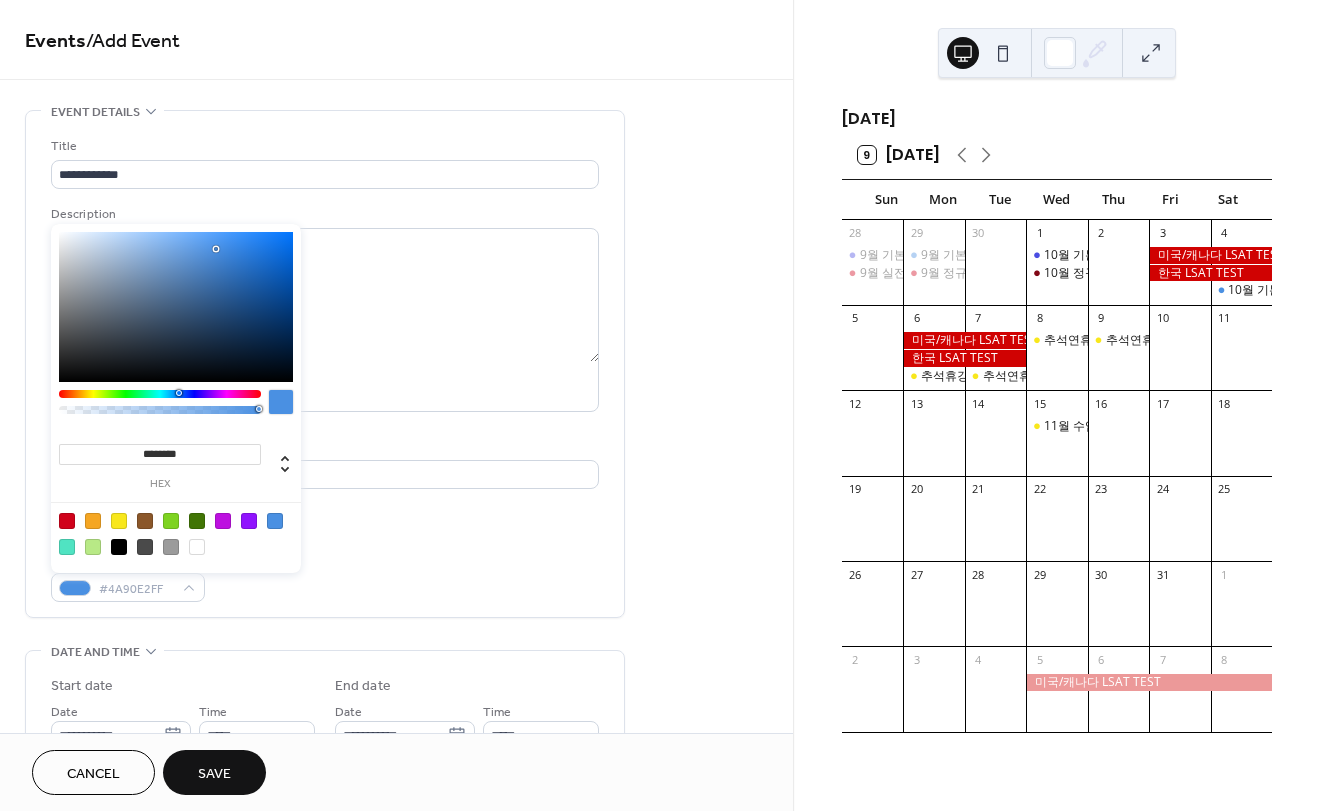type on "*********" 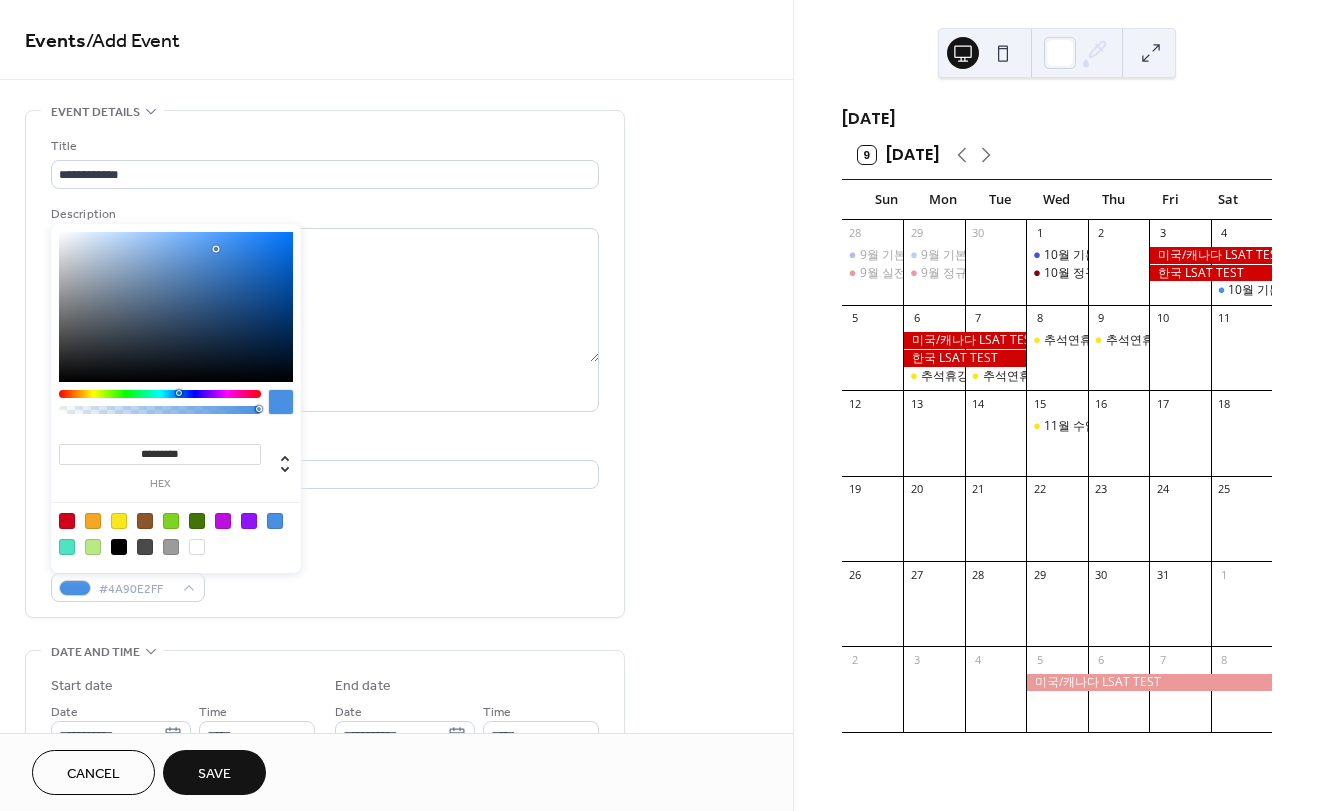 click on "**********" at bounding box center (396, 719) 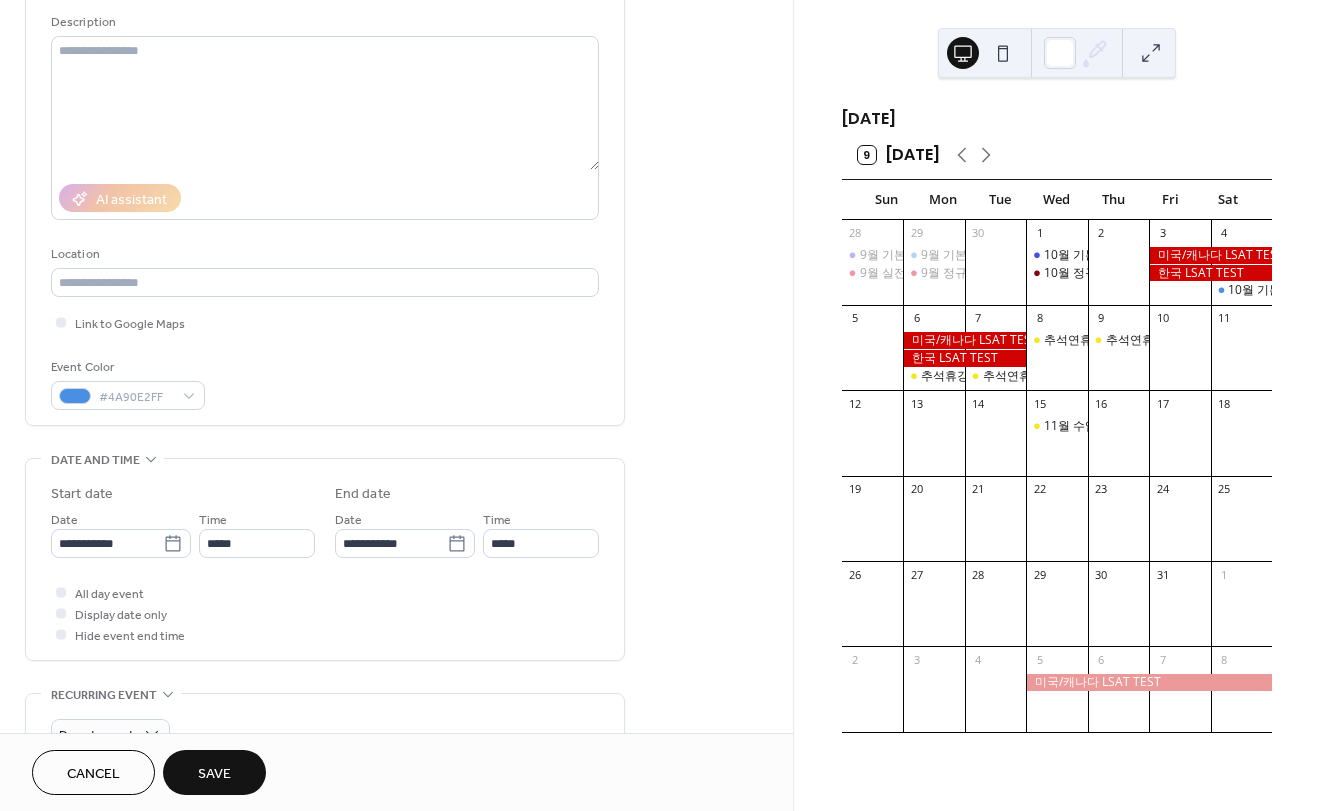 scroll, scrollTop: 200, scrollLeft: 0, axis: vertical 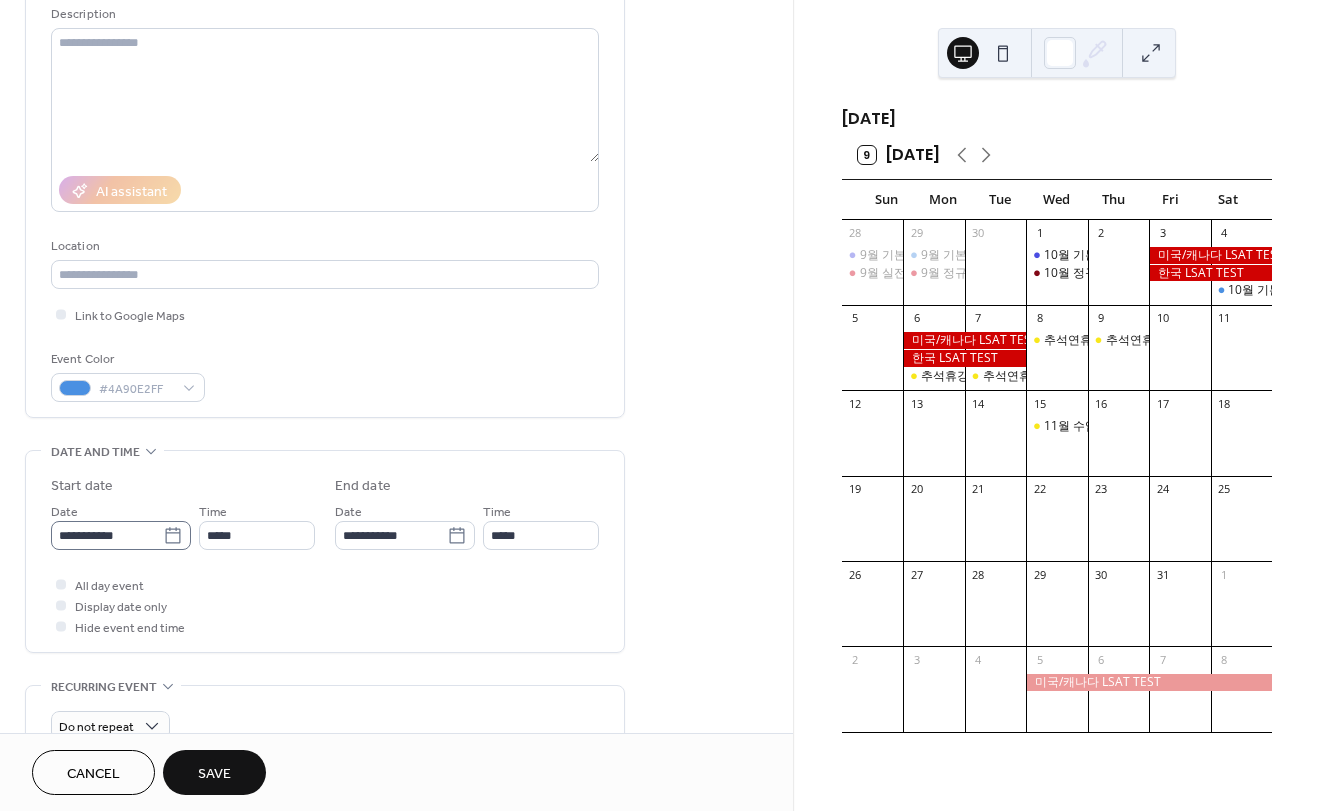 click 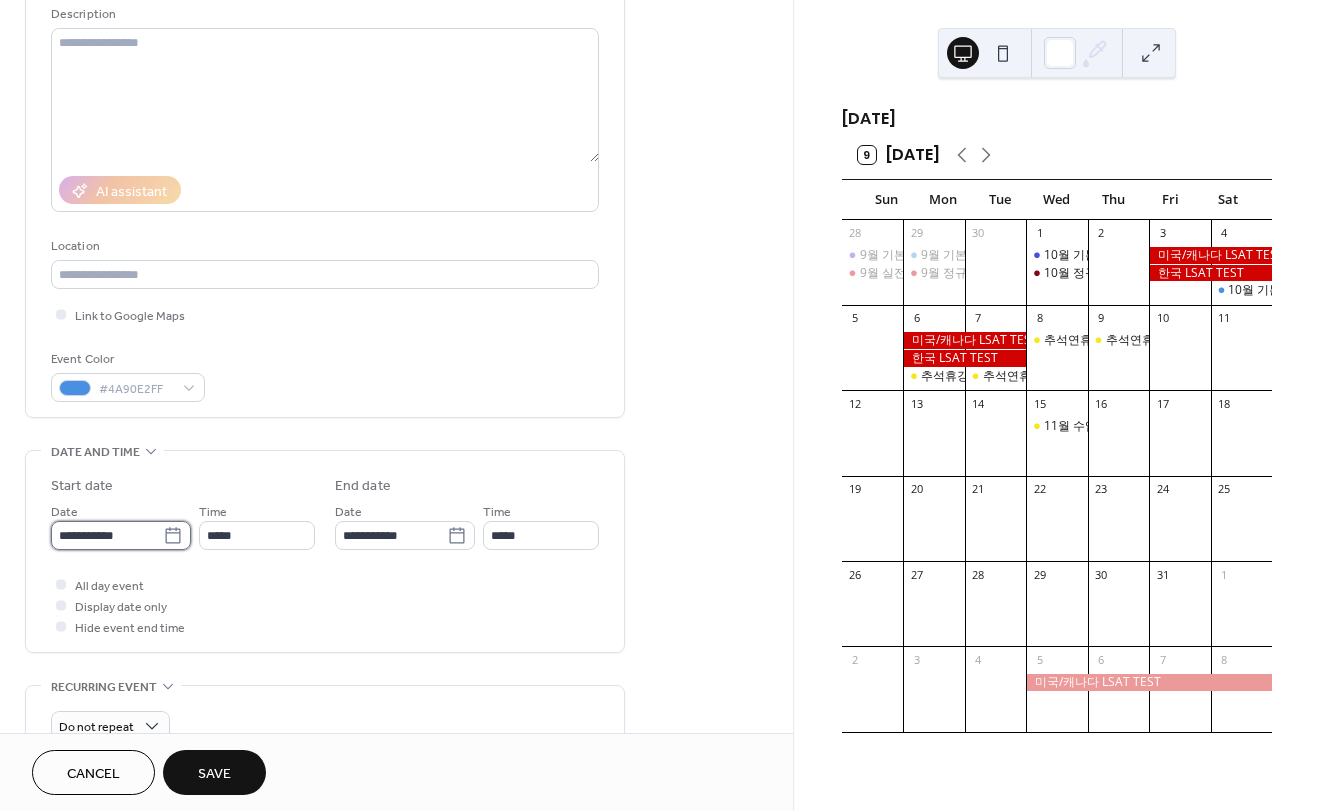 click on "**********" at bounding box center (107, 535) 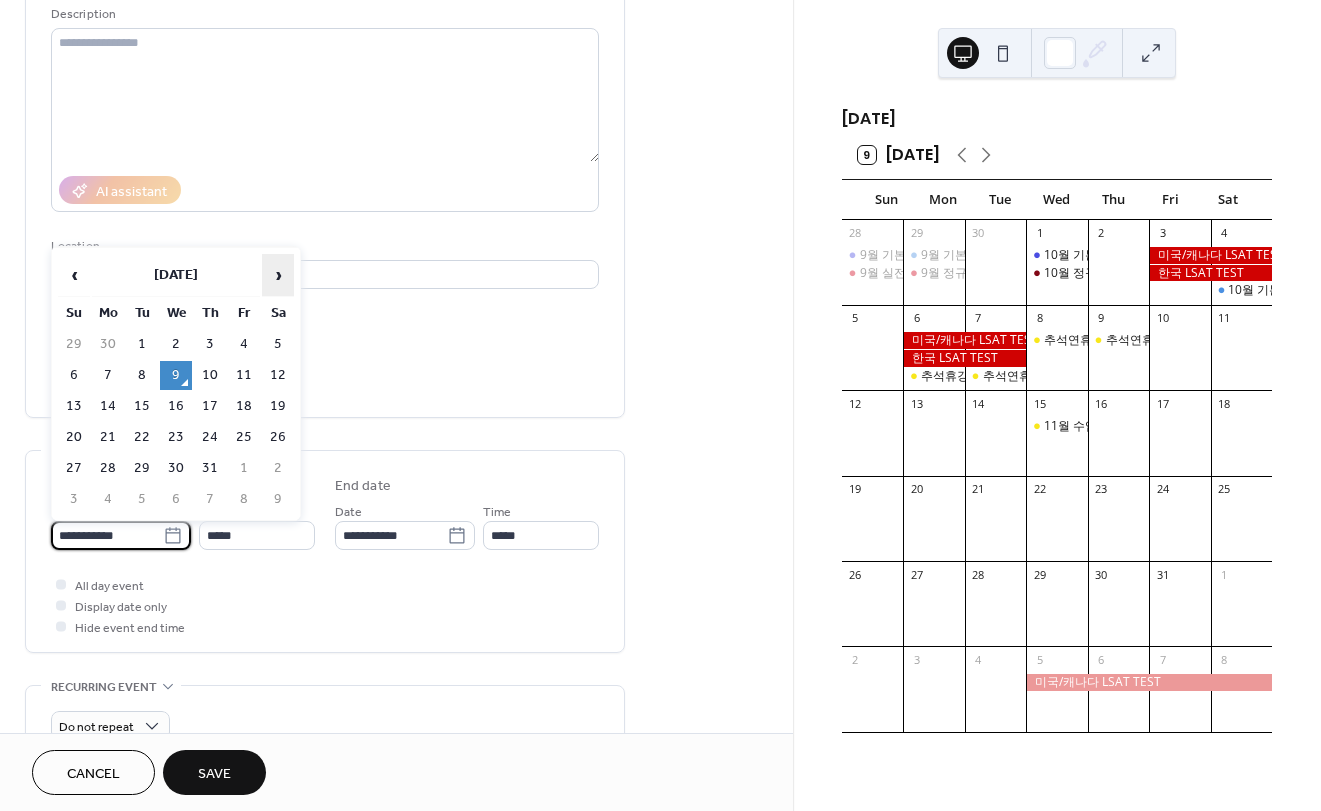 click on "›" at bounding box center [278, 275] 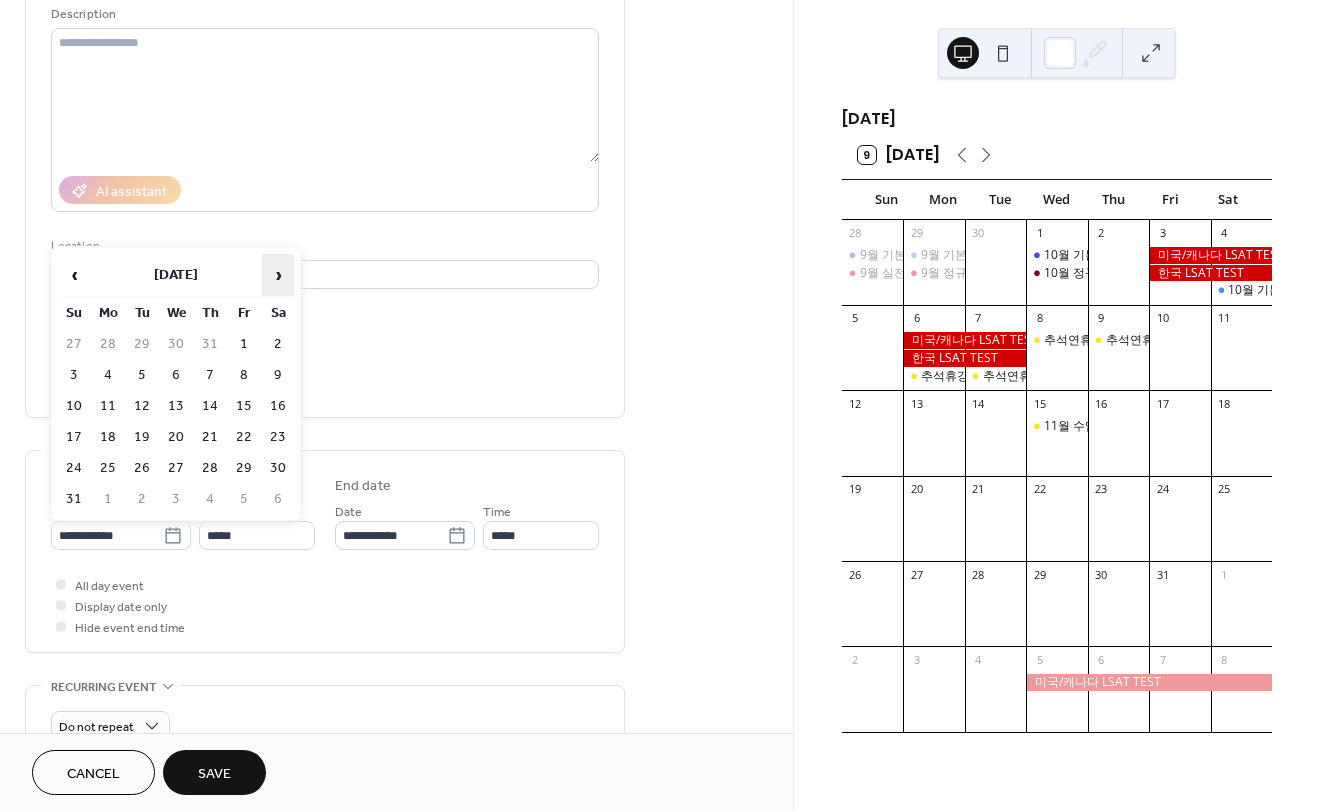 click on "›" at bounding box center (278, 275) 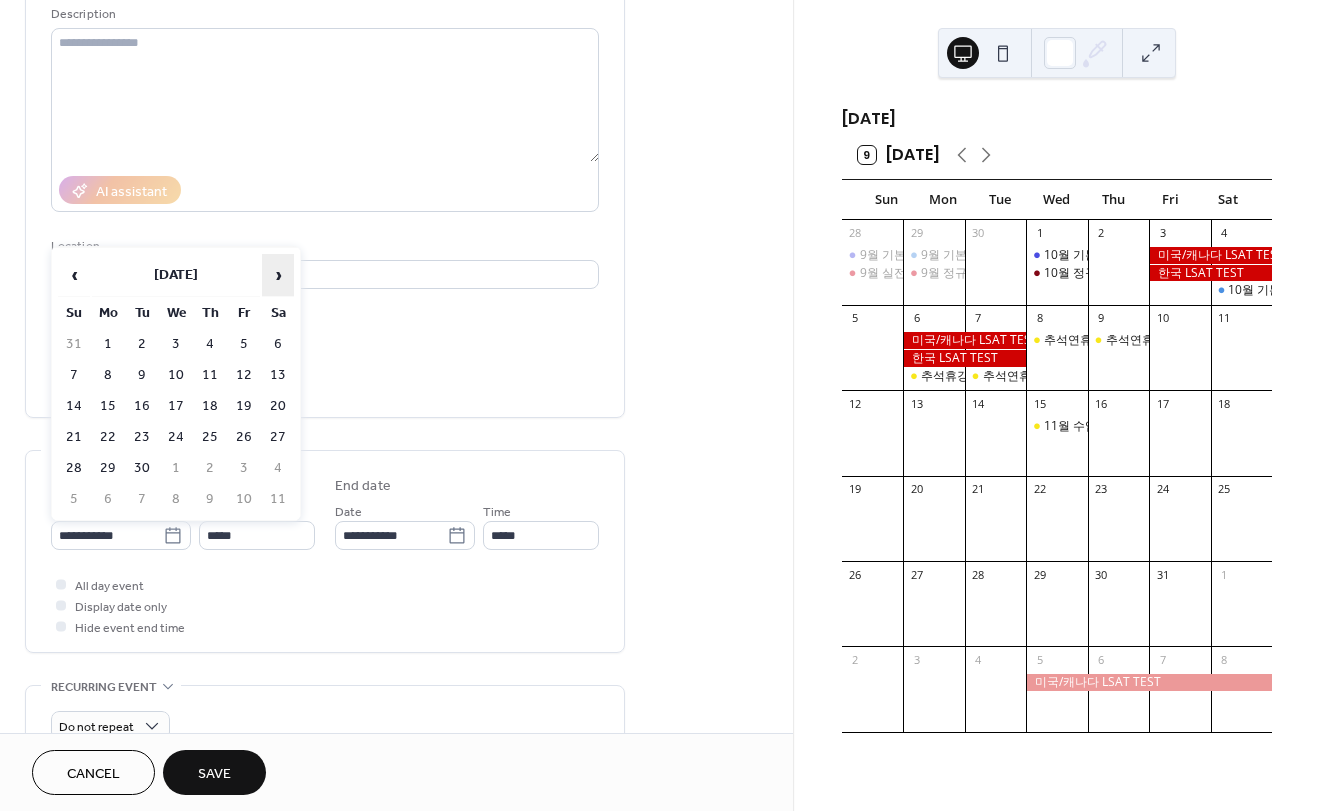 click on "›" at bounding box center [278, 275] 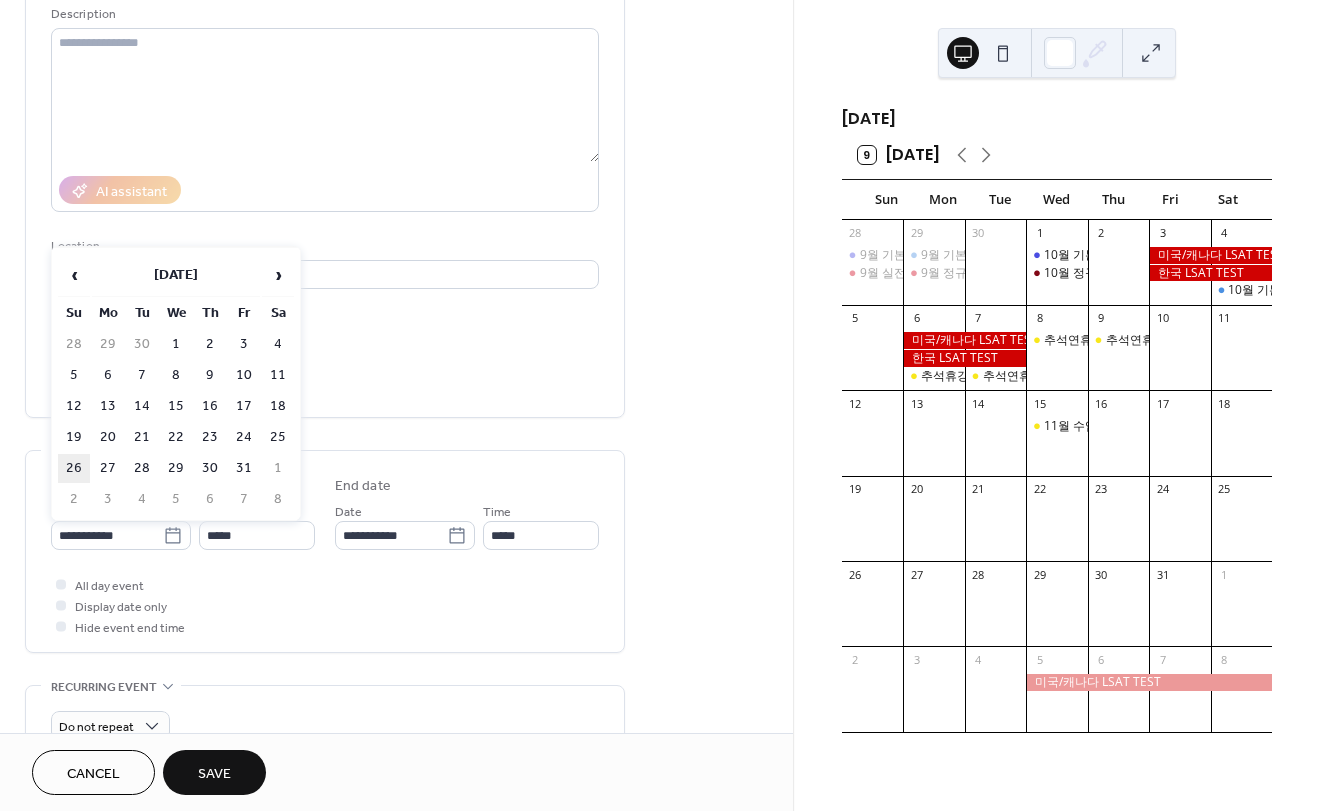 click on "26" at bounding box center (74, 468) 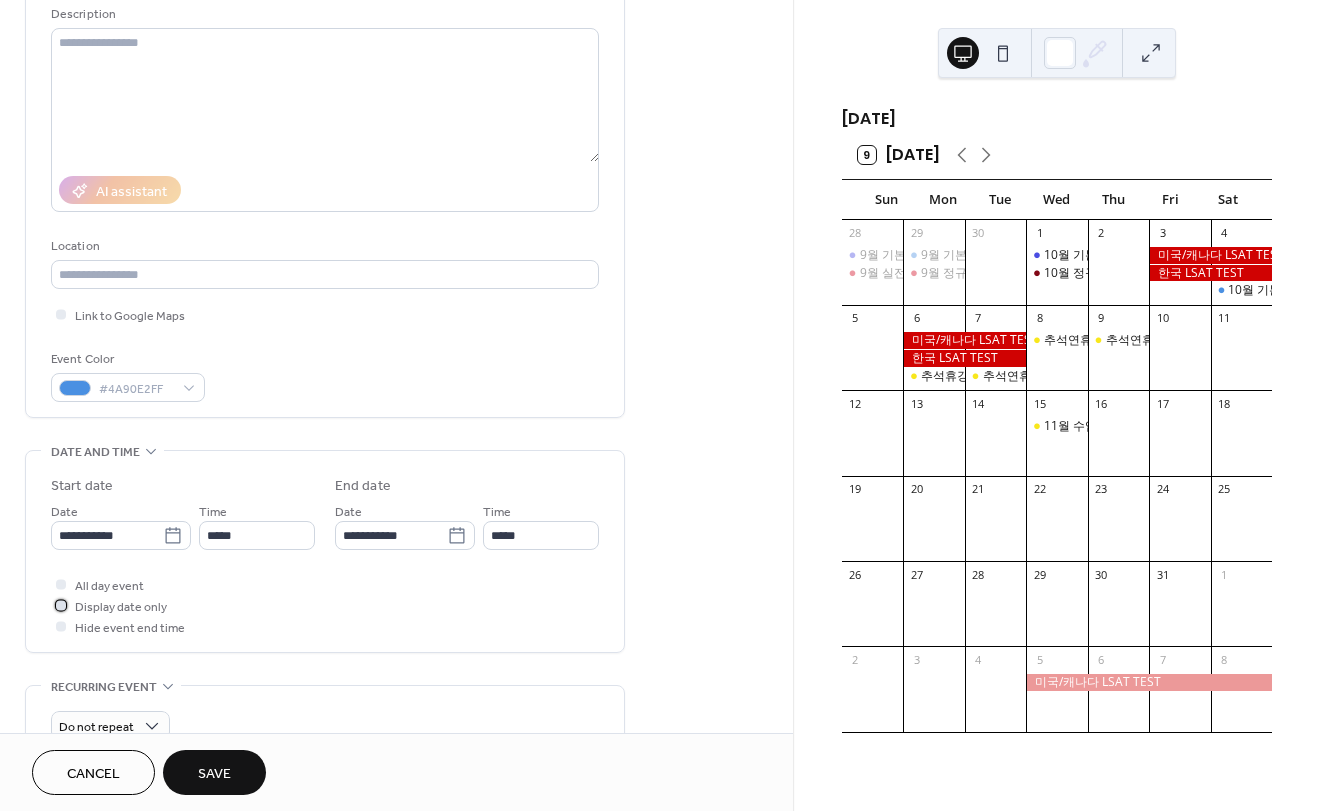 click on "Display date only" at bounding box center (121, 607) 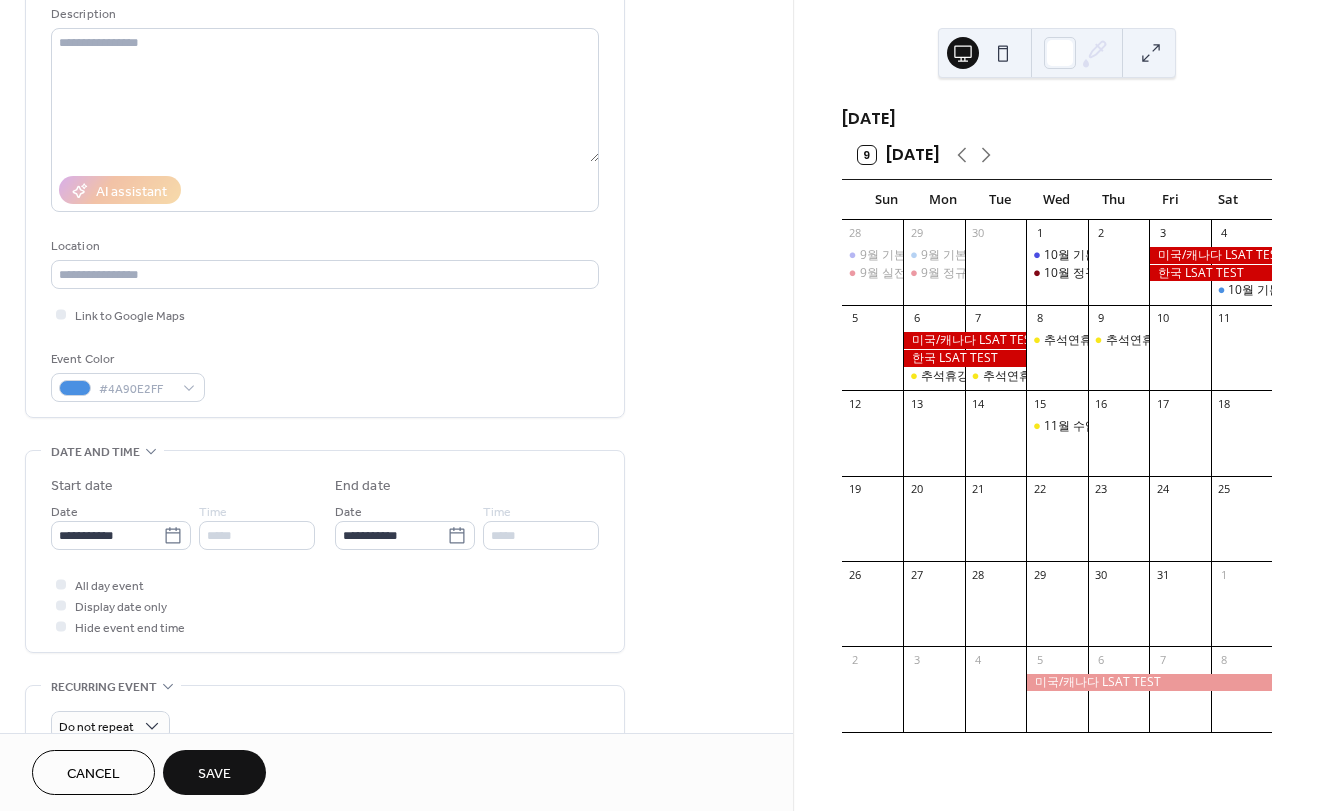 click on "Save" at bounding box center (214, 774) 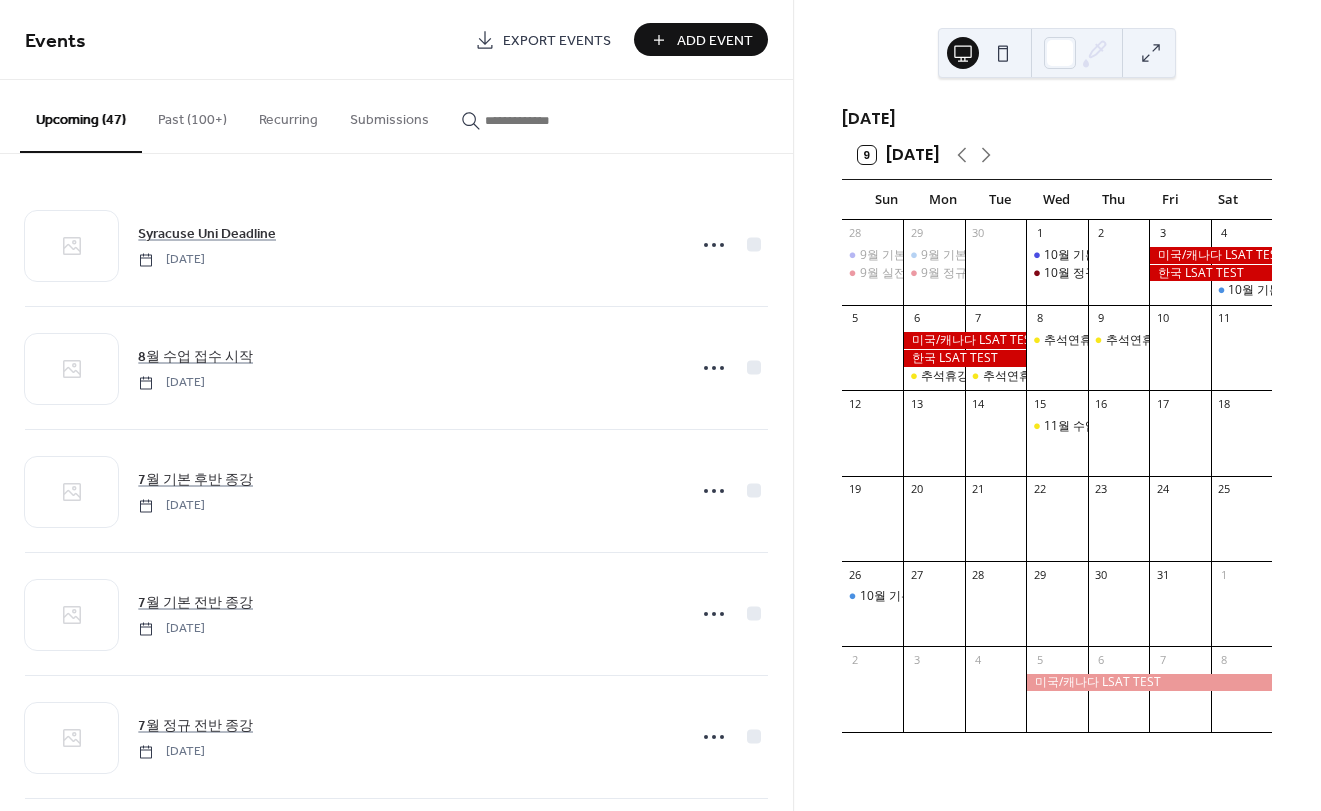 click on "Add Event" at bounding box center (701, 39) 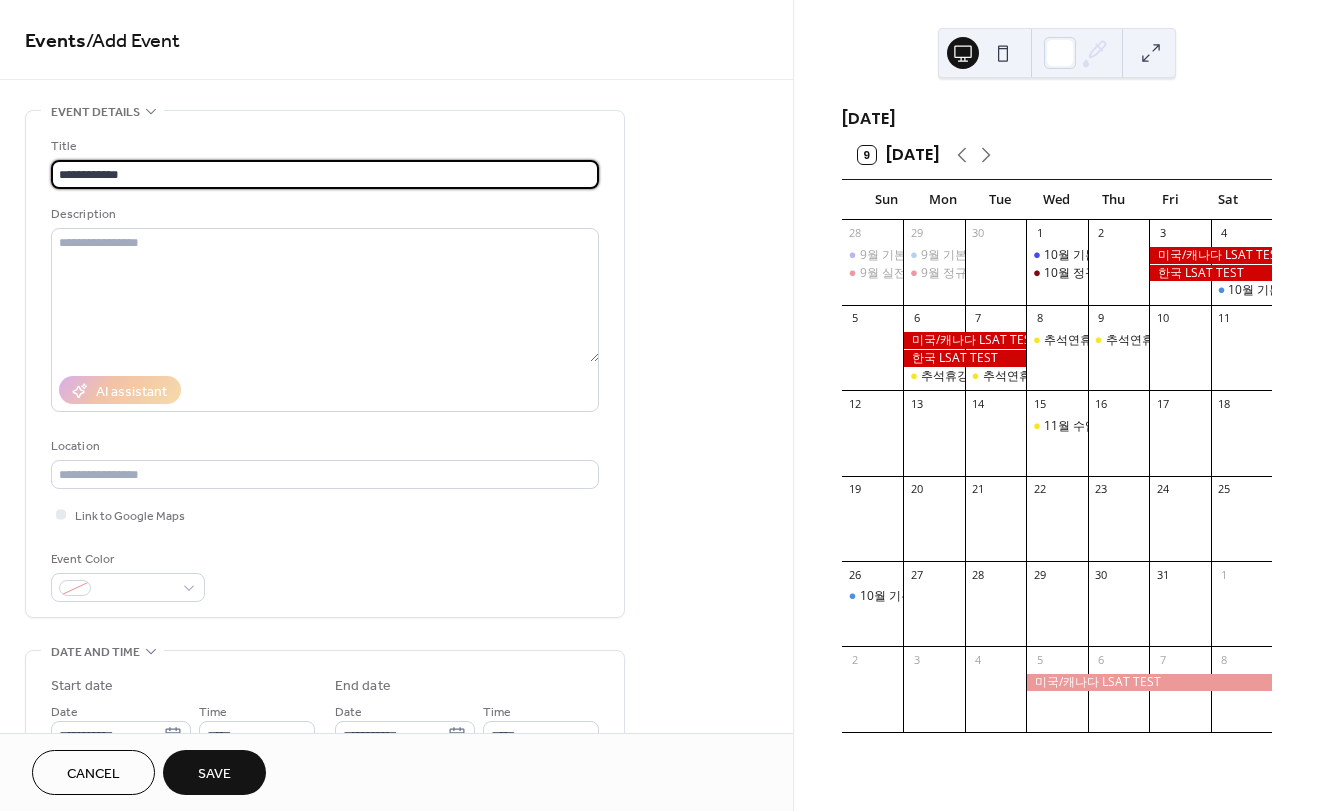 click on "**********" at bounding box center [325, 174] 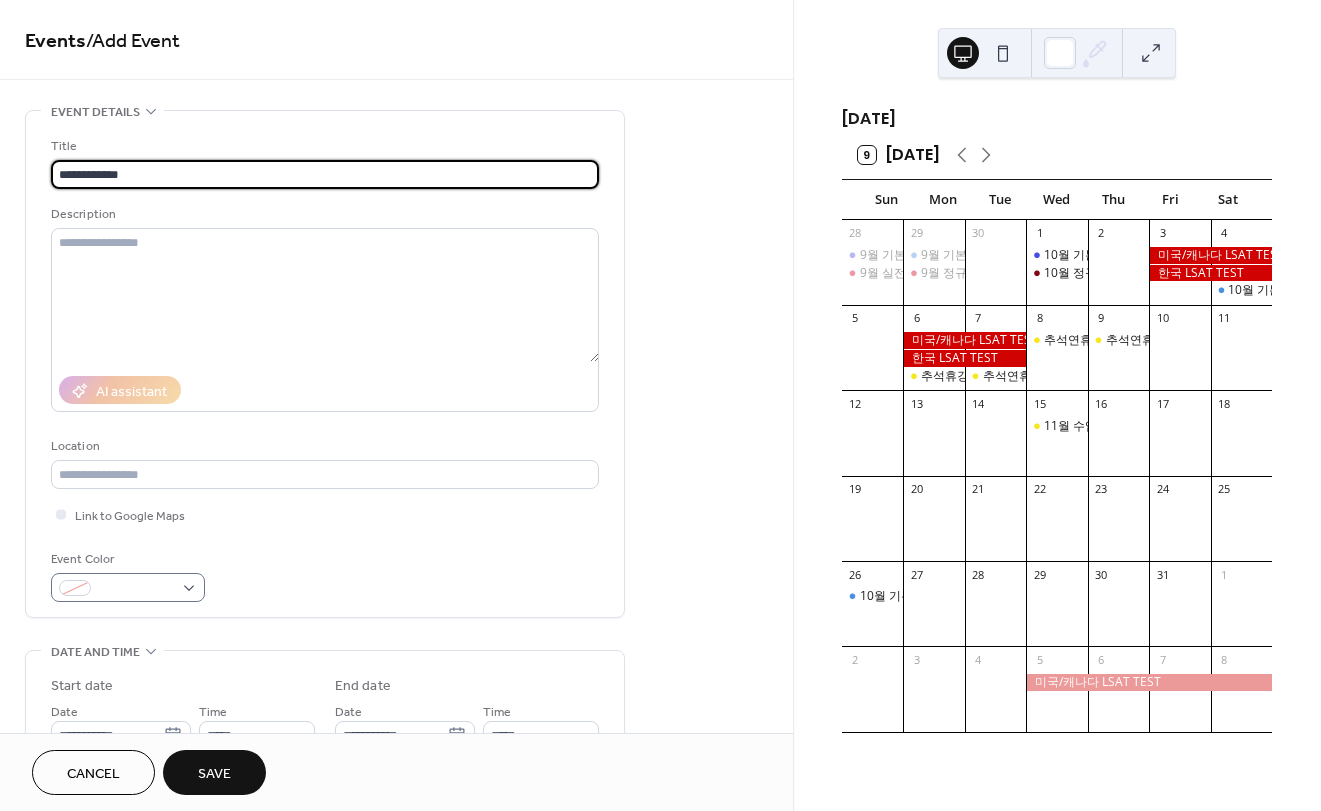 type on "**********" 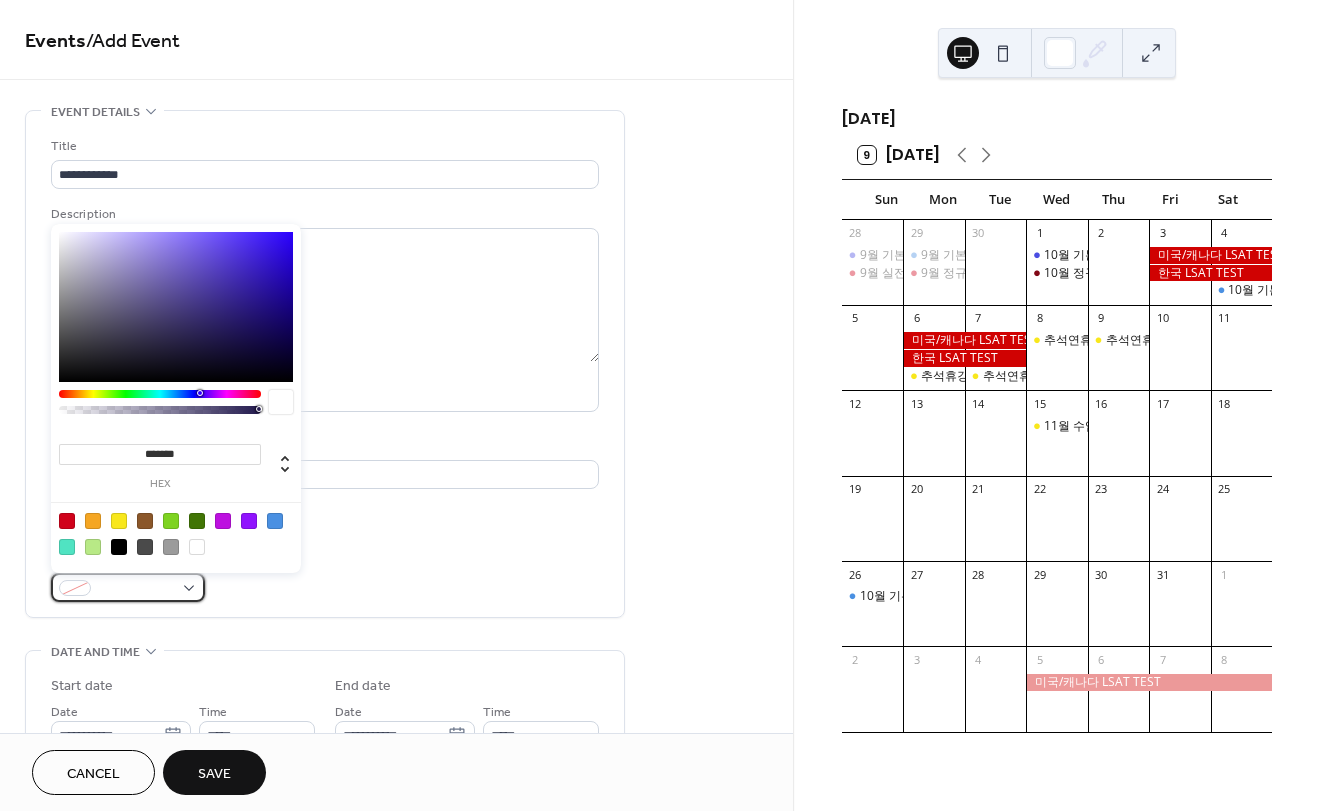 click at bounding box center [136, 589] 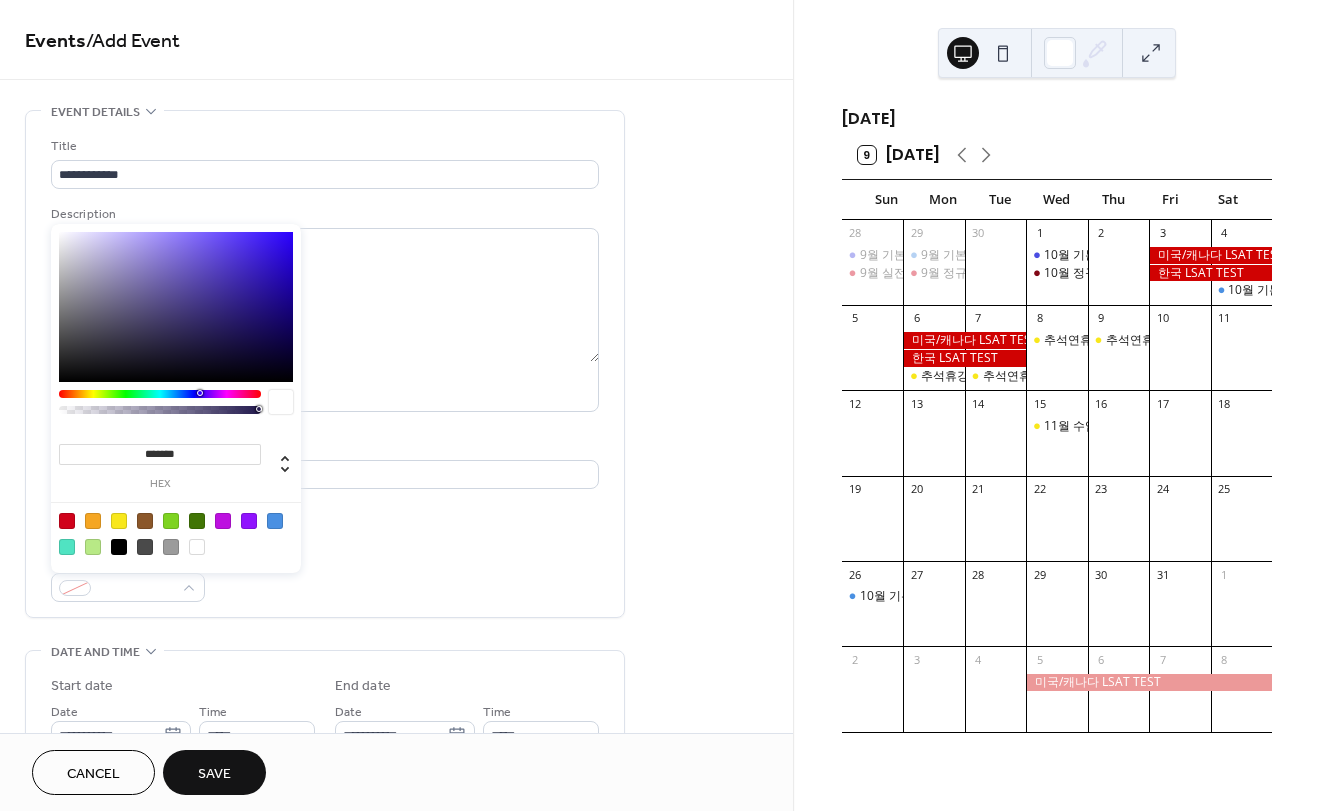 drag, startPoint x: 208, startPoint y: 456, endPoint x: 141, endPoint y: 457, distance: 67.00746 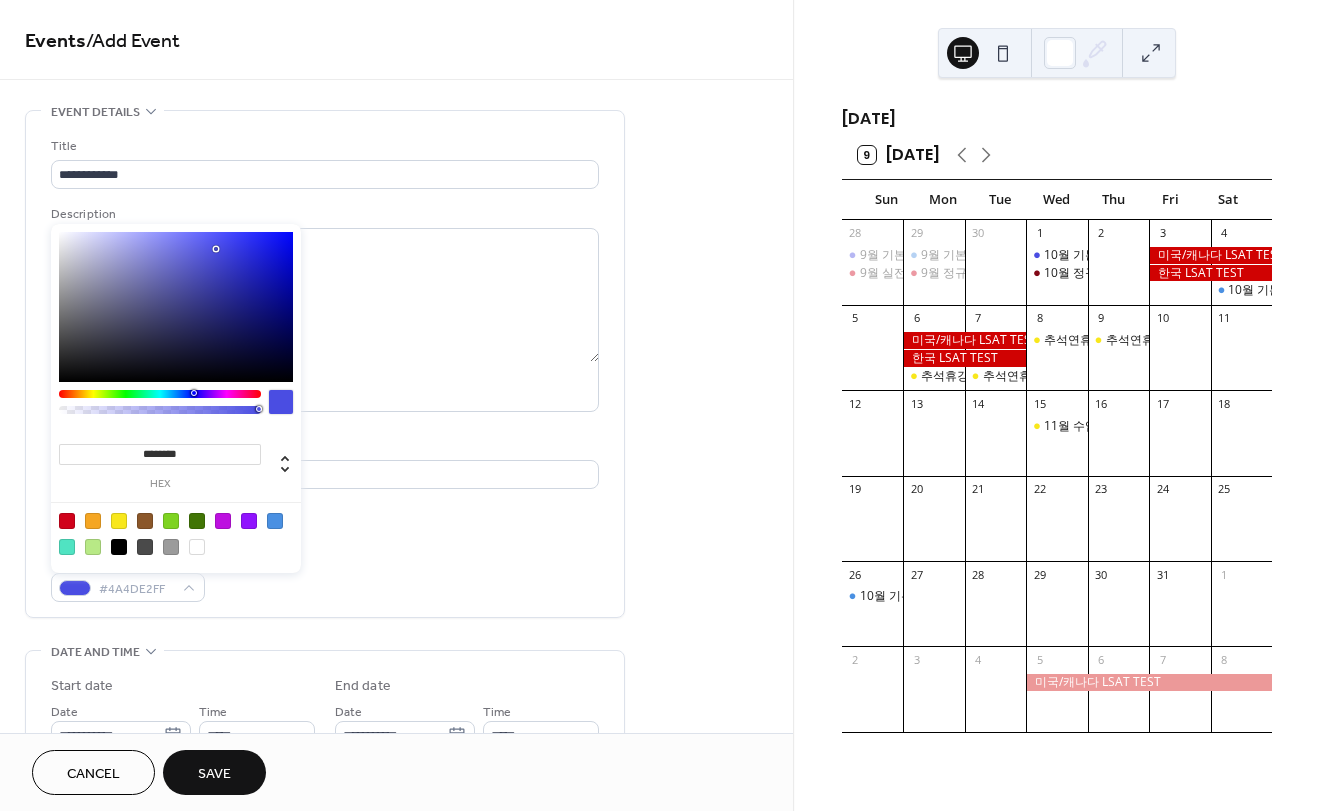 type on "*********" 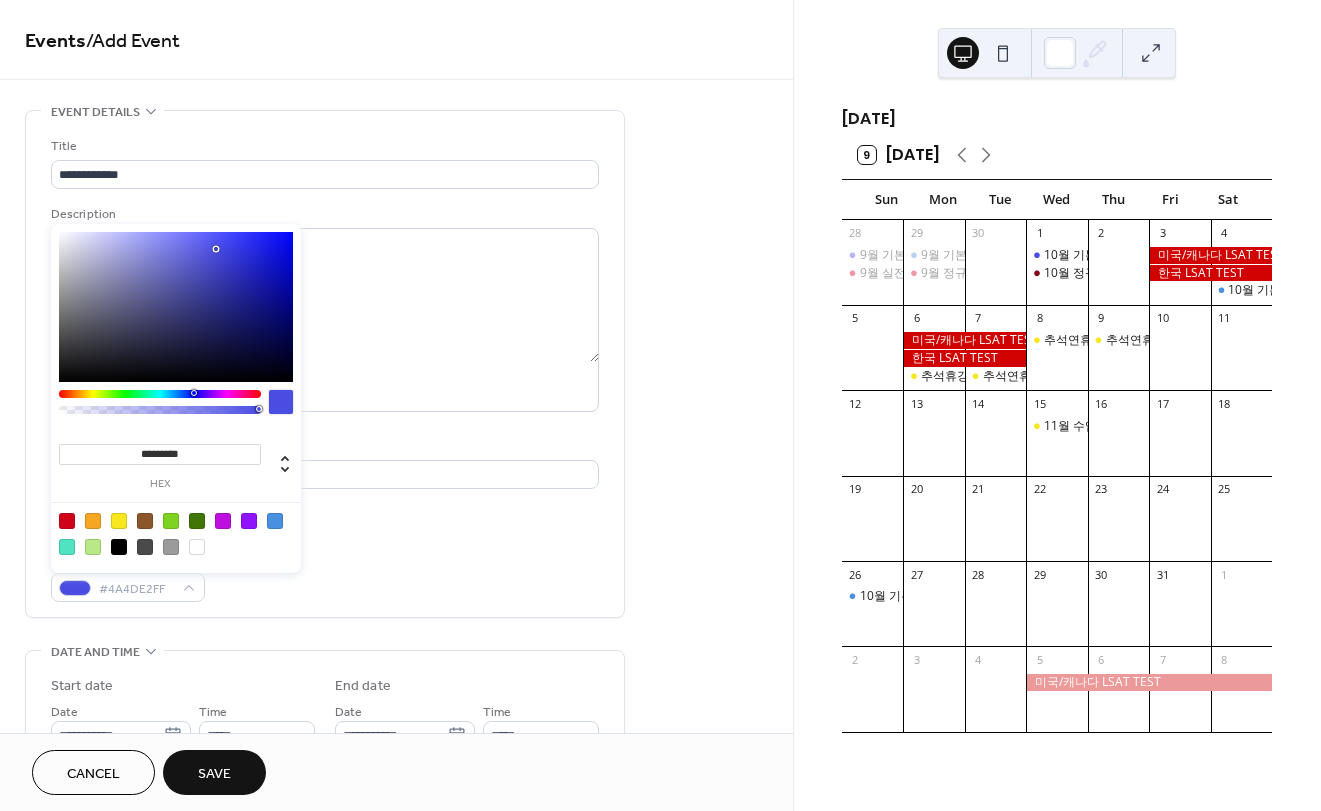 click on "**********" at bounding box center [325, 369] 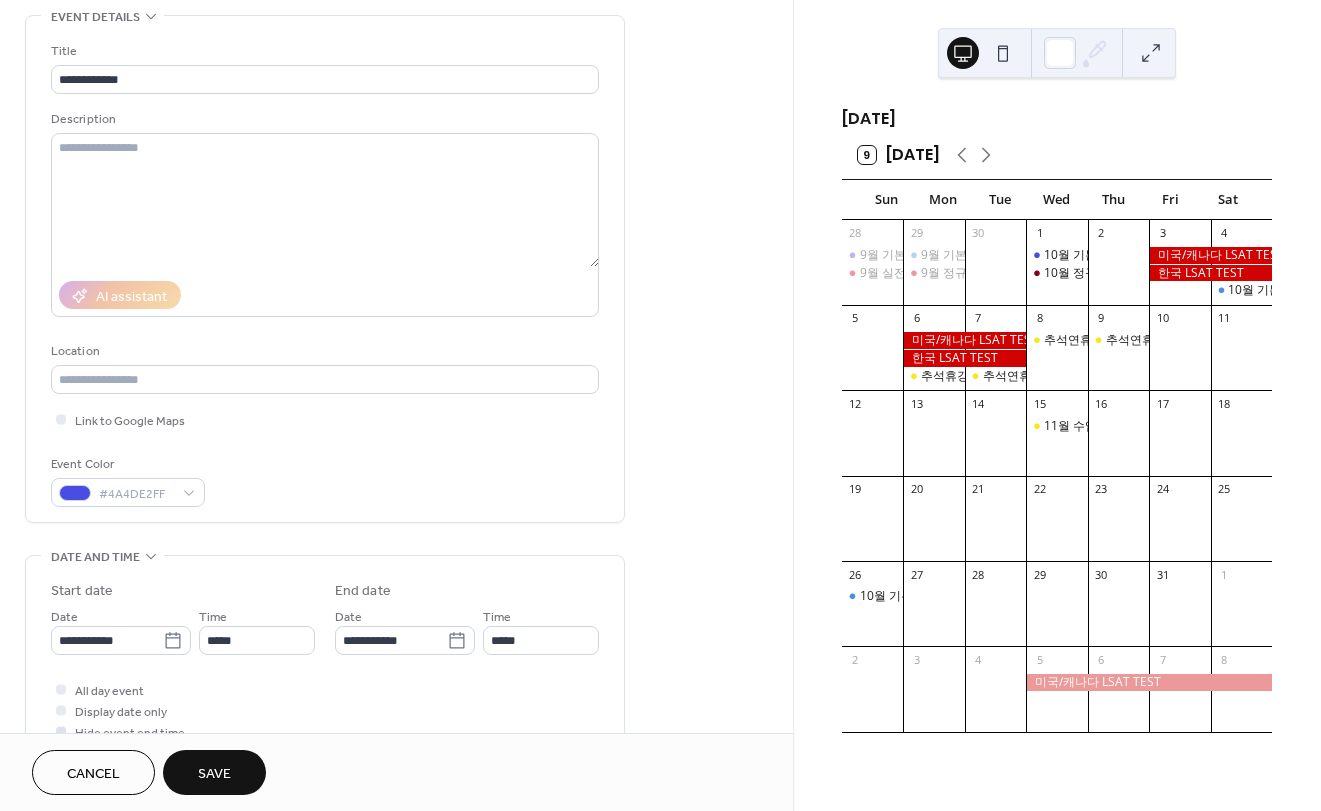 scroll, scrollTop: 100, scrollLeft: 0, axis: vertical 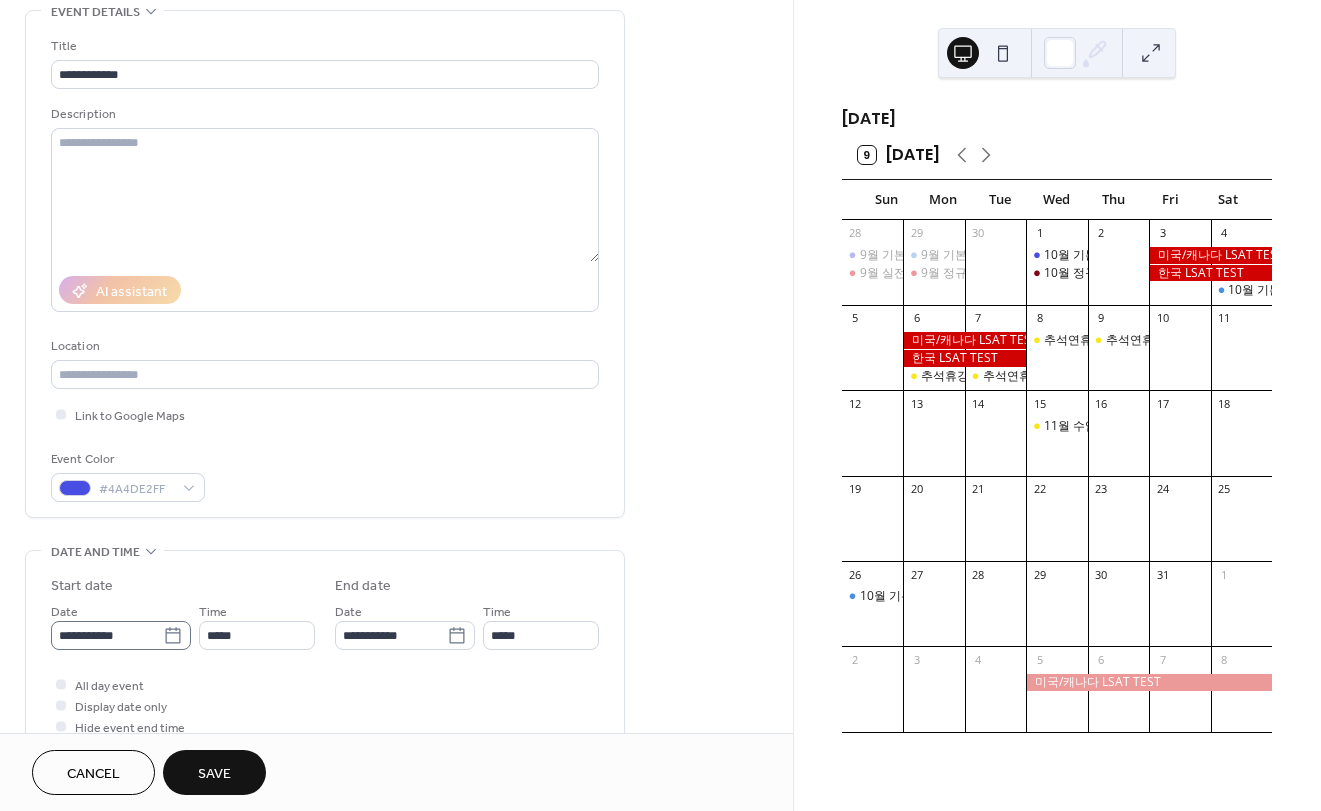 drag, startPoint x: 172, startPoint y: 634, endPoint x: 182, endPoint y: 622, distance: 15.6205 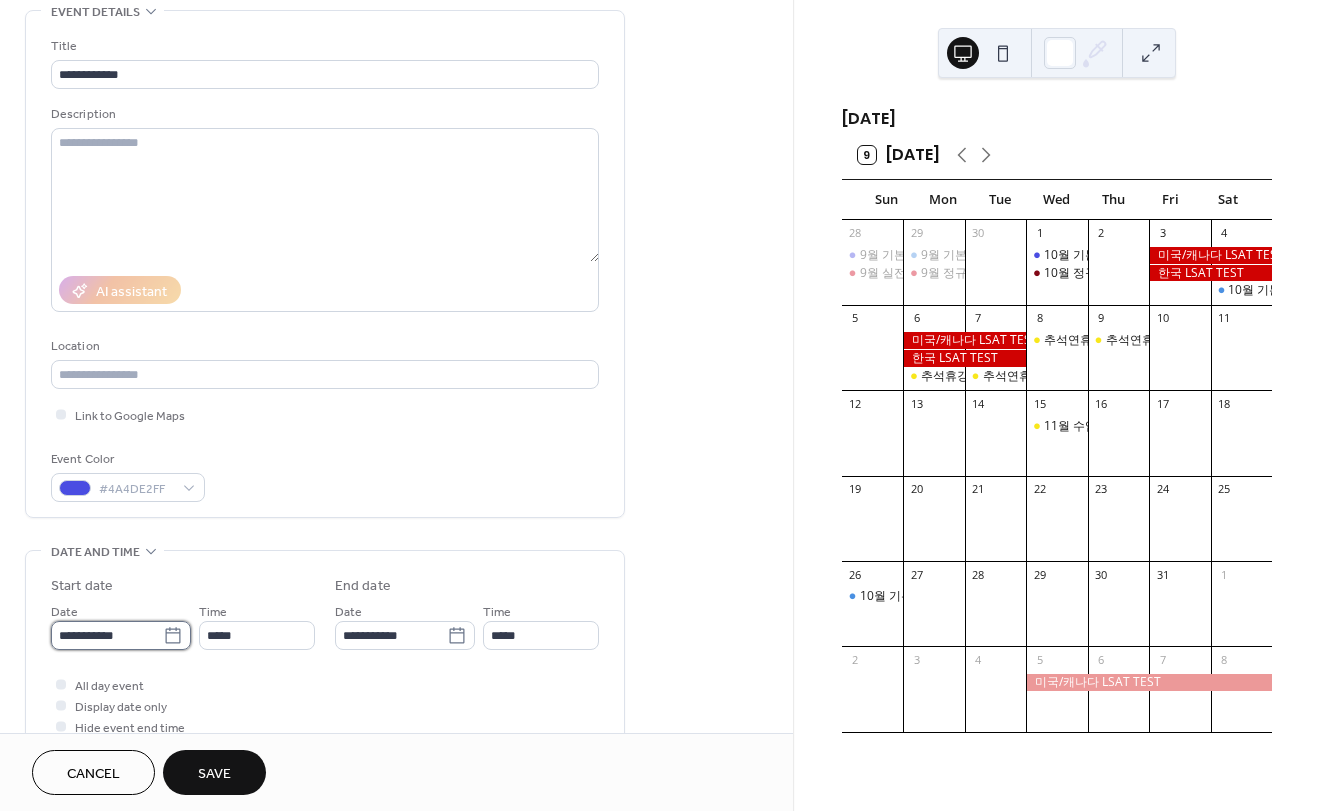 click on "**********" at bounding box center [107, 635] 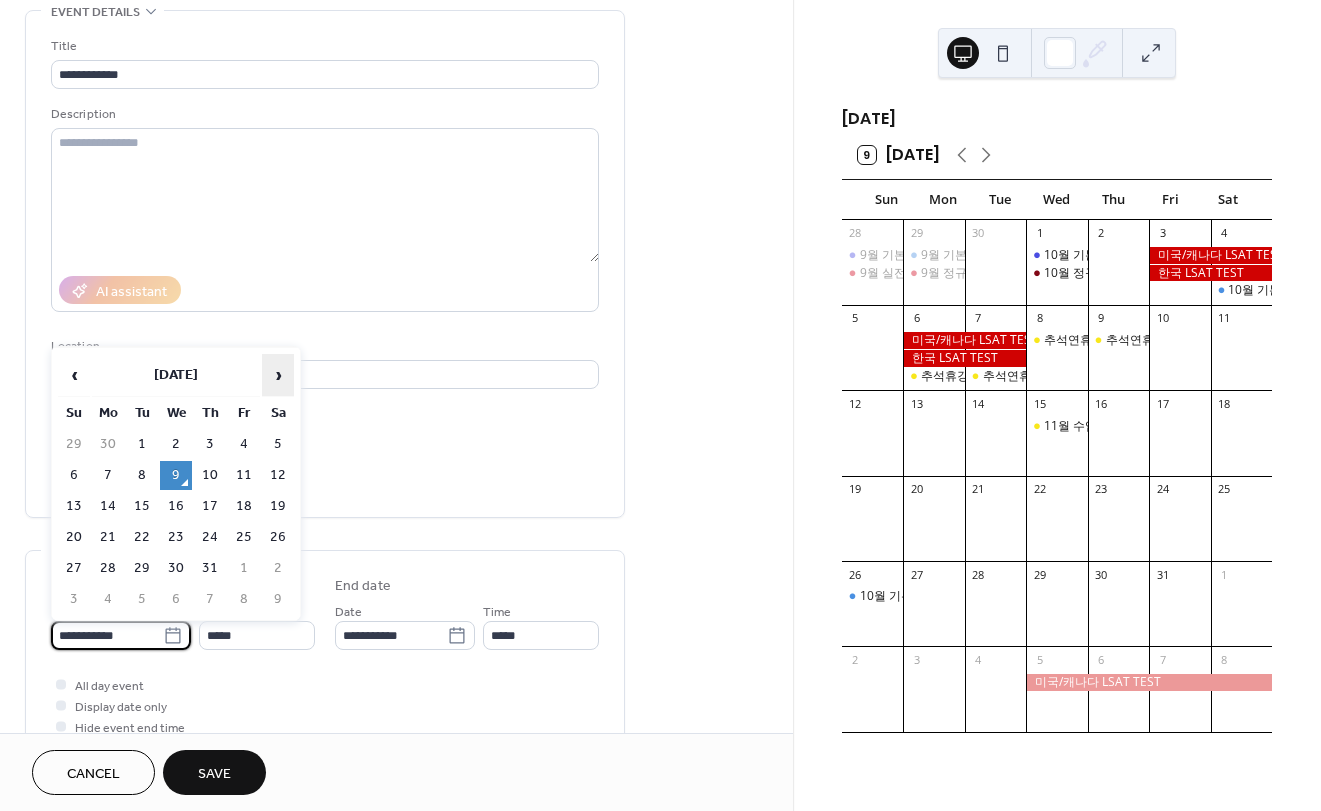 click on "›" at bounding box center (278, 375) 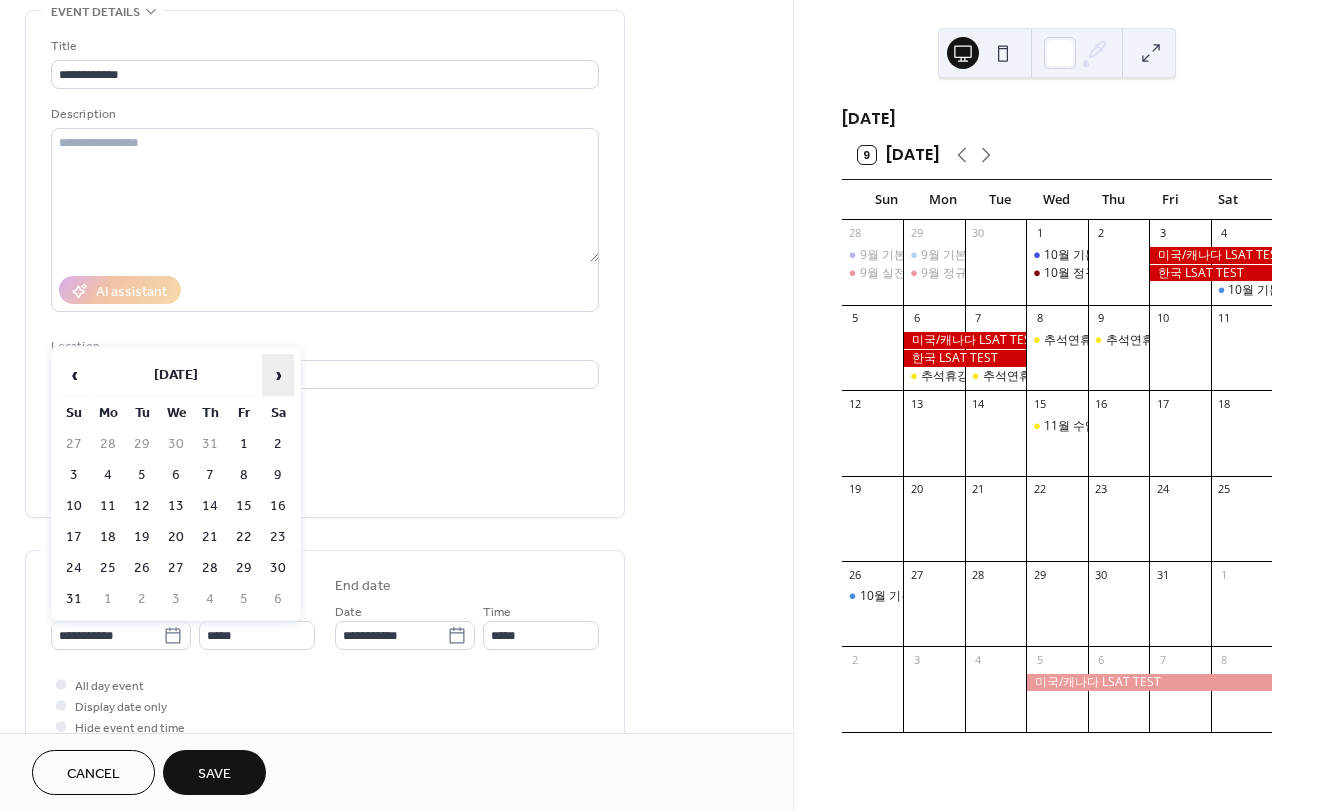 click on "›" at bounding box center (278, 375) 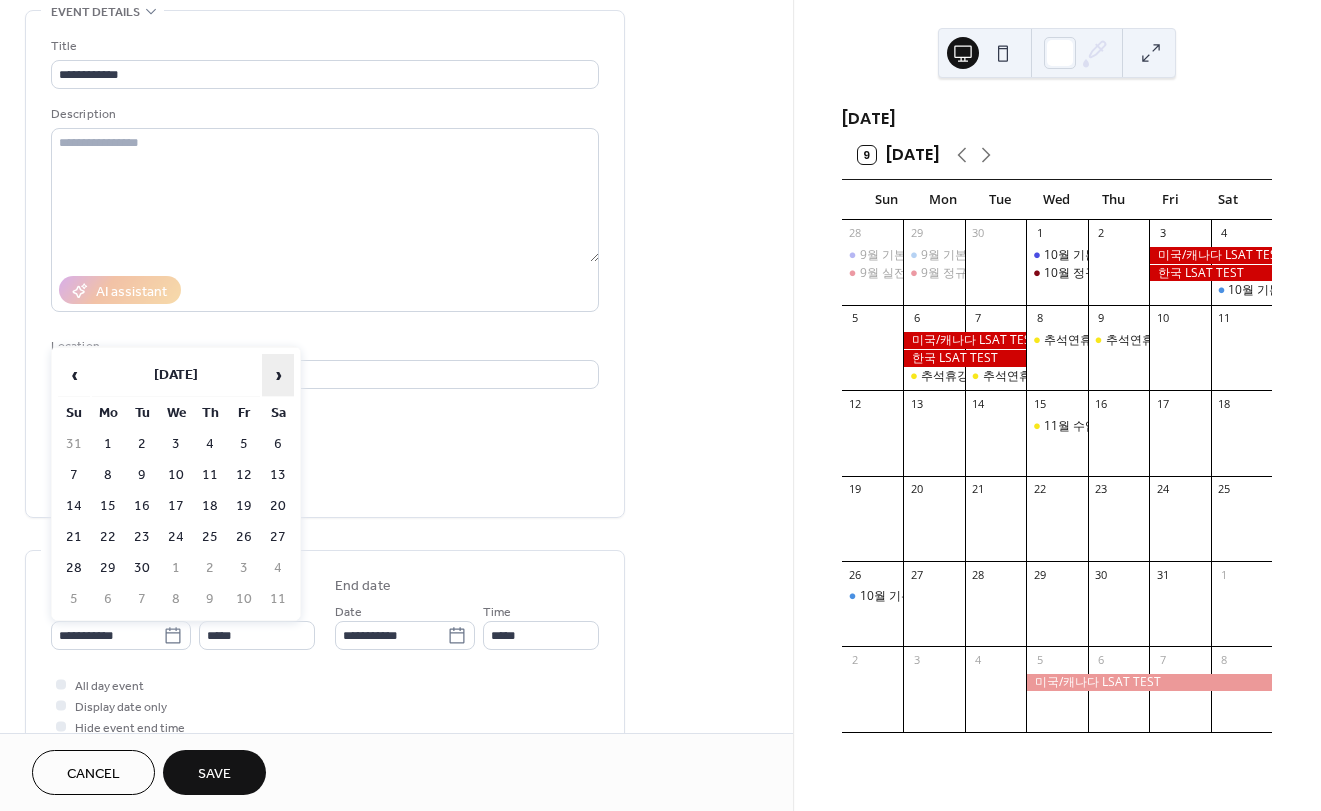 click on "›" at bounding box center (278, 375) 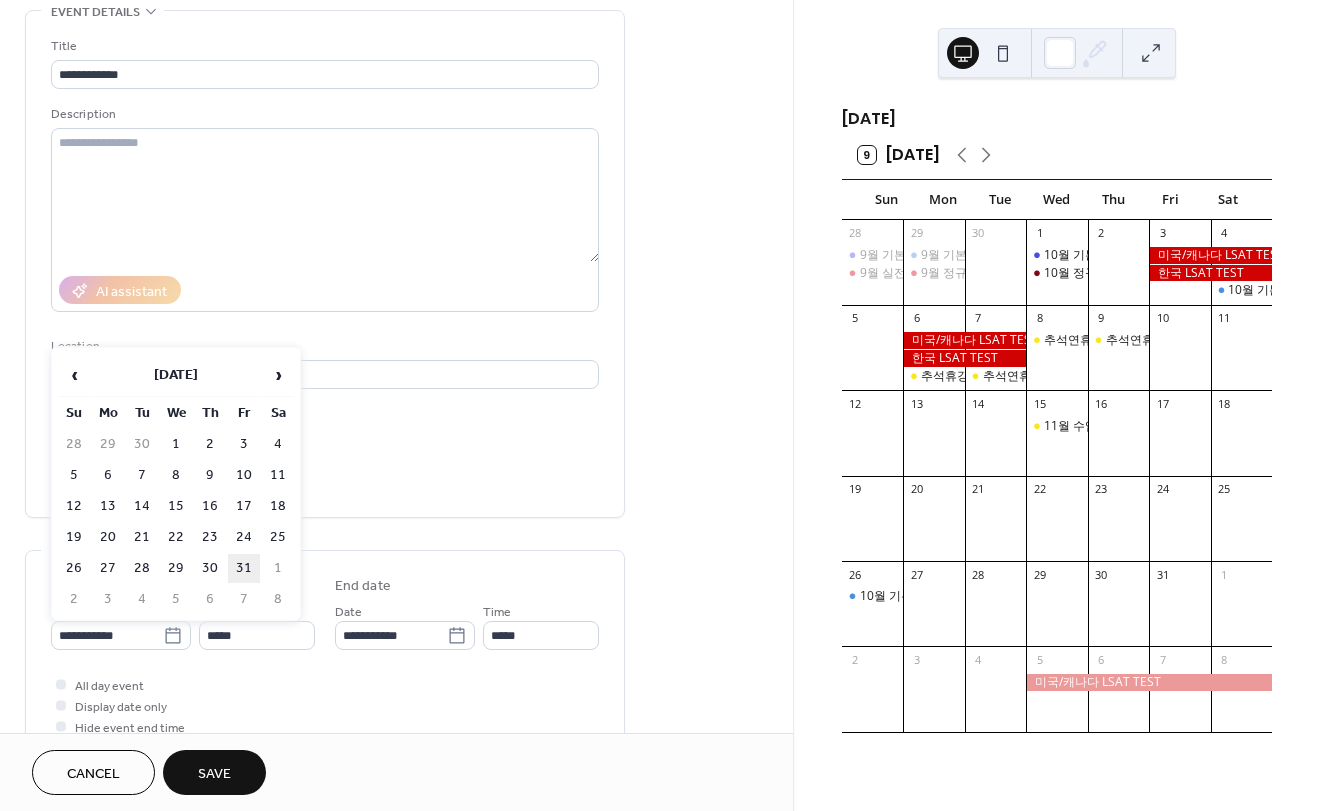 click on "31" at bounding box center (244, 568) 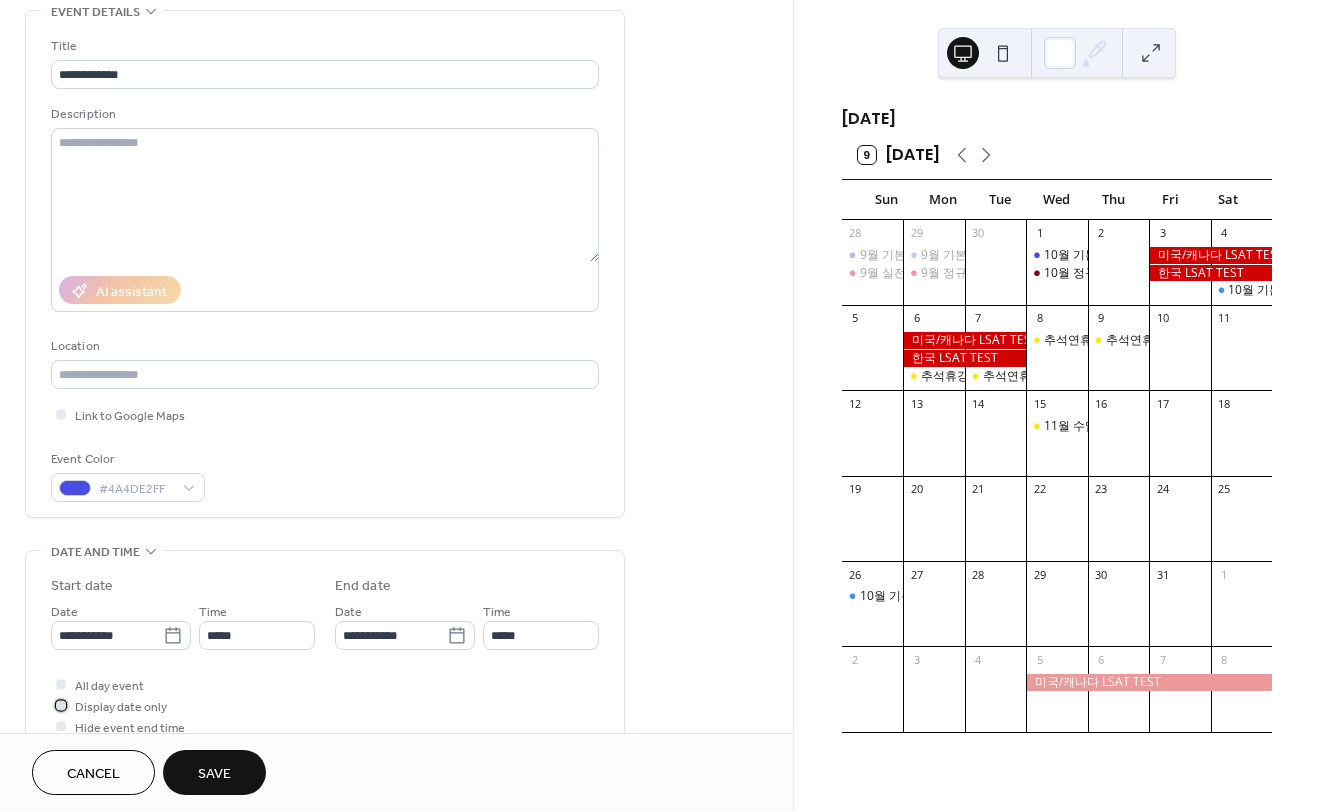 click on "Display date only" at bounding box center [121, 707] 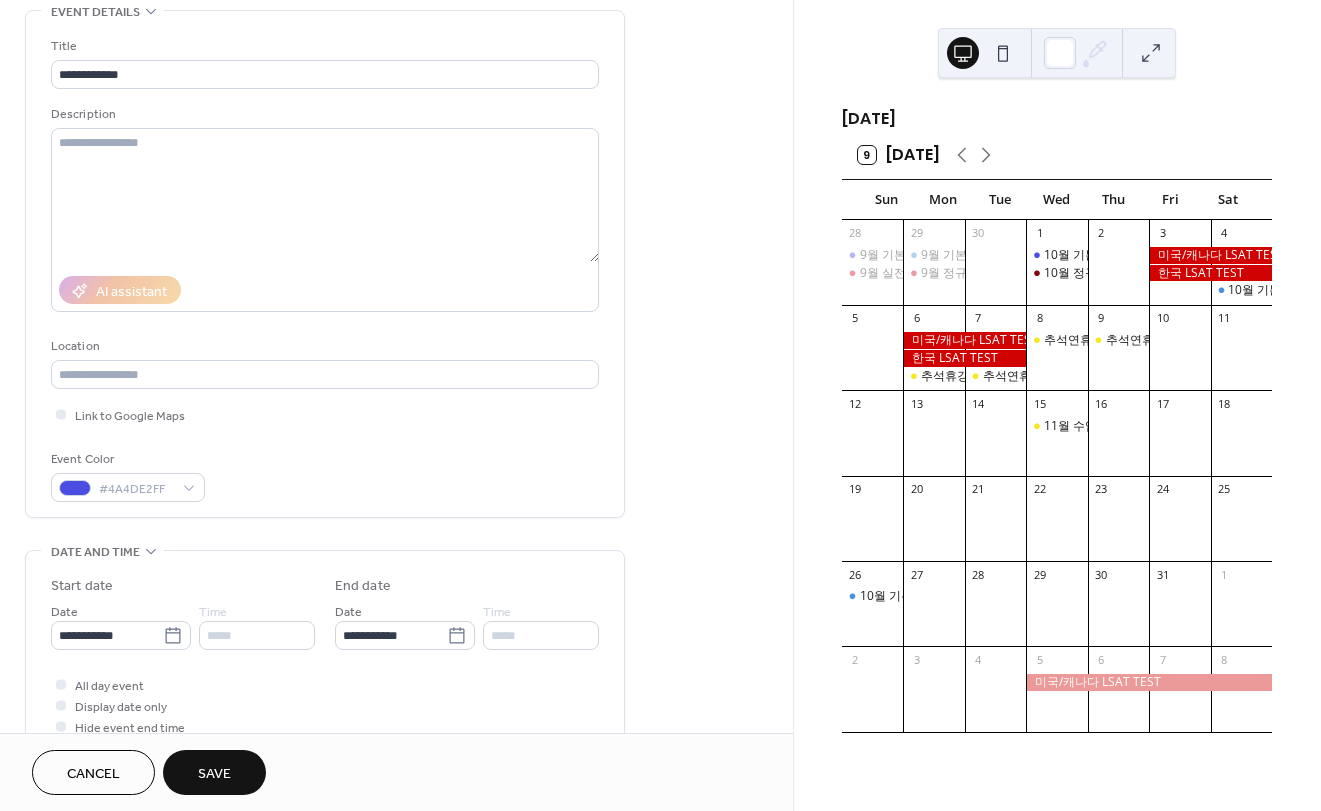 click on "Save" at bounding box center [214, 774] 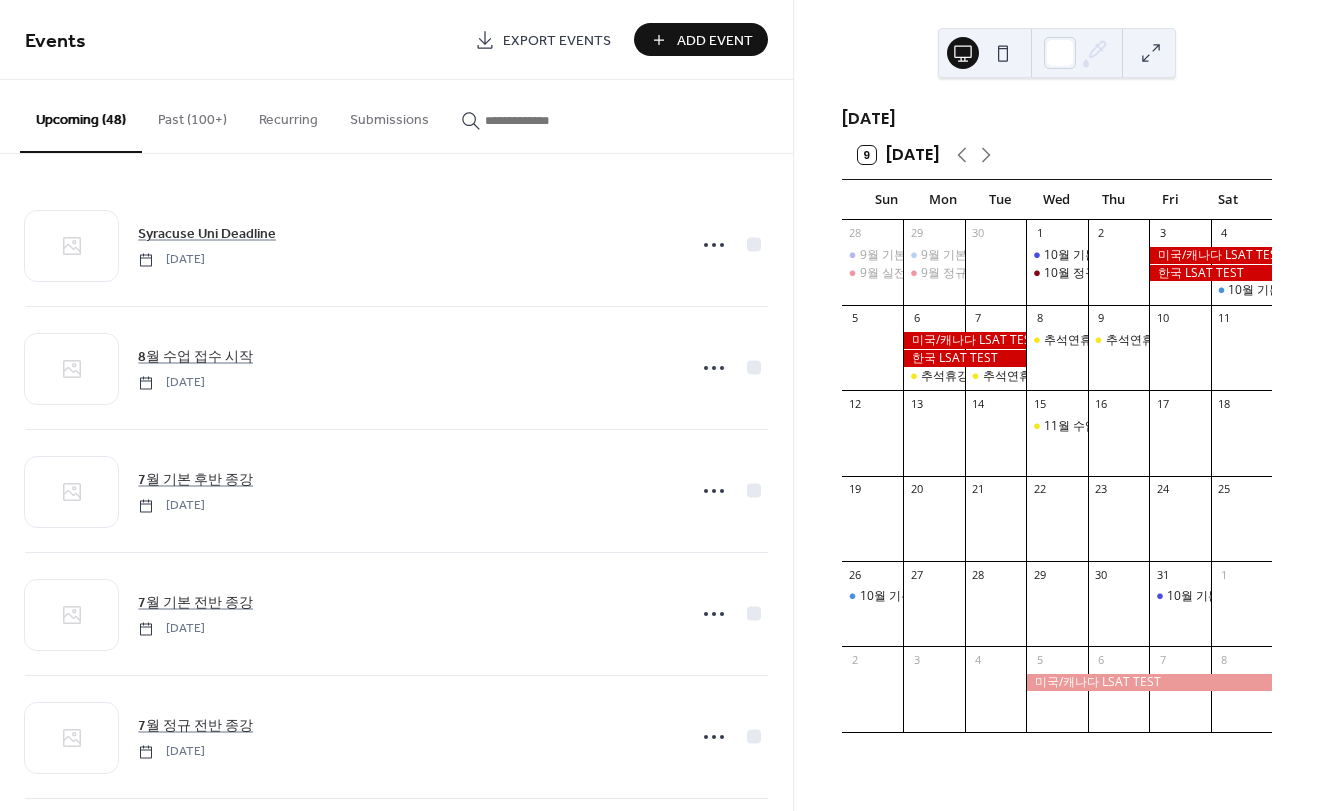 click on "Add Event" at bounding box center [715, 41] 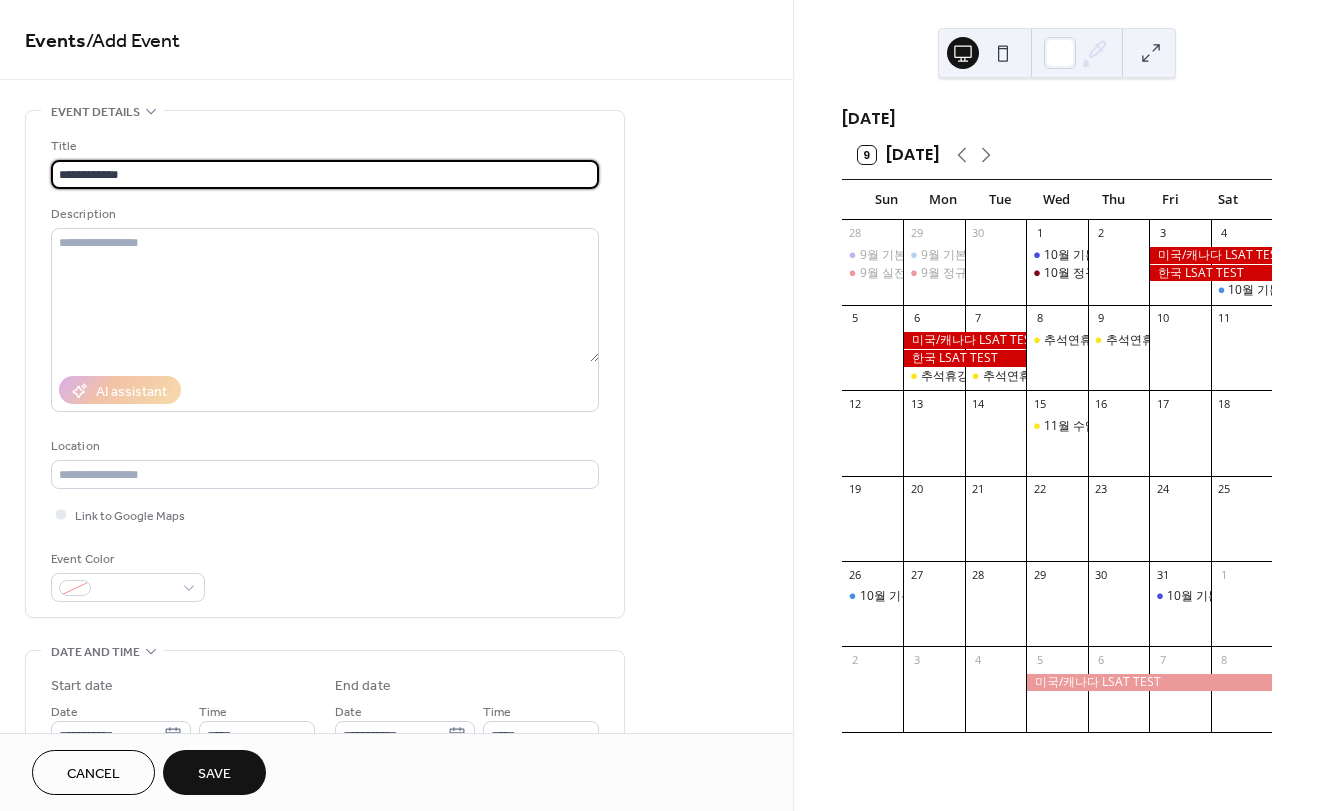 click on "**********" at bounding box center [325, 174] 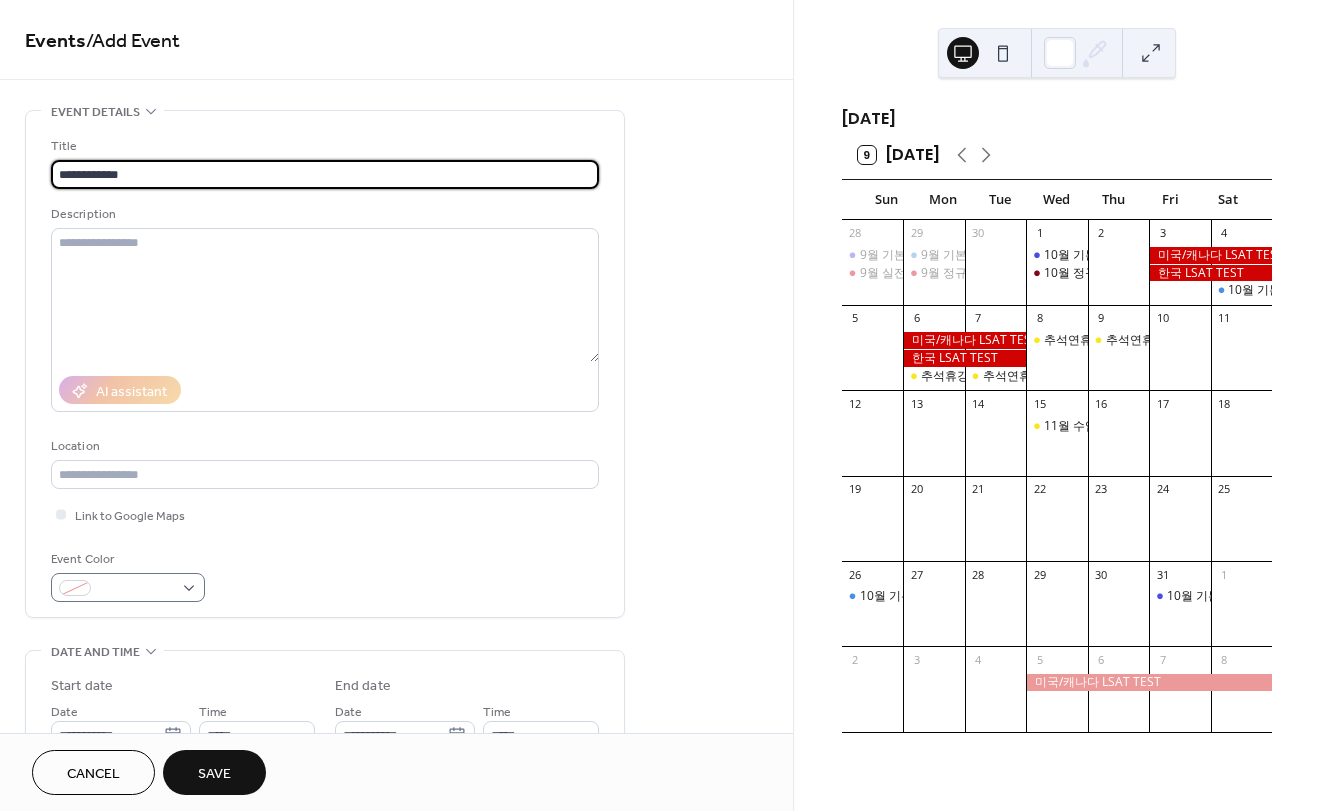 type on "**********" 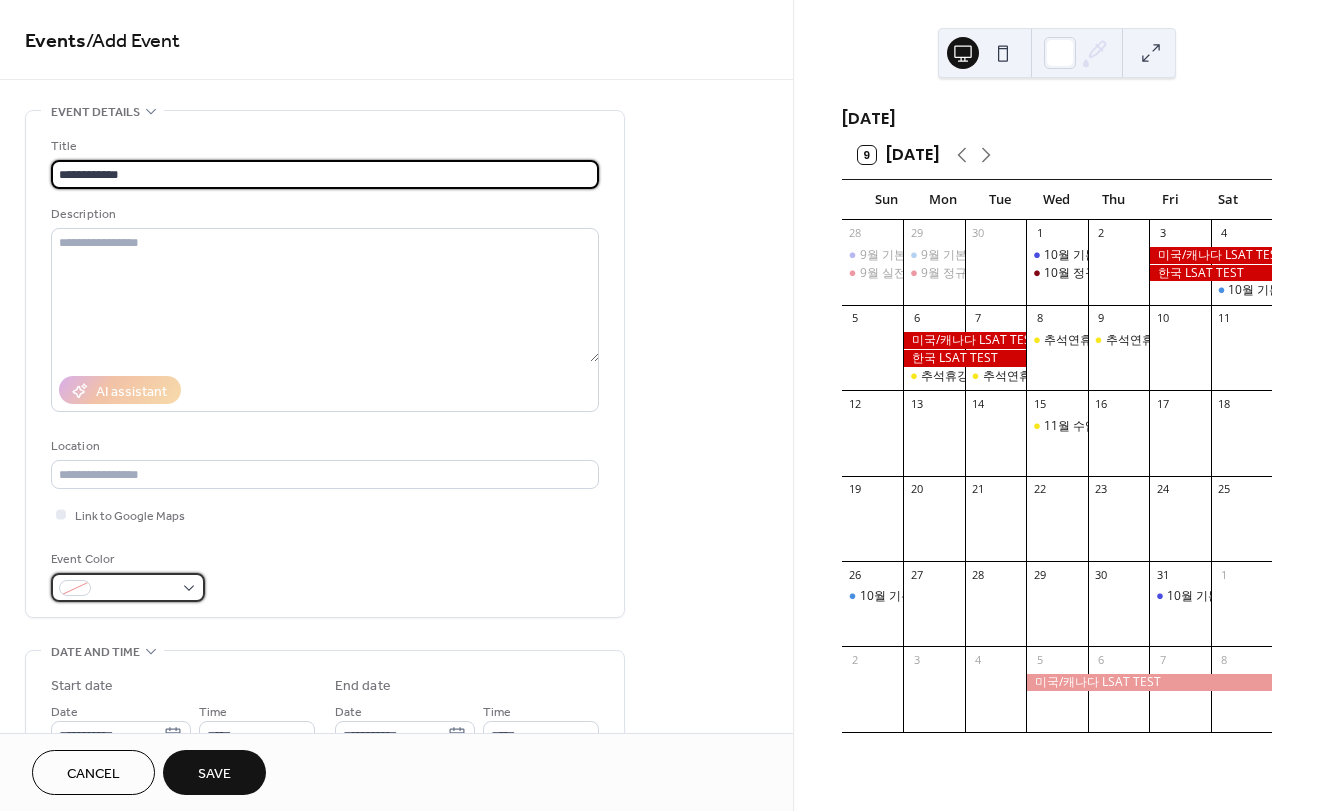 click at bounding box center (136, 589) 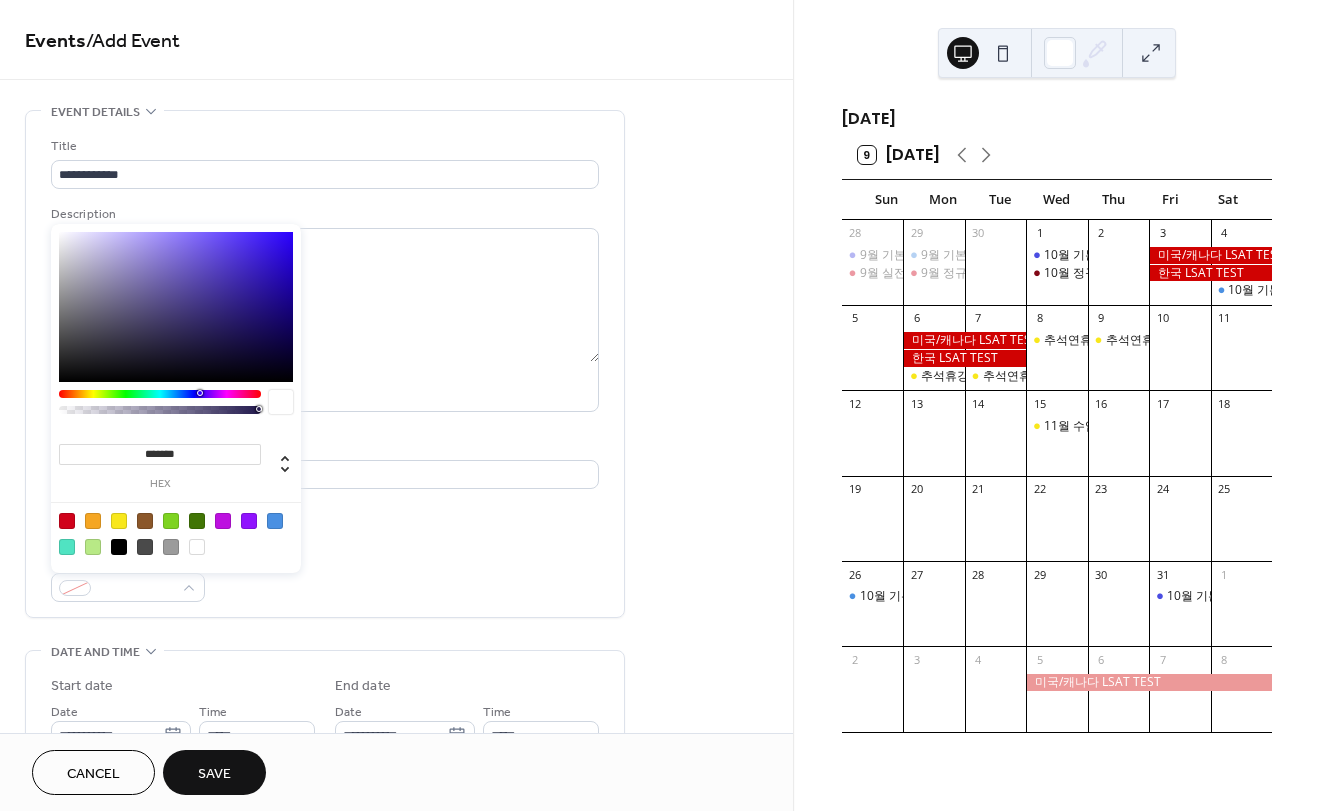 drag, startPoint x: 194, startPoint y: 458, endPoint x: 149, endPoint y: 451, distance: 45.54119 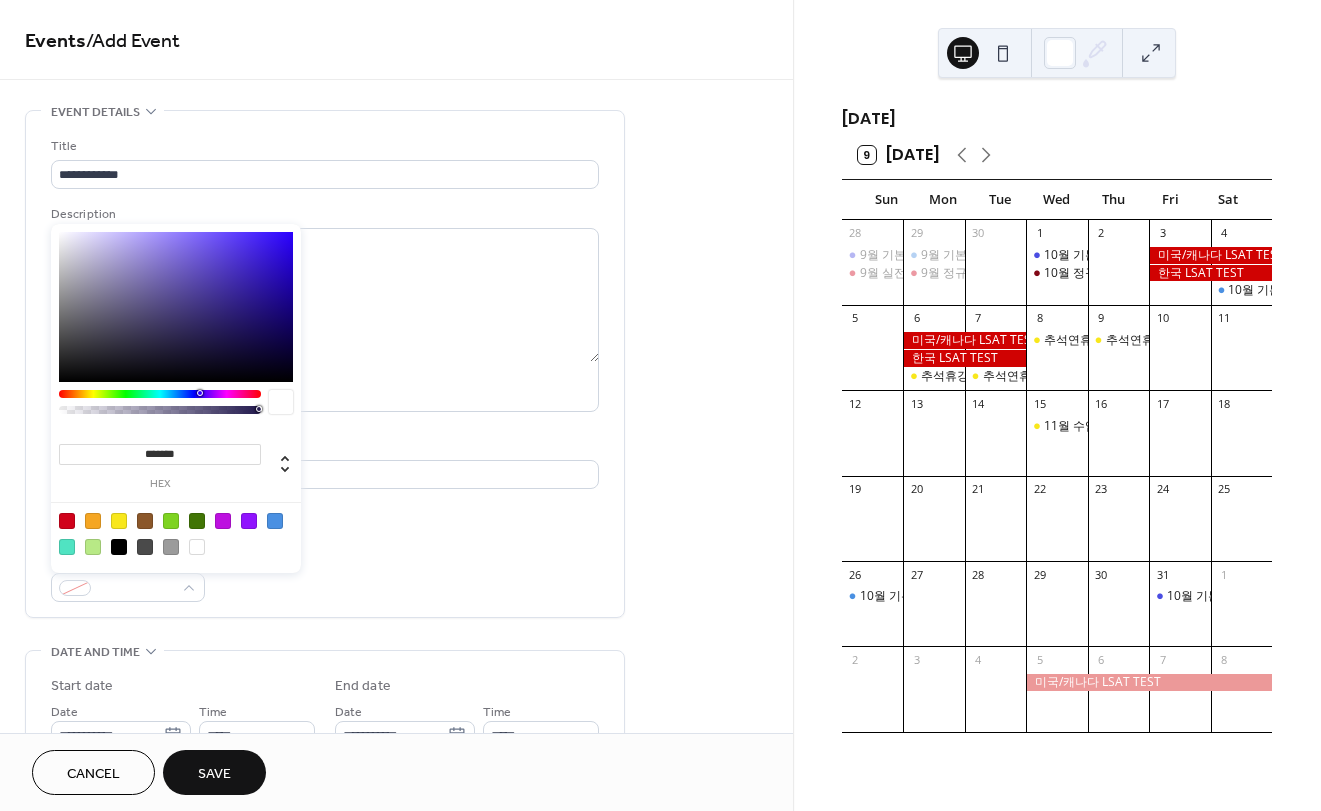 click on "*******" at bounding box center [160, 454] 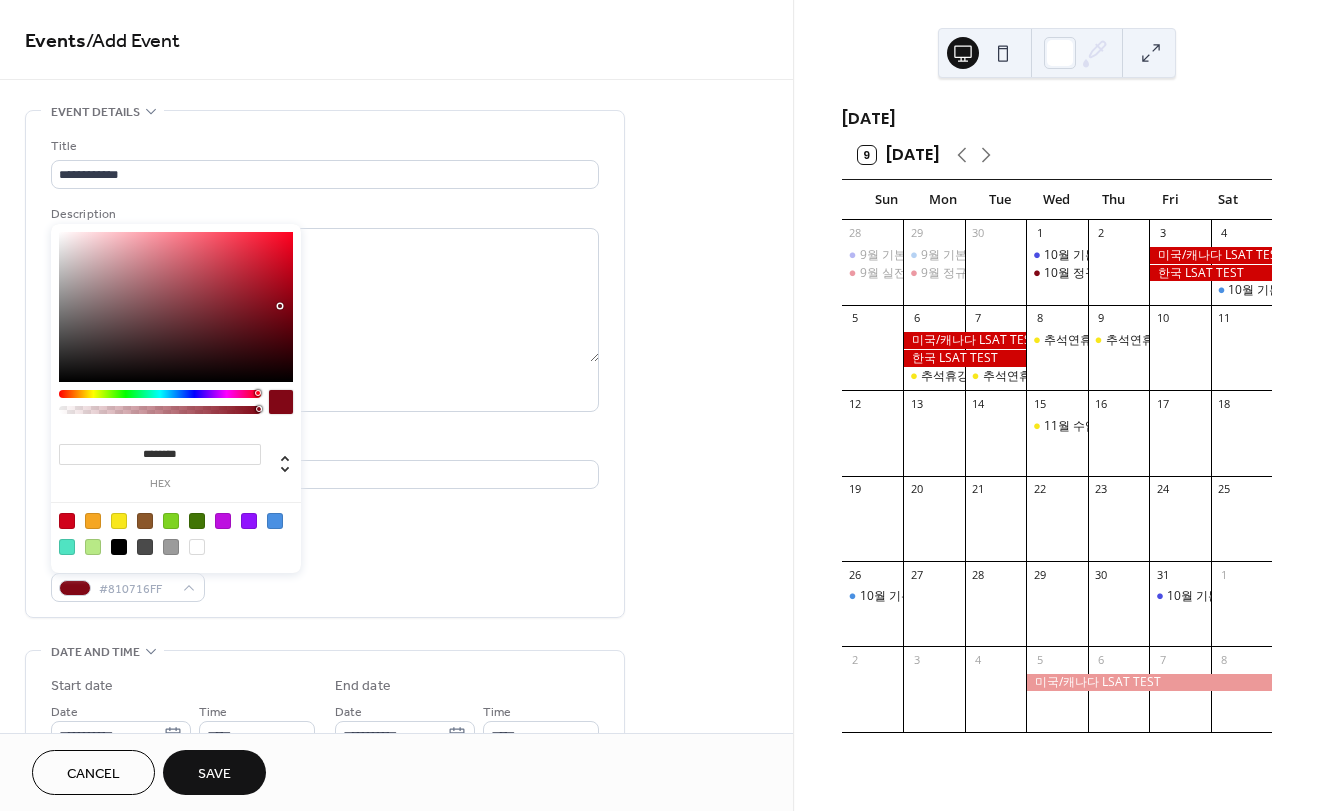 type on "*********" 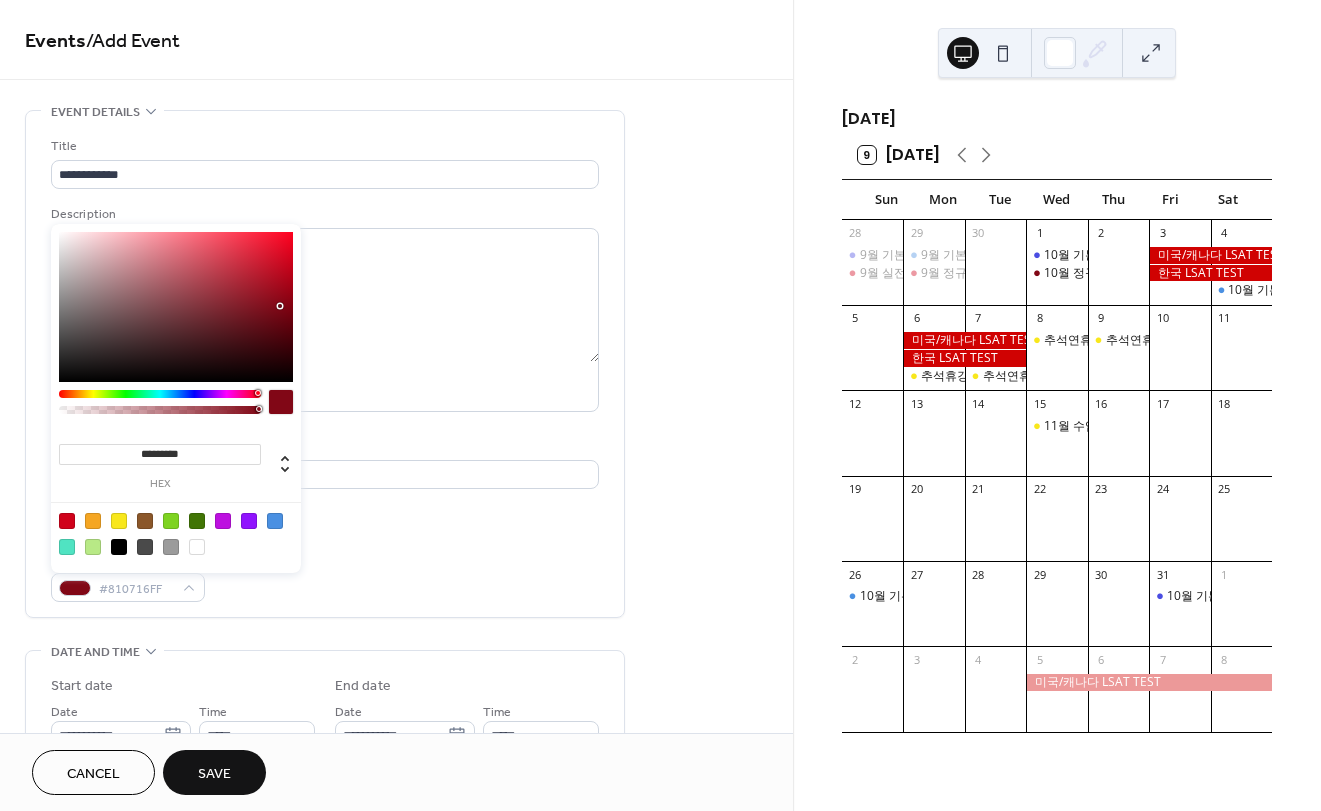 click on "Event Color #810716FF" at bounding box center (325, 575) 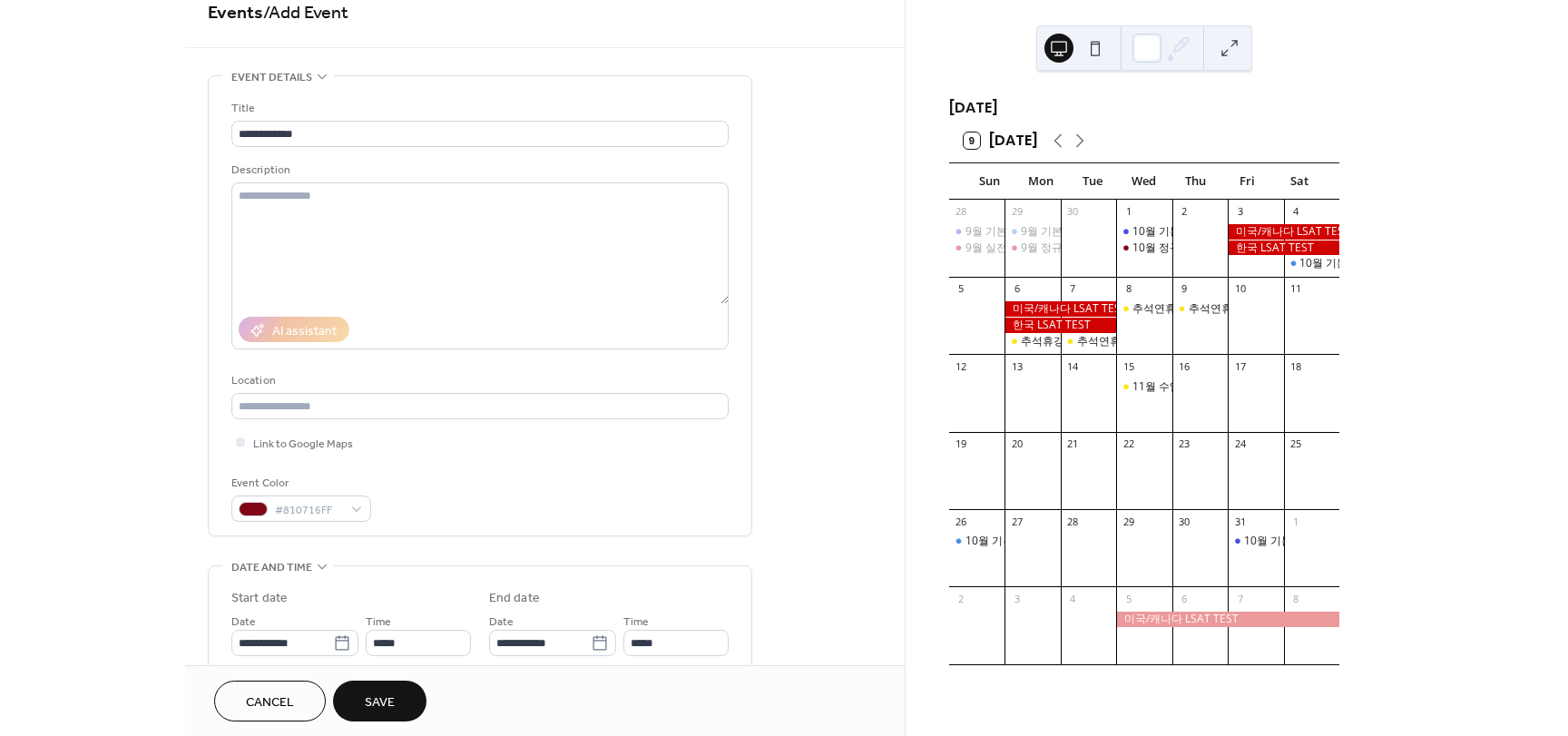 scroll, scrollTop: 91, scrollLeft: 0, axis: vertical 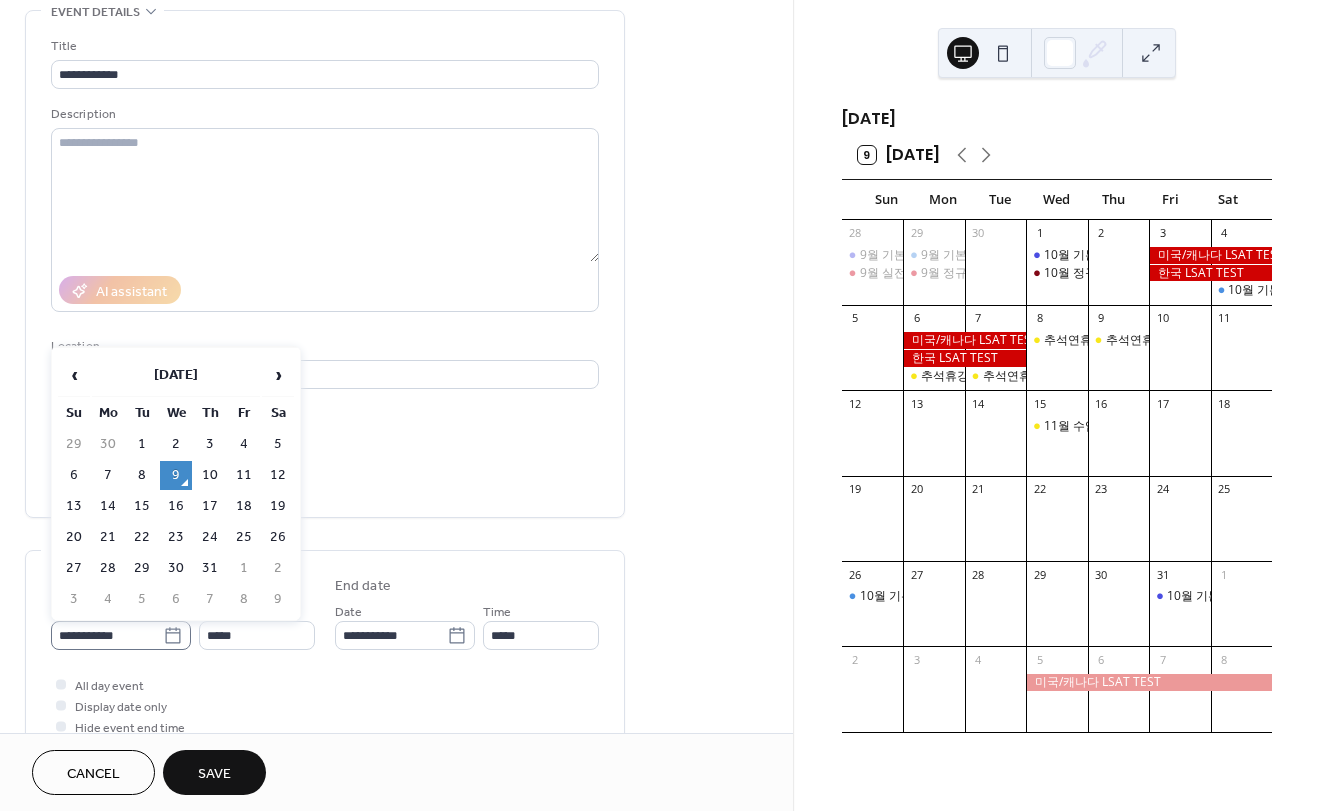click 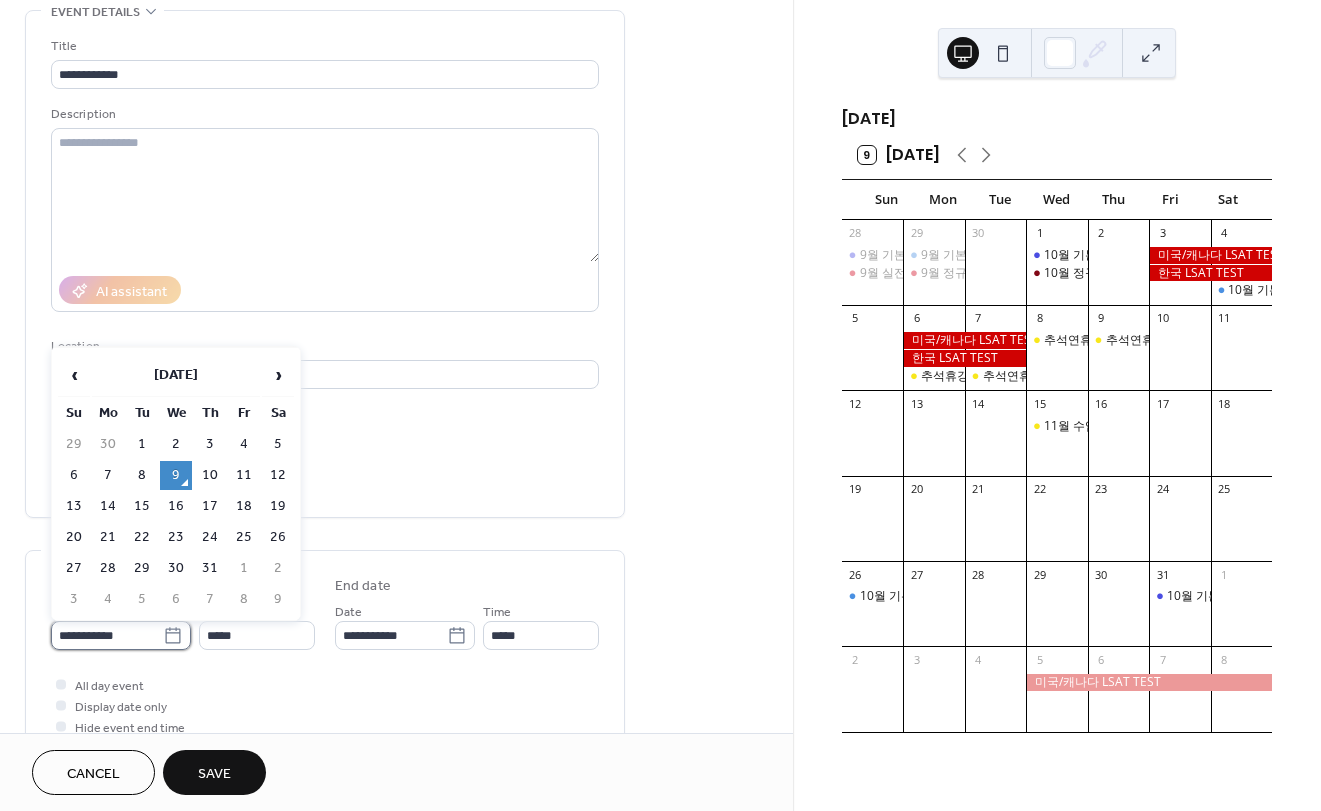 click on "**********" at bounding box center [107, 635] 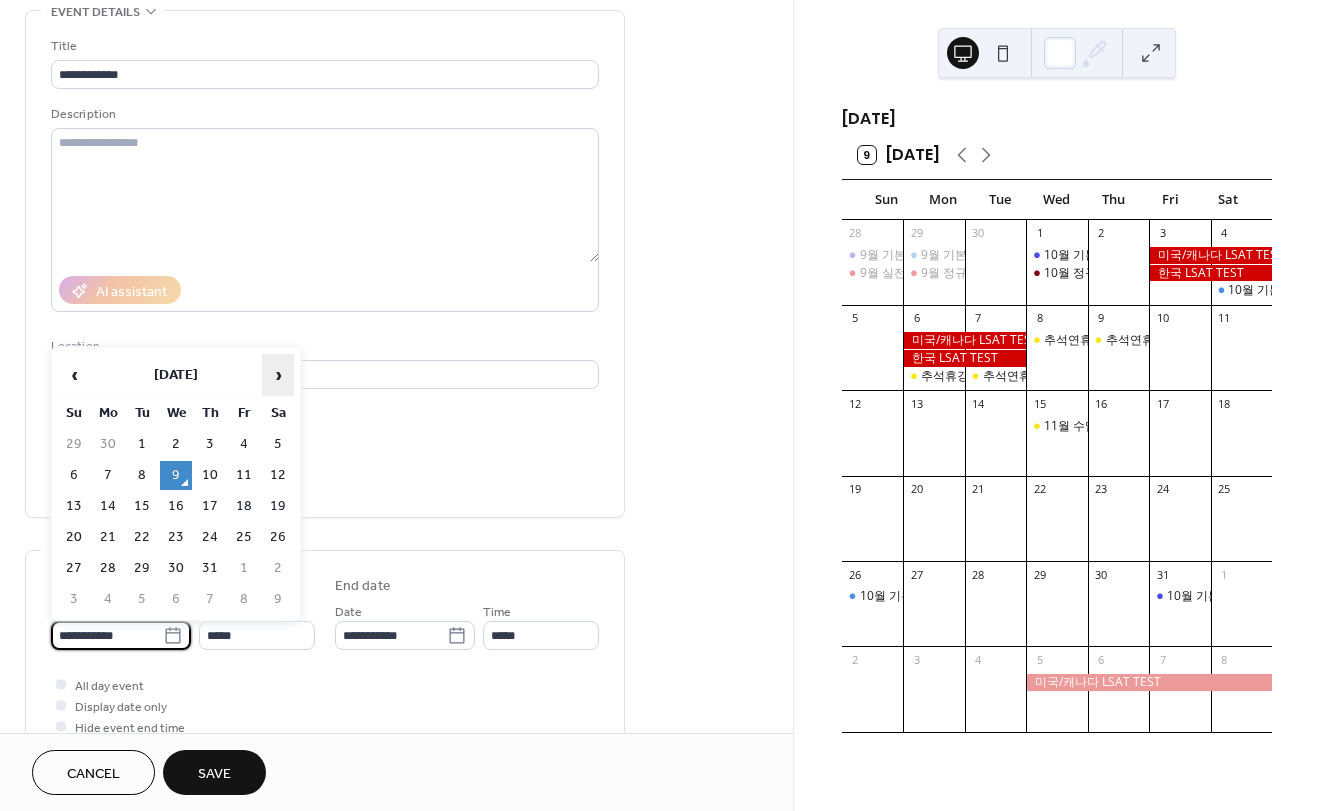 click on "›" at bounding box center [278, 375] 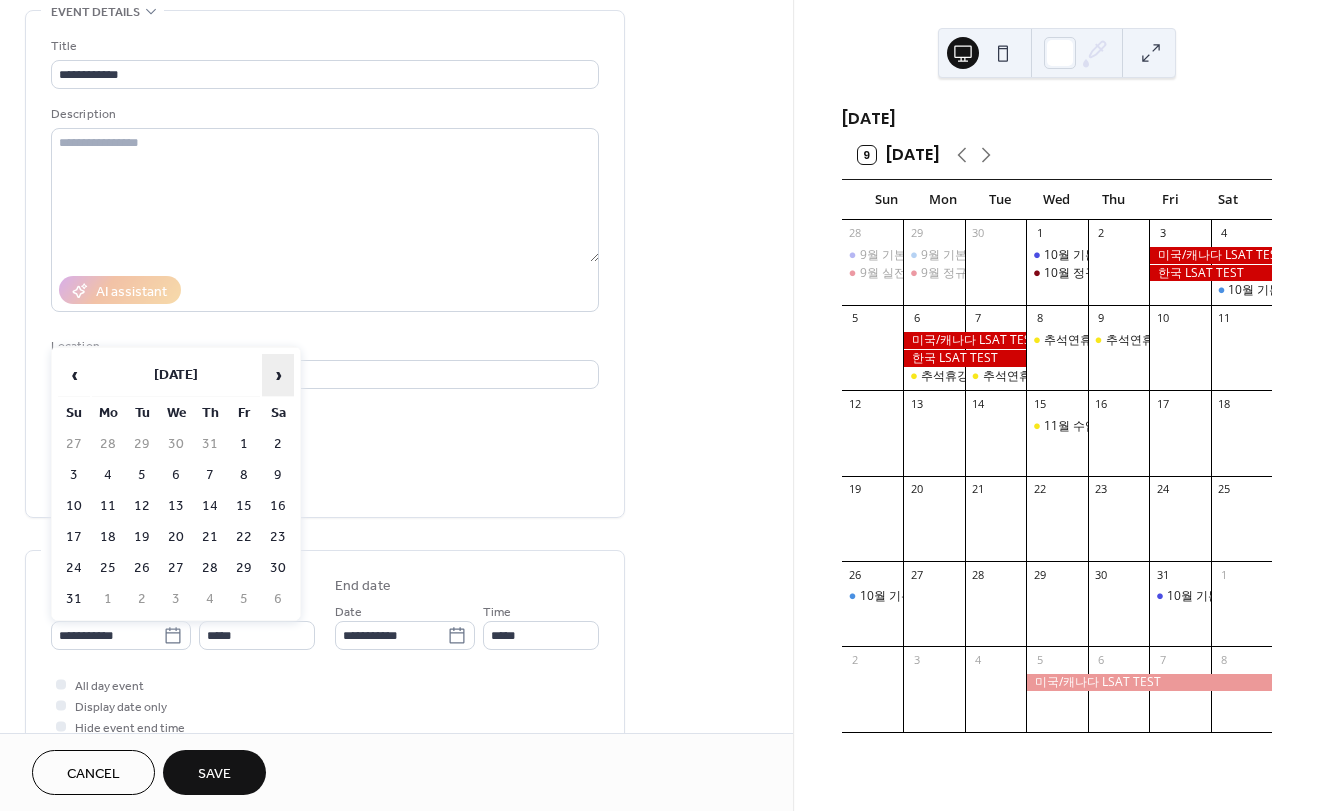 click on "›" at bounding box center [278, 375] 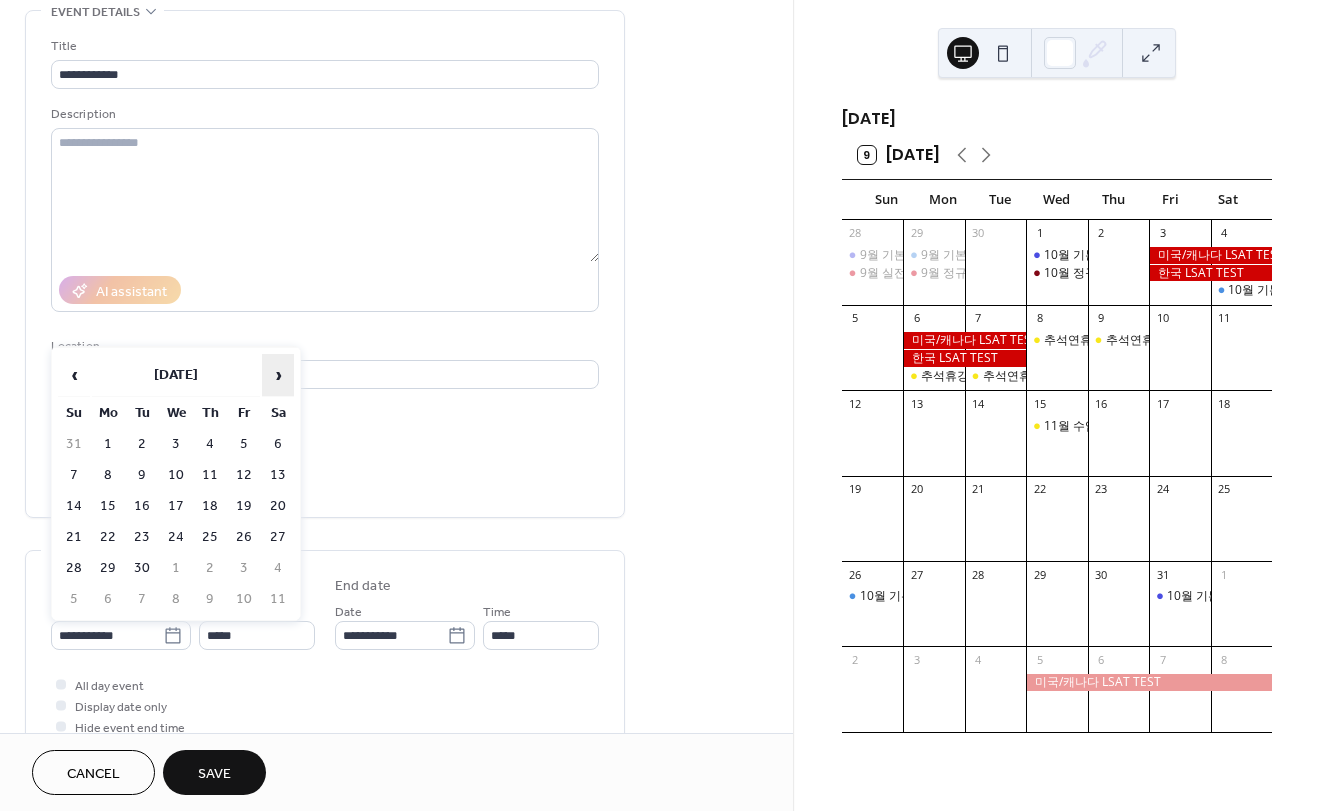 click on "›" at bounding box center [278, 375] 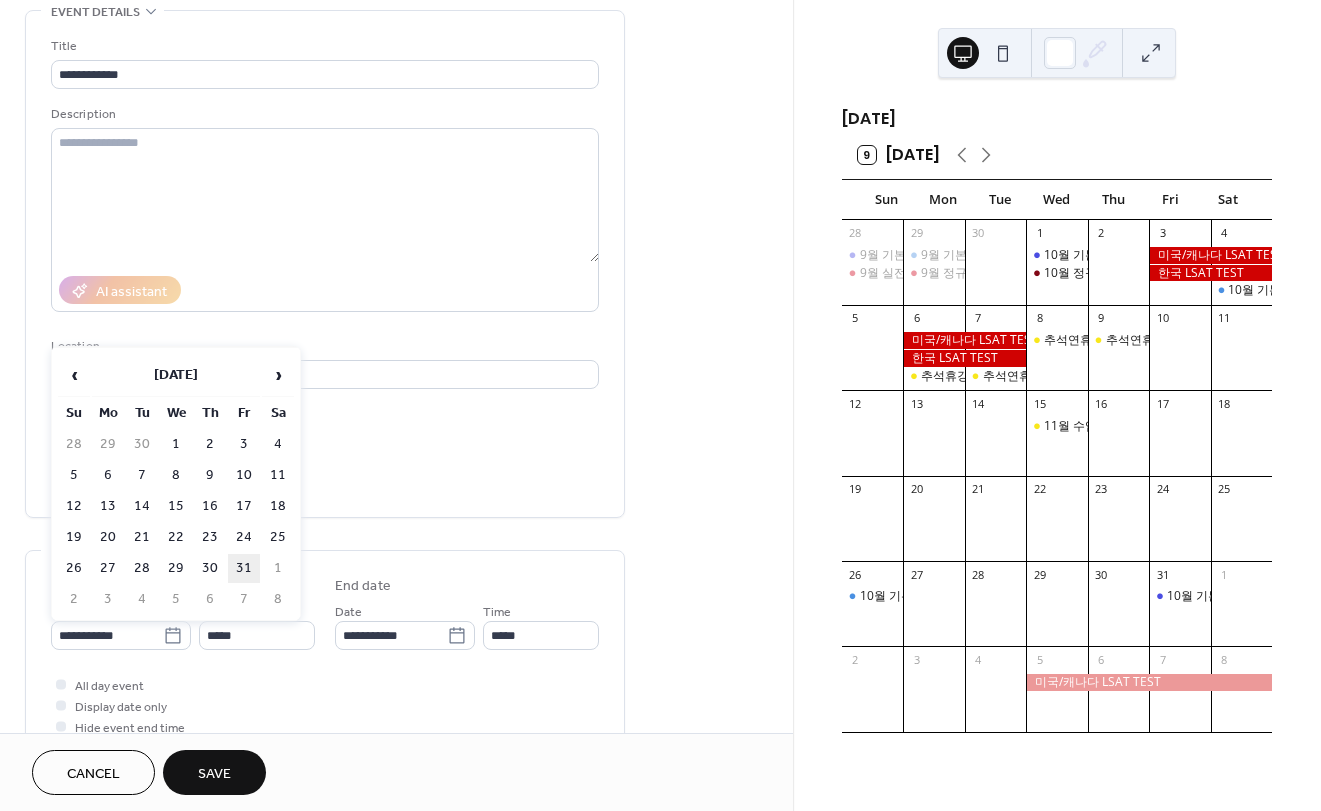 click on "31" at bounding box center [244, 568] 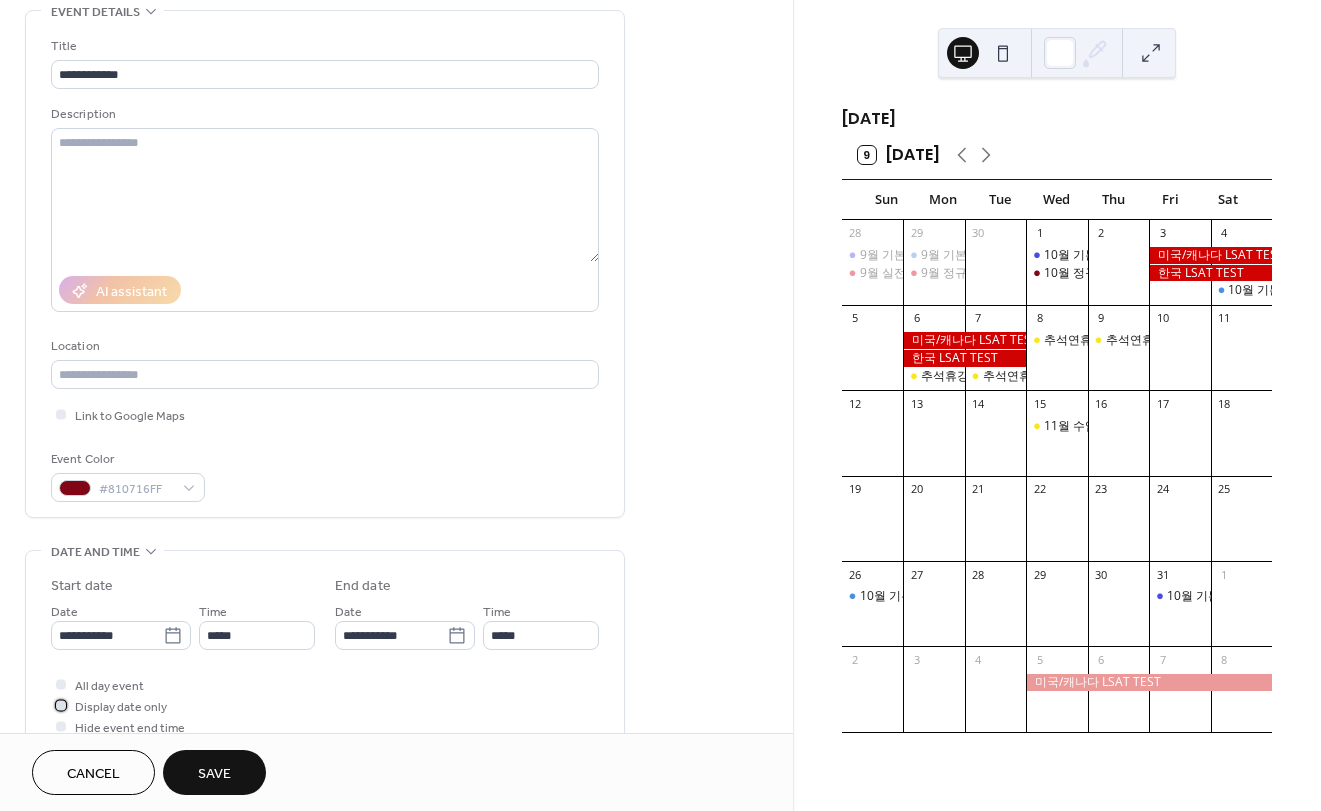 click on "Display date only" at bounding box center [121, 707] 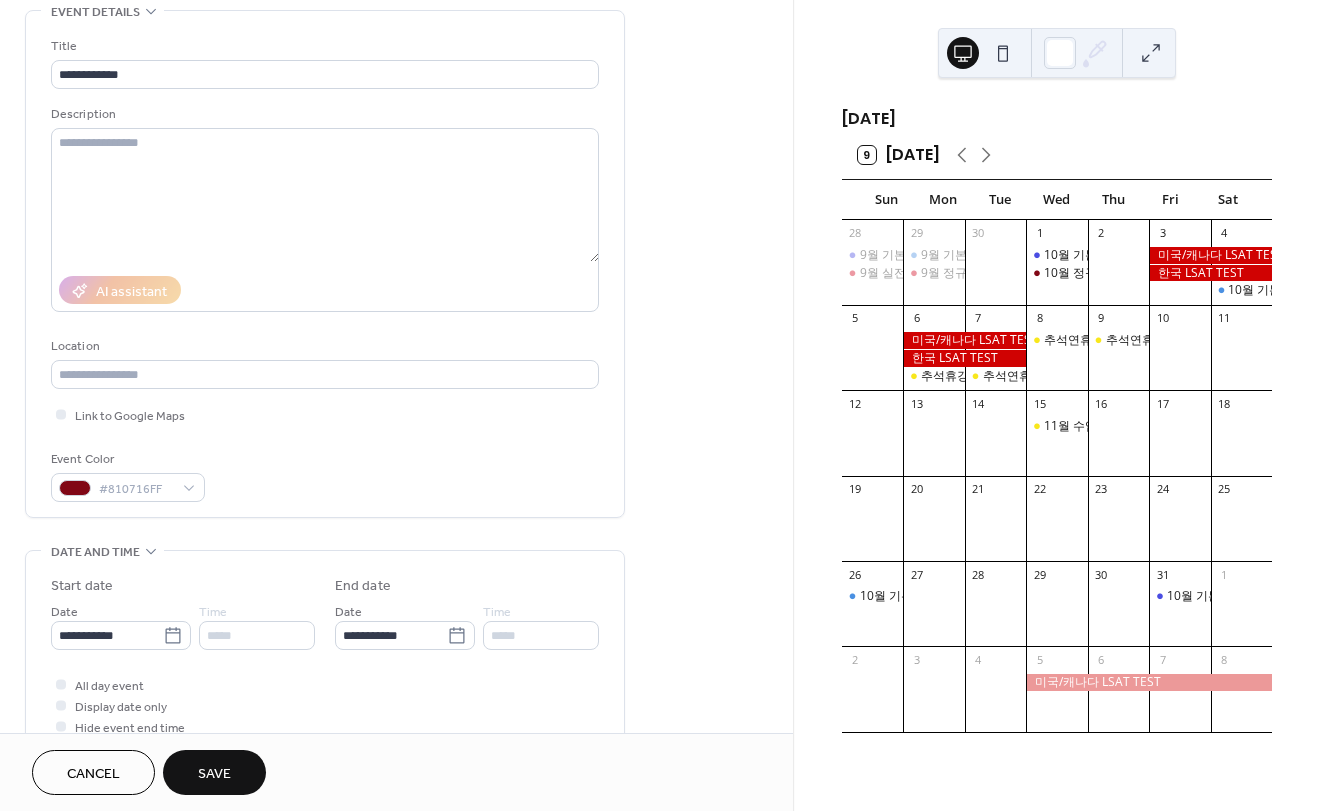 click on "Save" at bounding box center [214, 774] 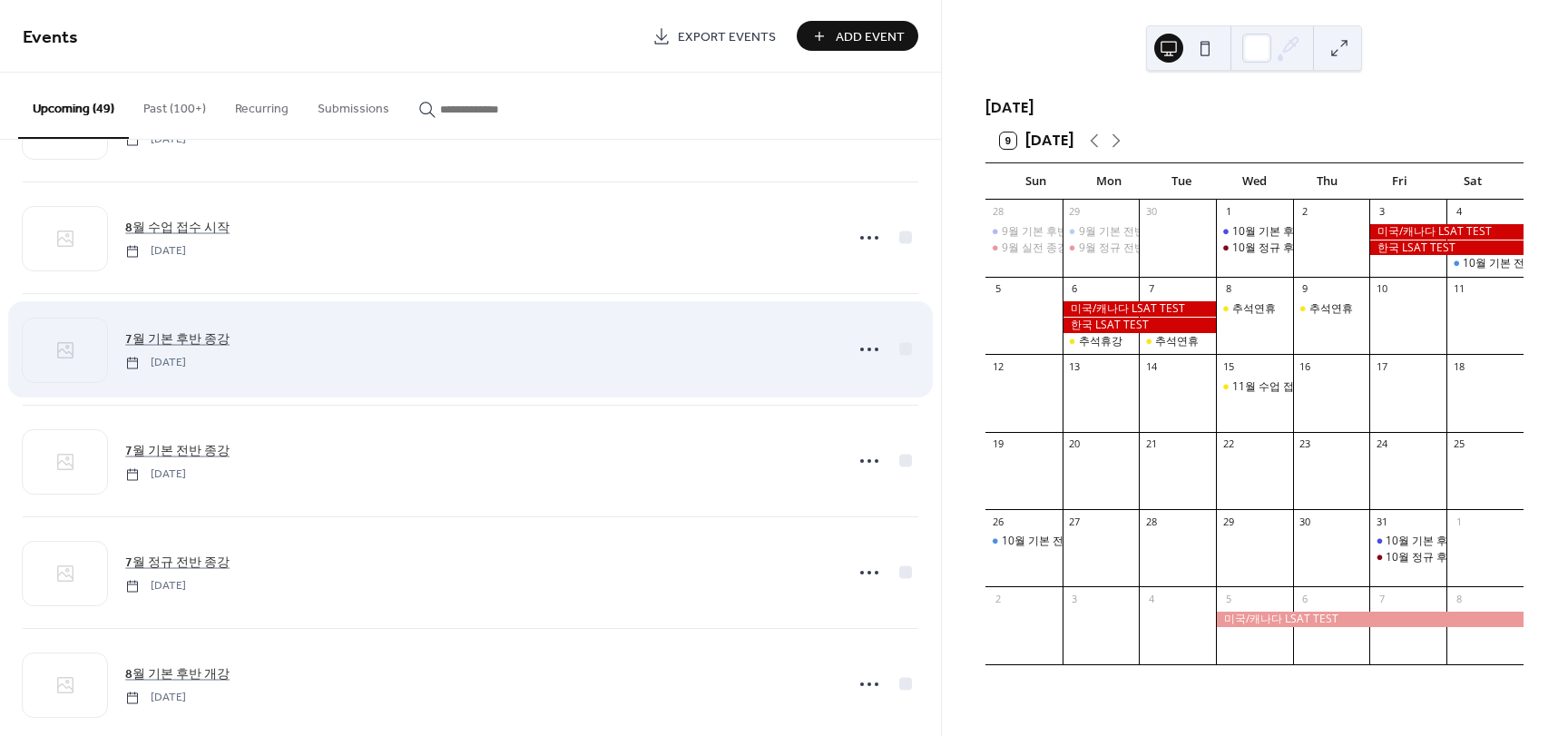 scroll, scrollTop: 272, scrollLeft: 0, axis: vertical 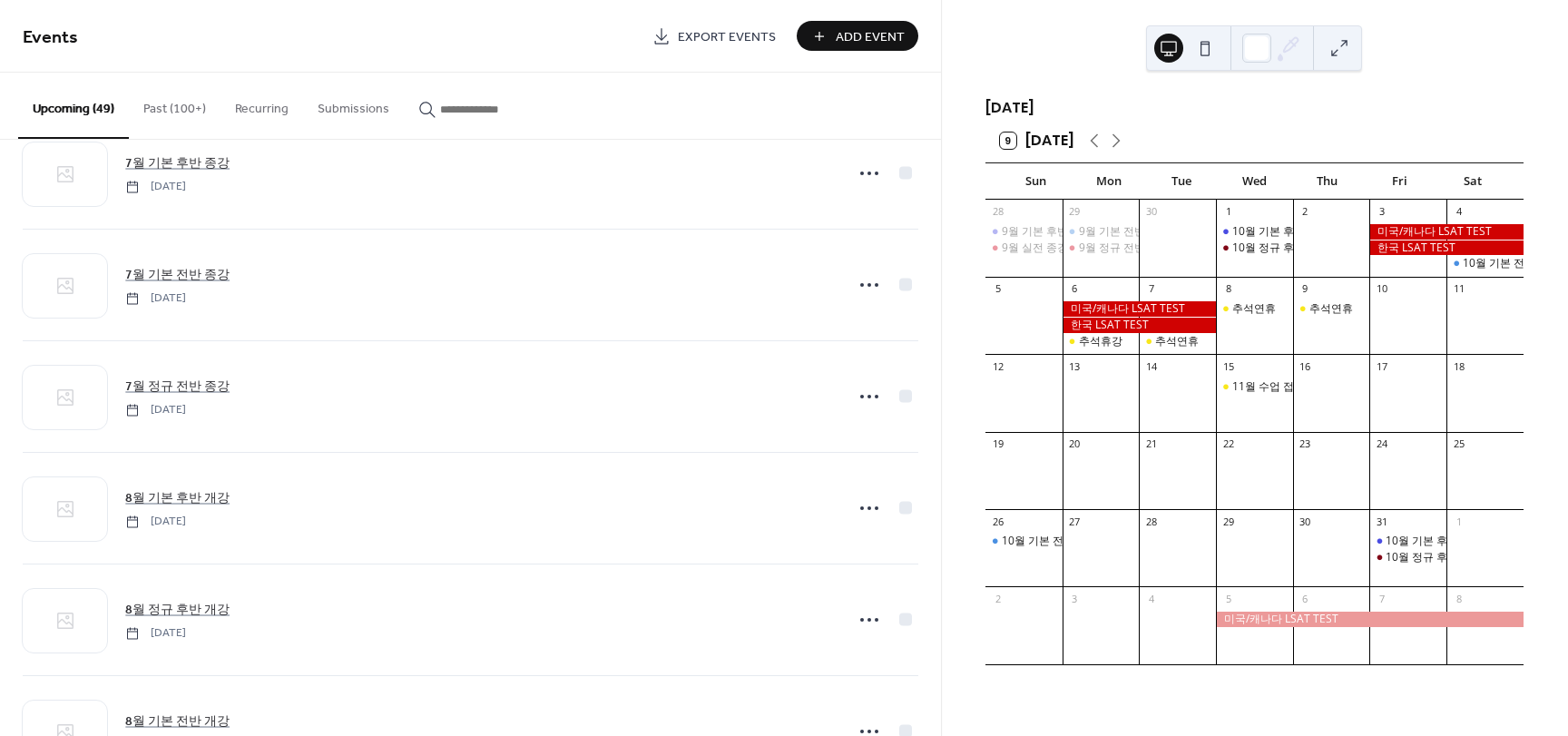 click on "Export Events" at bounding box center (727, 37) 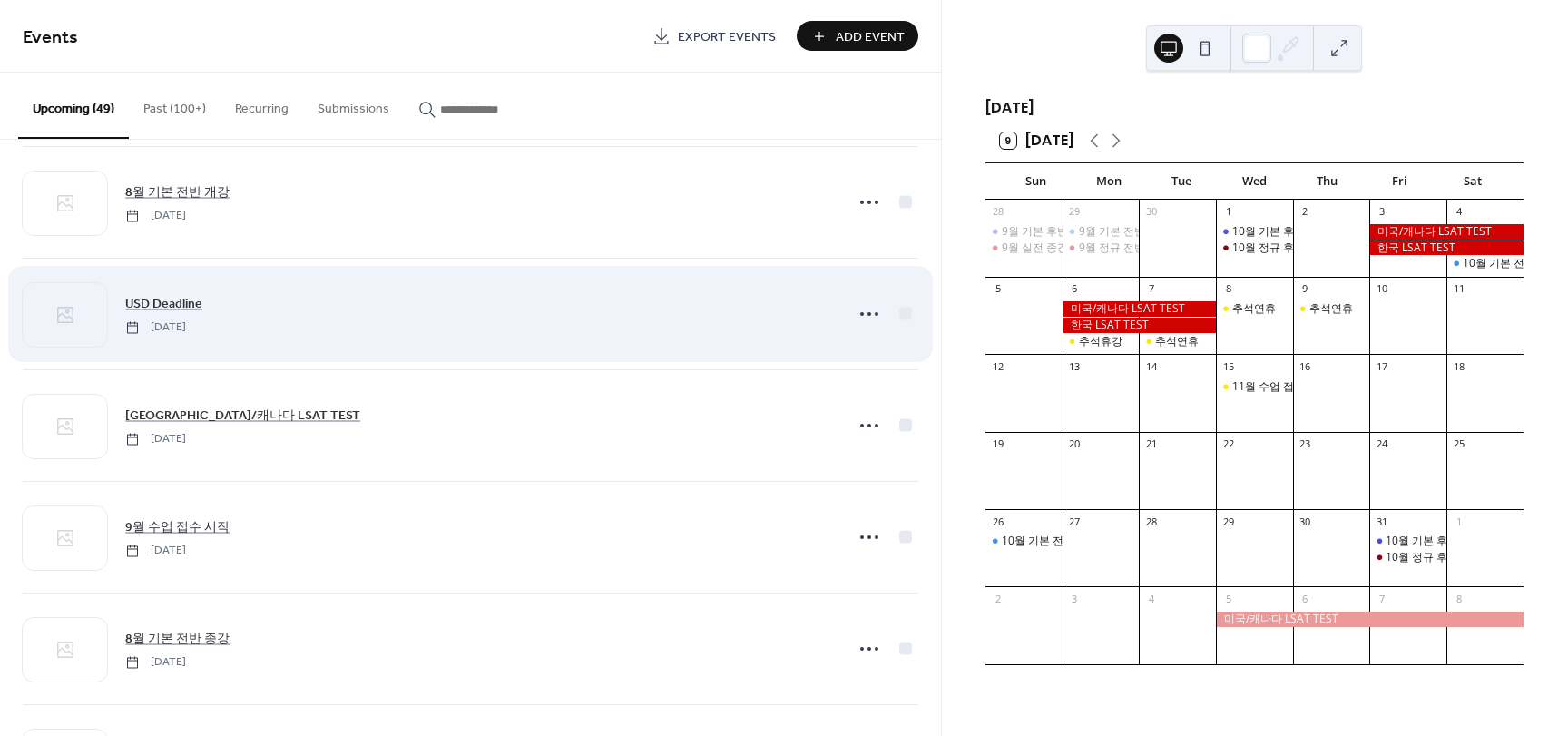 scroll, scrollTop: 998, scrollLeft: 0, axis: vertical 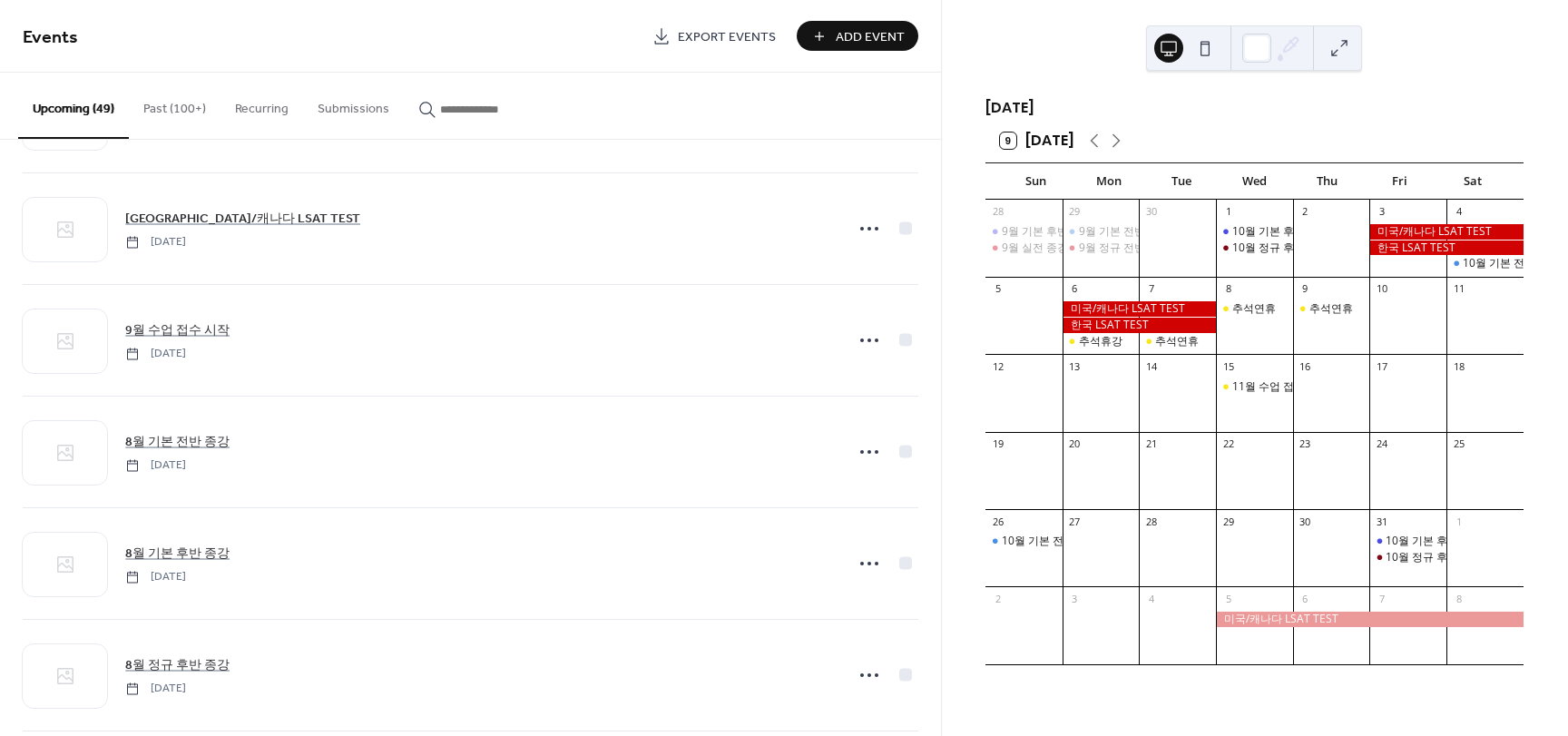 click on "9 [DATE]" at bounding box center (1254, 141) 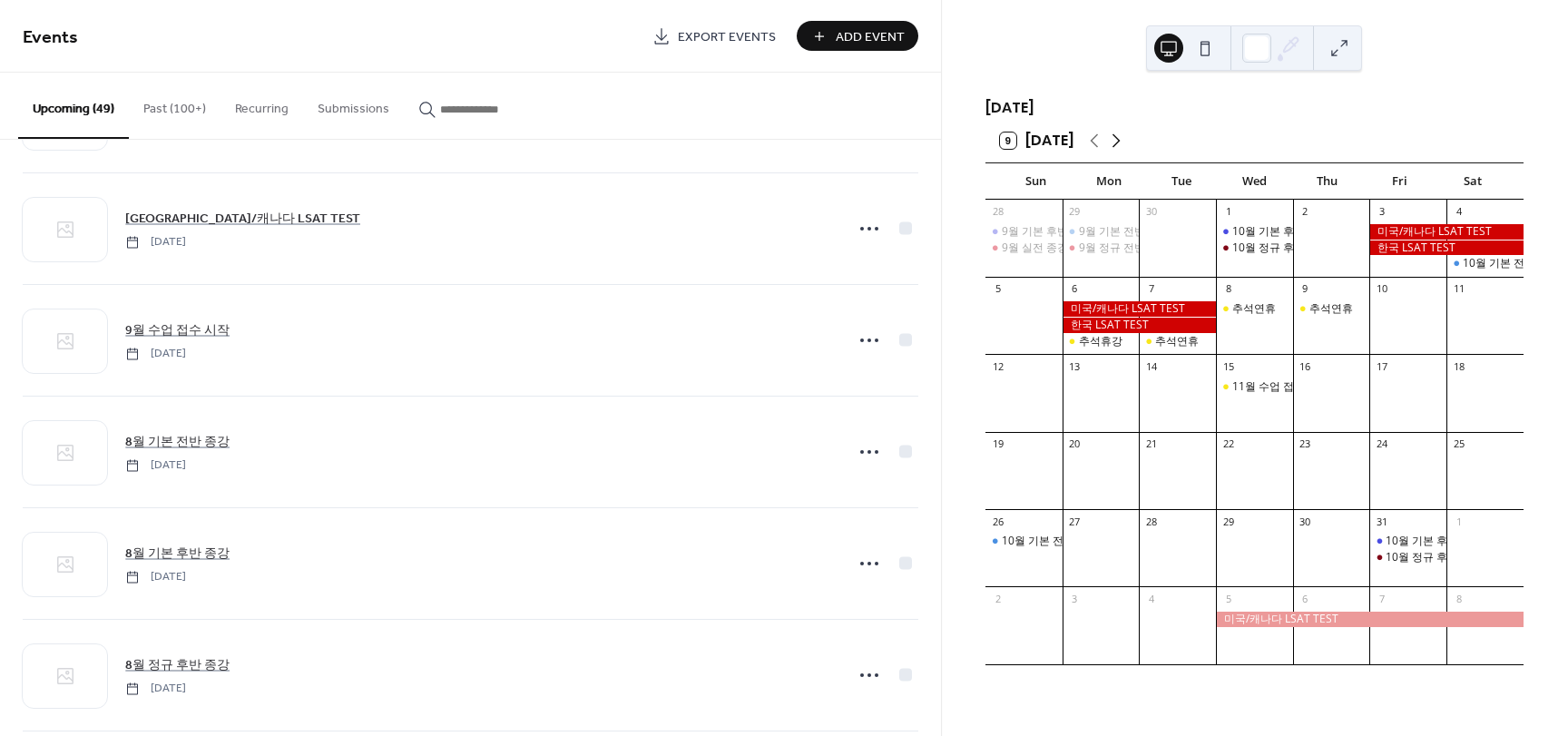 click 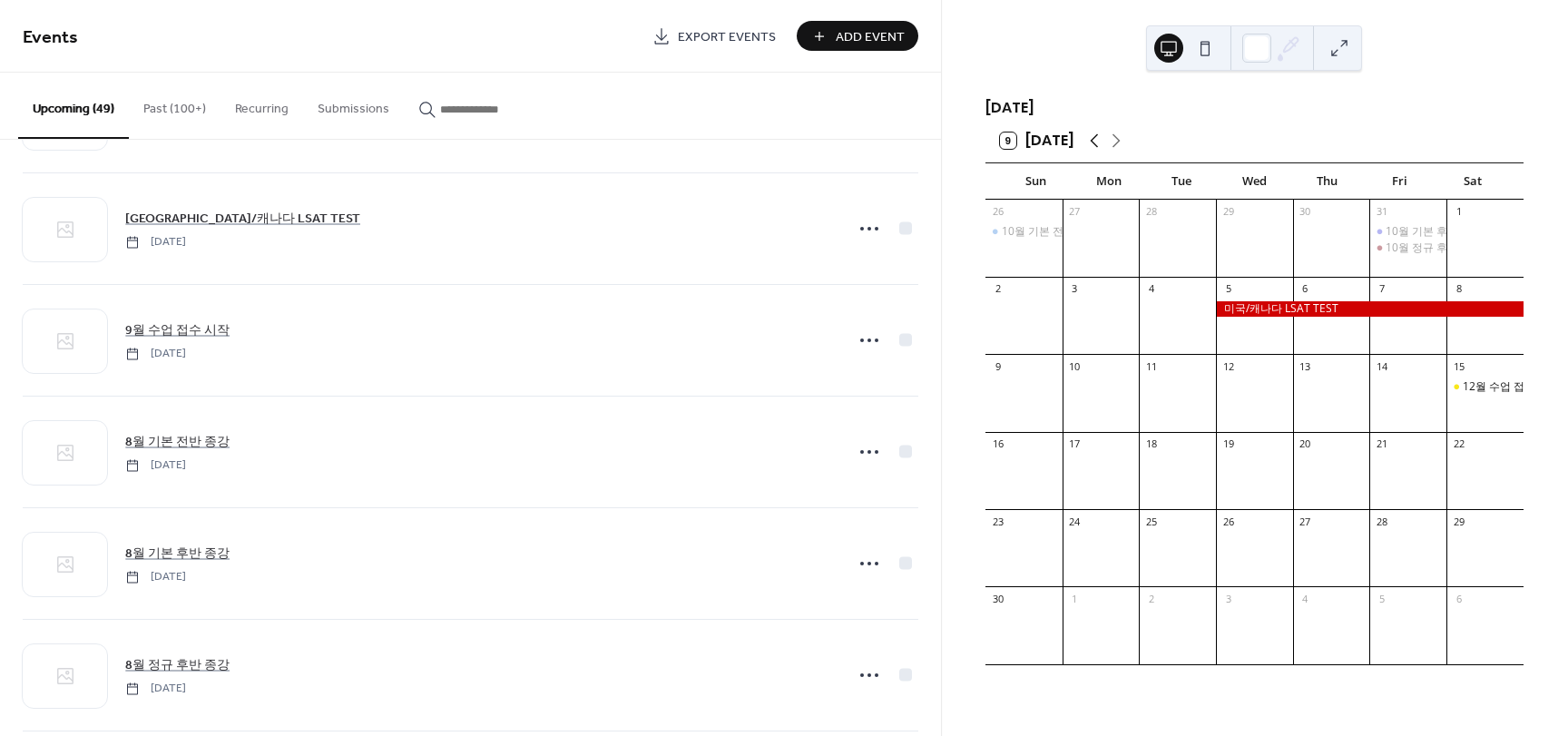 click 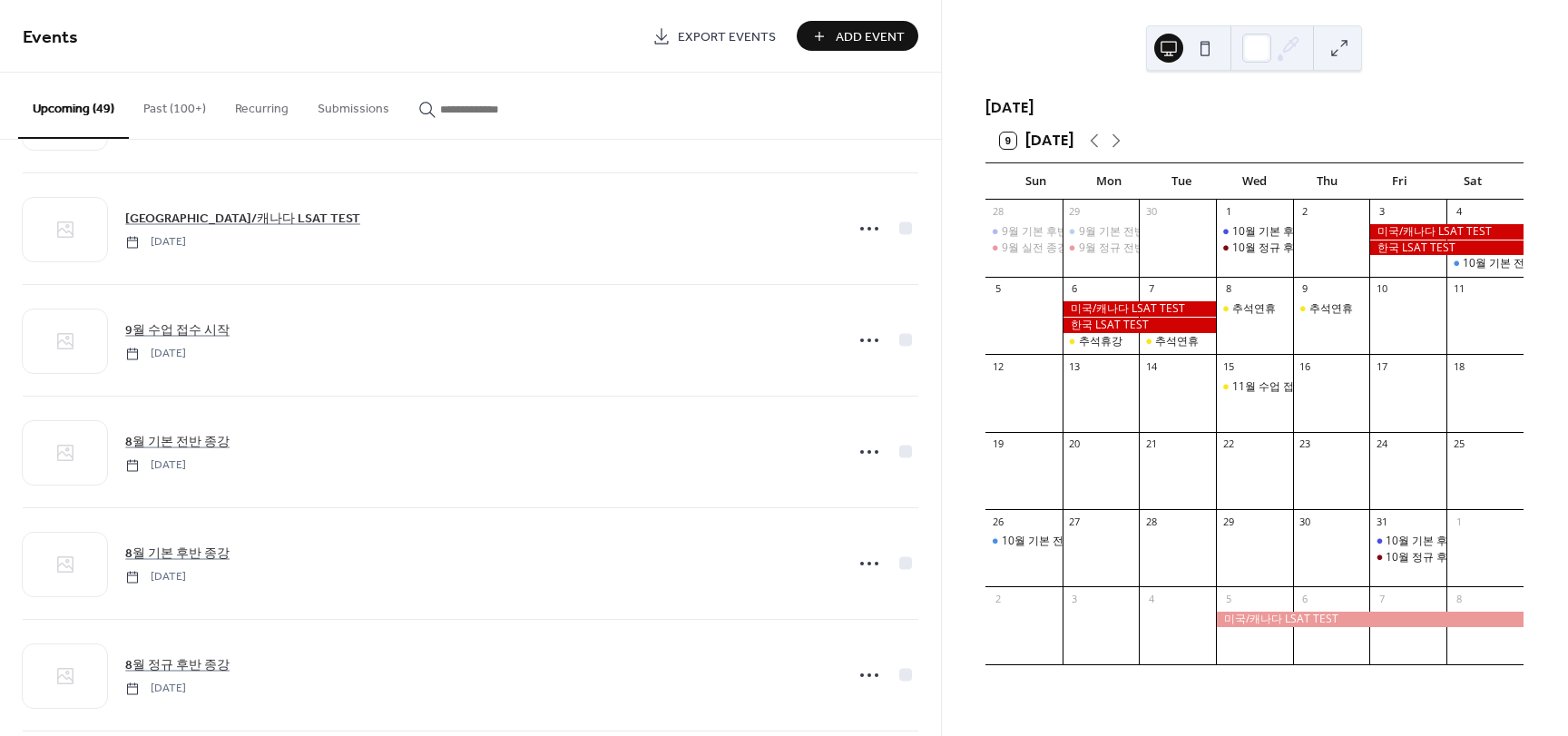 click on "9 [DATE]" at bounding box center (1254, 141) 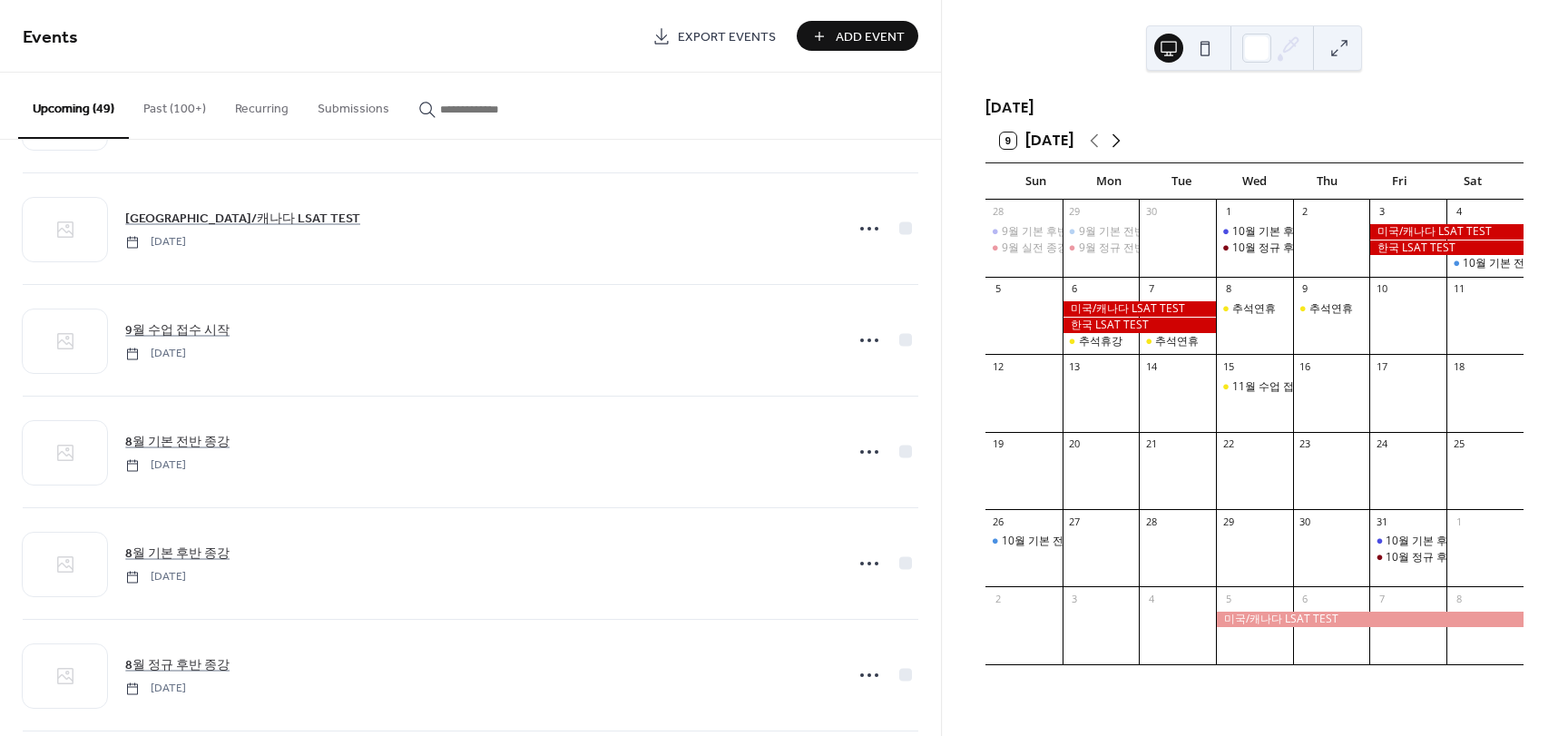 click 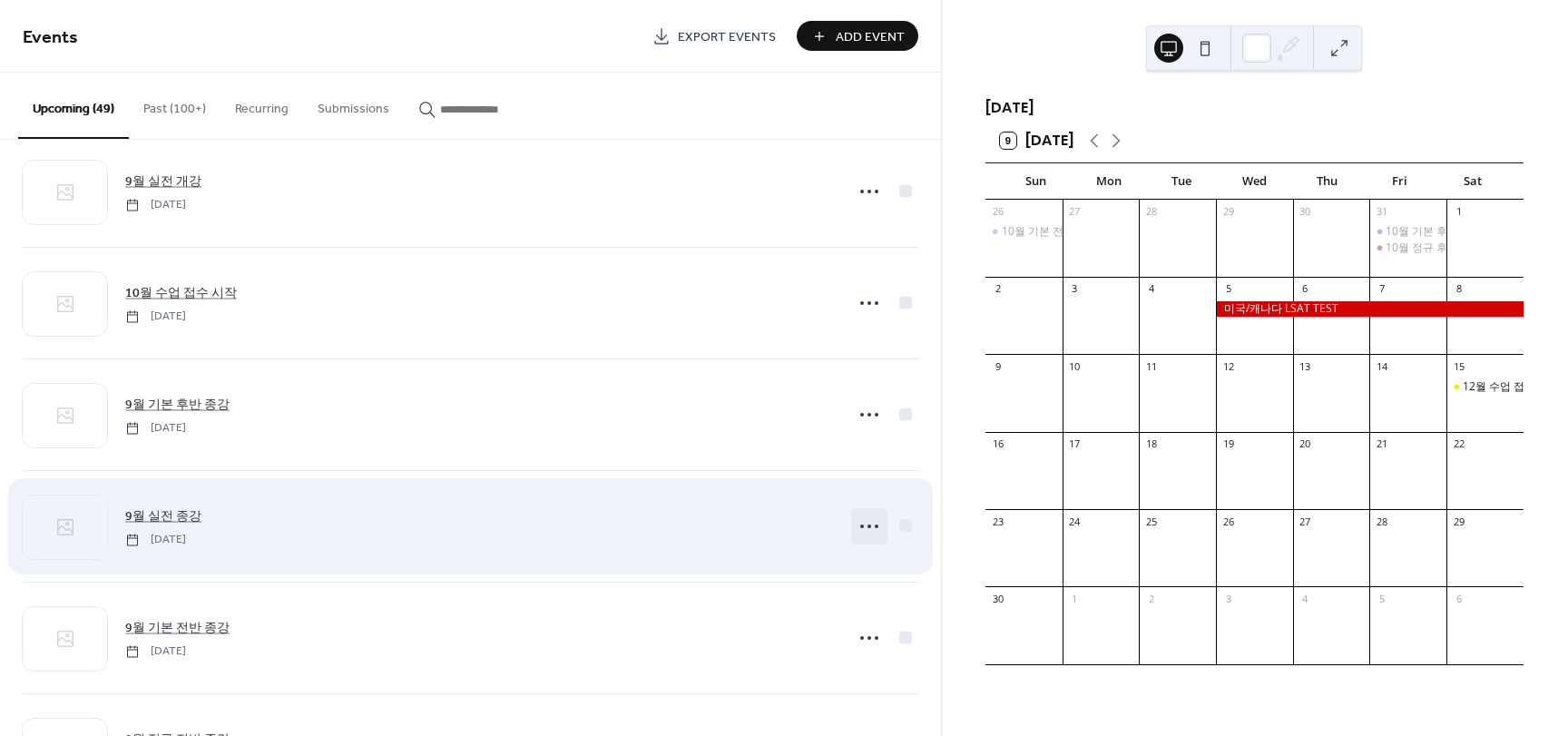 scroll, scrollTop: 2087, scrollLeft: 0, axis: vertical 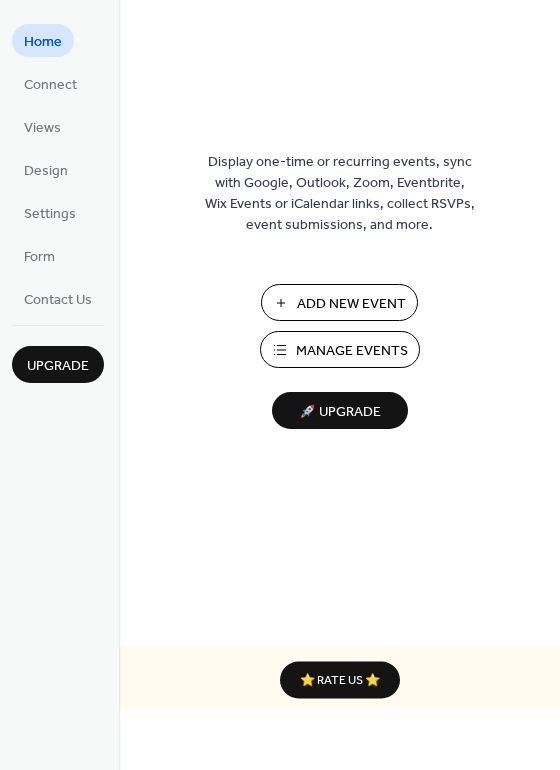 click on "Manage Events" at bounding box center [352, 351] 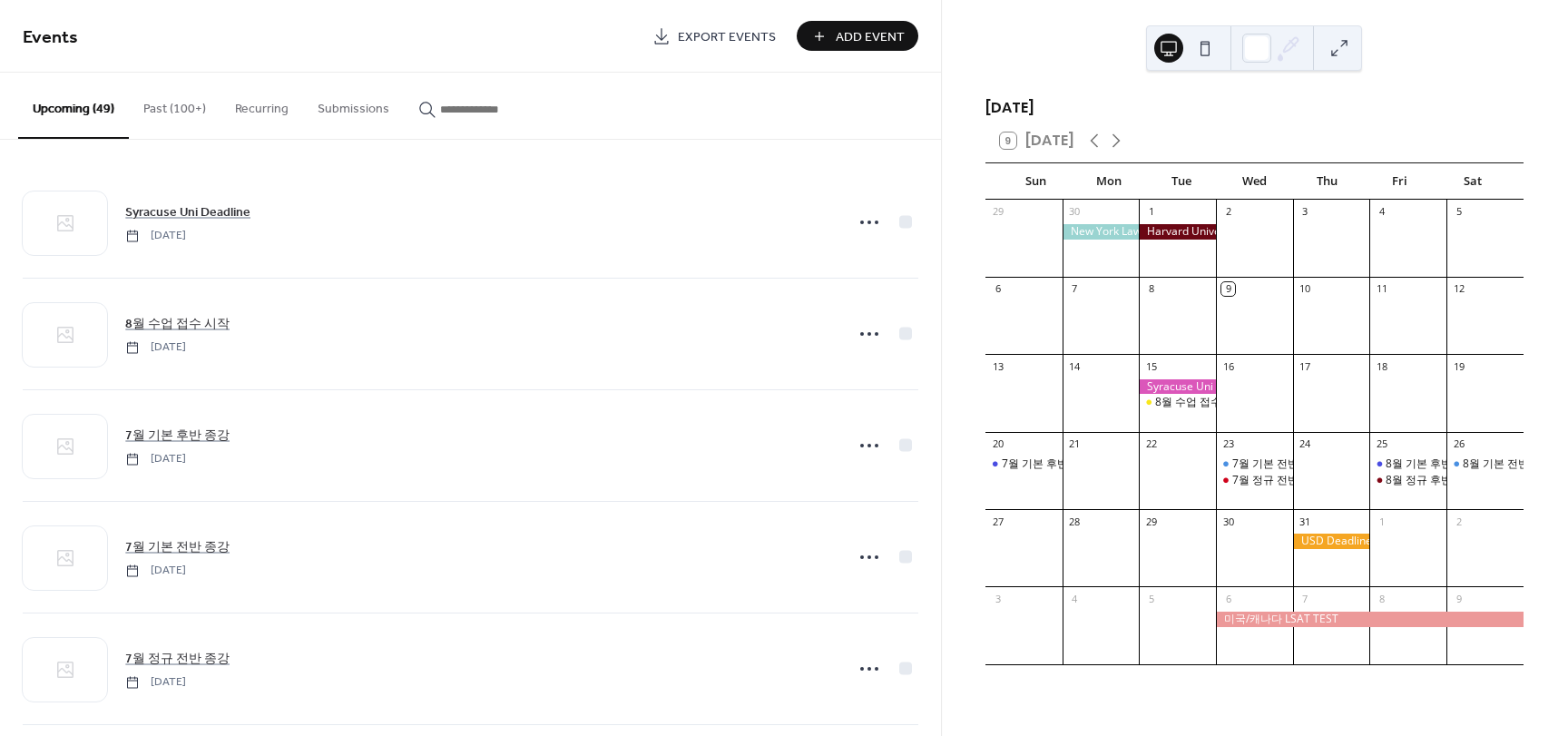scroll, scrollTop: 0, scrollLeft: 0, axis: both 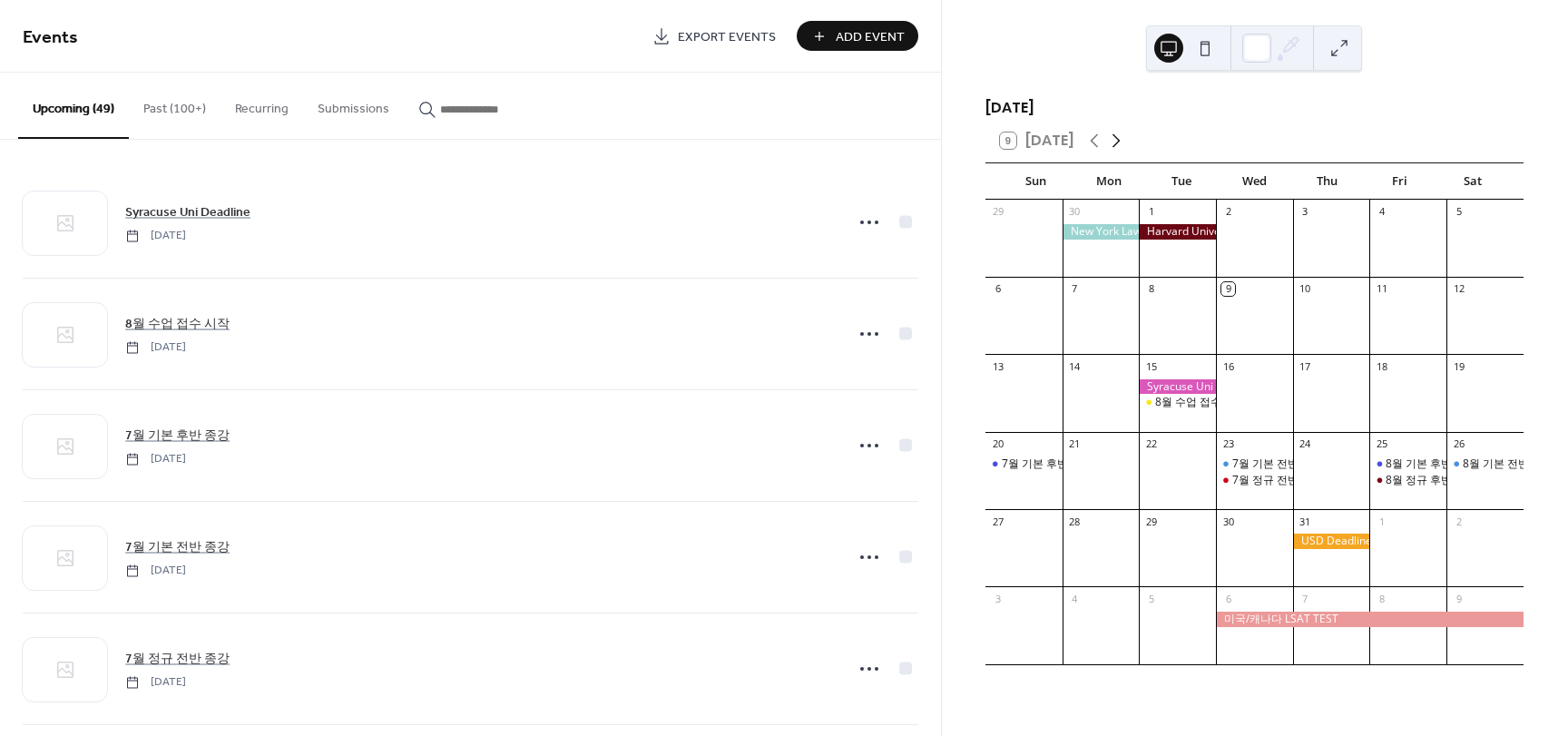 click 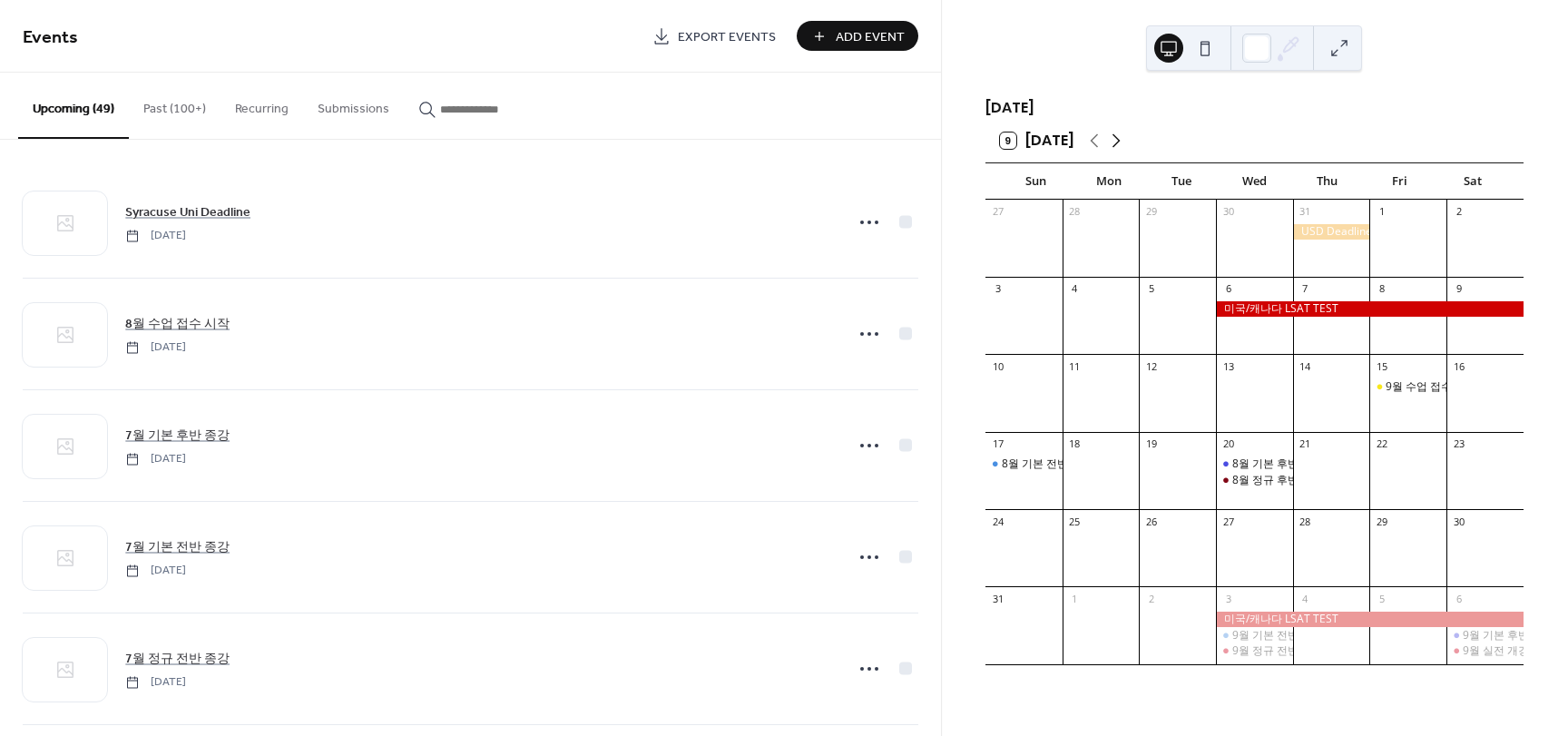 click 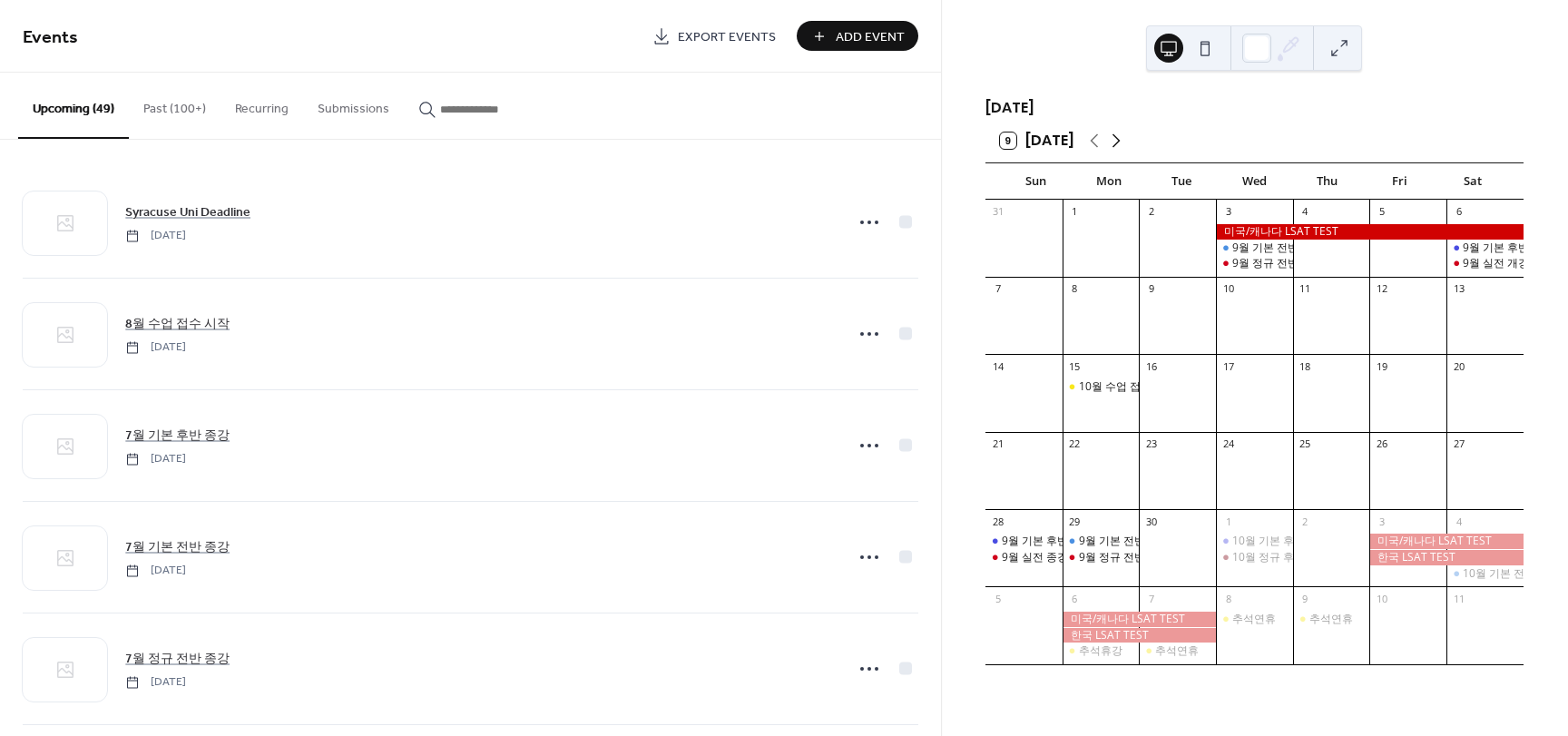 click 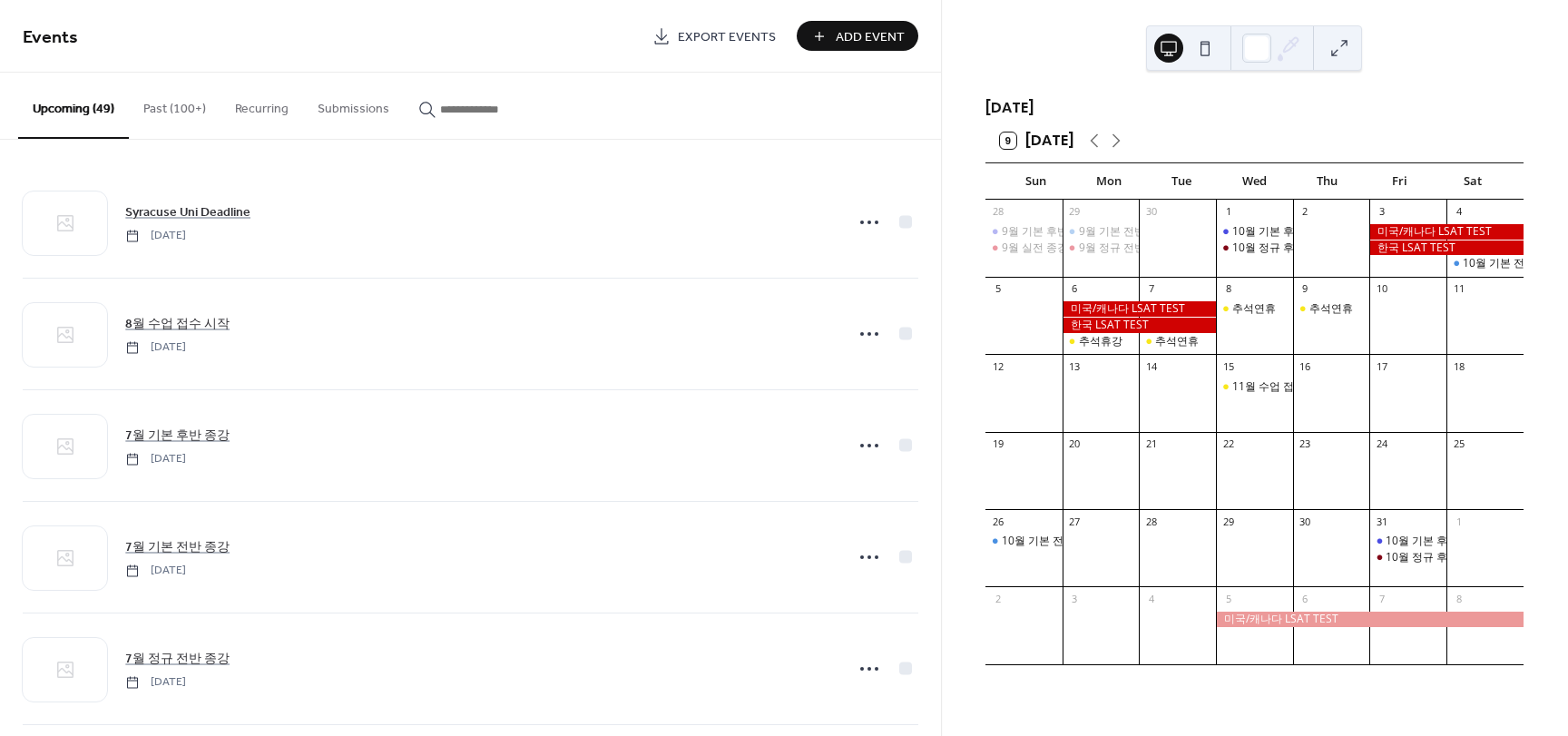 click on "Past  (100+)" at bounding box center [174, 104] 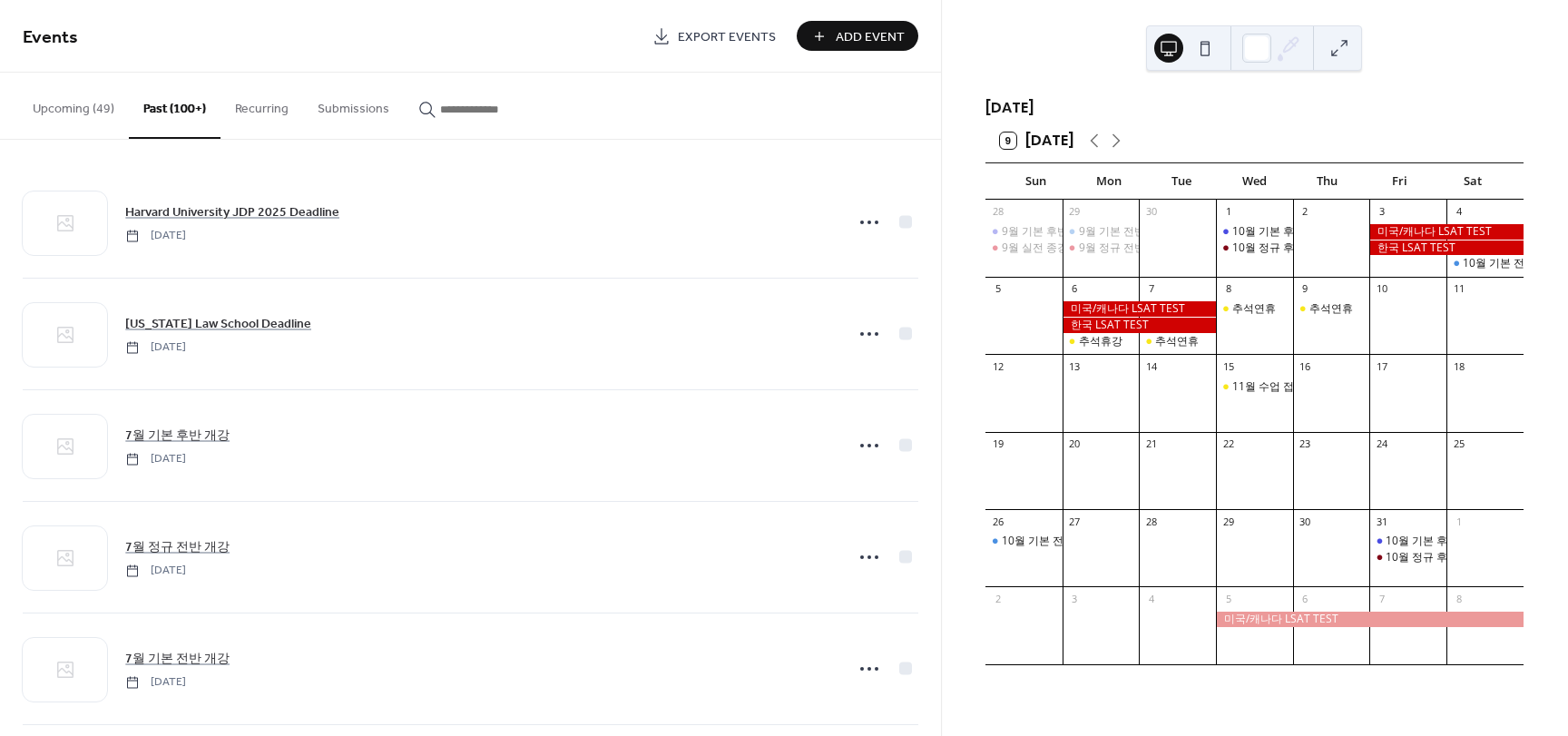click on "Recurring" at bounding box center (261, 104) 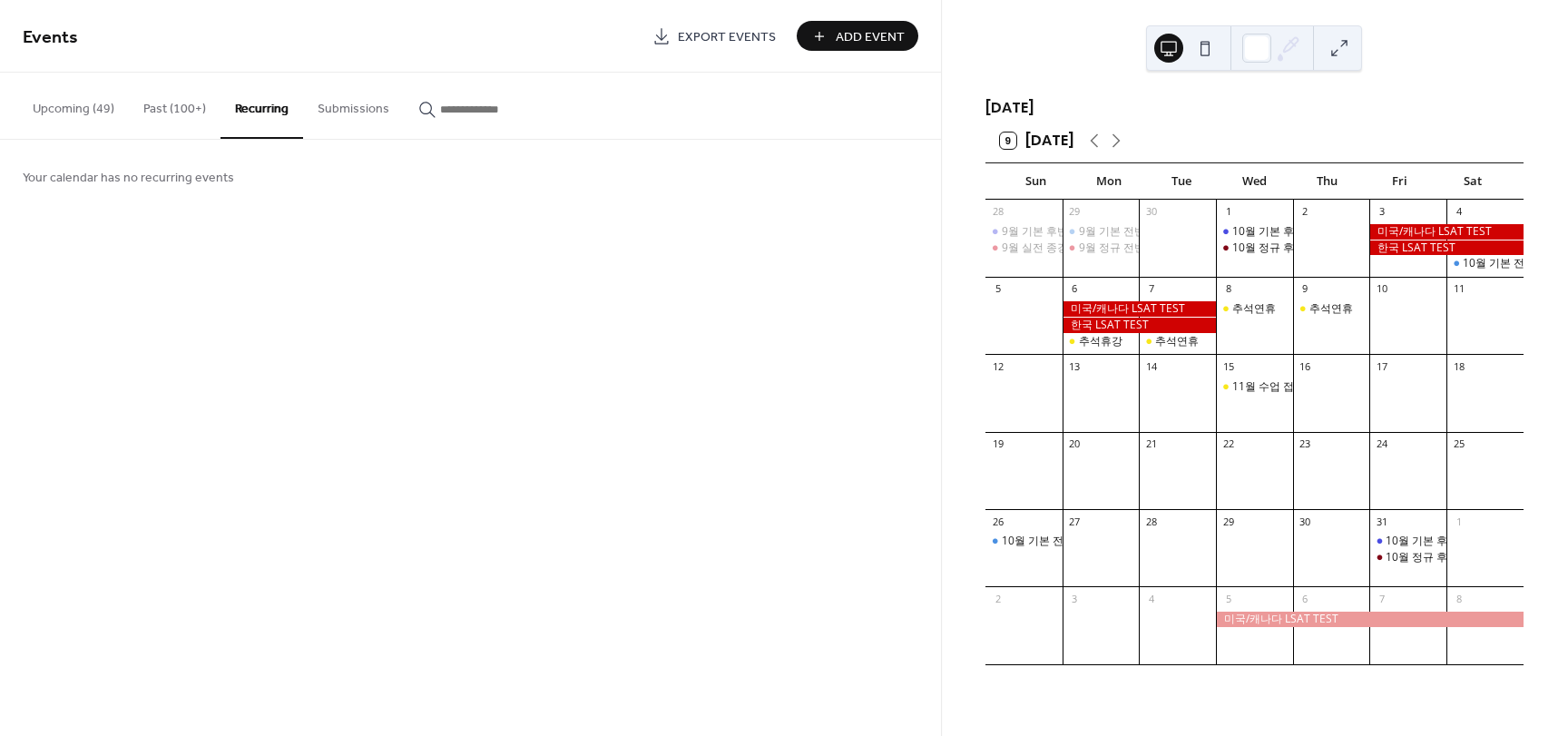 click on "Submissions" at bounding box center [353, 104] 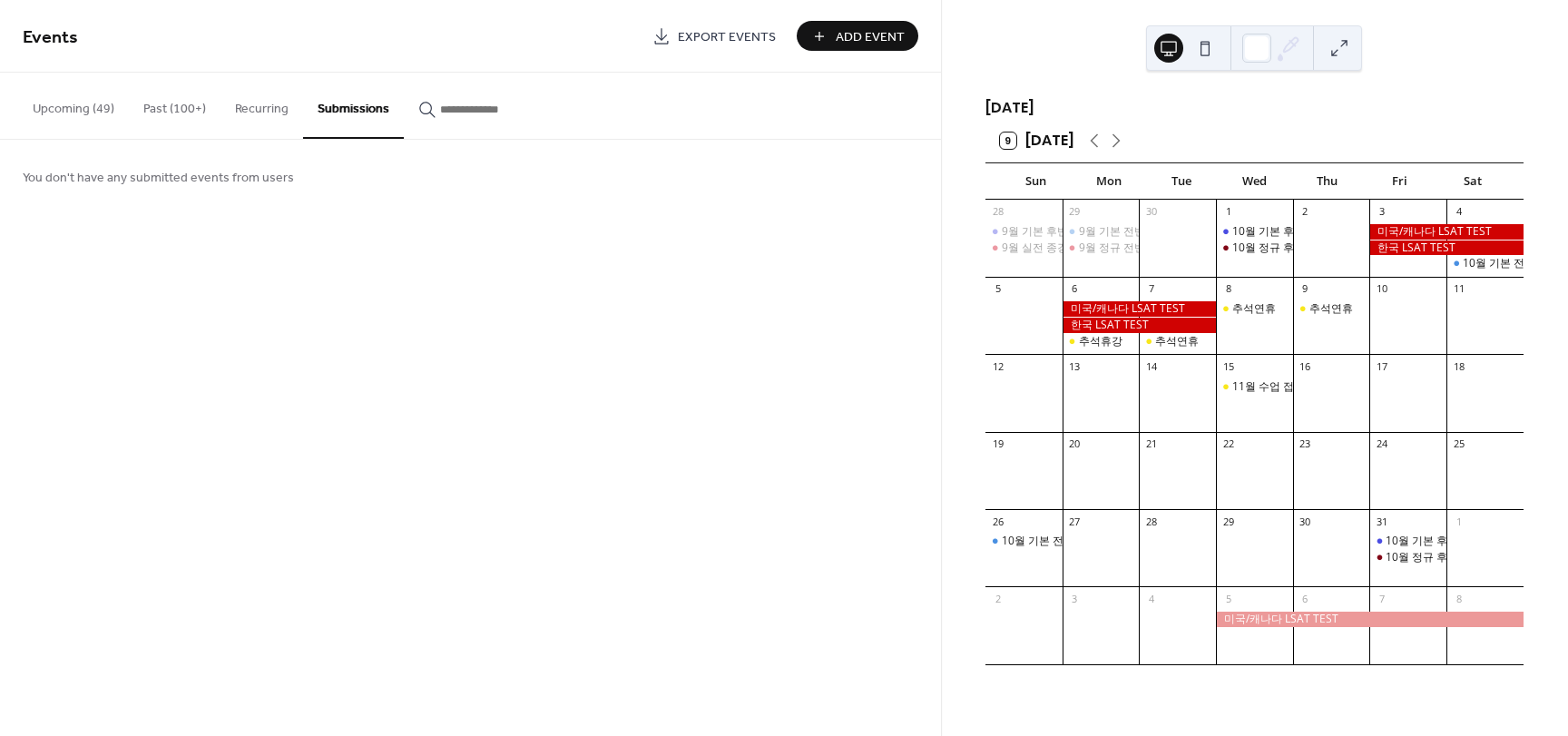 click at bounding box center (485, 109) 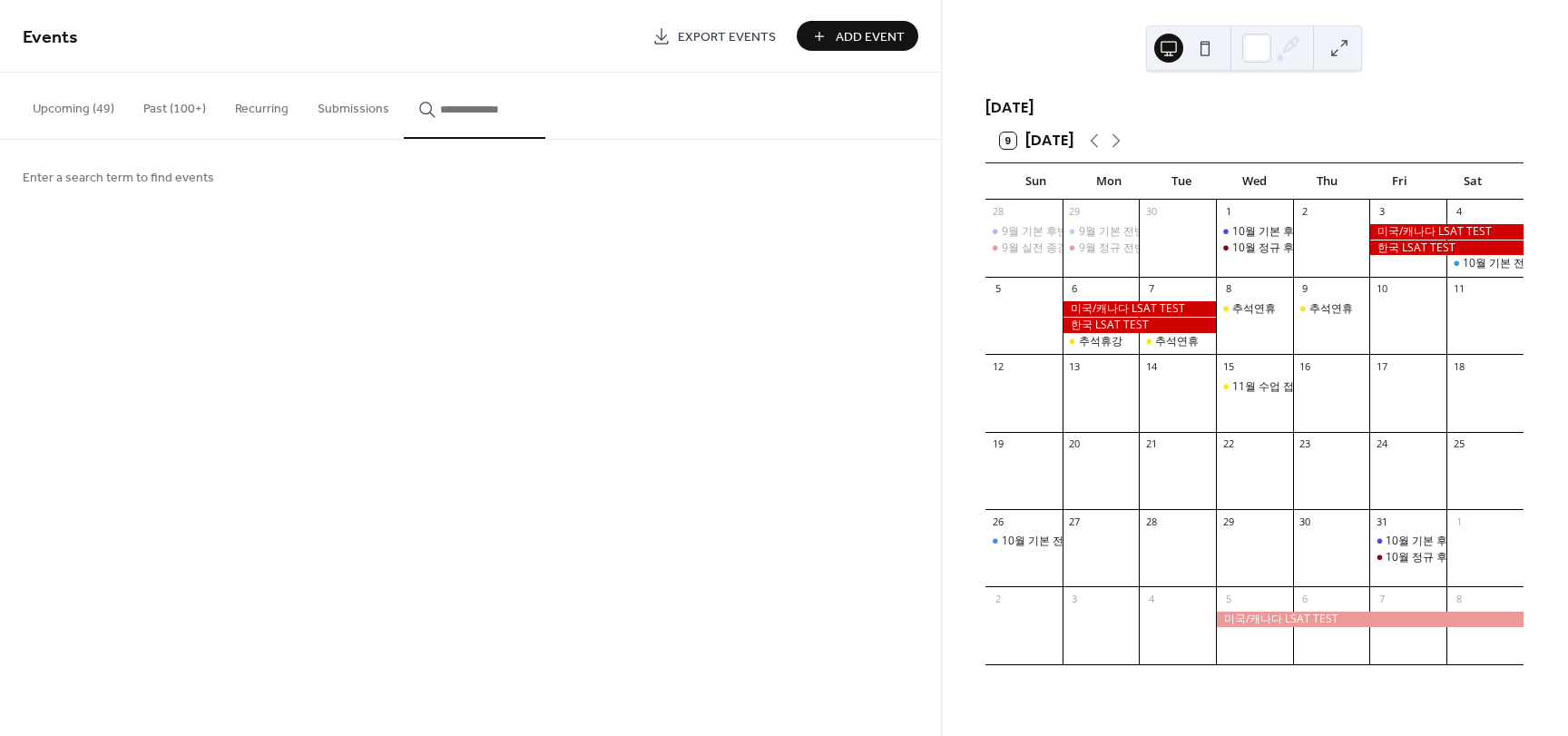 click on "Upcoming  (49)" at bounding box center (74, 104) 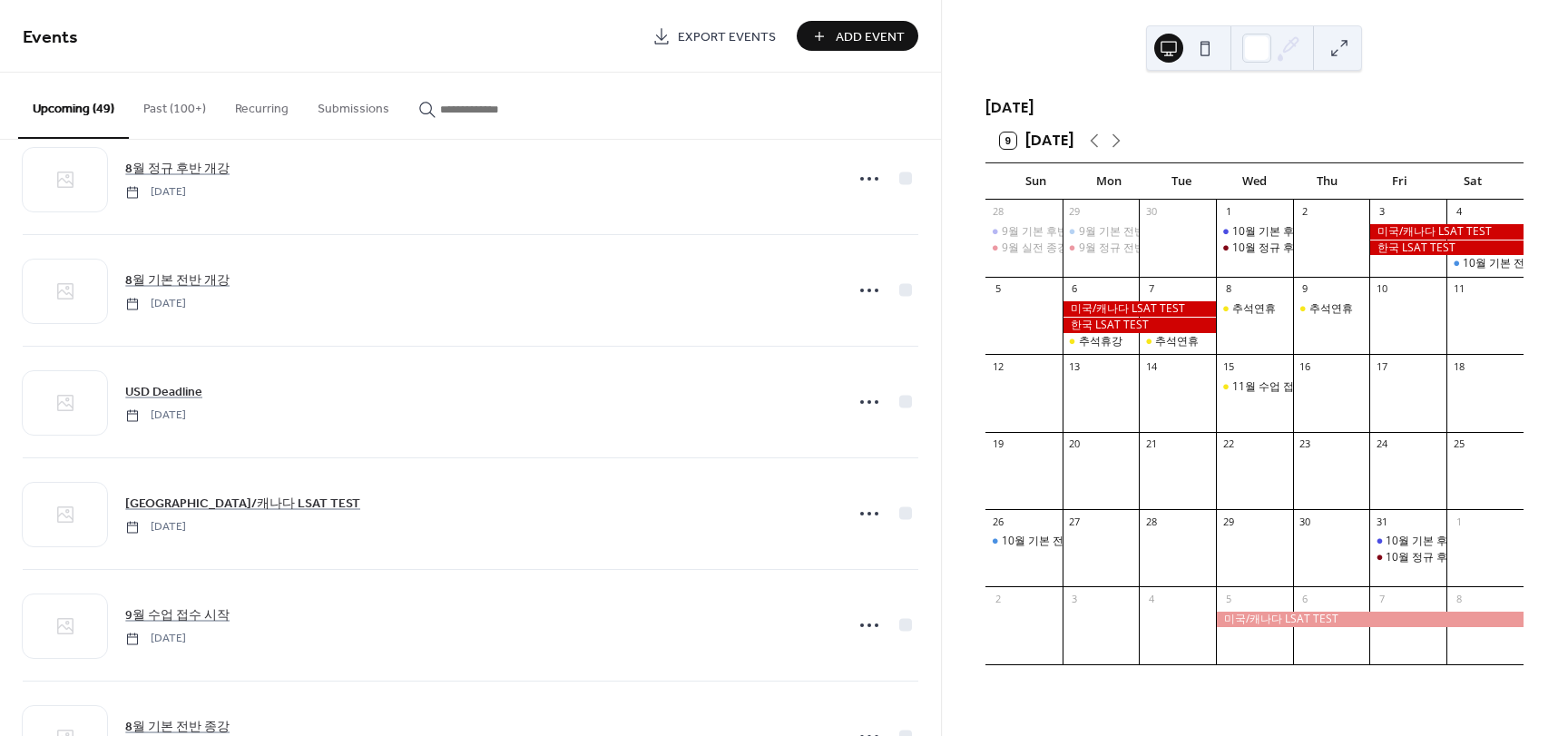 scroll, scrollTop: 726, scrollLeft: 0, axis: vertical 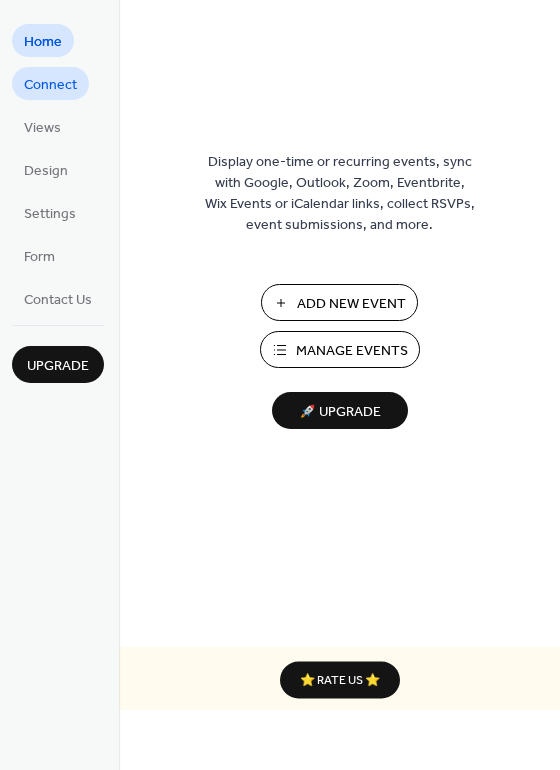 click on "Connect" at bounding box center (50, 85) 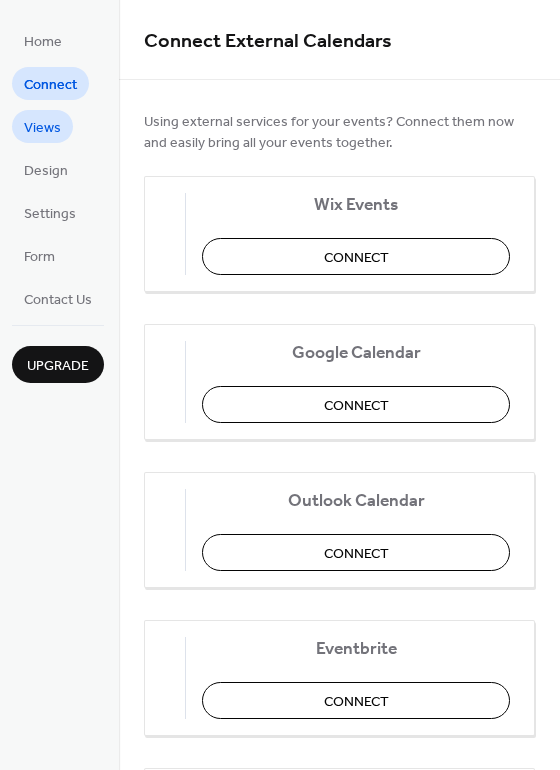 click on "Views" at bounding box center (42, 128) 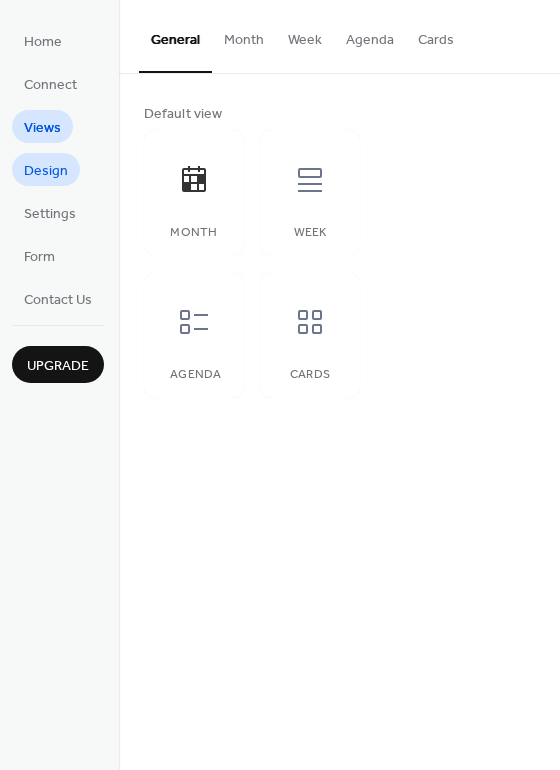 click on "Design" at bounding box center (46, 171) 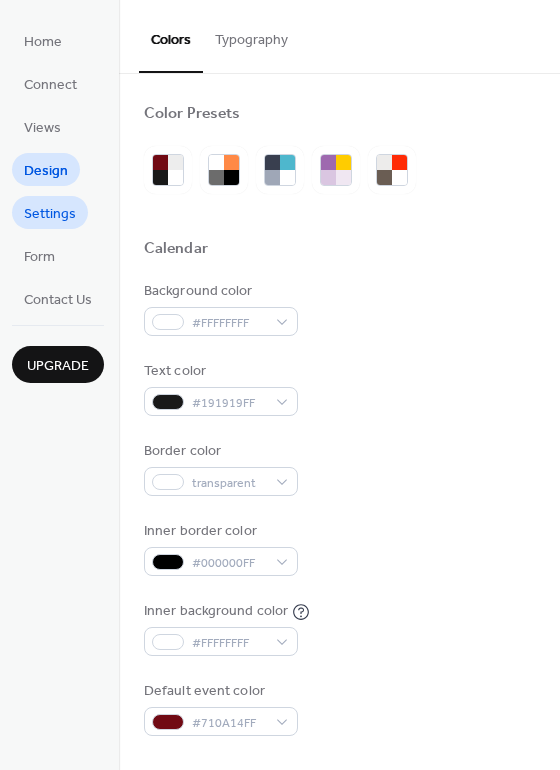 click on "Settings" at bounding box center (50, 214) 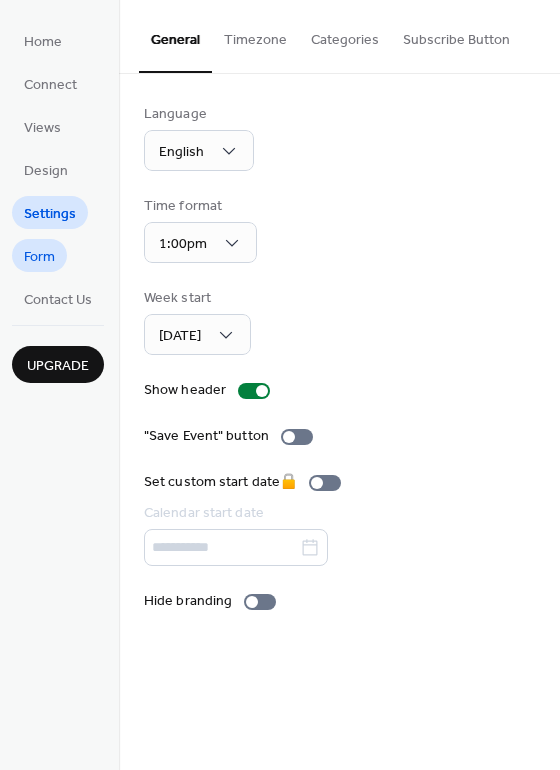 click on "Form" at bounding box center (39, 257) 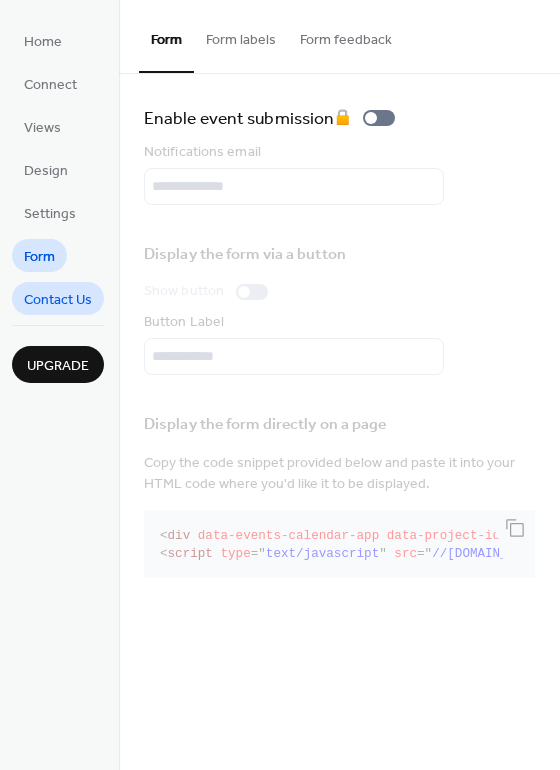 click on "Contact Us" at bounding box center (58, 300) 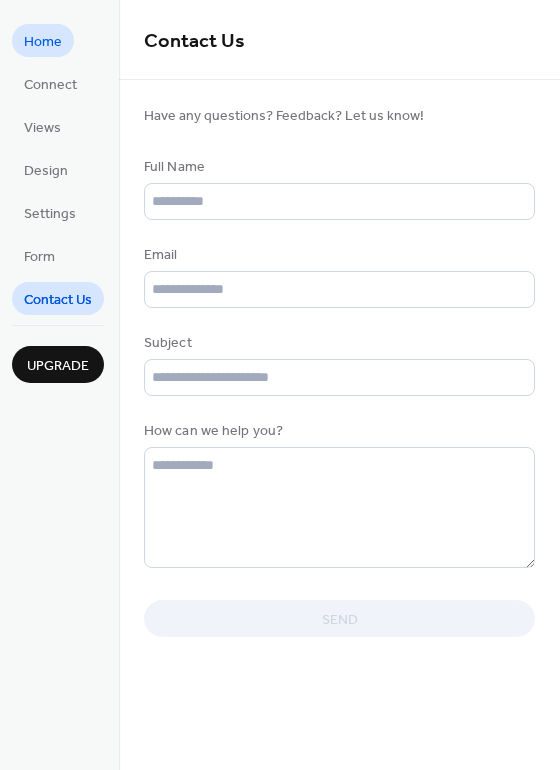 click on "Home" at bounding box center [43, 42] 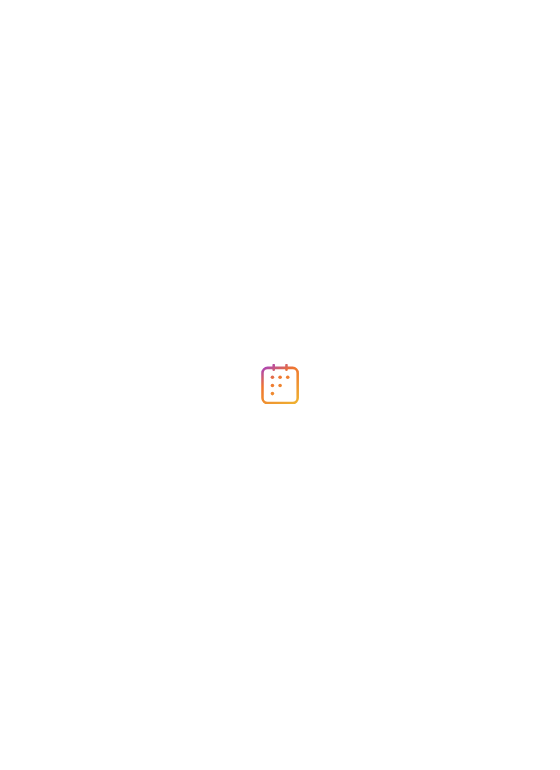 scroll, scrollTop: 0, scrollLeft: 0, axis: both 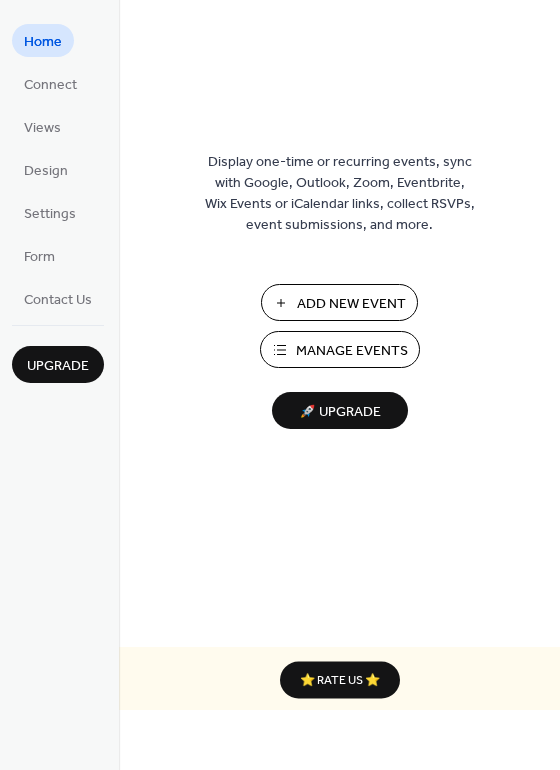 click on "Manage Events" at bounding box center [340, 349] 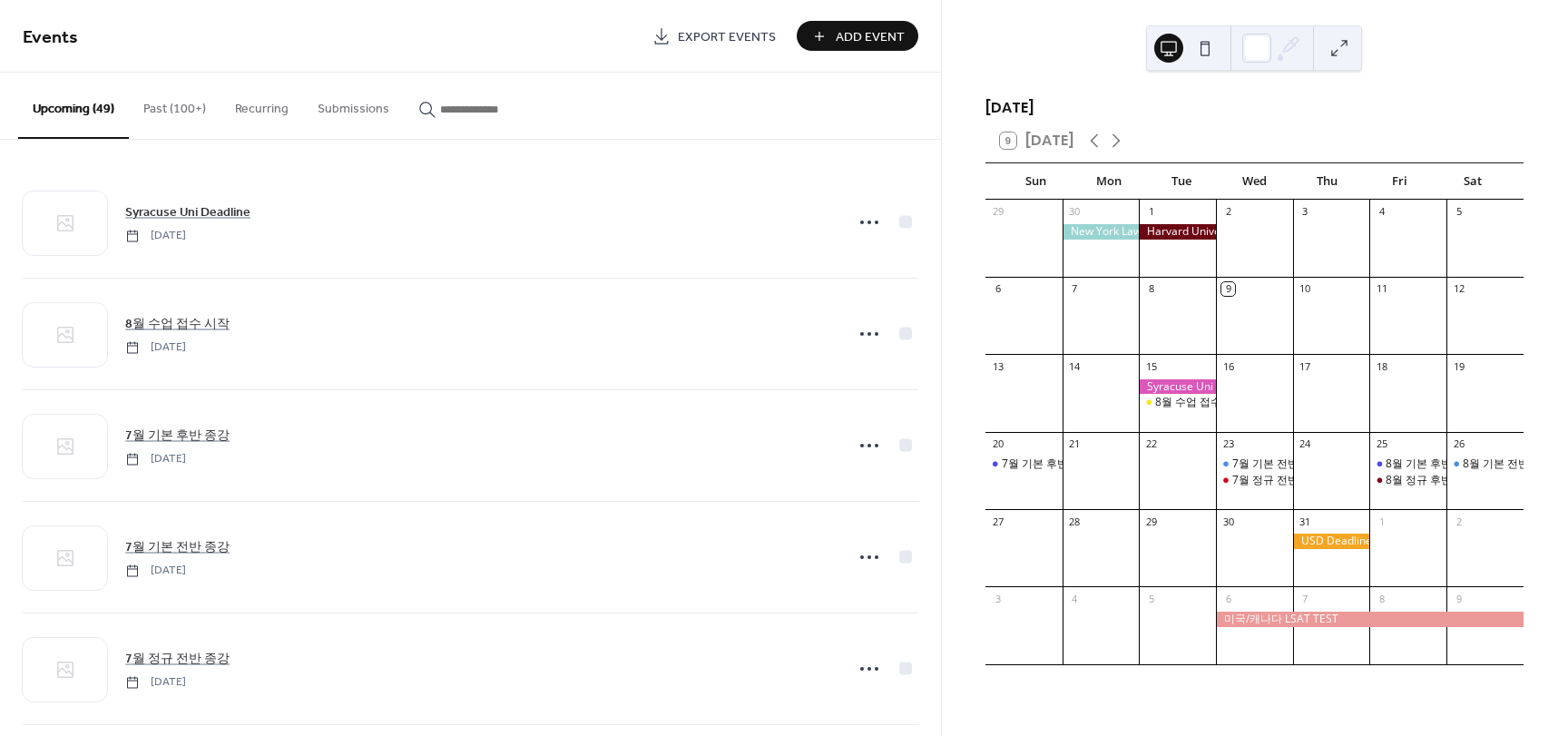 scroll, scrollTop: 0, scrollLeft: 0, axis: both 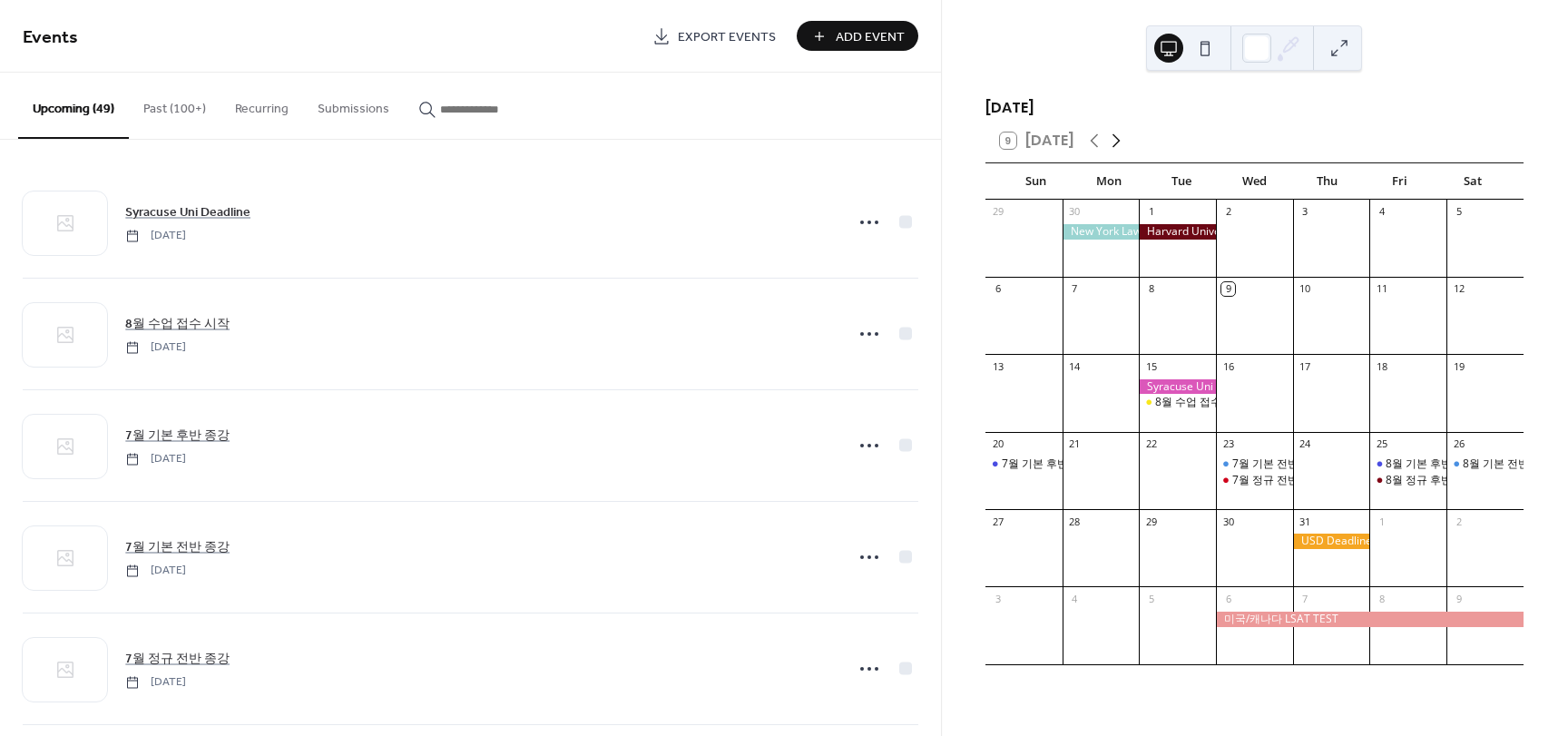 click 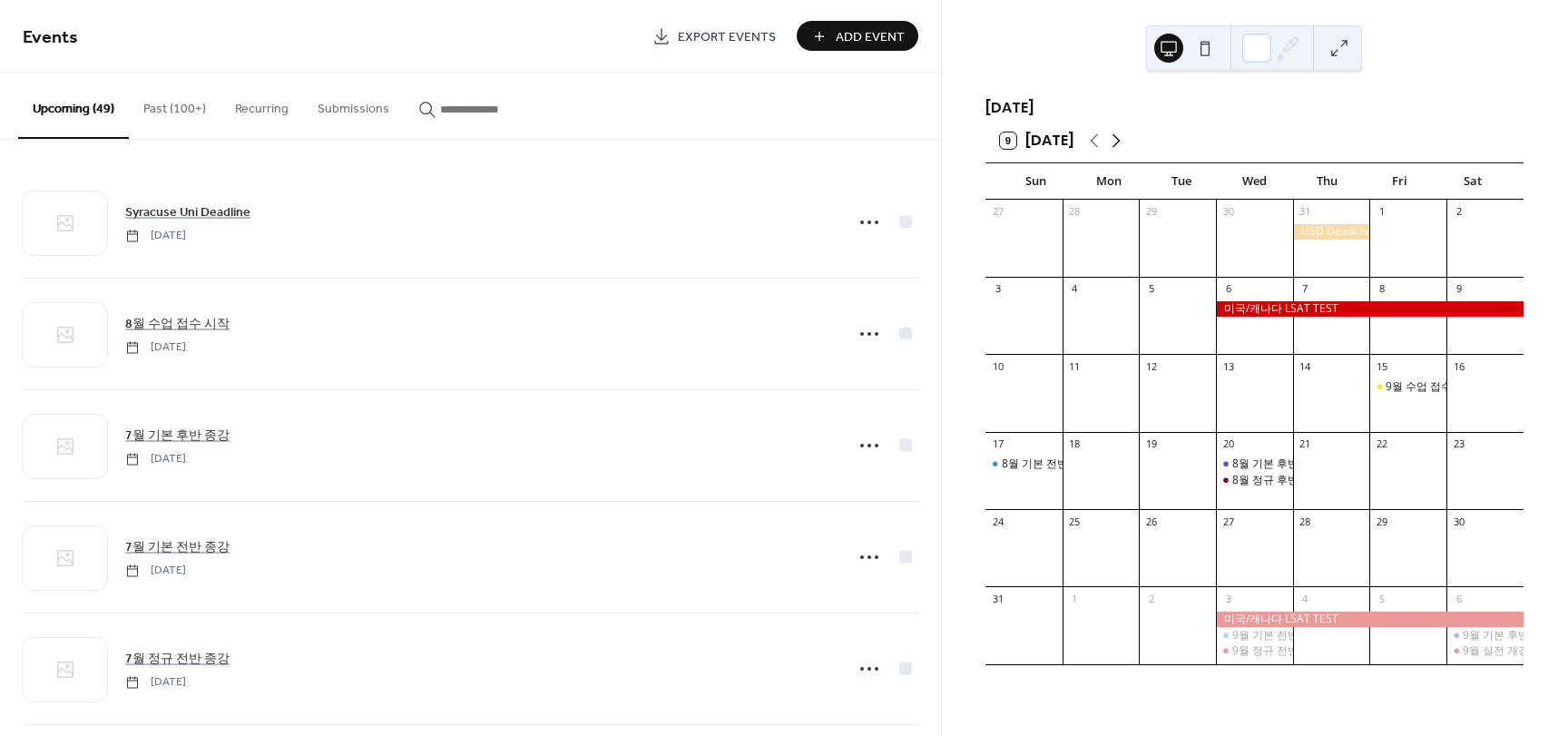 click 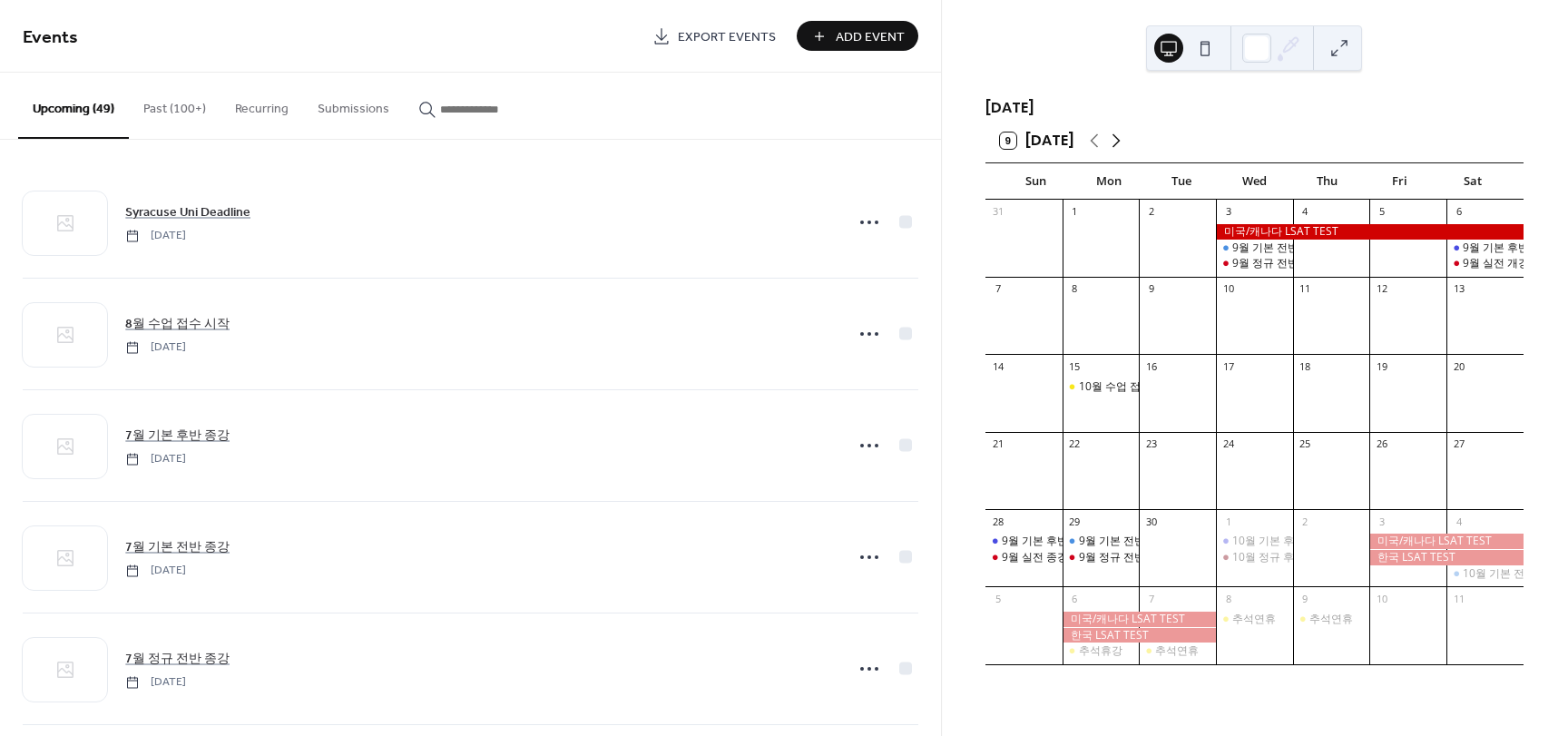 click 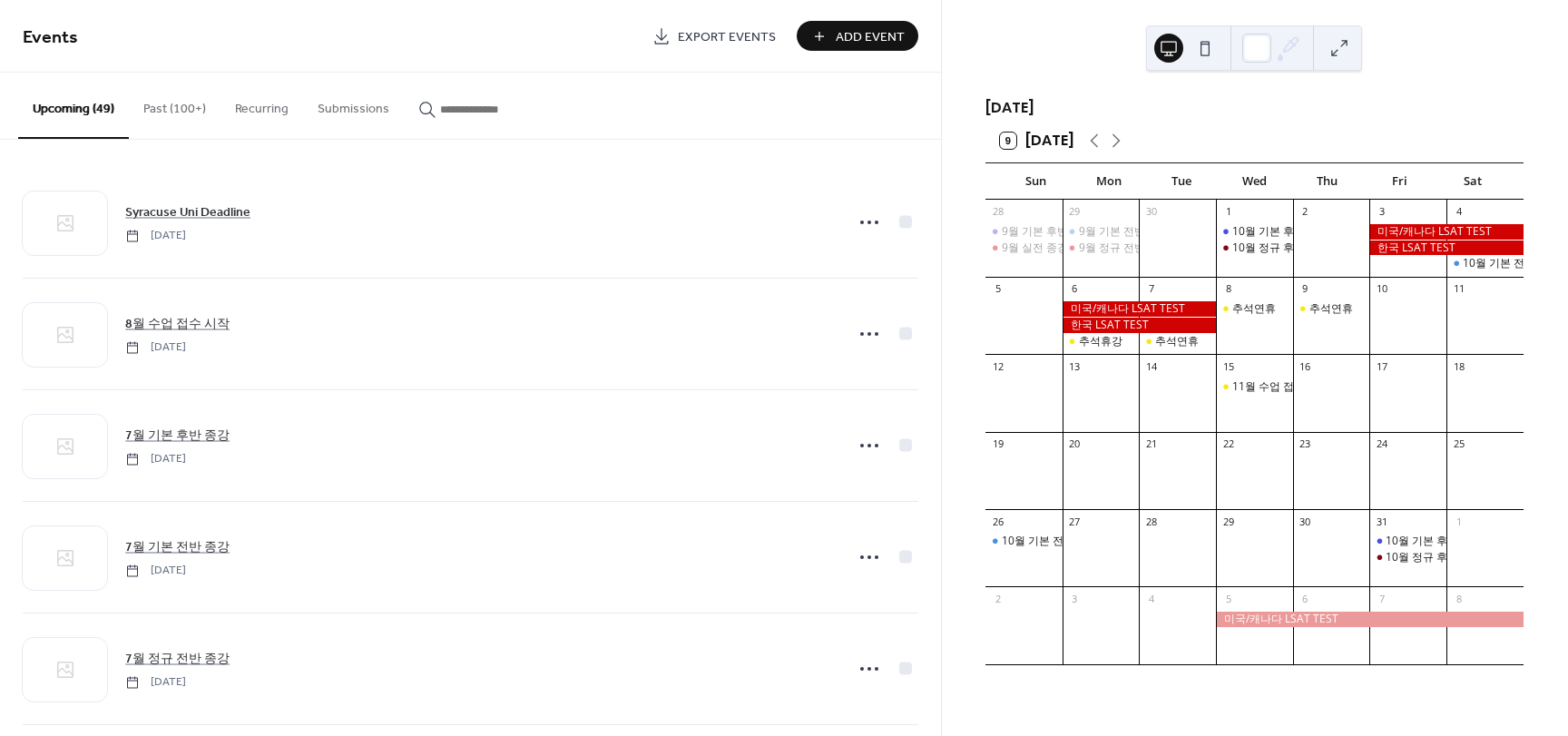 click at bounding box center [1339, 48] 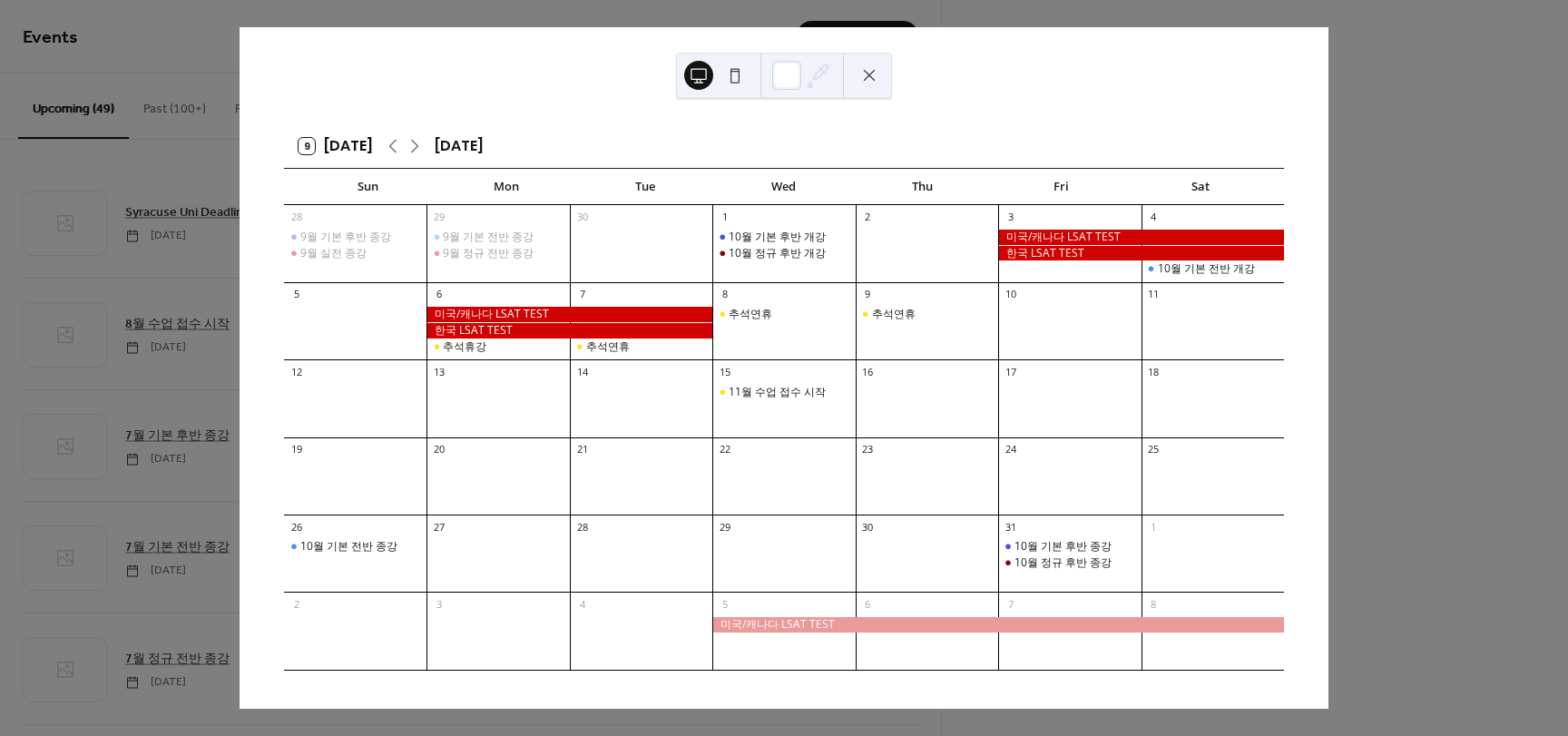 click at bounding box center [869, 75] 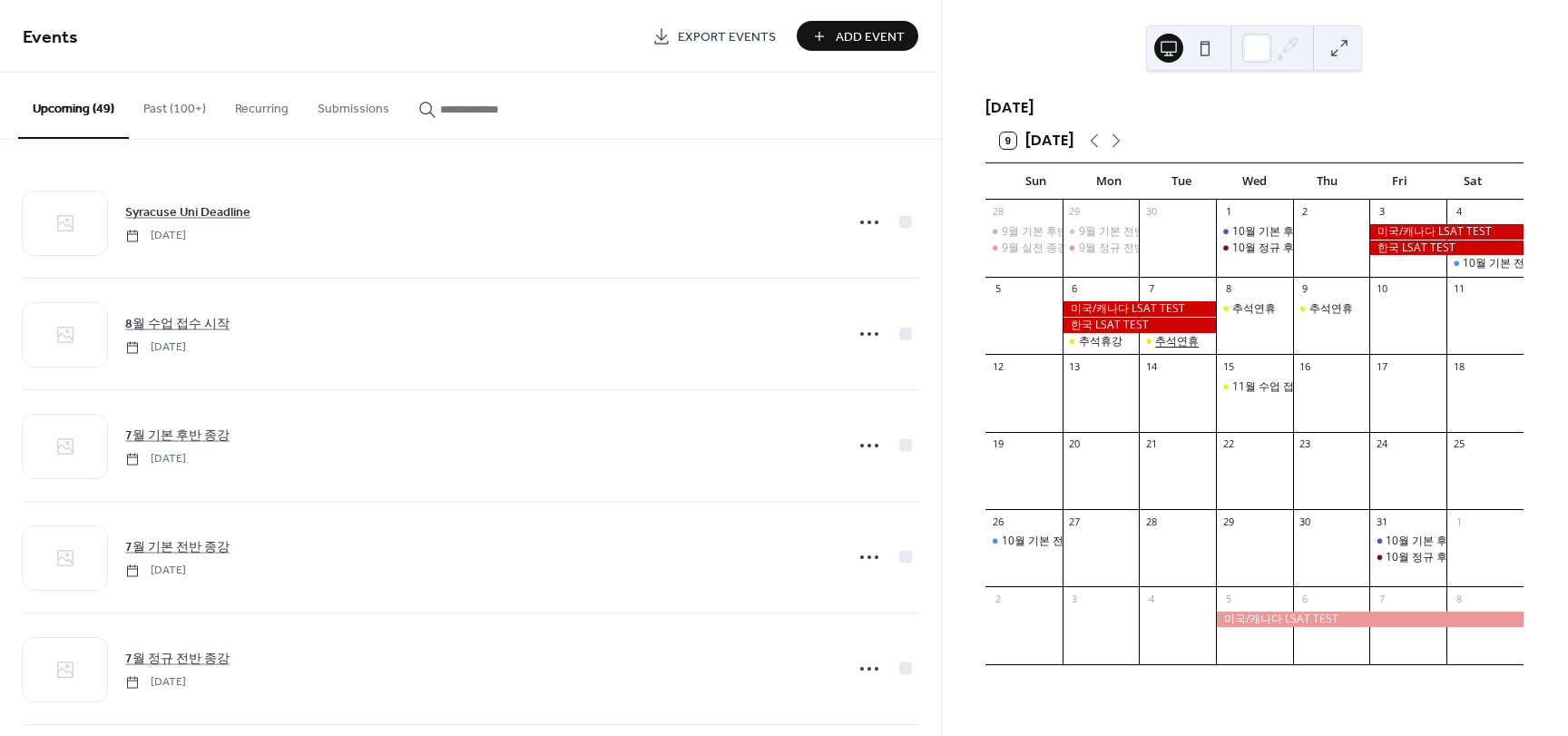 click on "추석연휴" at bounding box center (1177, 341) 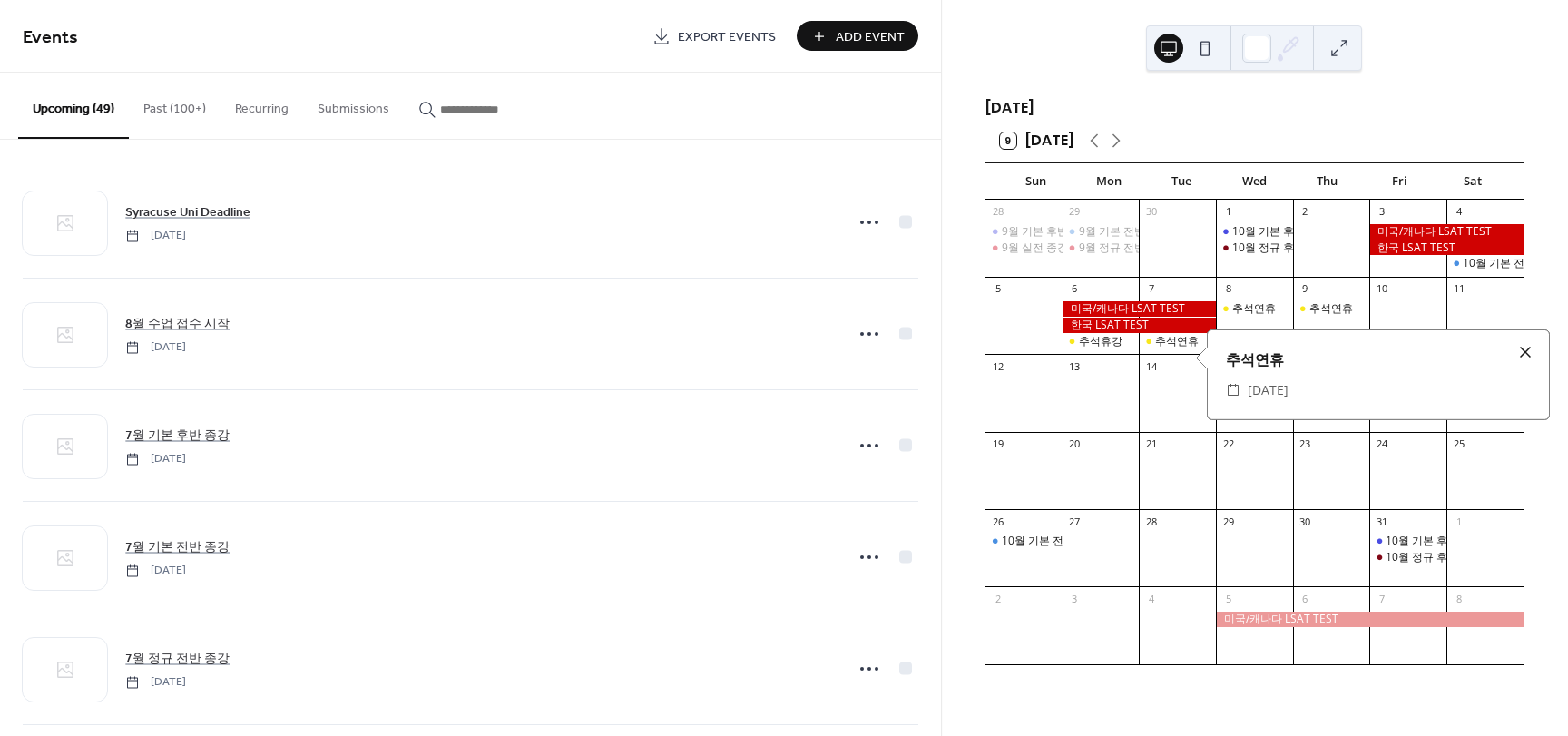 click at bounding box center (1525, 352) 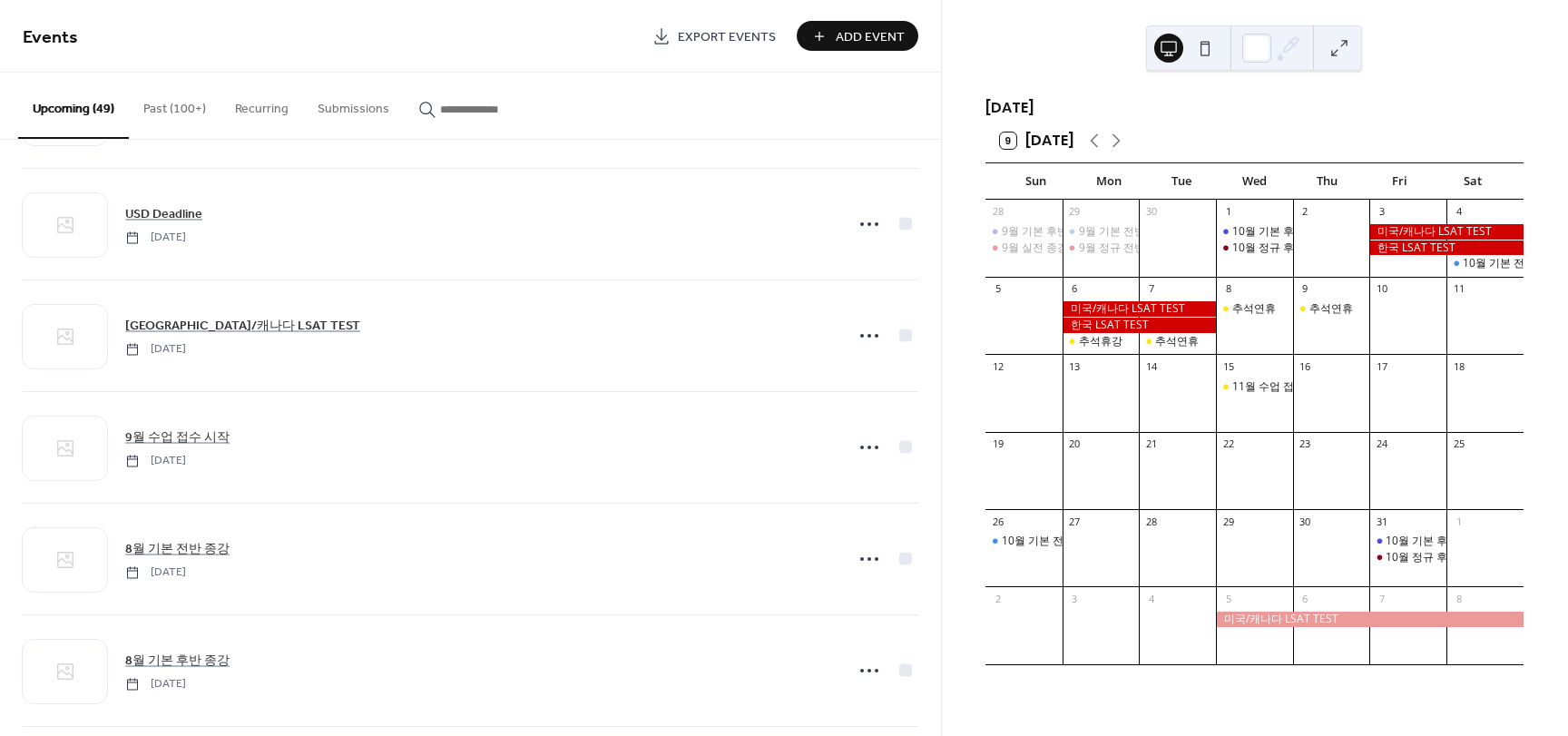 scroll, scrollTop: 817, scrollLeft: 0, axis: vertical 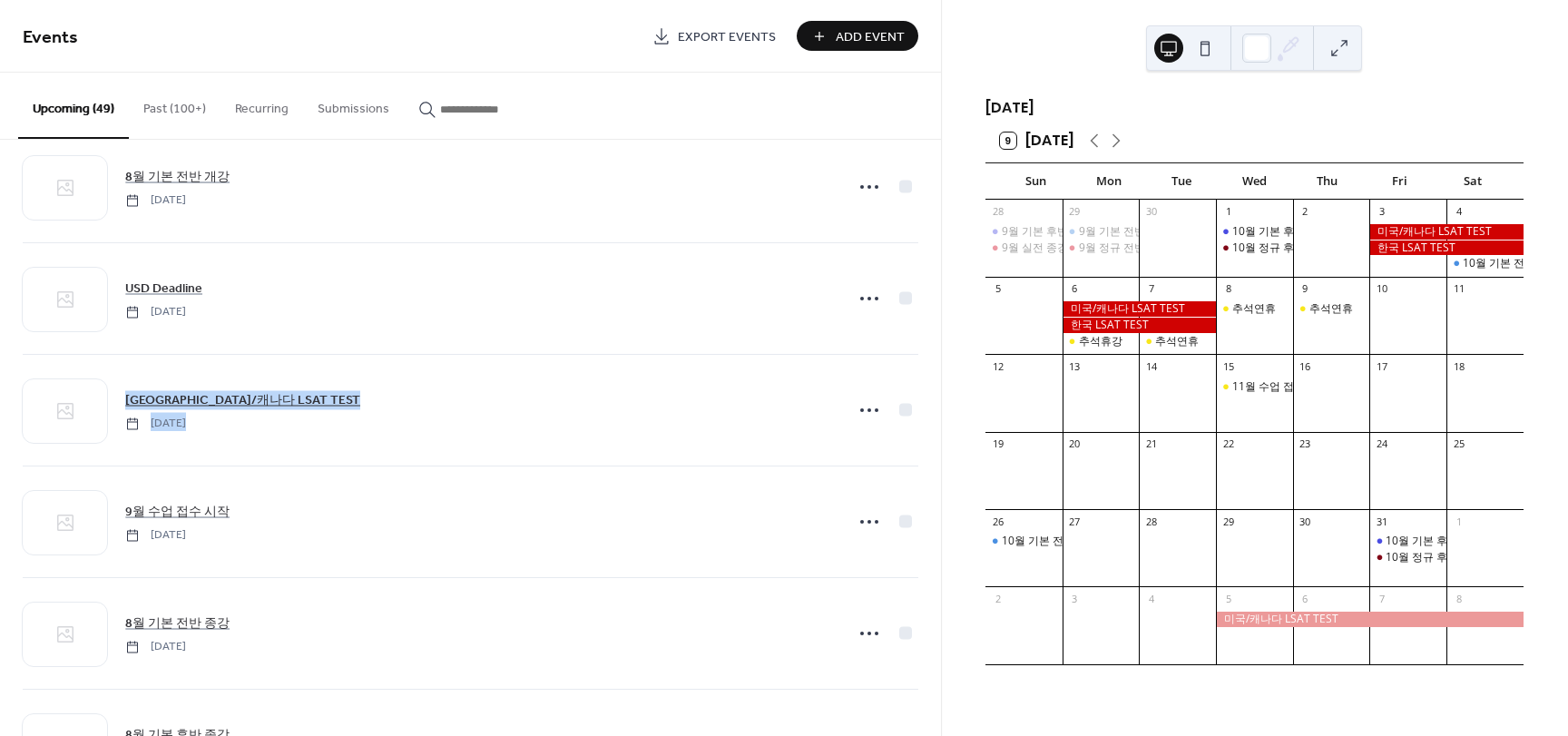 drag, startPoint x: 933, startPoint y: 257, endPoint x: 919, endPoint y: 378, distance: 121.80722 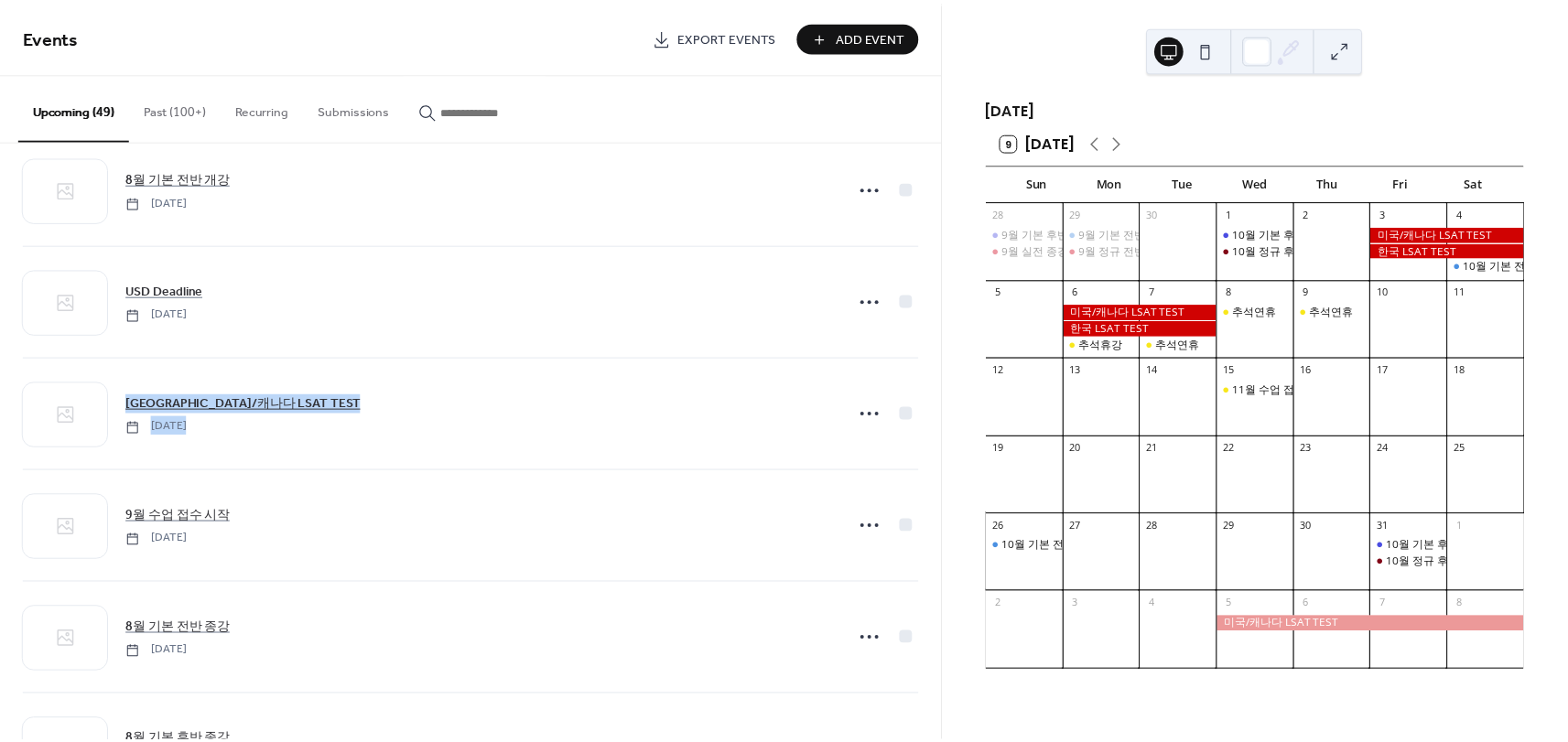 scroll, scrollTop: 0, scrollLeft: 0, axis: both 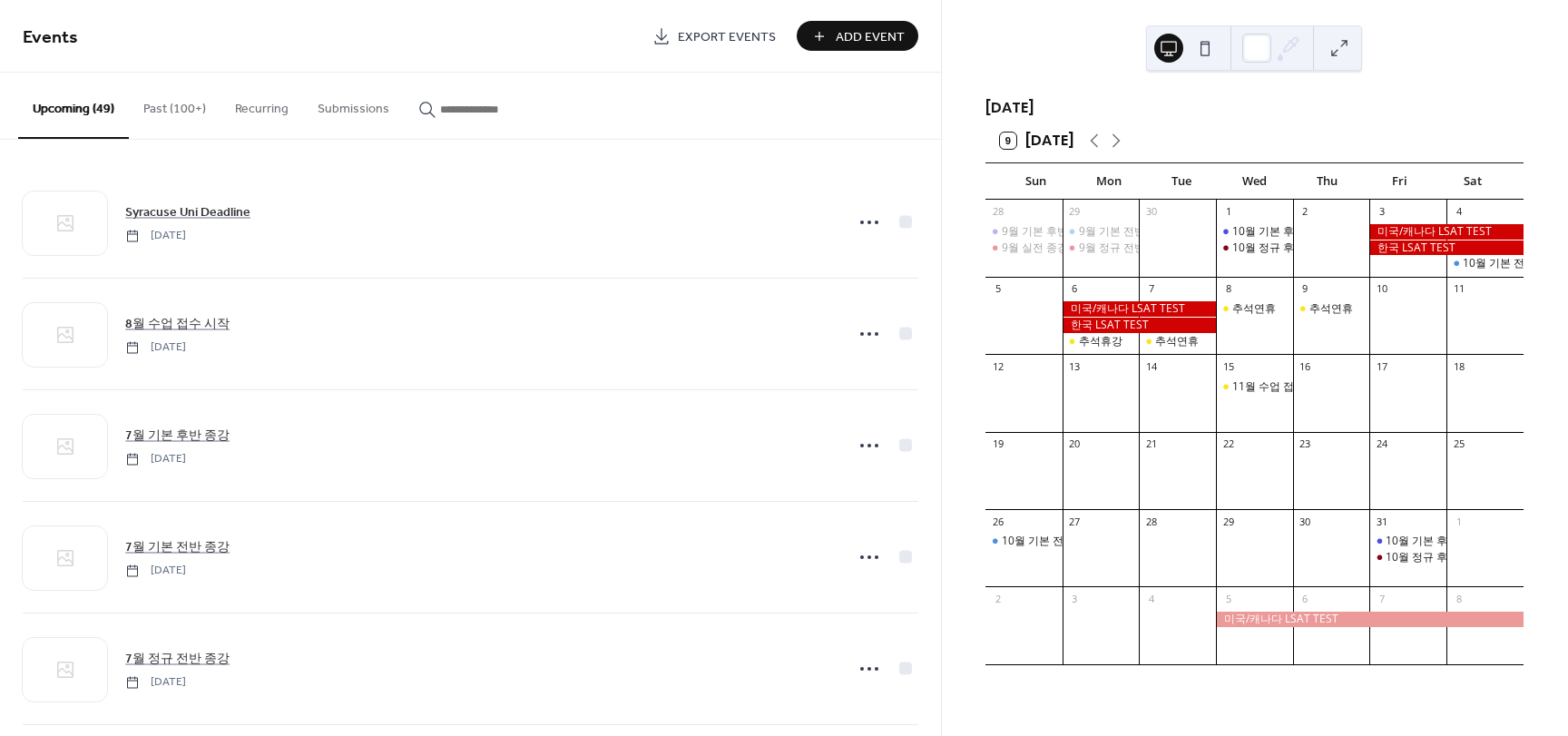 click at bounding box center [1339, 48] 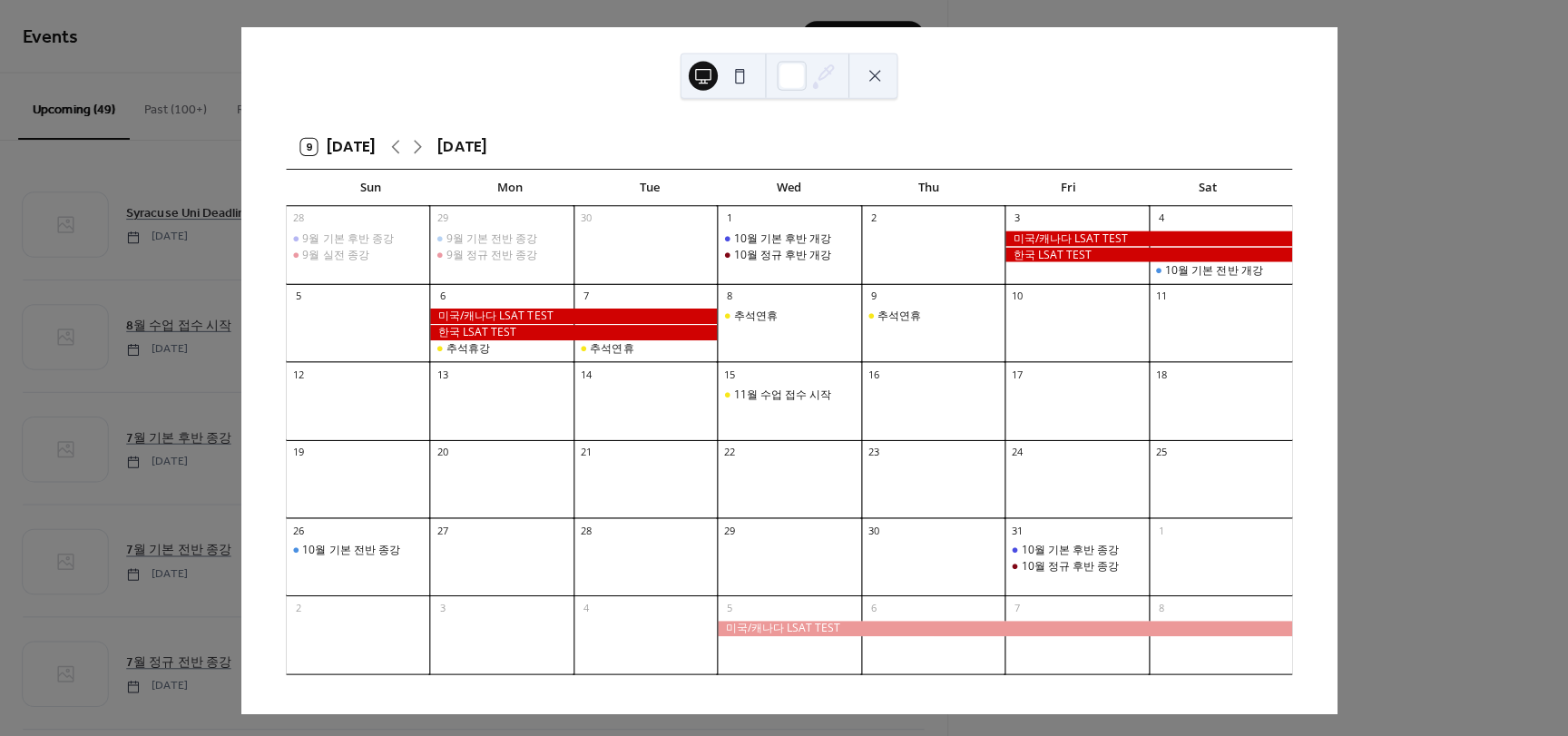 click at bounding box center (869, 75) 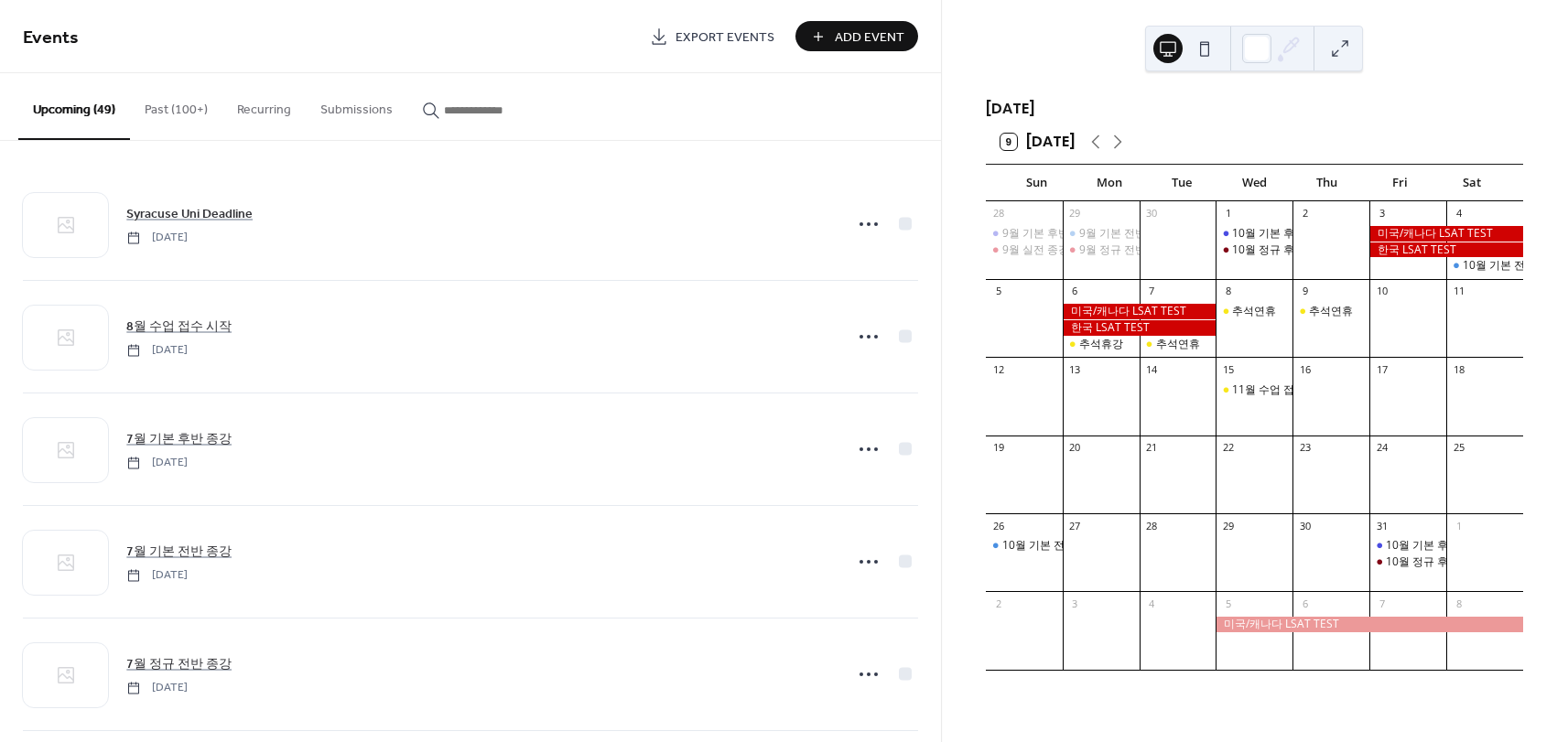 click on "9 [DATE]" at bounding box center (1254, 142) 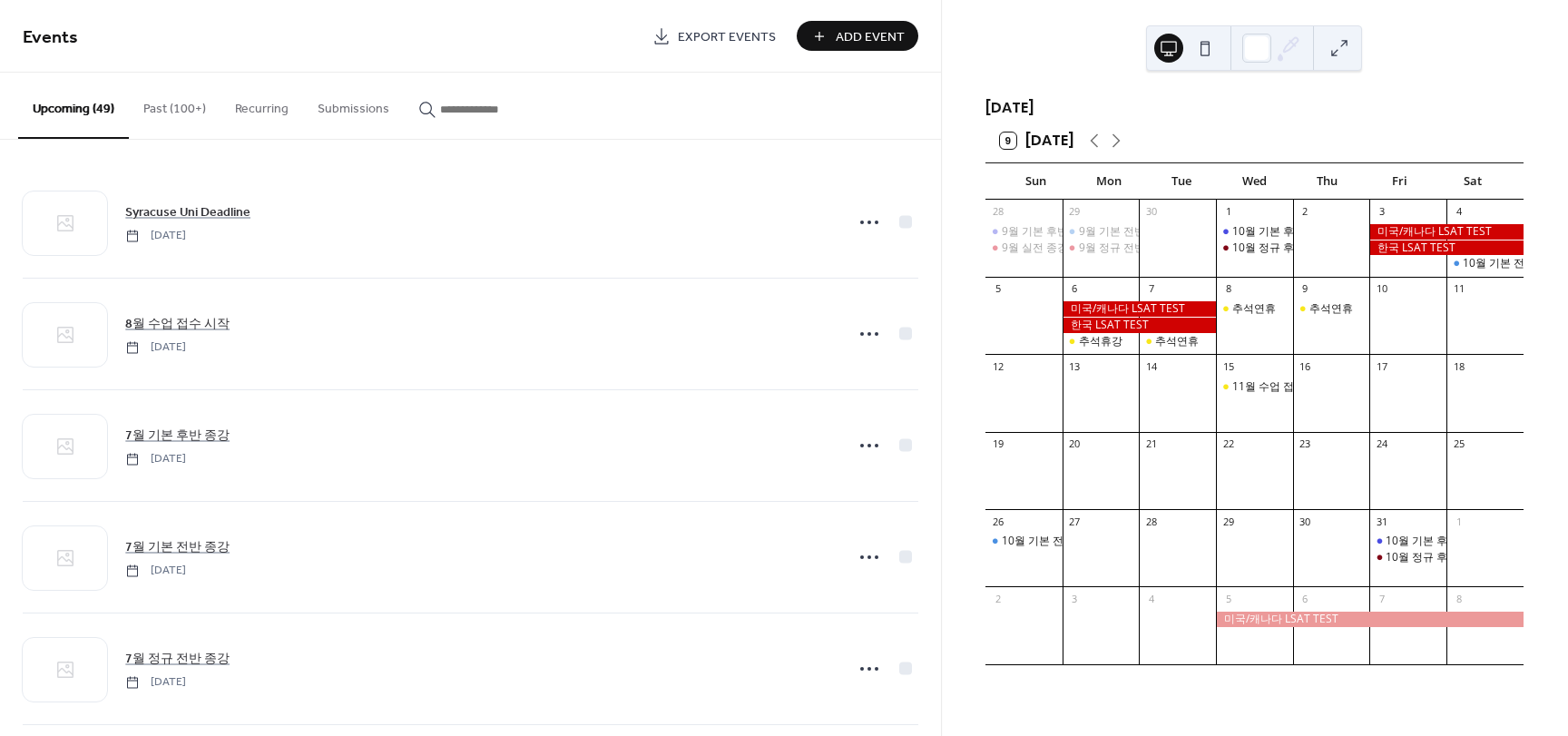 click on "Export Events" at bounding box center [727, 37] 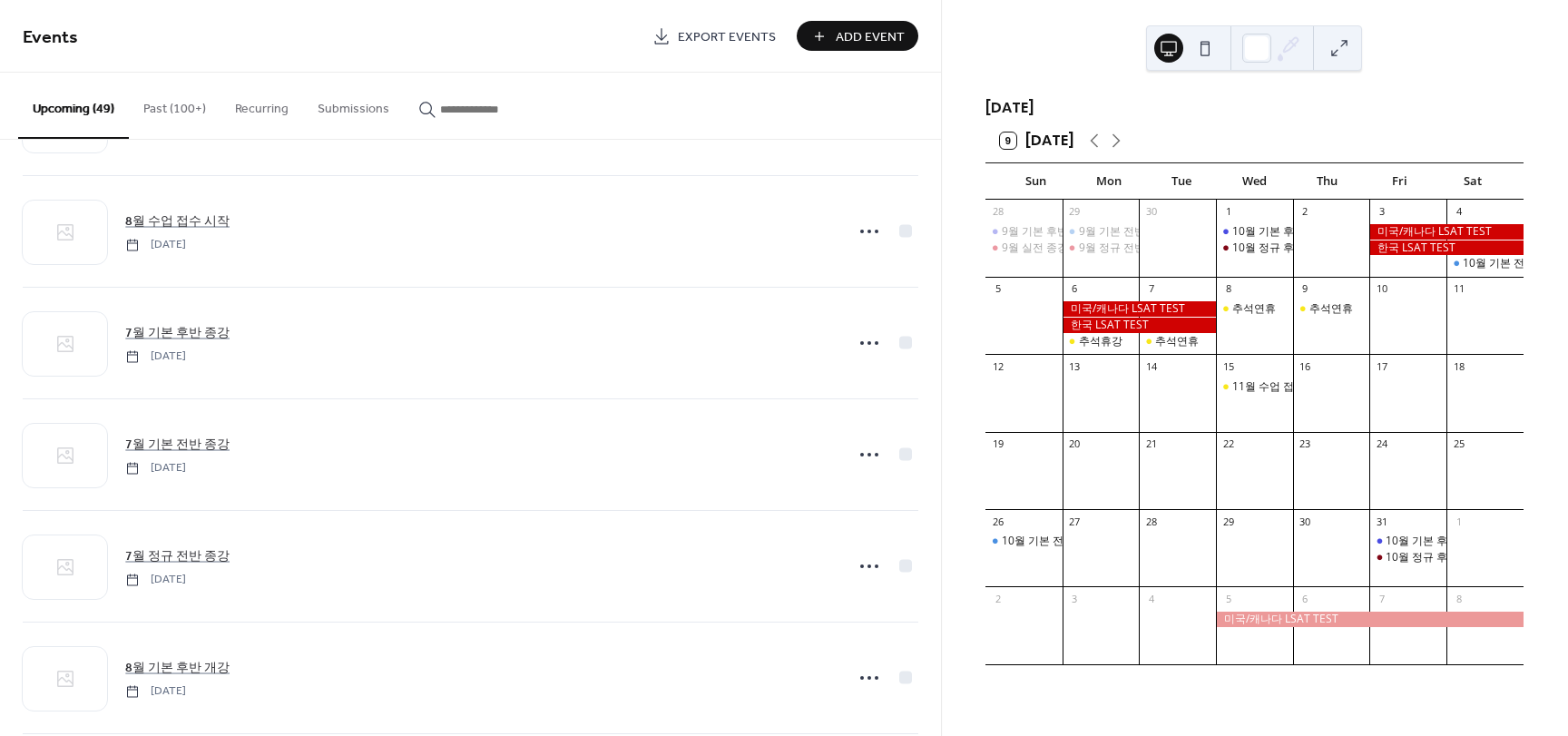 scroll, scrollTop: 182, scrollLeft: 0, axis: vertical 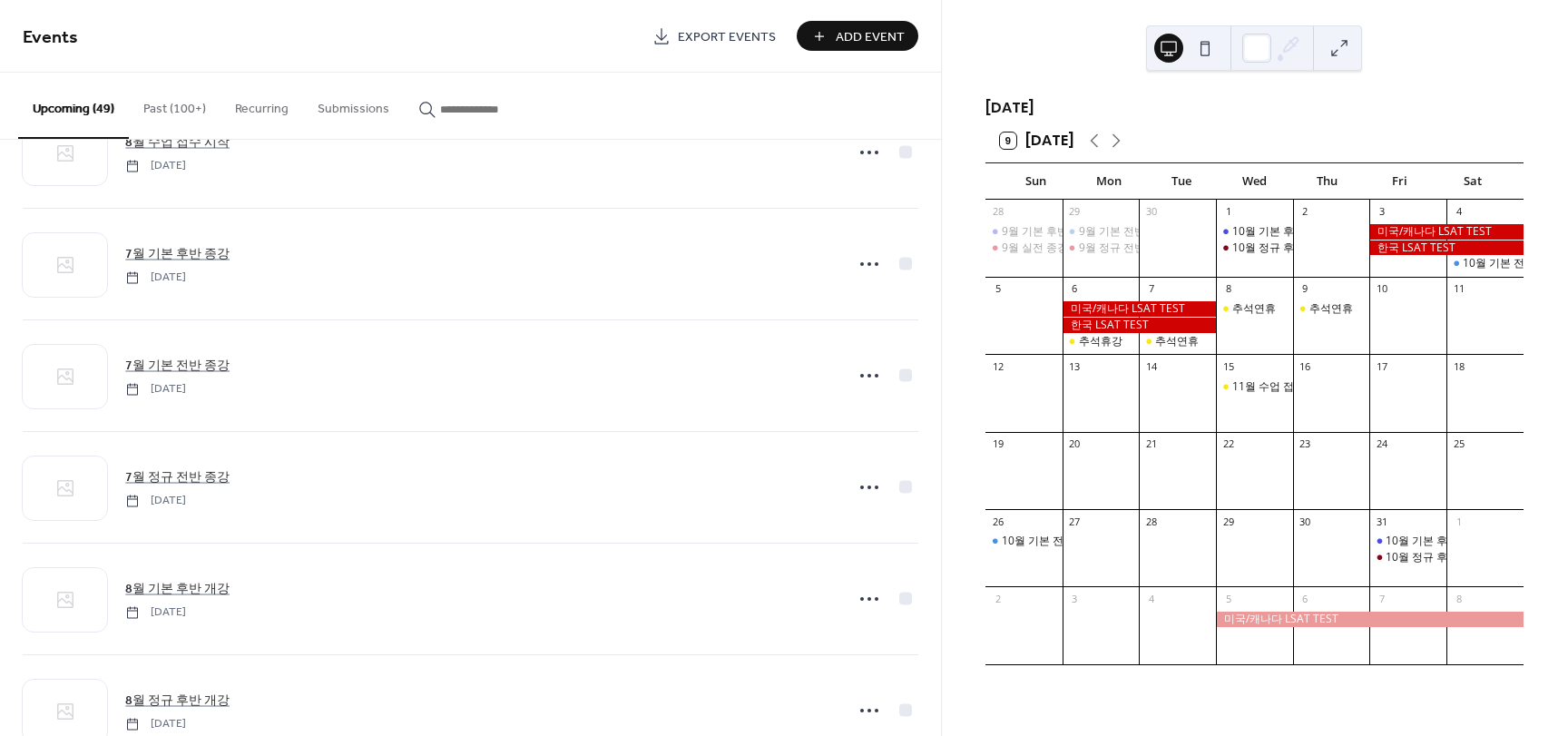 click on "October 2025 9 Today Sun Mon Tue Wed Thu Fri Sat 28 9월 기본 후반 종강 9월 실전 종강 29 9월 기본 전반 종강 9월 정규 전반 종강 30 1 10월 기본 후반 개강 10월 정규 후반 개강 2 3 4 10월 기본 전반 개강 5 6 추석휴강 7 추석연휴 8 추석연휴 9 추석연휴 10 11 12 13 14 15 11월 수업 접수 시작 16 17 18 19 20 21 22 23 24 25 26 10월 기본 전반 종강 27 28 29 30 31 10월 기본 후반 종강 10월 정규 후반 종강 1 2 3 4 5 6 7 8" at bounding box center (1254, 368) 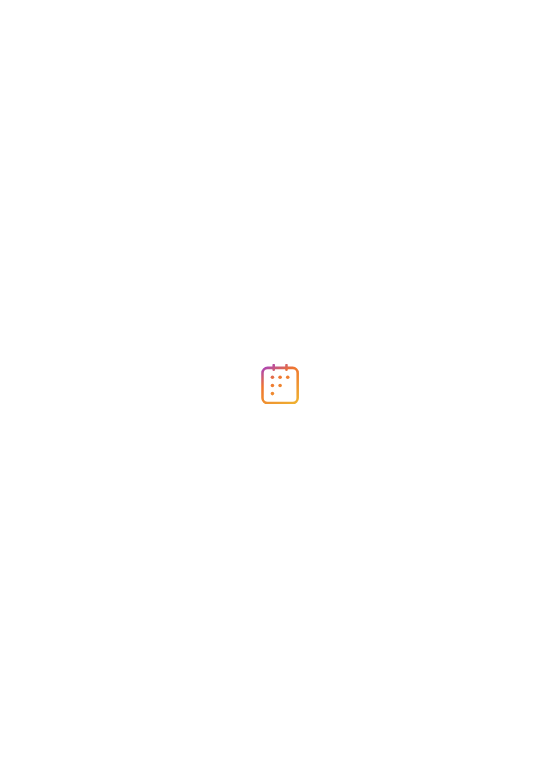 scroll, scrollTop: 0, scrollLeft: 0, axis: both 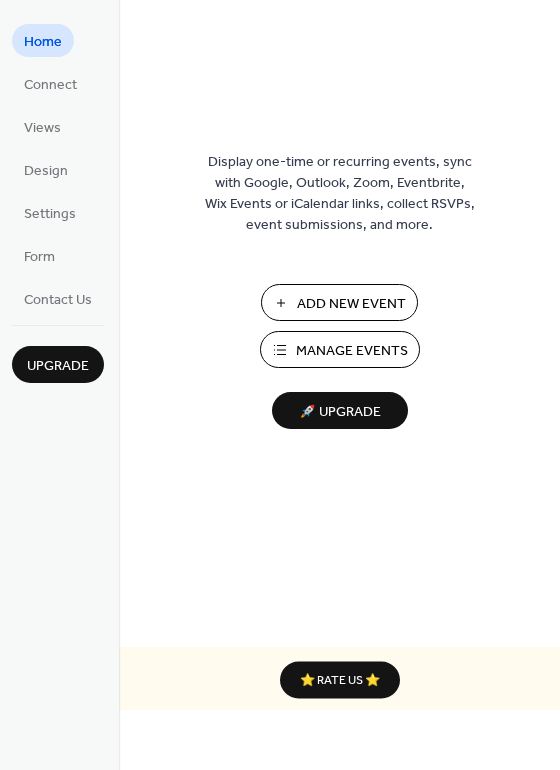 click on "Manage Events" at bounding box center [352, 351] 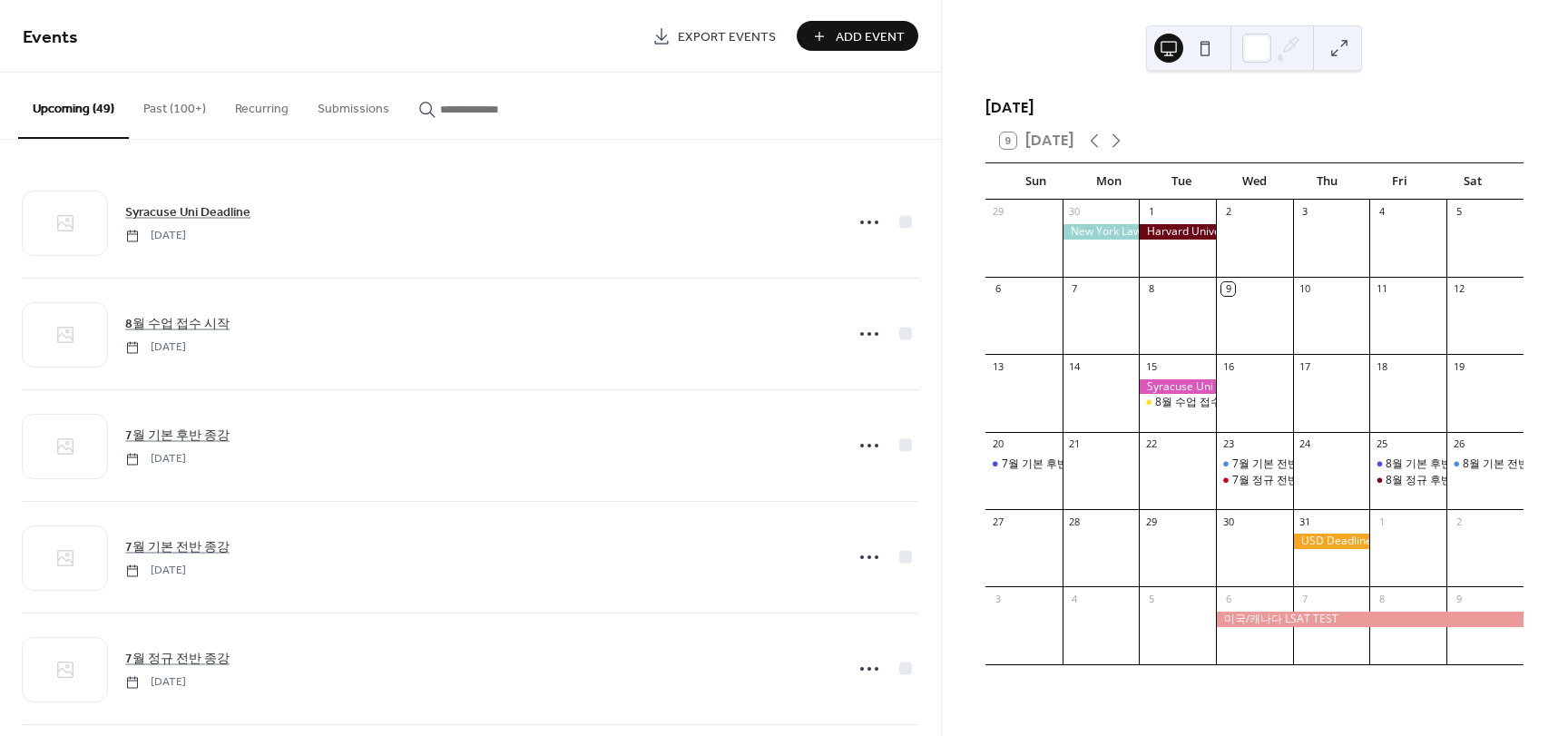 scroll, scrollTop: 0, scrollLeft: 0, axis: both 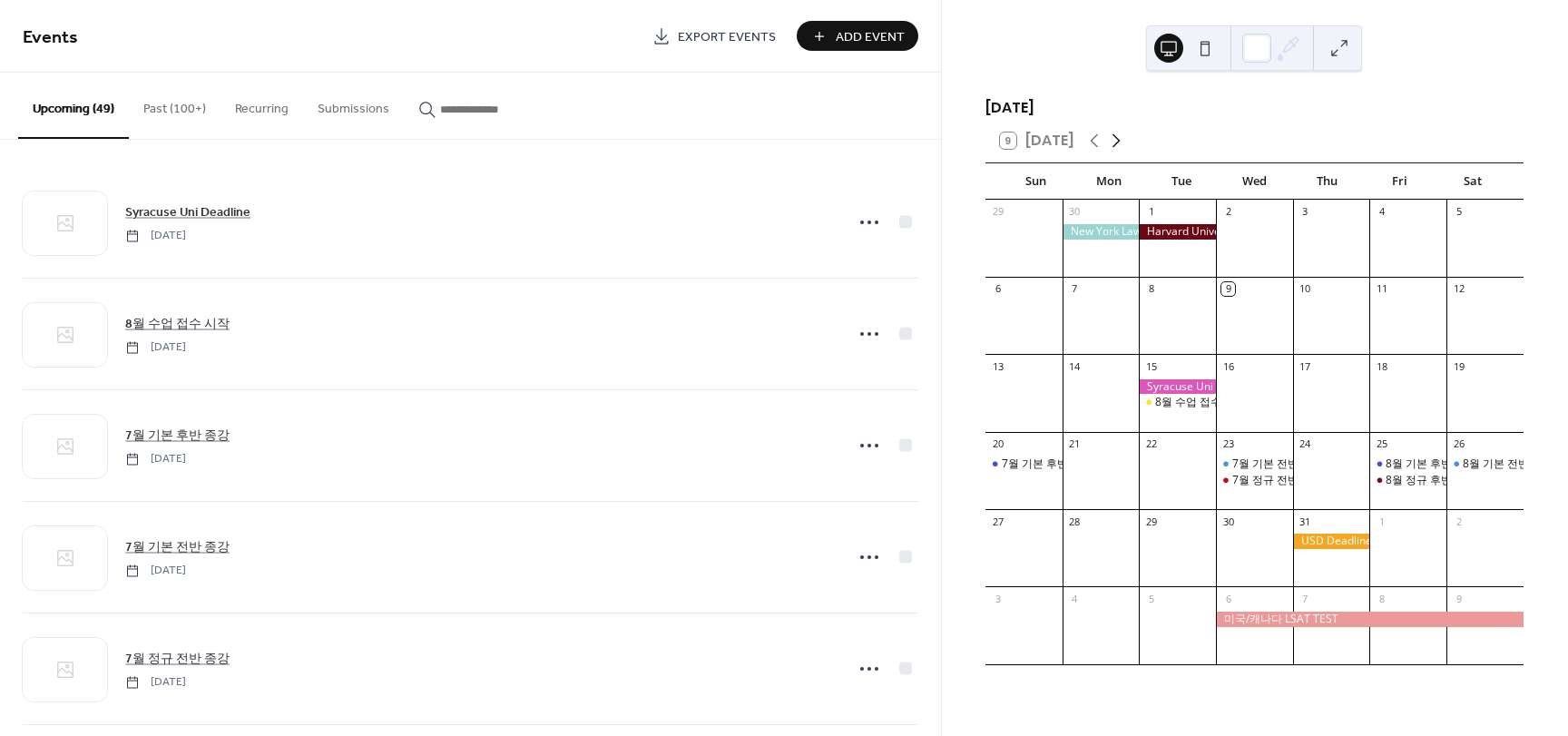 click 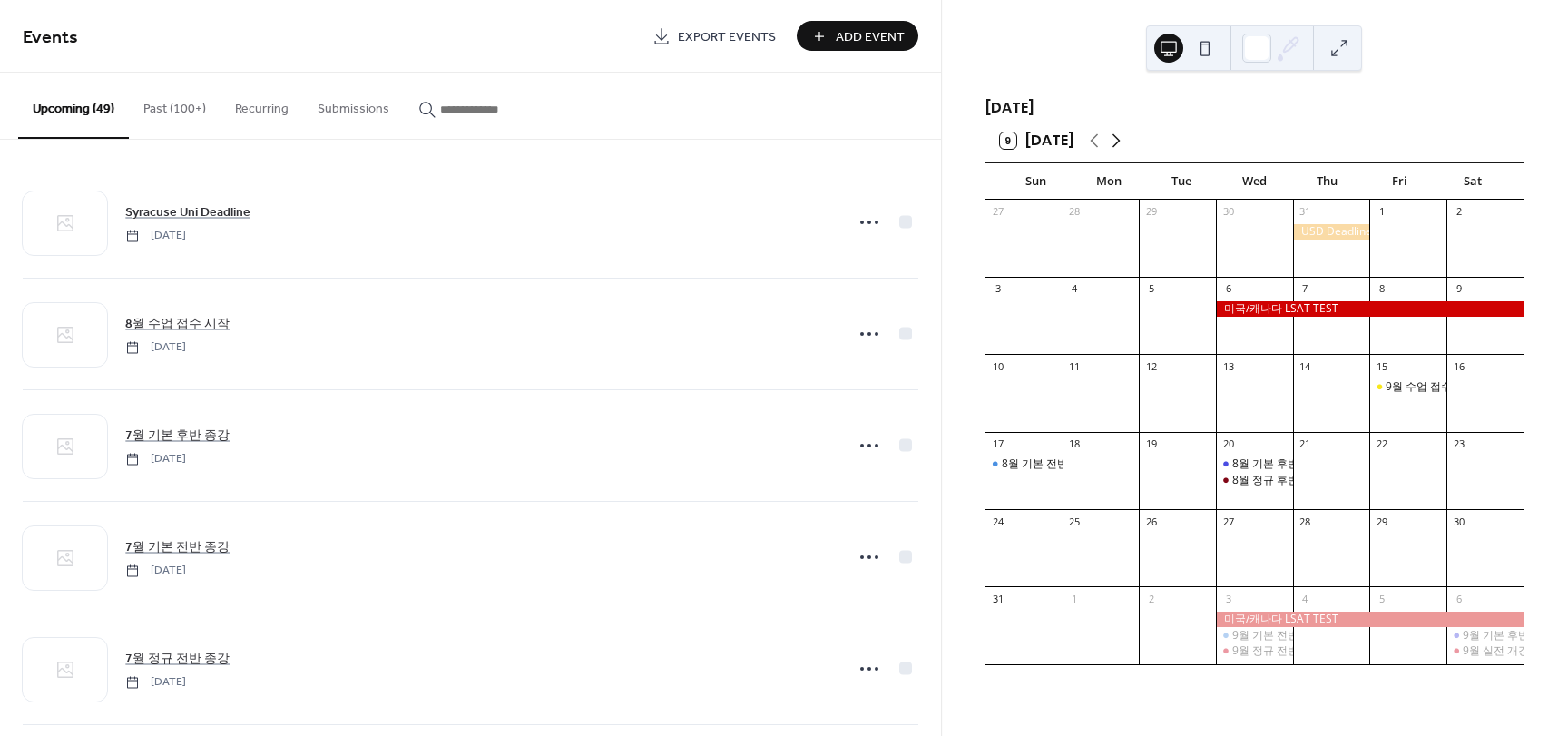 click 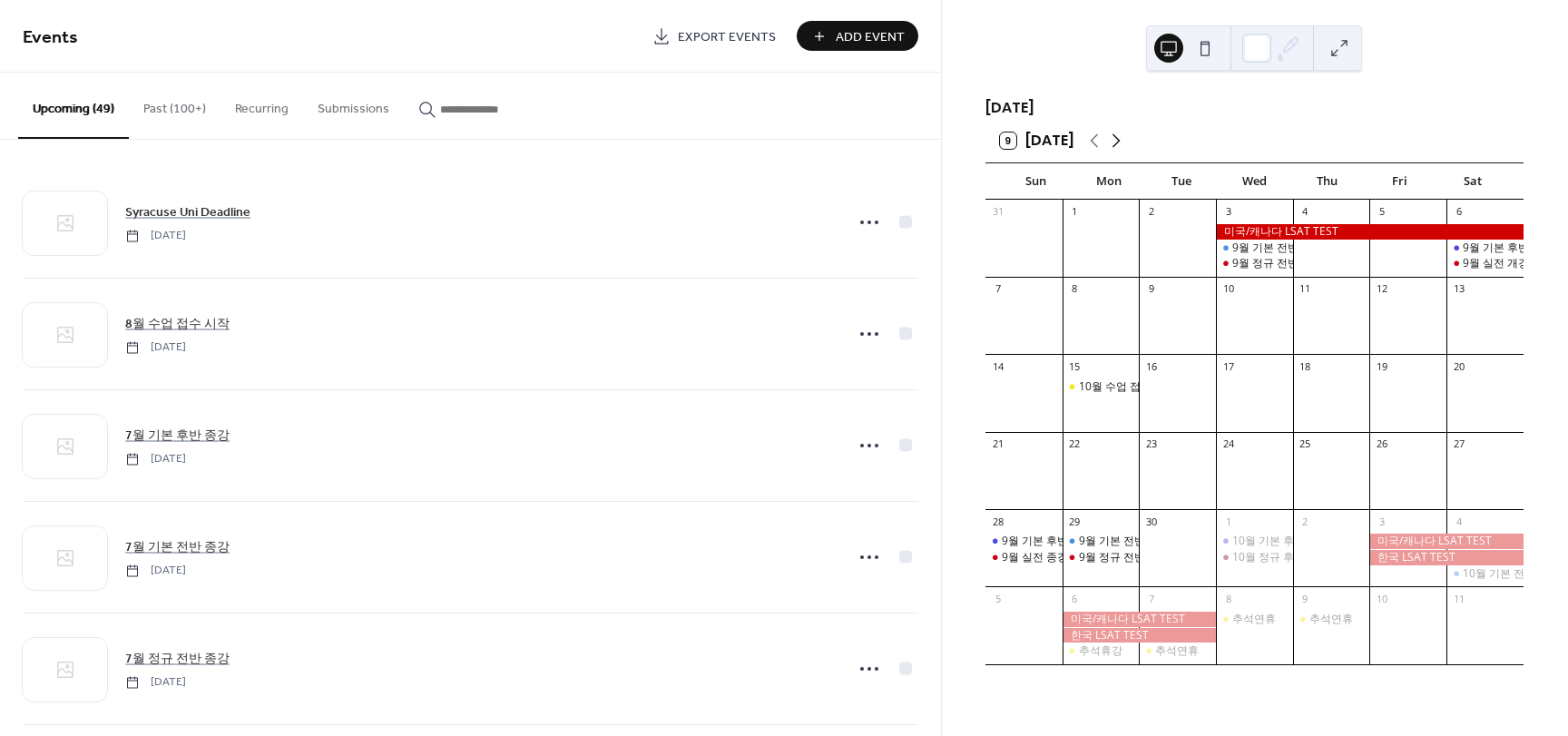 click 